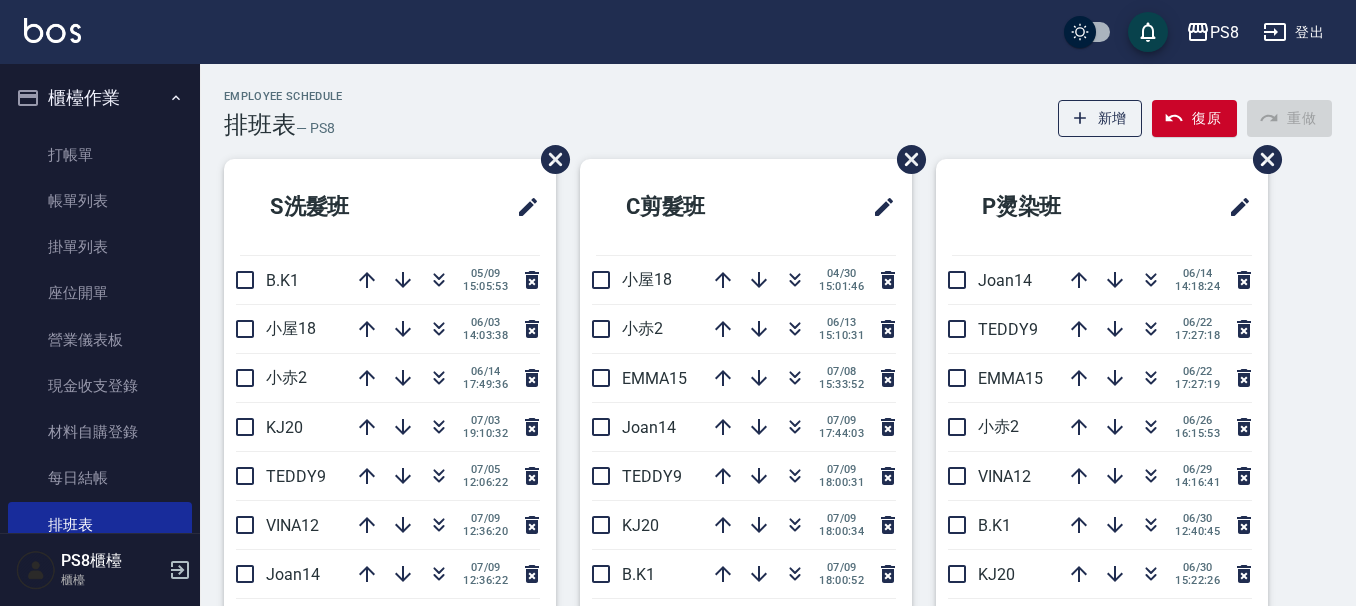scroll, scrollTop: 0, scrollLeft: 0, axis: both 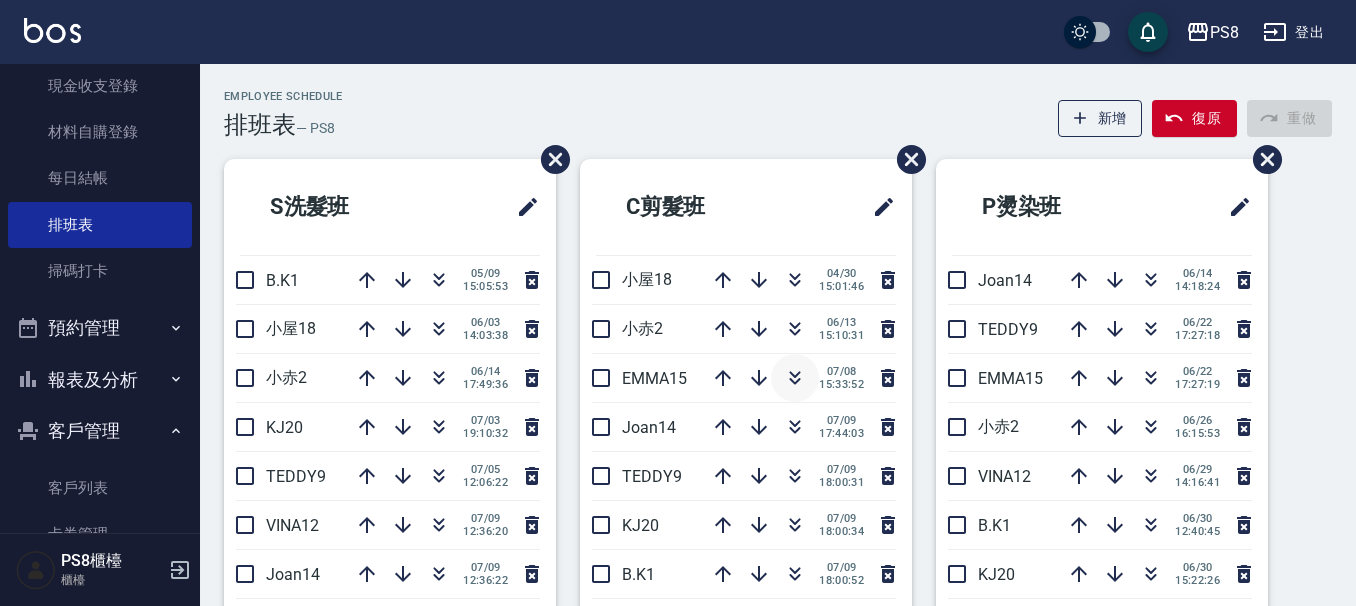 click 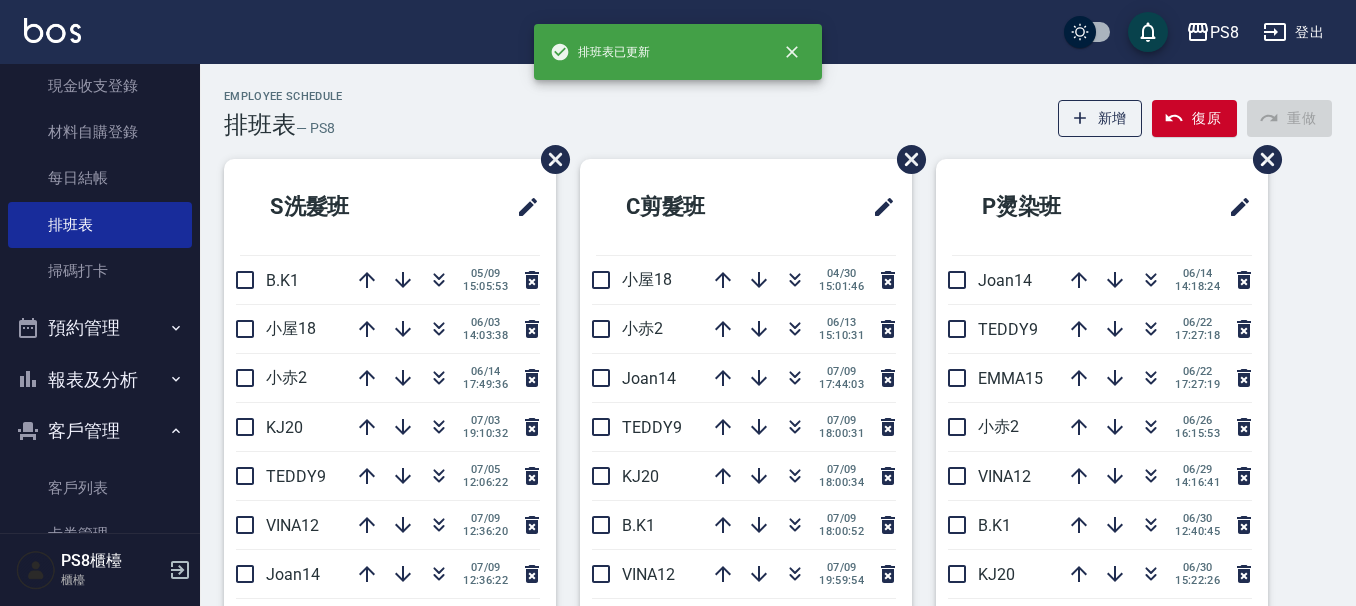 click 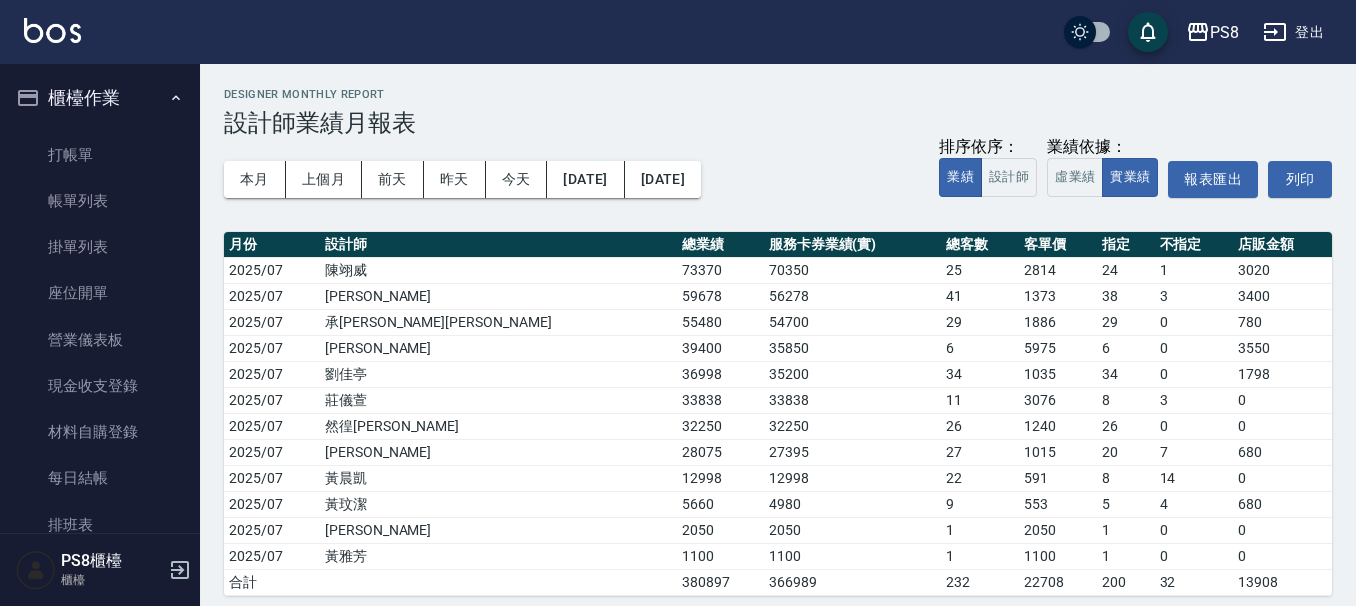 scroll, scrollTop: 0, scrollLeft: 0, axis: both 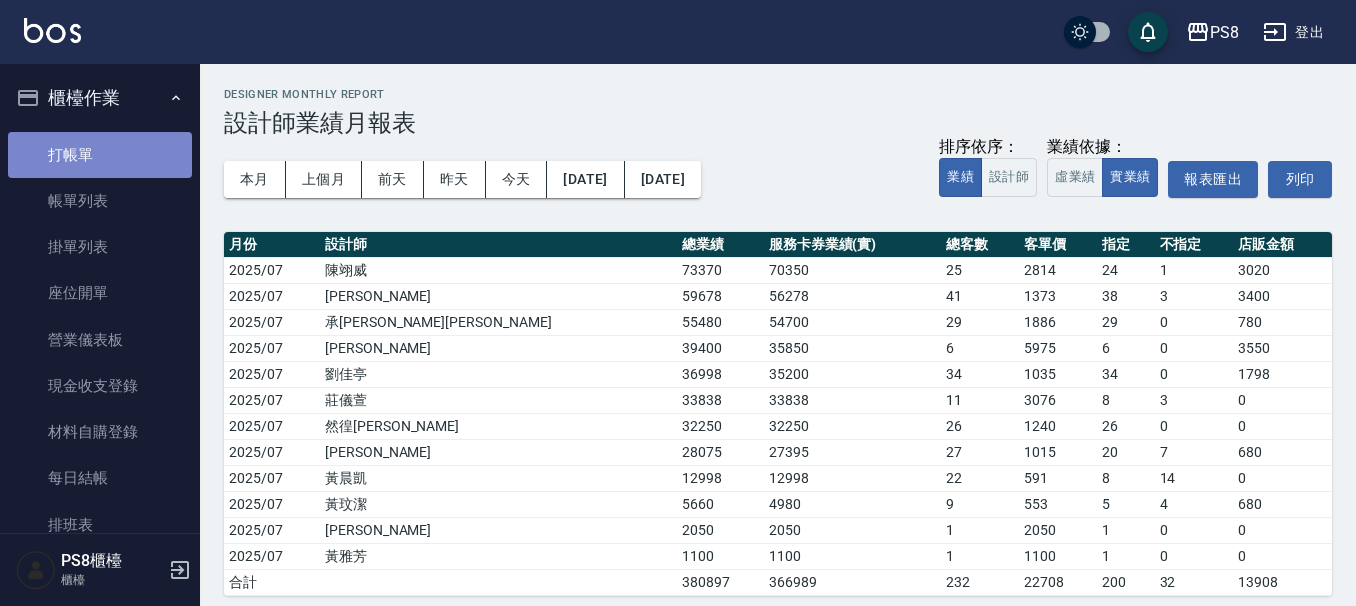 click on "打帳單" at bounding box center (100, 155) 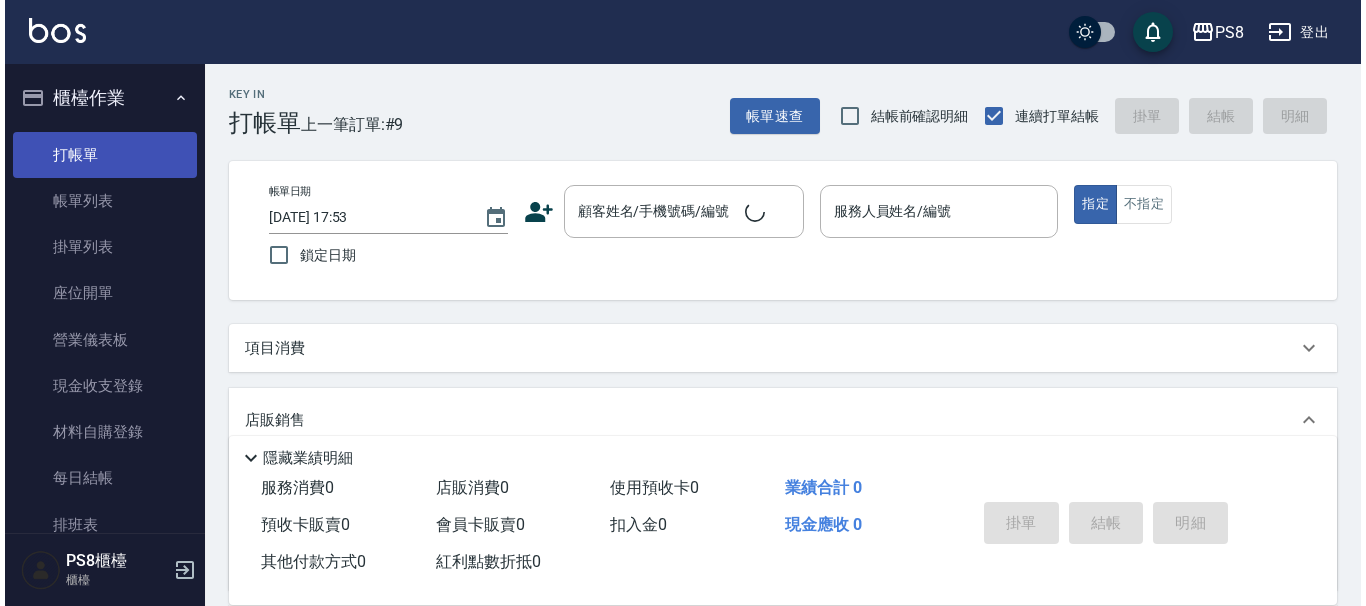 scroll, scrollTop: 0, scrollLeft: 0, axis: both 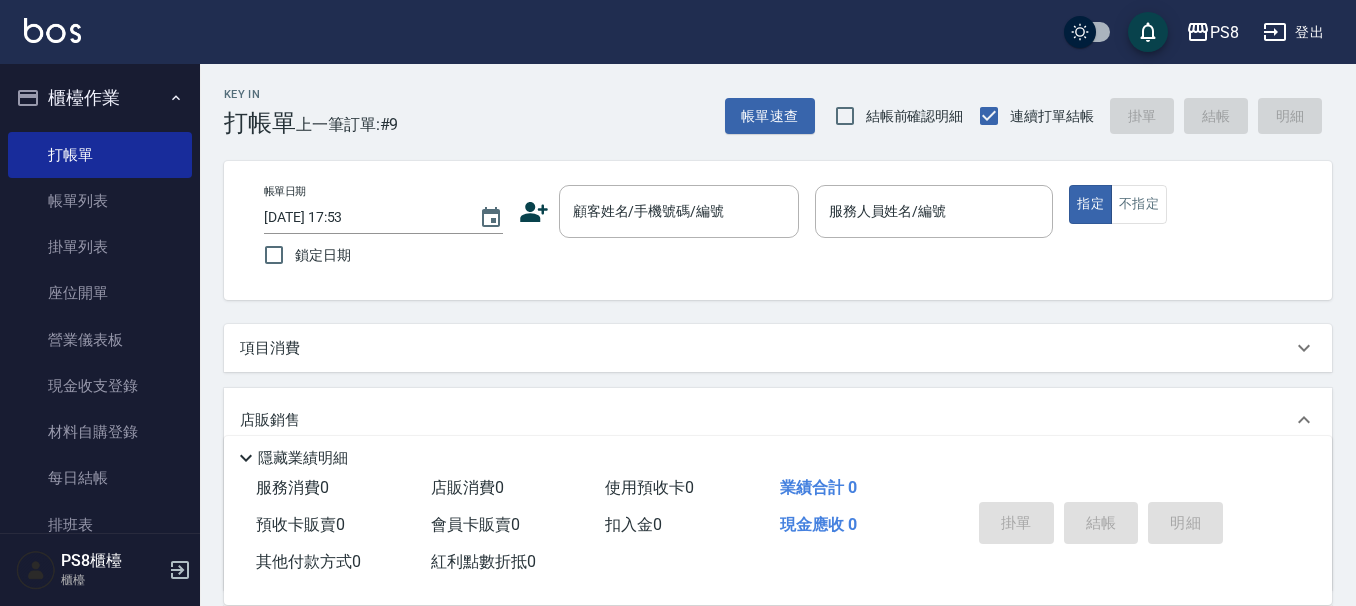 click on "顧客姓名/手機號碼/編號 顧客姓名/手機號碼/編號" at bounding box center (659, 211) 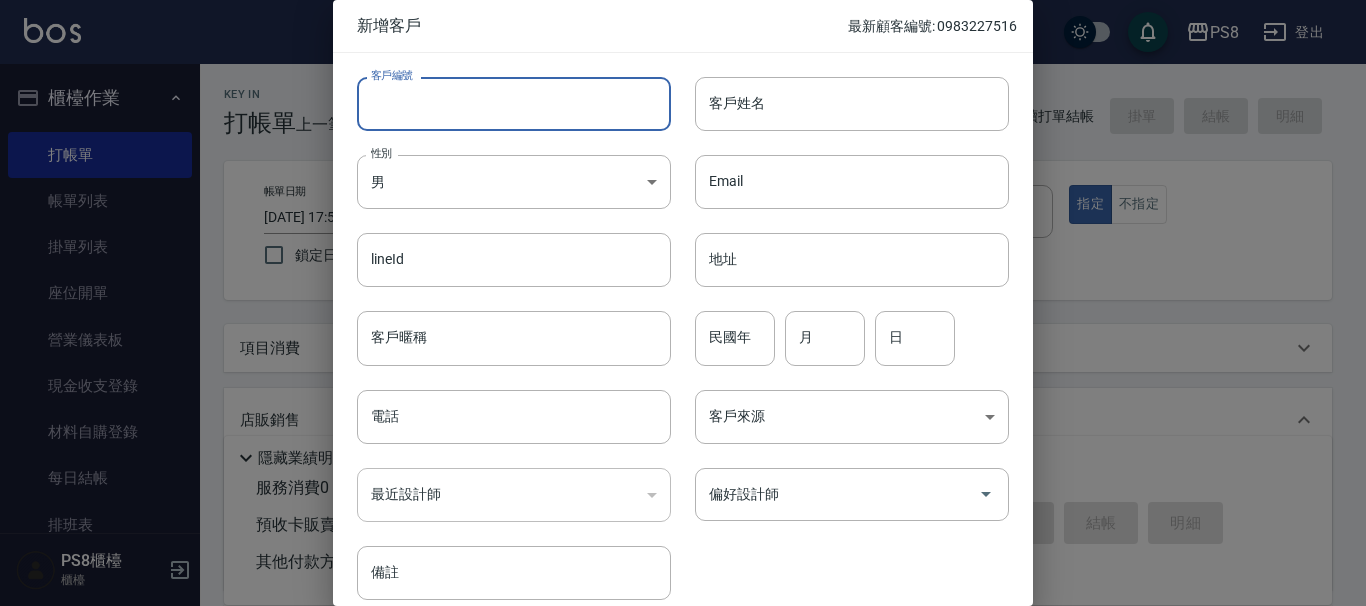 click on "客戶編號" at bounding box center (514, 104) 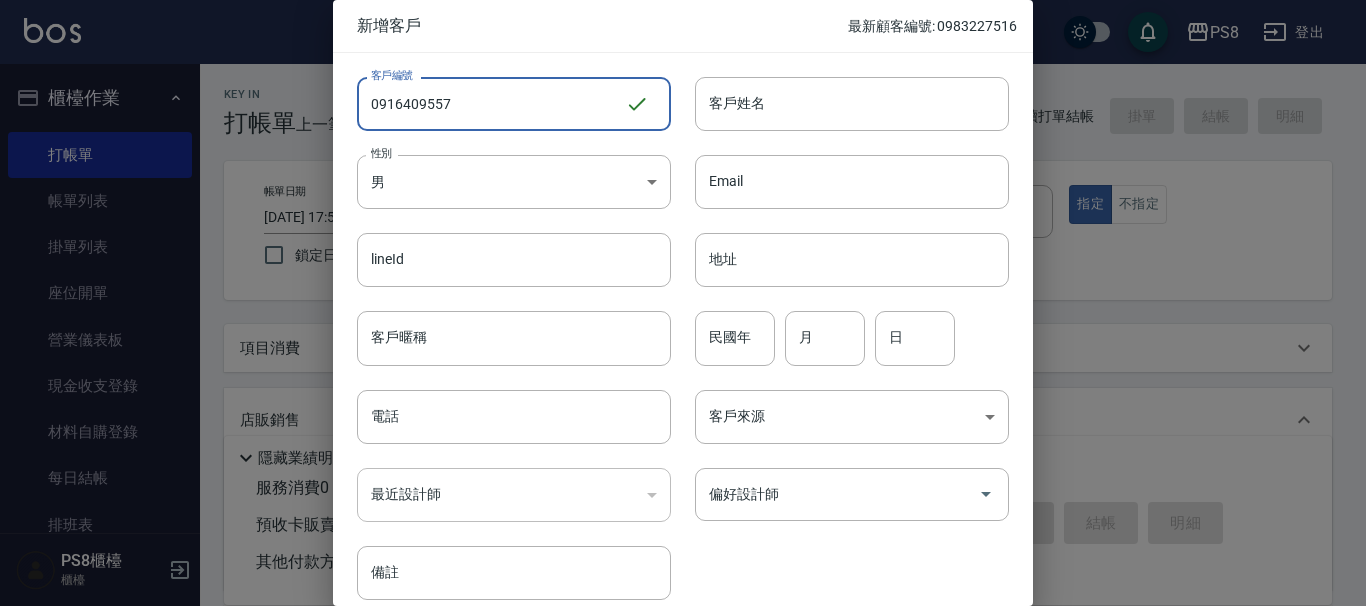 drag, startPoint x: 529, startPoint y: 108, endPoint x: 350, endPoint y: 114, distance: 179.10052 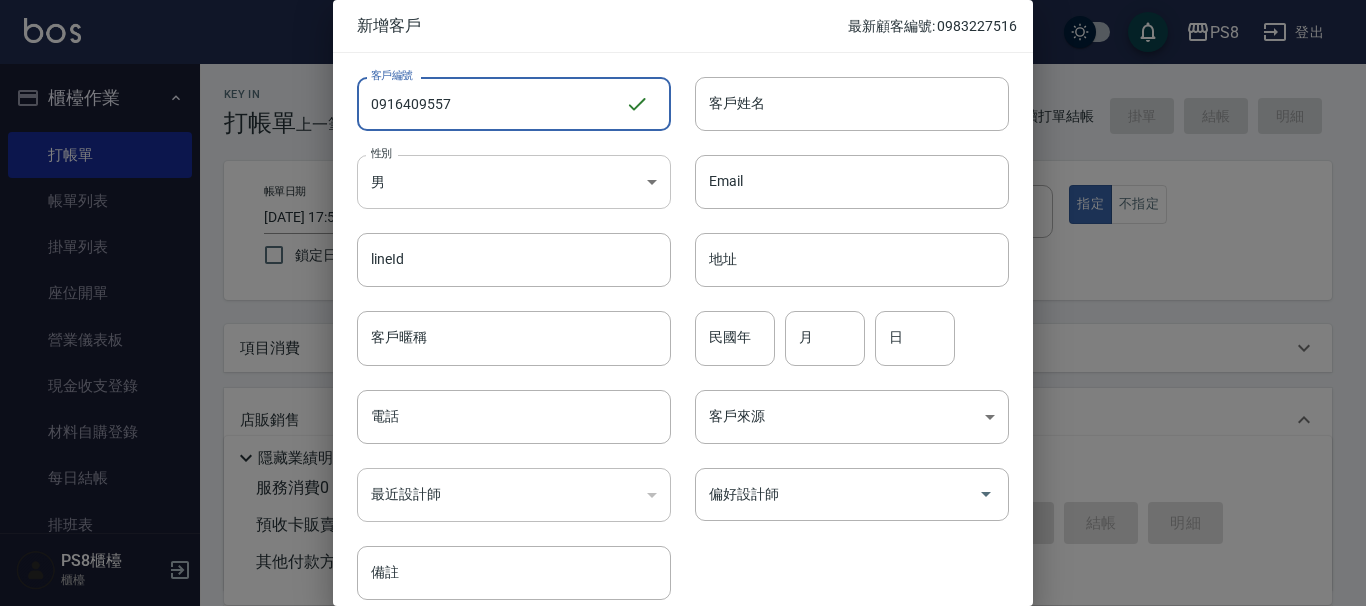 type on "0916409557" 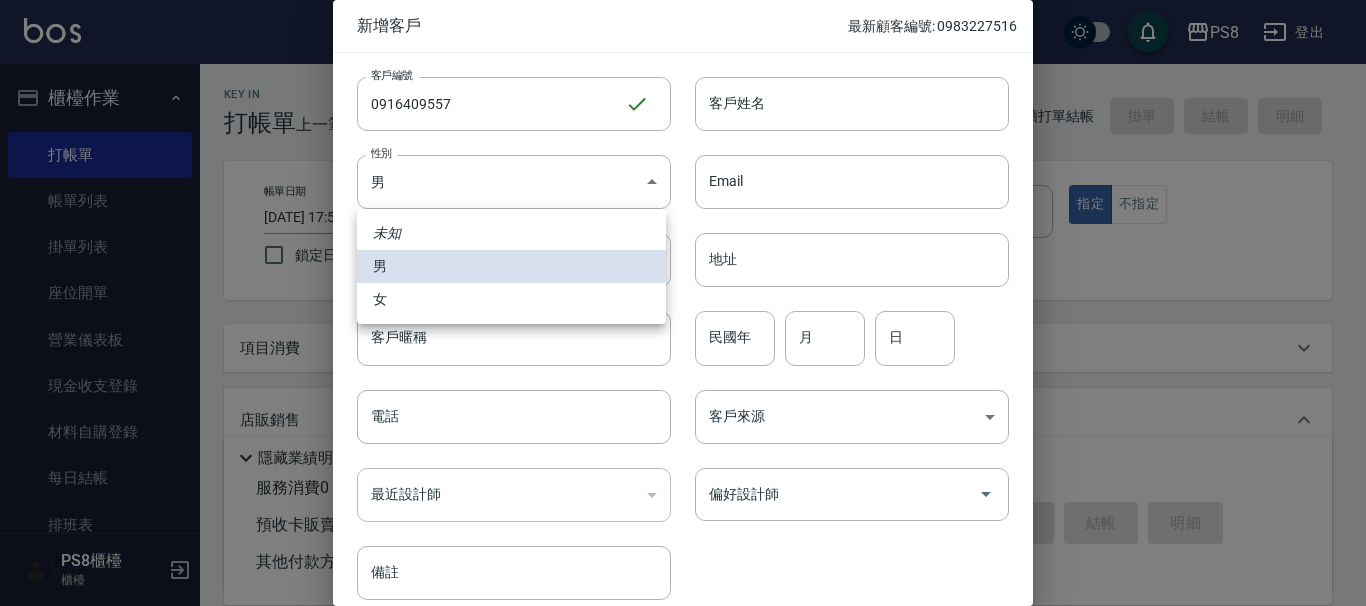 drag, startPoint x: 419, startPoint y: 304, endPoint x: 773, endPoint y: 140, distance: 390.14355 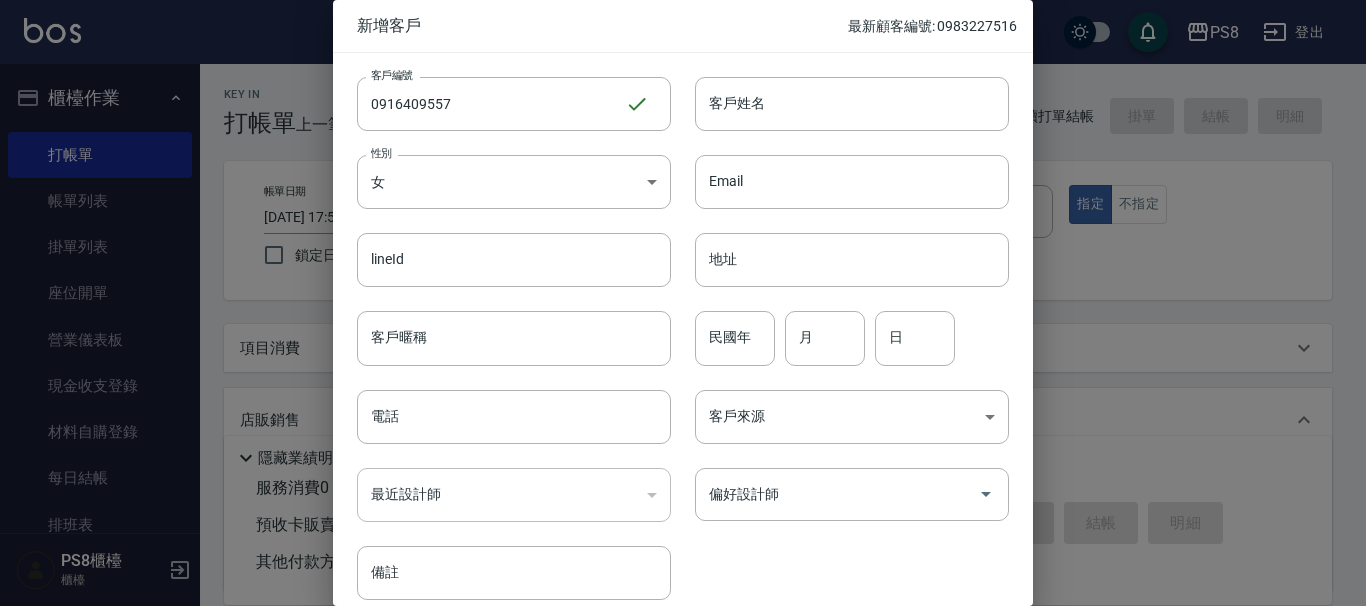 click on "Email Email" at bounding box center (840, 170) 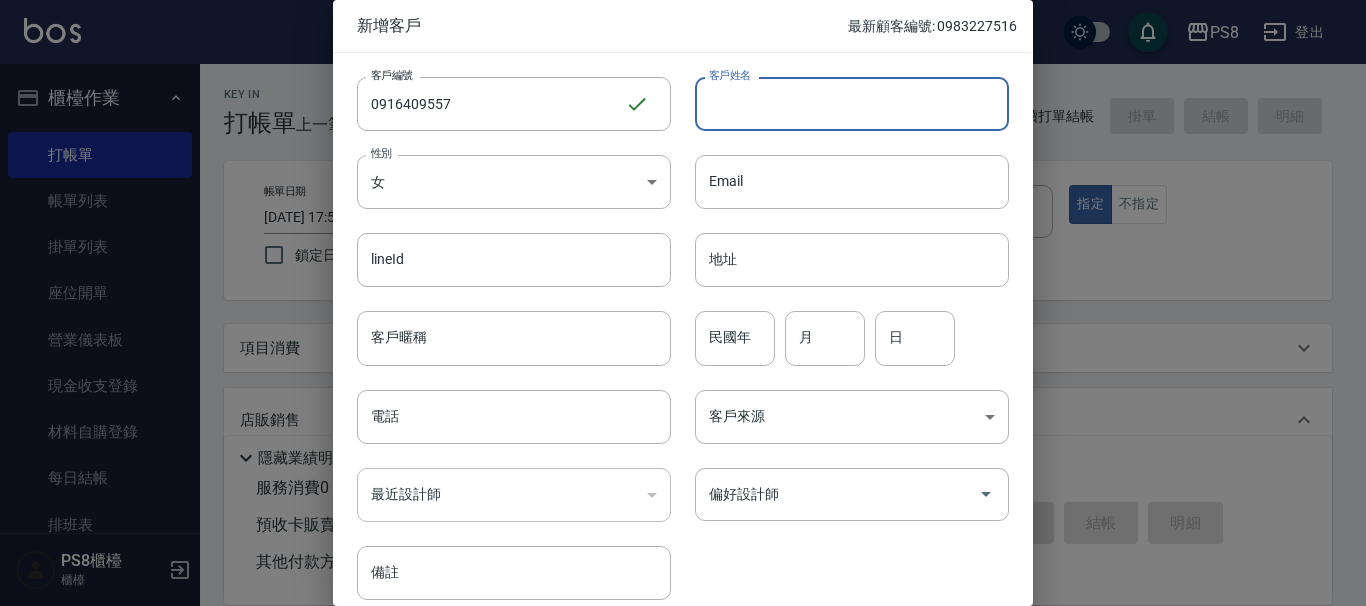 click on "客戶姓名" at bounding box center (852, 104) 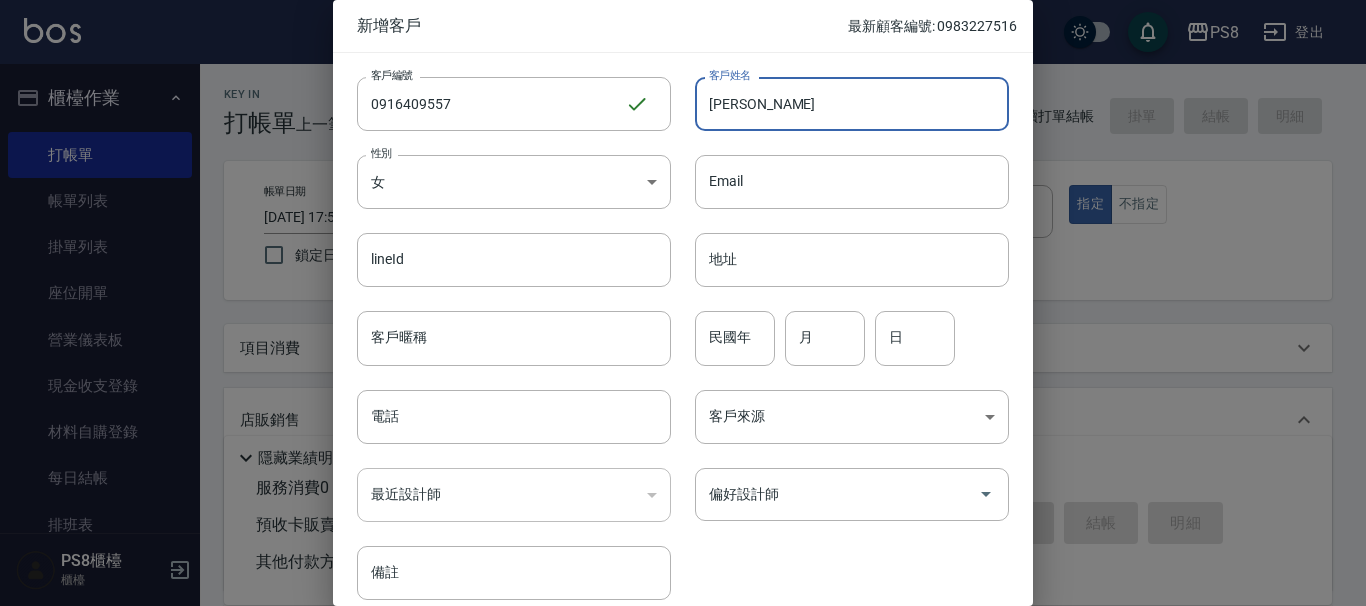 type on "[PERSON_NAME]" 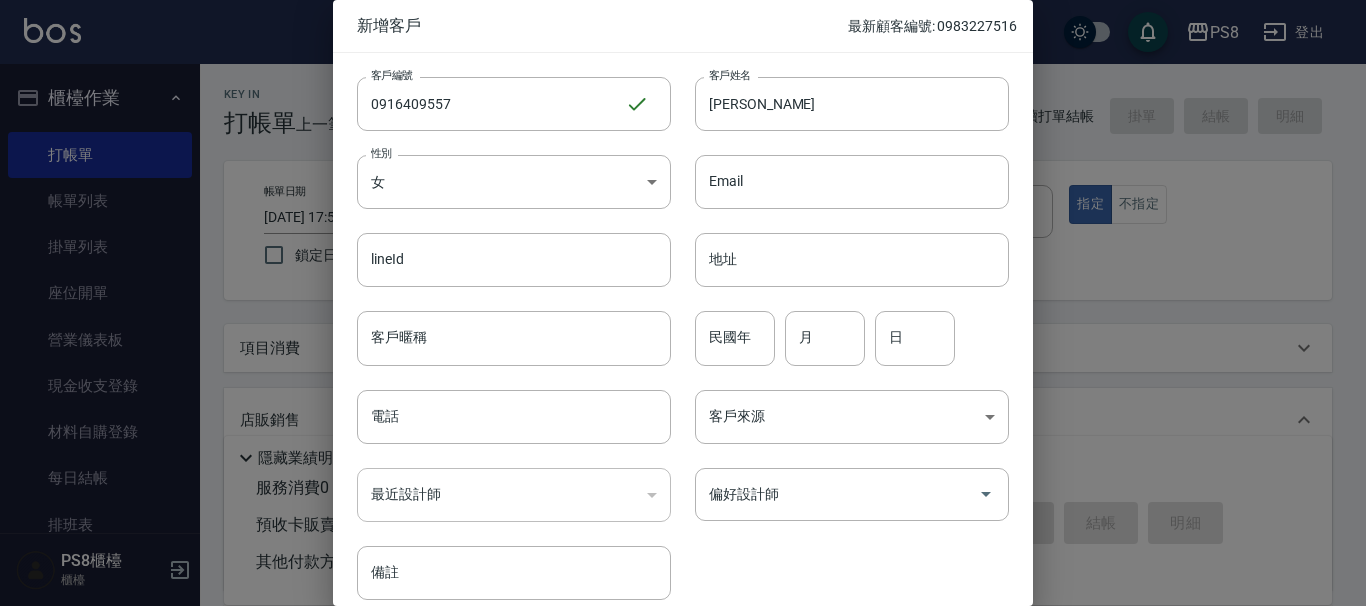 click on "民國年 民國年 月 月 日 日" at bounding box center (840, 326) 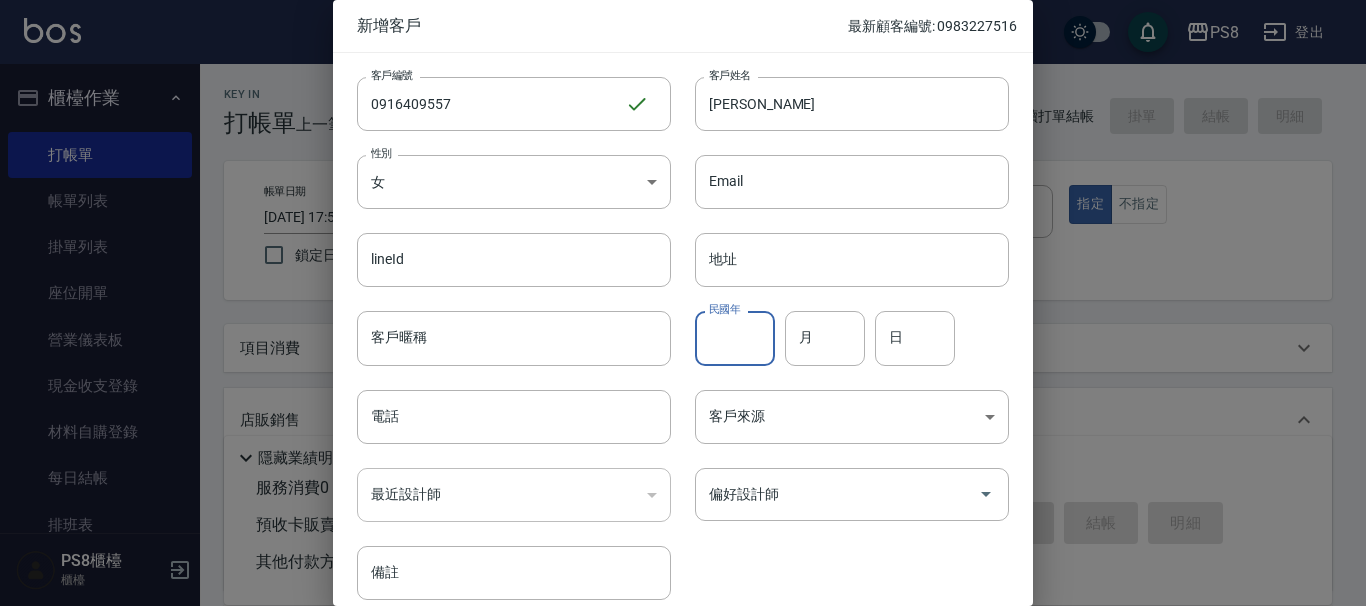 click on "民國年" at bounding box center (735, 338) 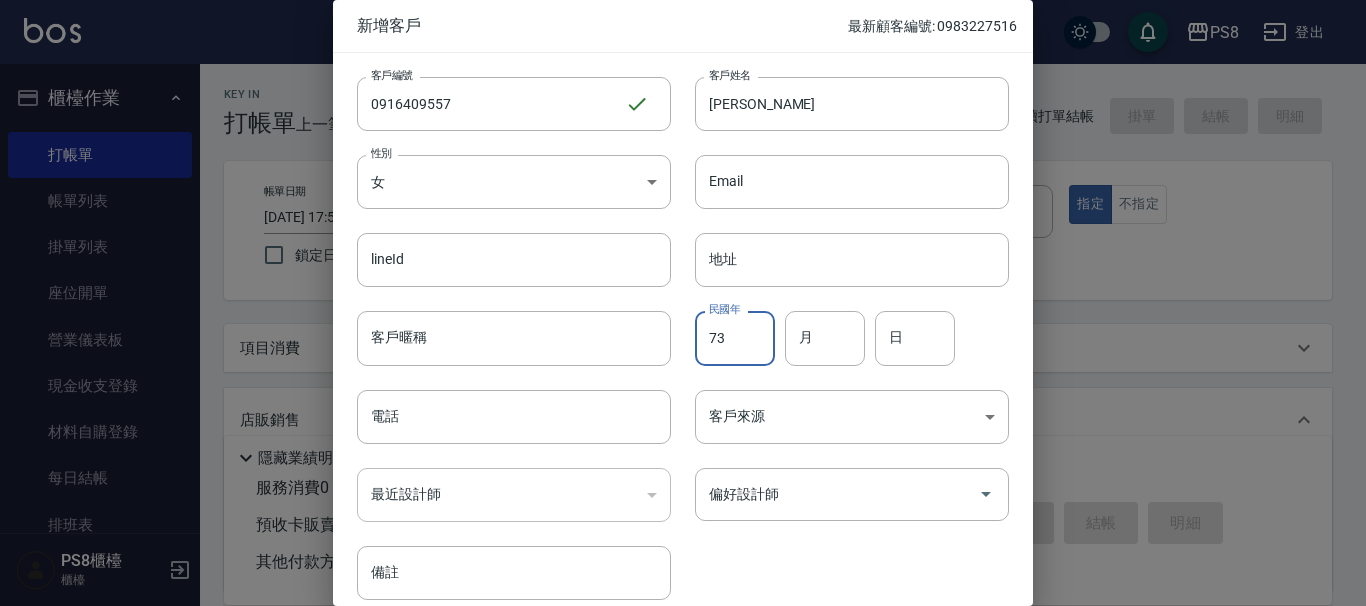 type on "73" 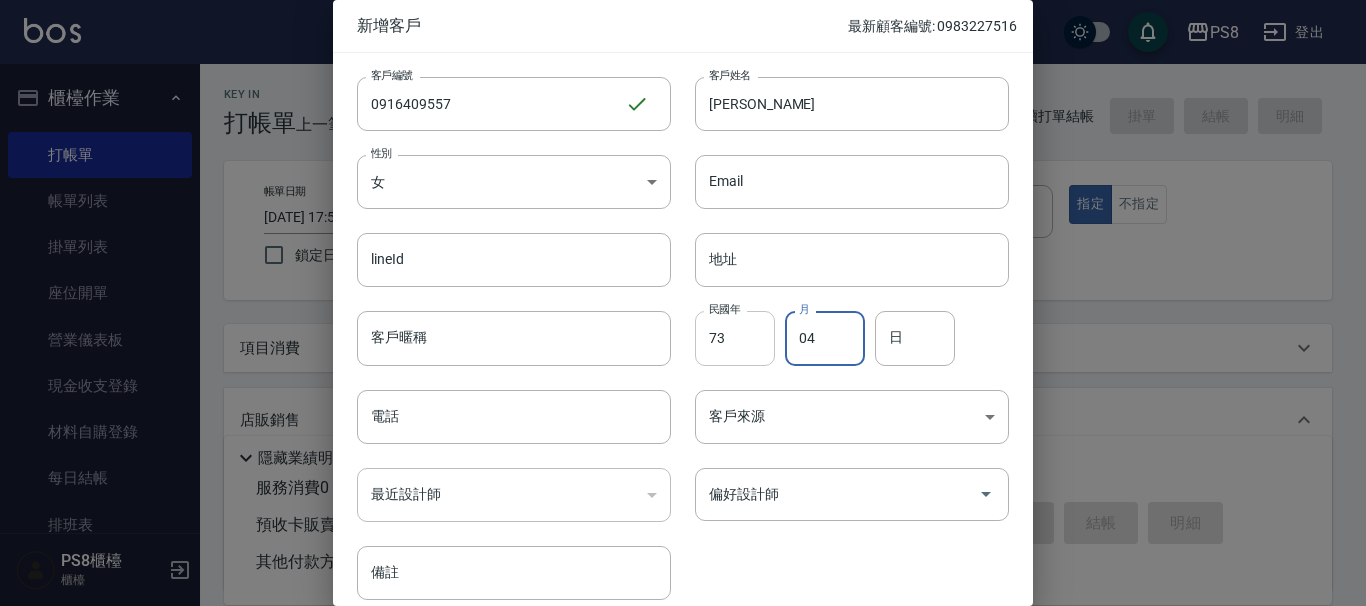 type on "04" 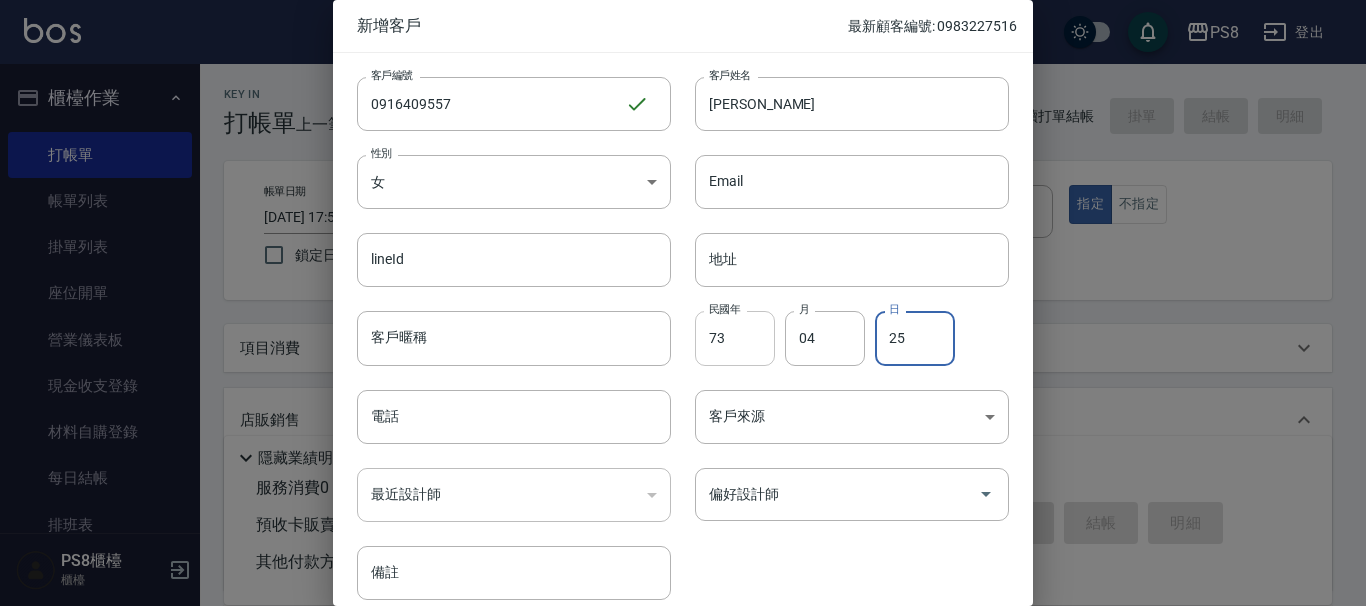 type on "25" 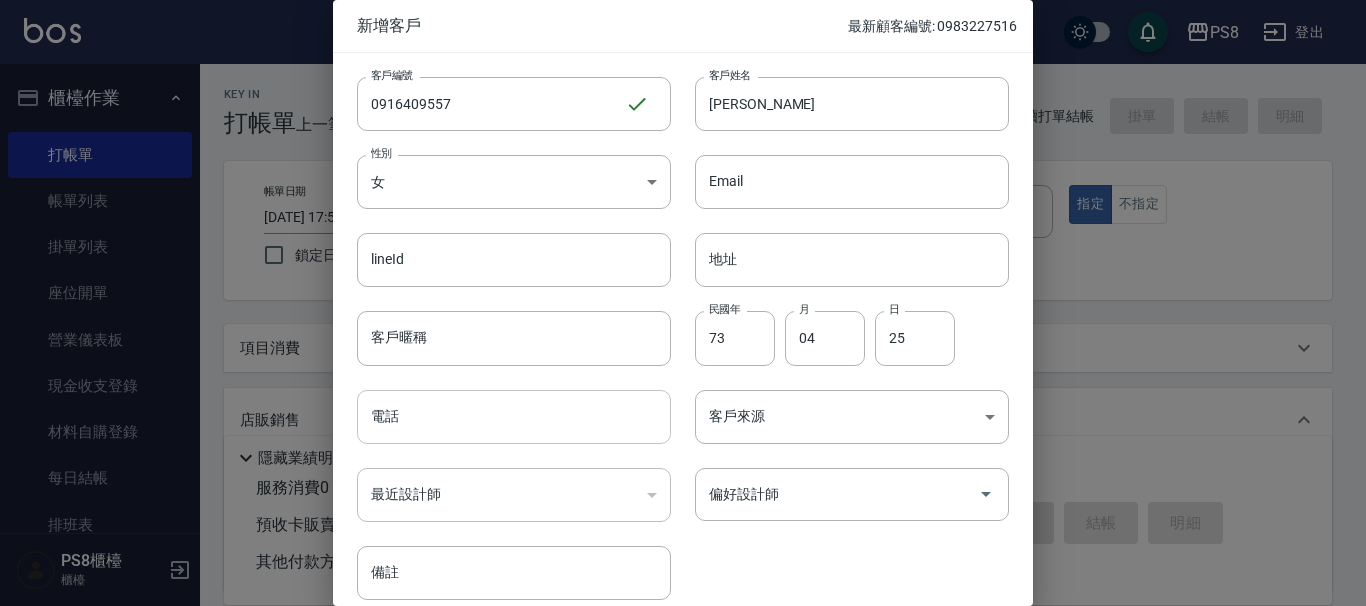 click on "電話" at bounding box center [514, 417] 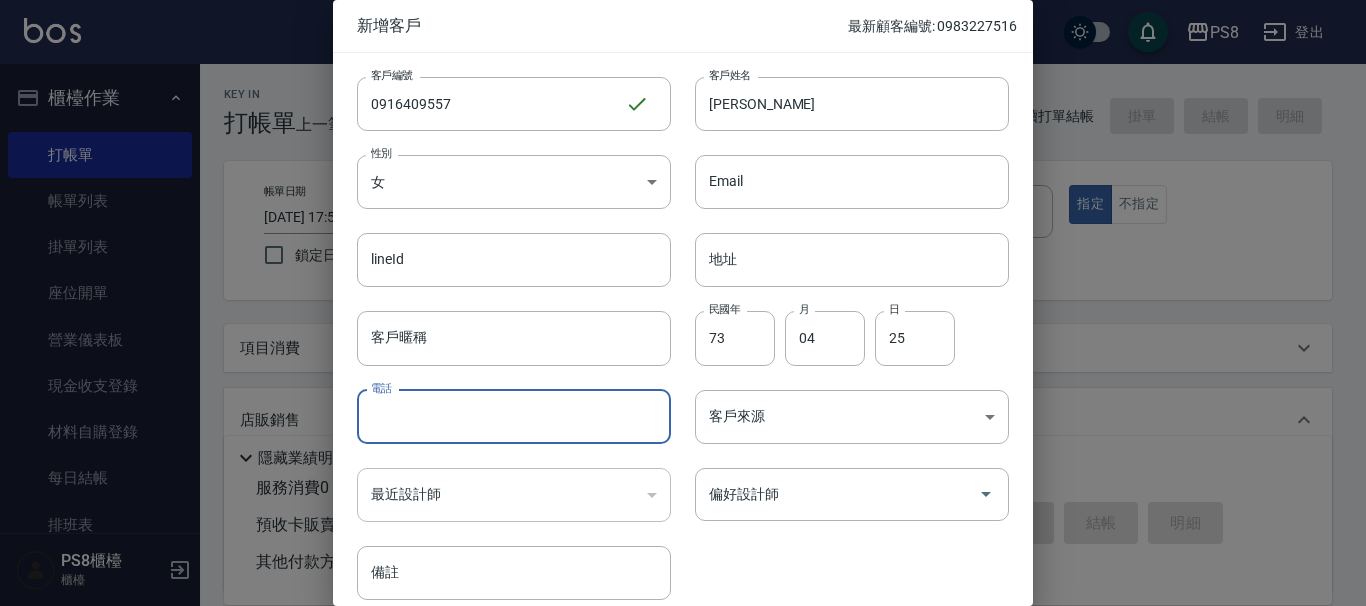 paste on "0916409557" 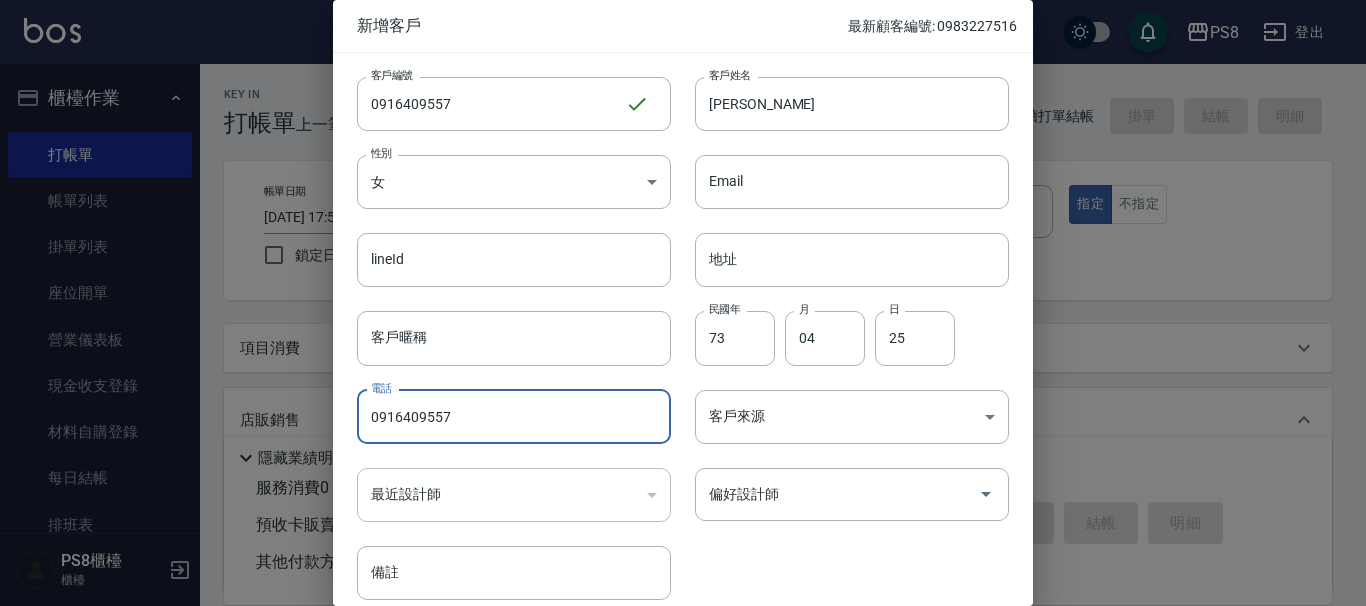 drag, startPoint x: 760, startPoint y: 517, endPoint x: 761, endPoint y: 472, distance: 45.01111 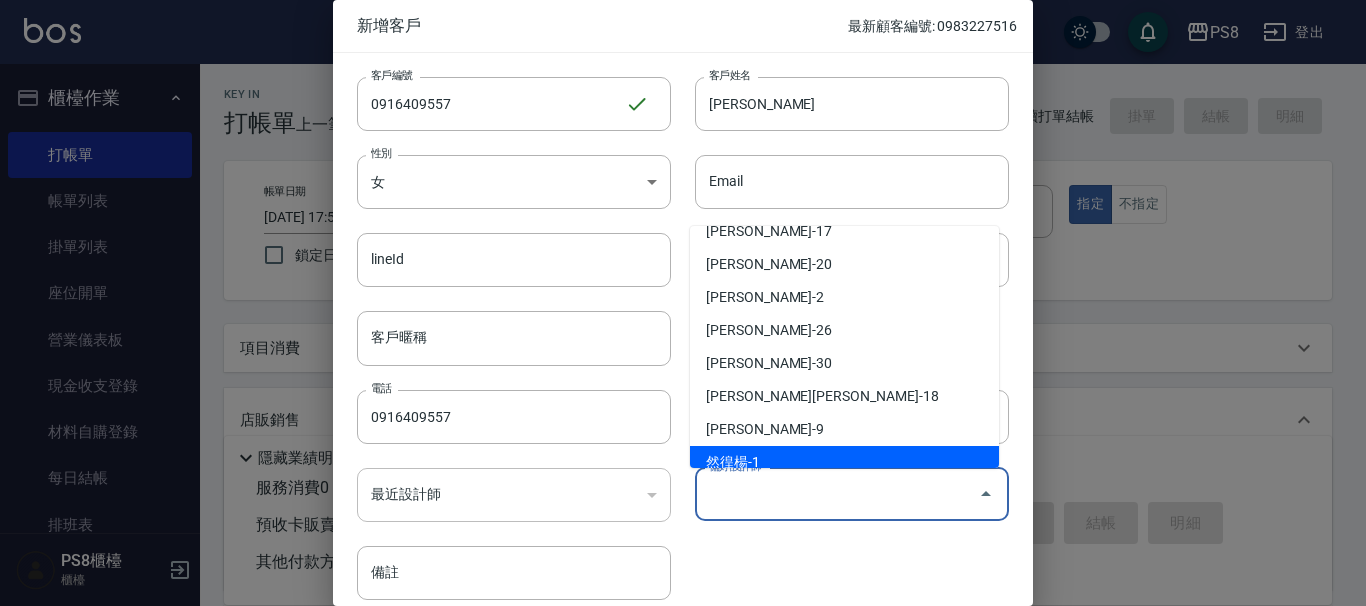 scroll, scrollTop: 200, scrollLeft: 0, axis: vertical 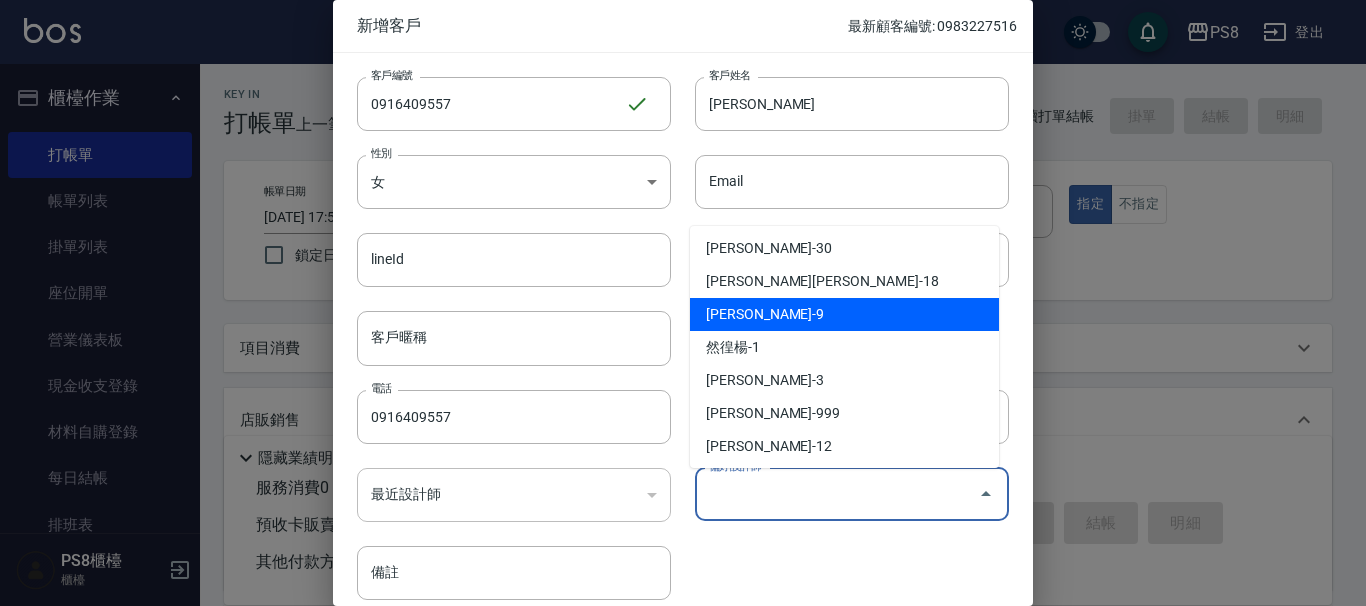 click on "施妃娟-9" at bounding box center [844, 314] 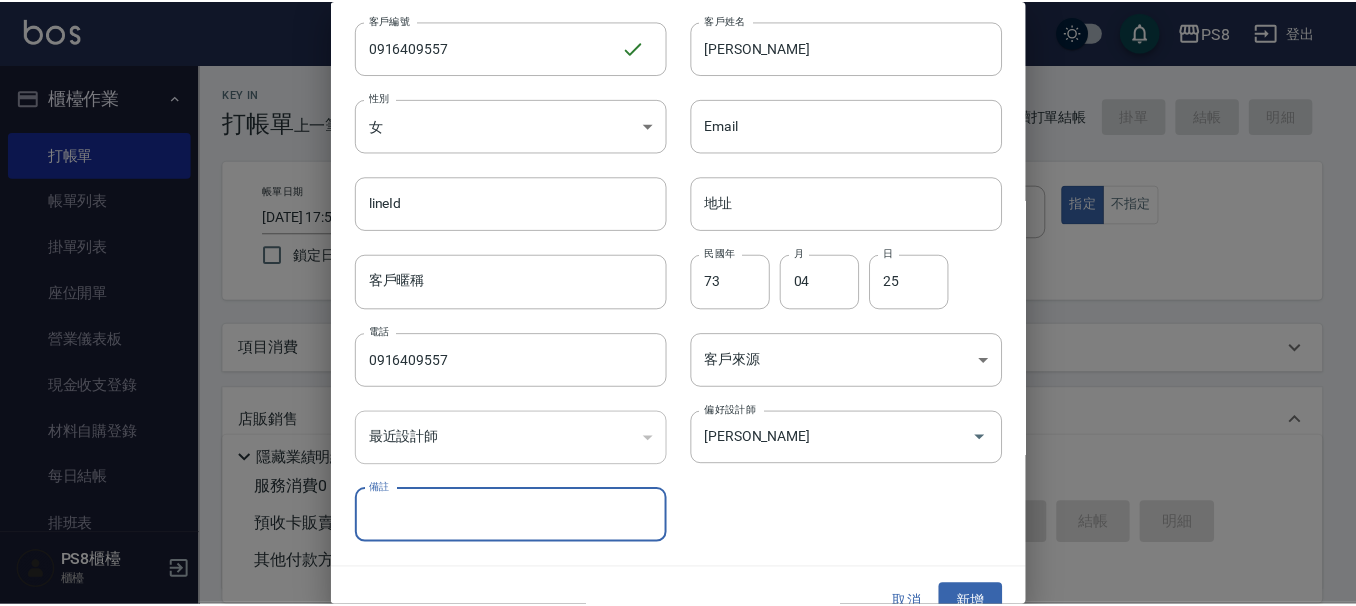 scroll, scrollTop: 87, scrollLeft: 0, axis: vertical 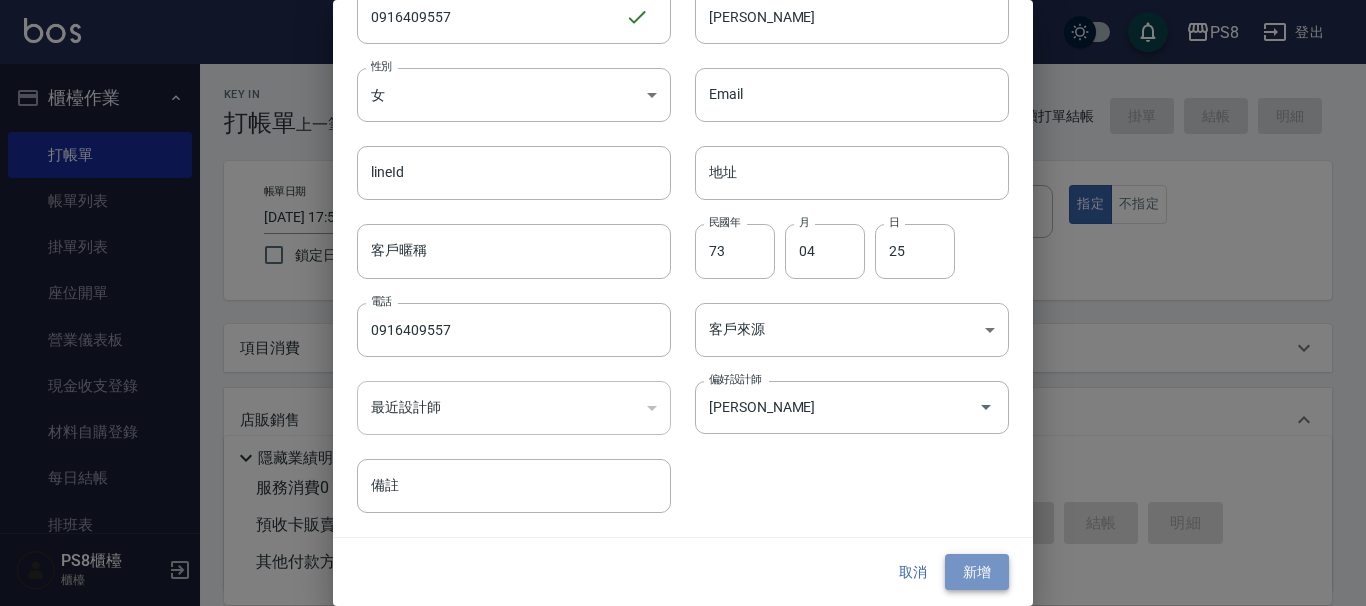 click on "新增" at bounding box center (977, 572) 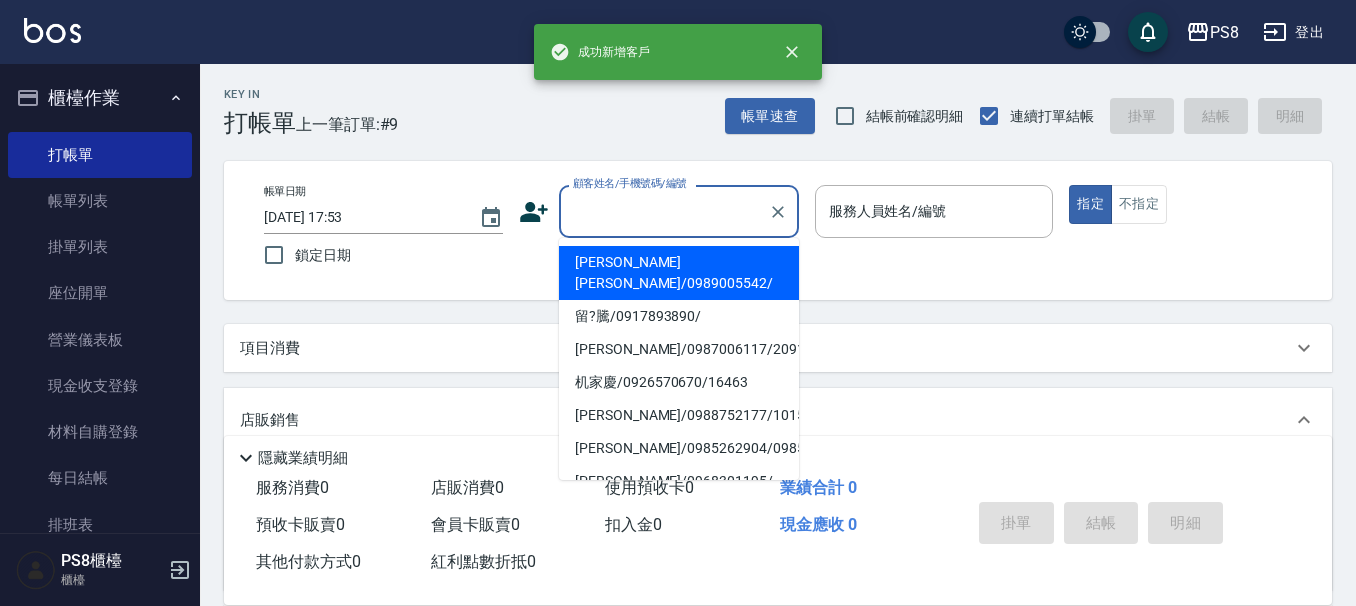 click on "顧客姓名/手機號碼/編號" at bounding box center (664, 211) 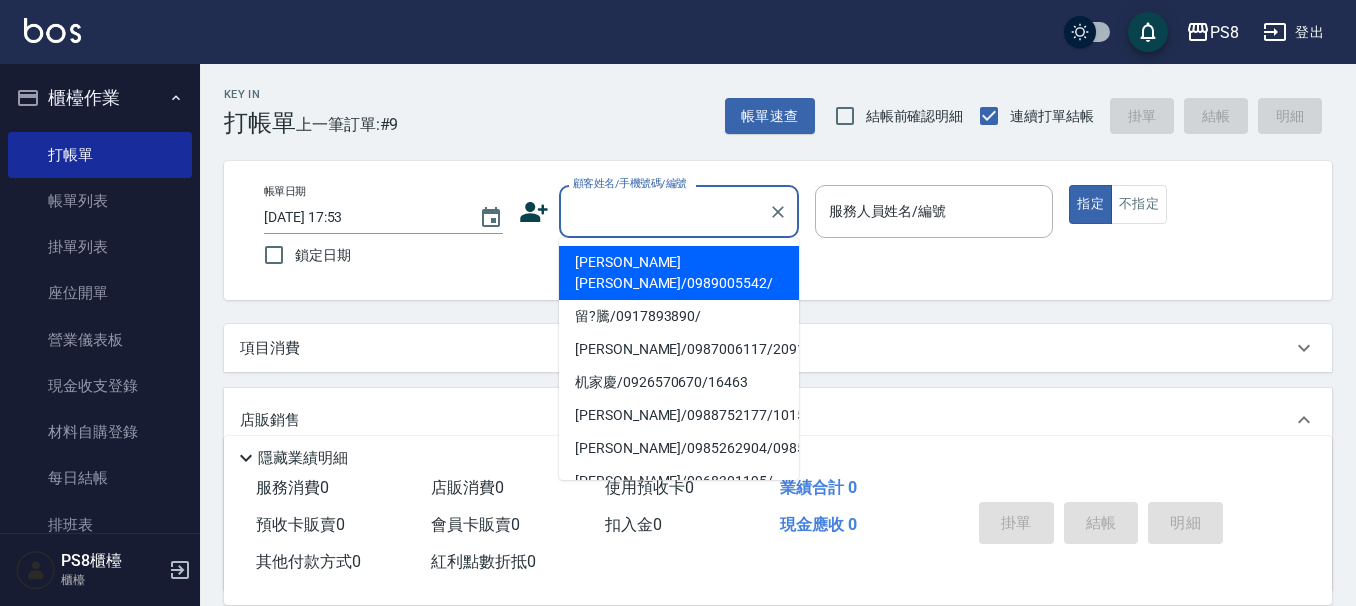 paste on "0916409557" 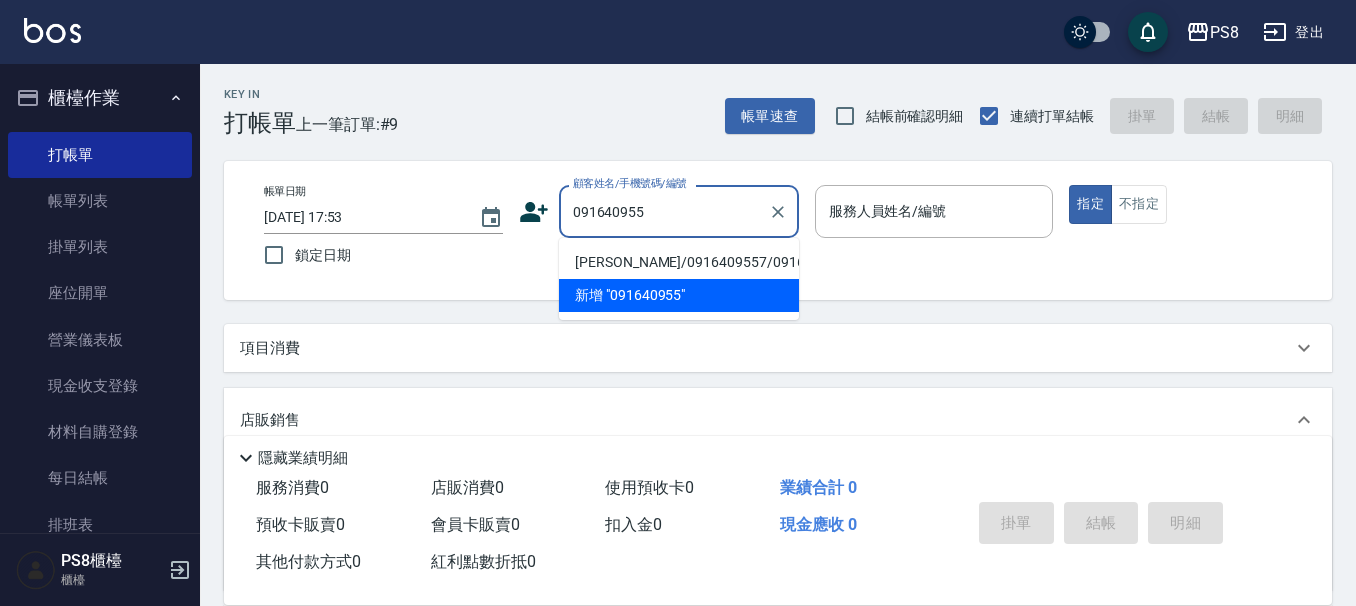 click on "林定真/0916409557/0916409557" at bounding box center [679, 262] 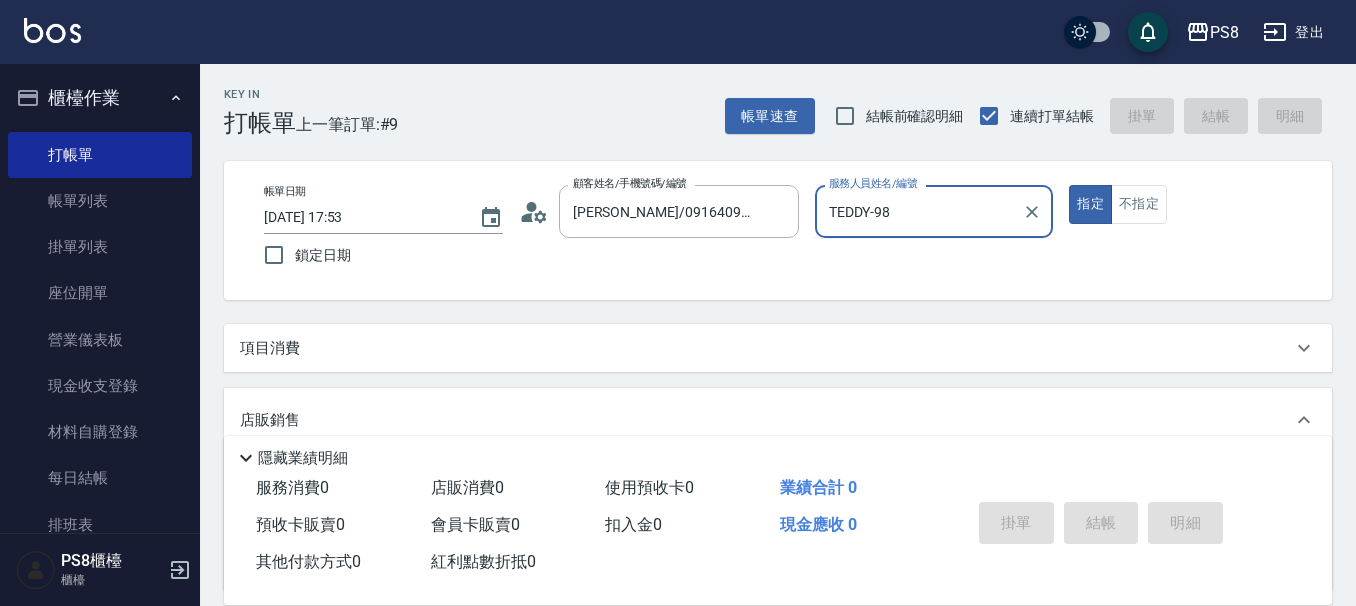 type on "TEDDY-9" 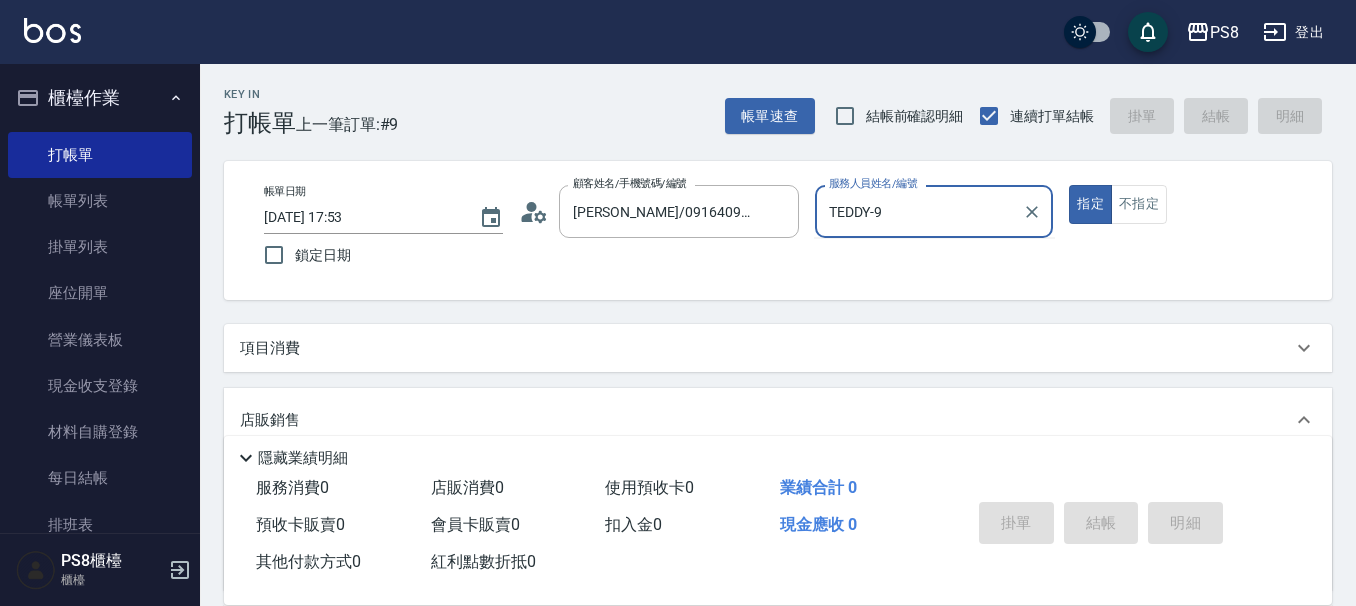 click on "指定" at bounding box center [1090, 204] 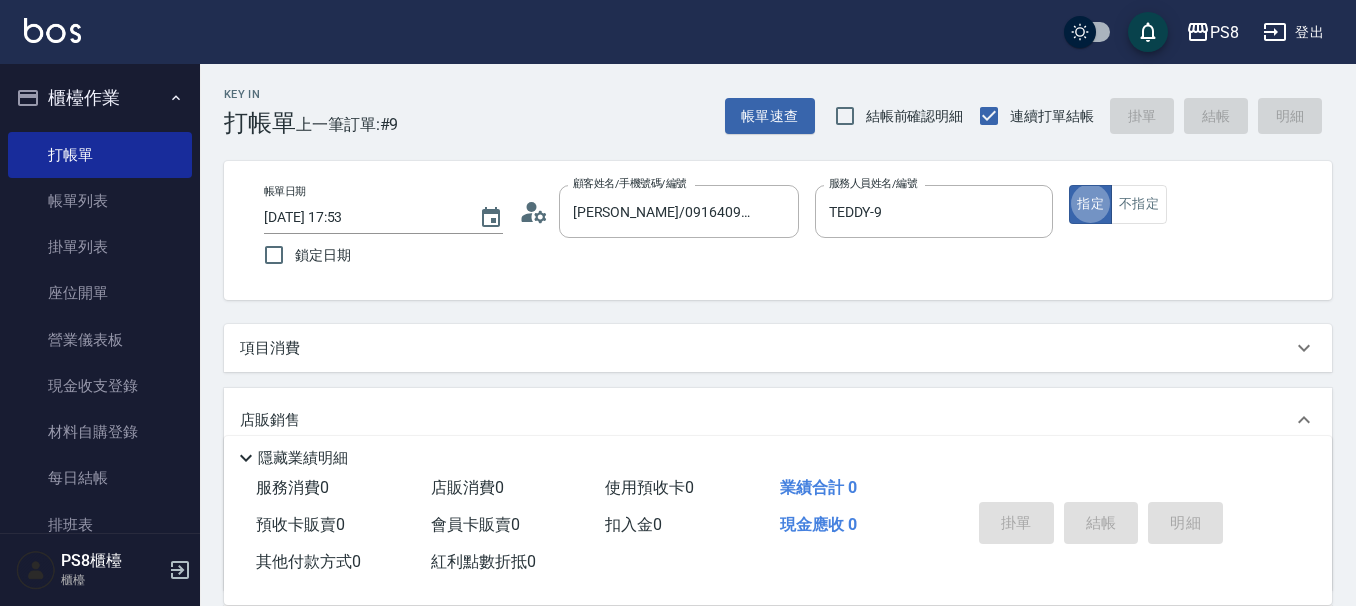click on "指定" at bounding box center [1090, 204] 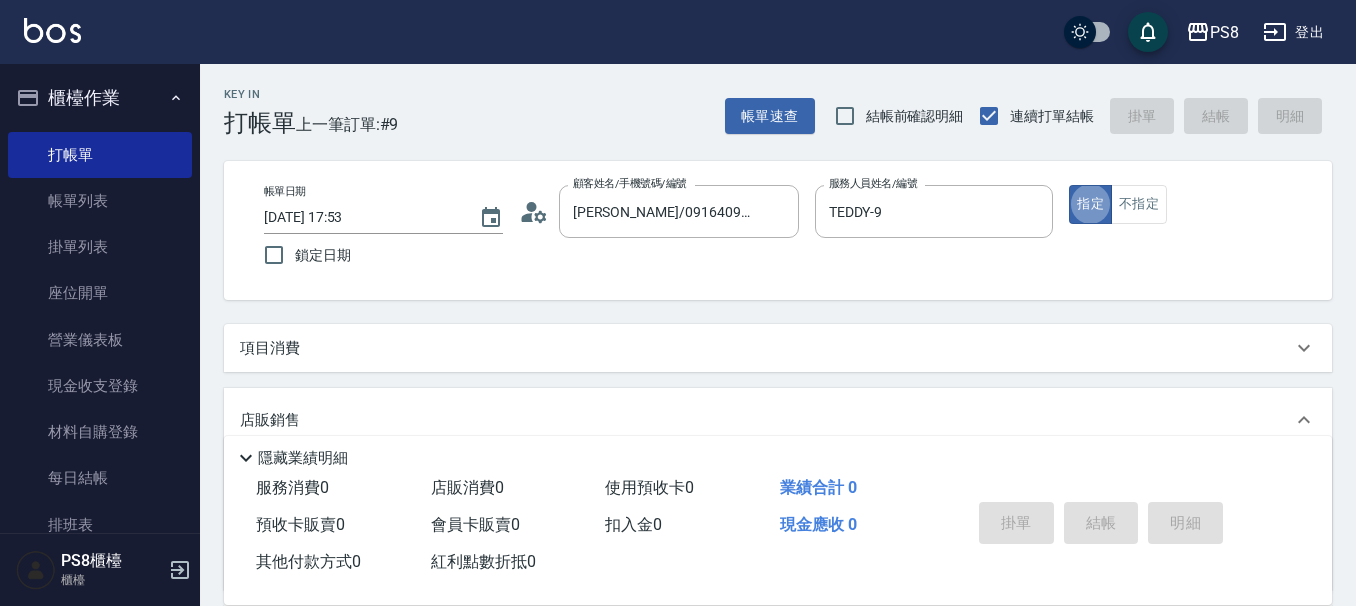 click on "指定" at bounding box center (1090, 204) 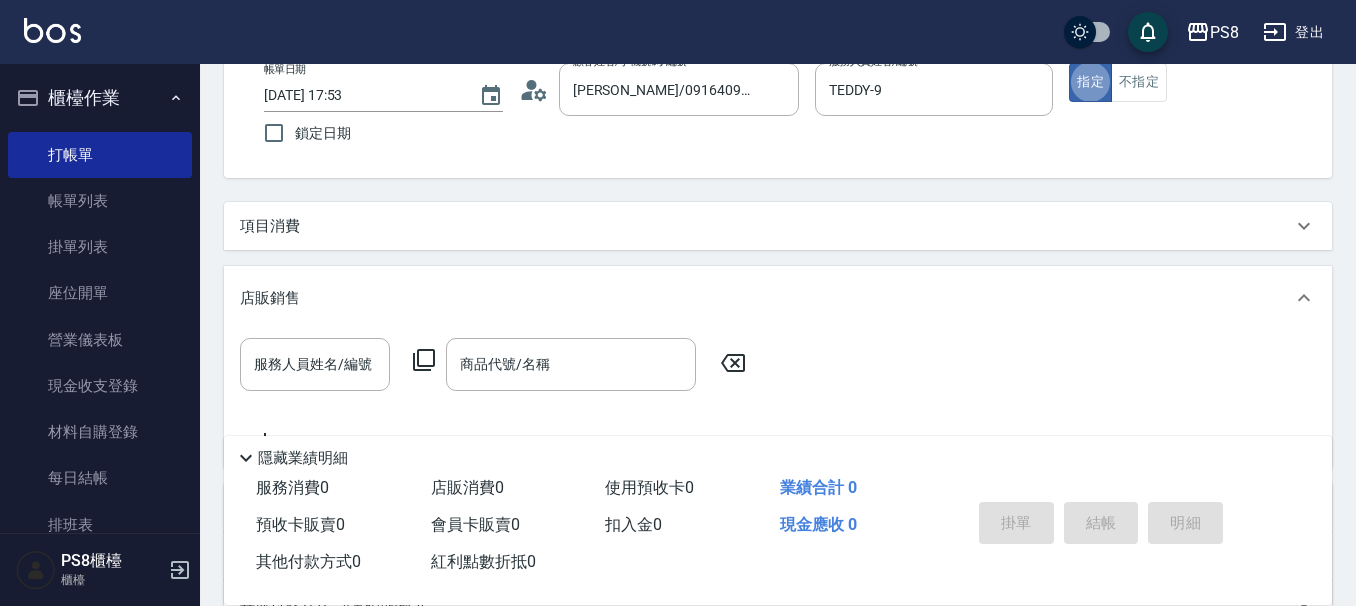 scroll, scrollTop: 0, scrollLeft: 0, axis: both 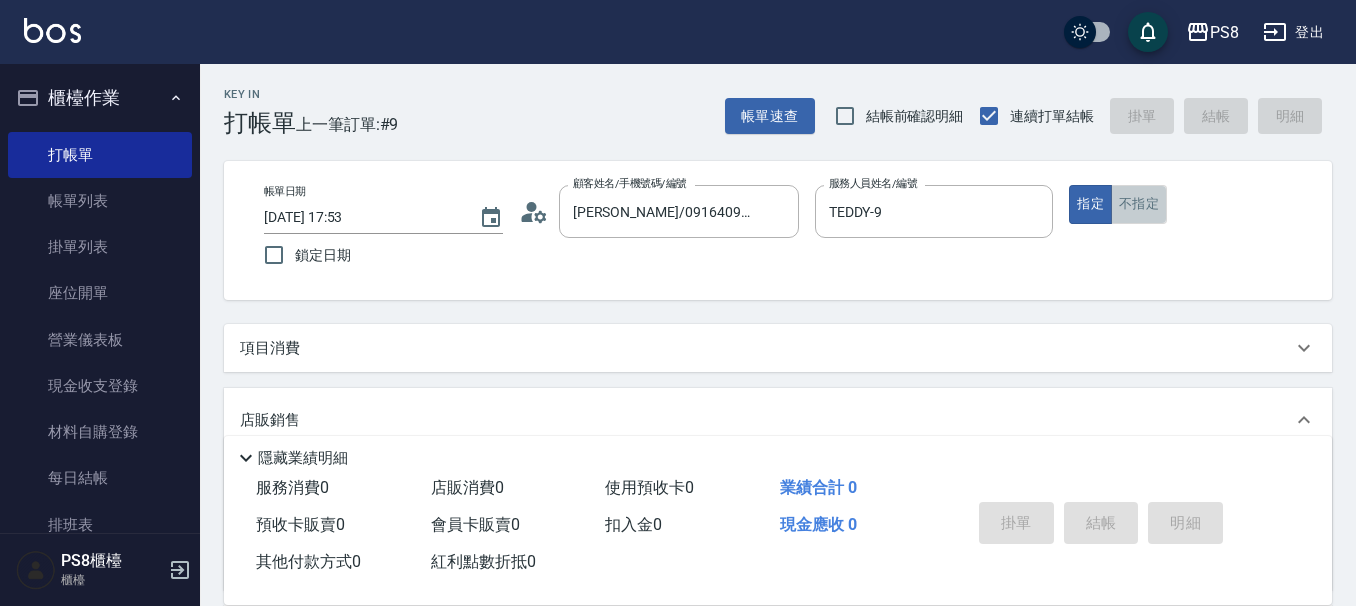 click on "不指定" at bounding box center [1139, 204] 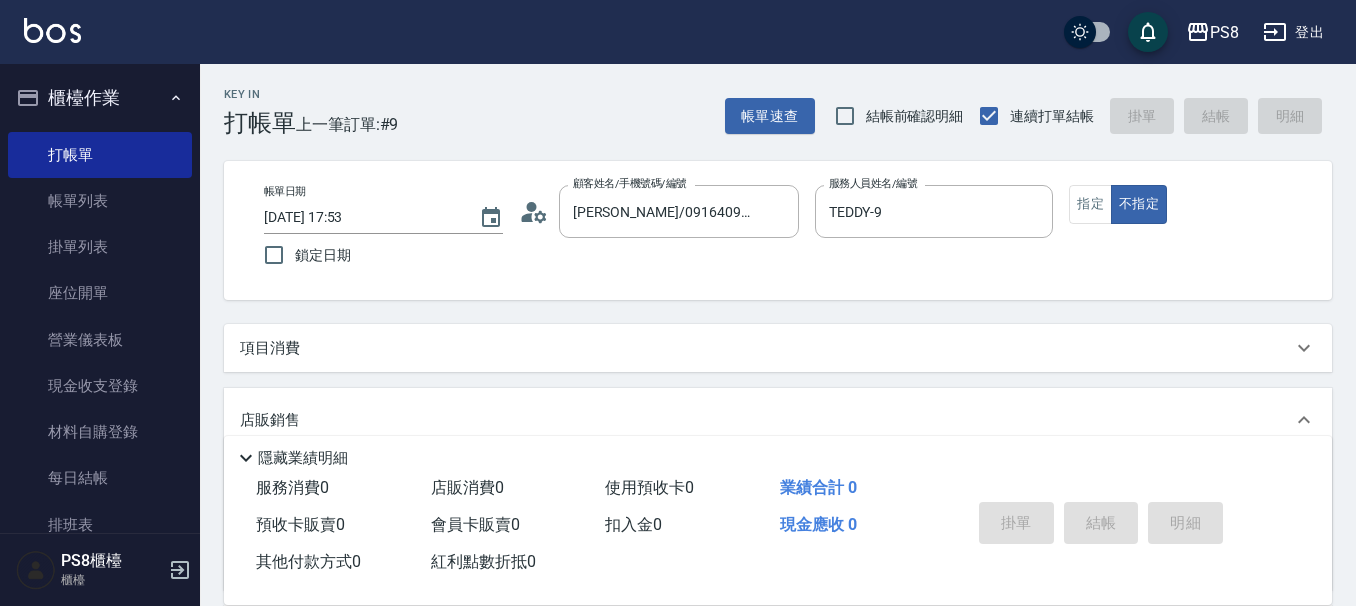 click on "項目消費" at bounding box center (778, 348) 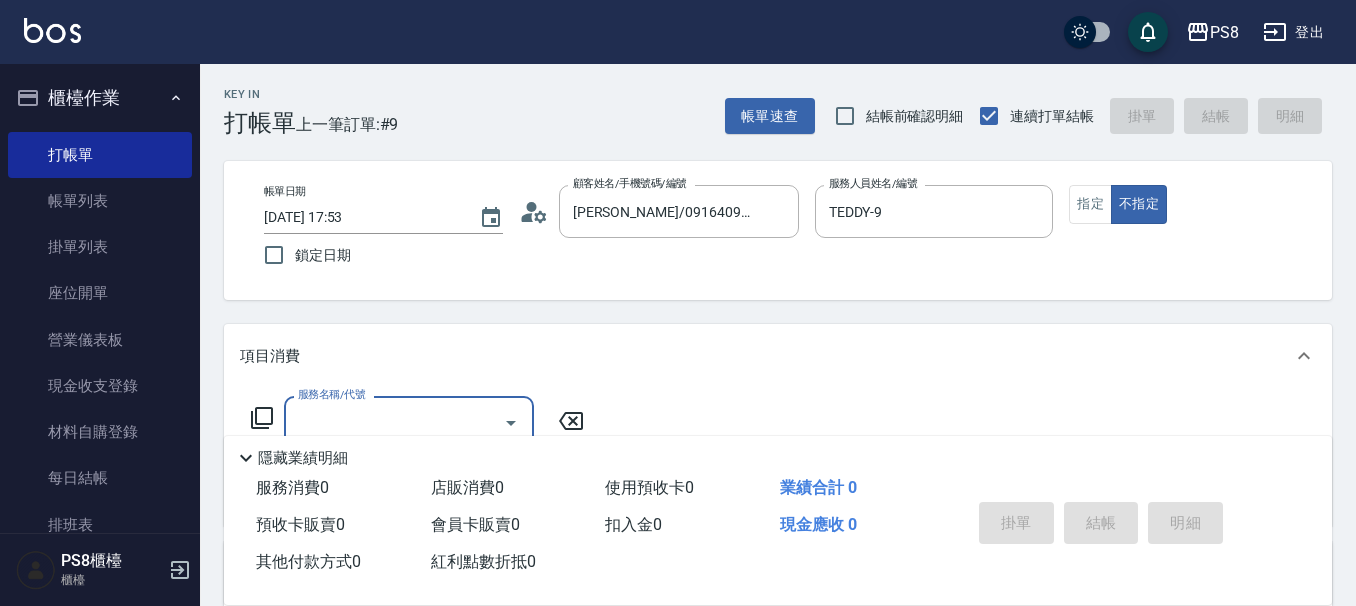 scroll, scrollTop: 35, scrollLeft: 0, axis: vertical 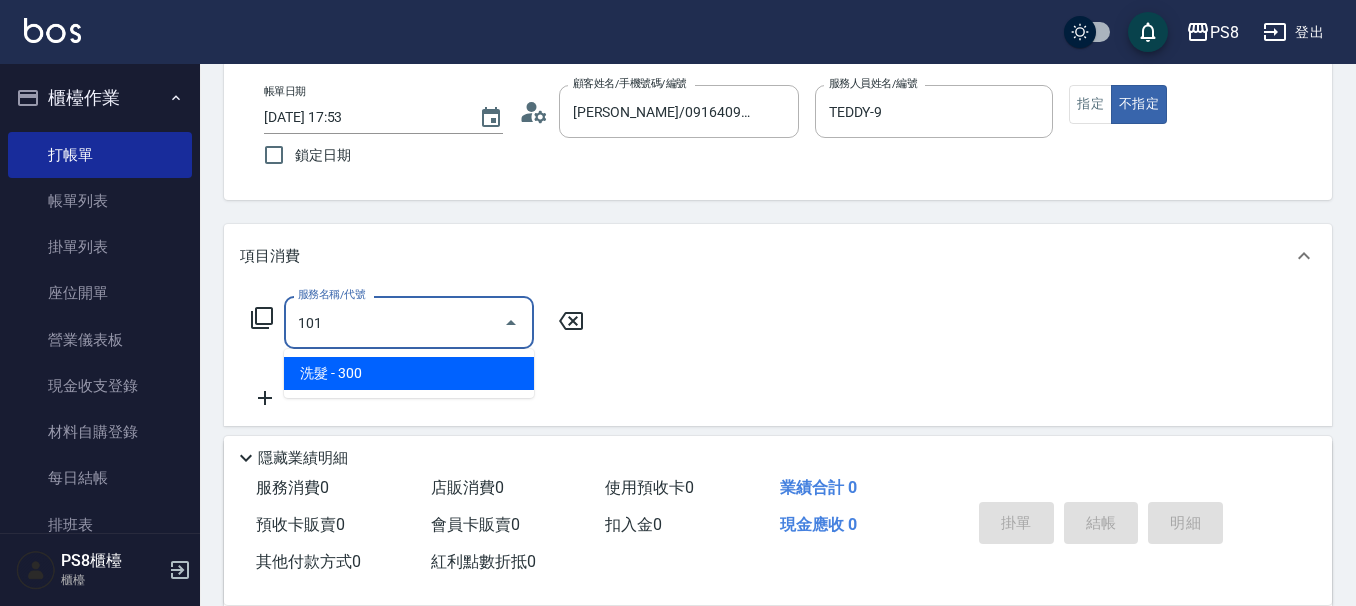 type on "洗髮(101)" 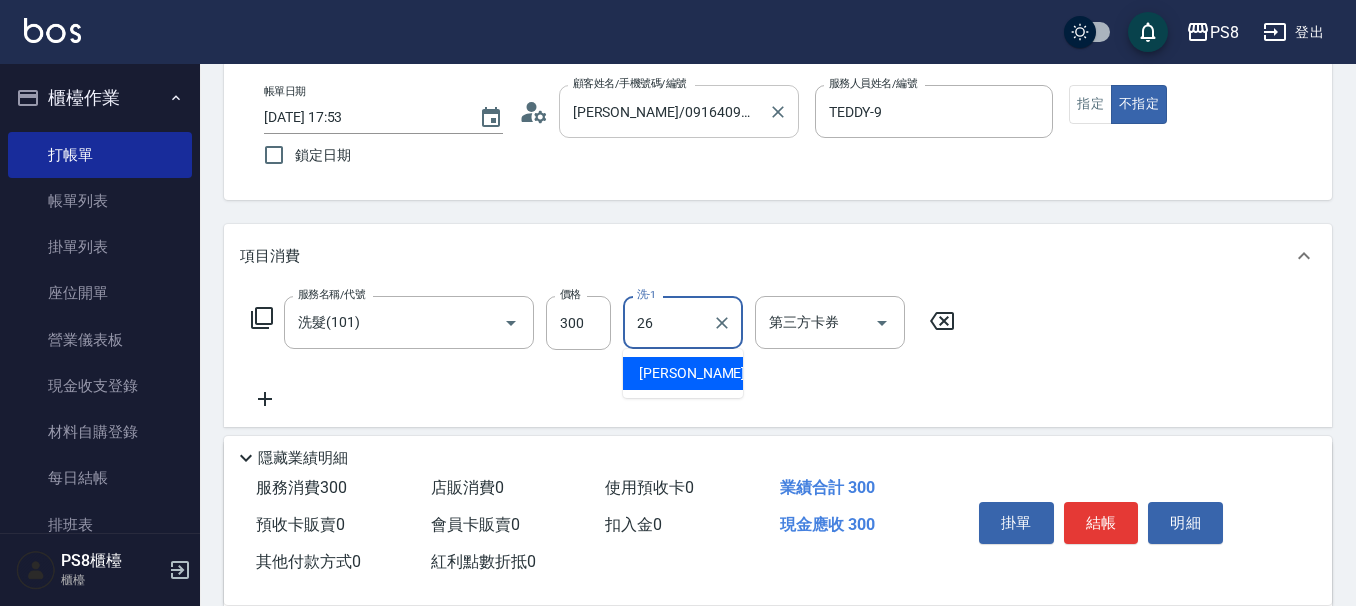 type on "苡真-26" 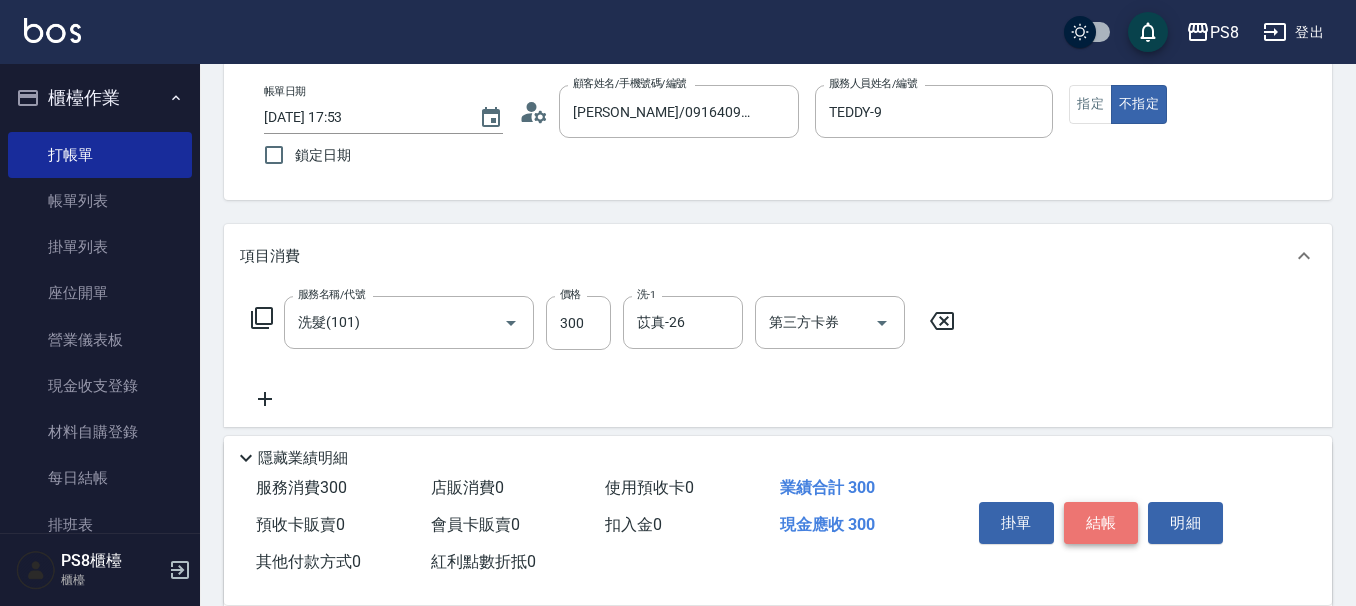 click on "結帳" at bounding box center [1101, 523] 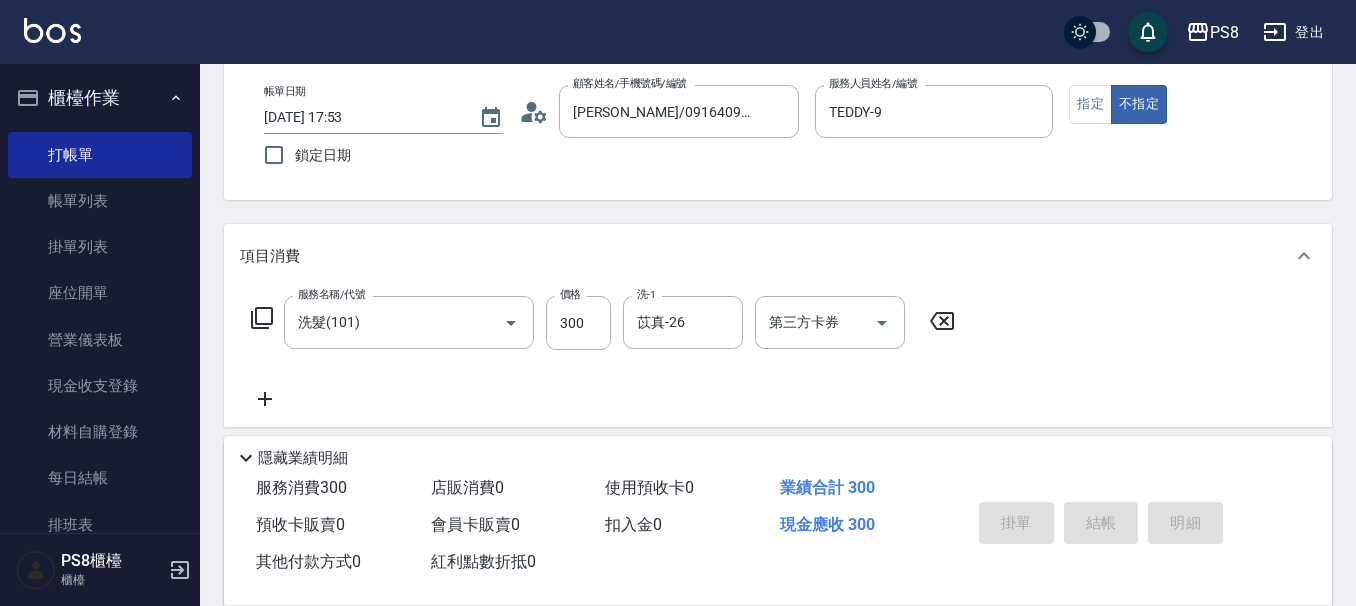 type on "2025/07/10 17:55" 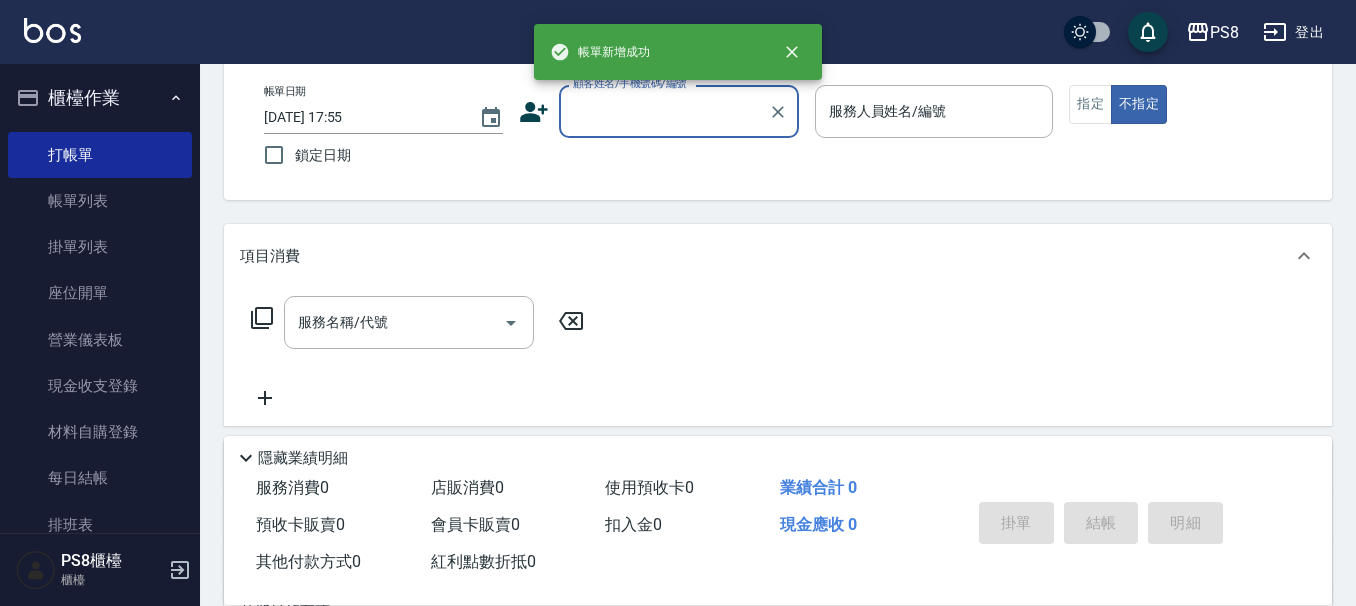scroll, scrollTop: 0, scrollLeft: 0, axis: both 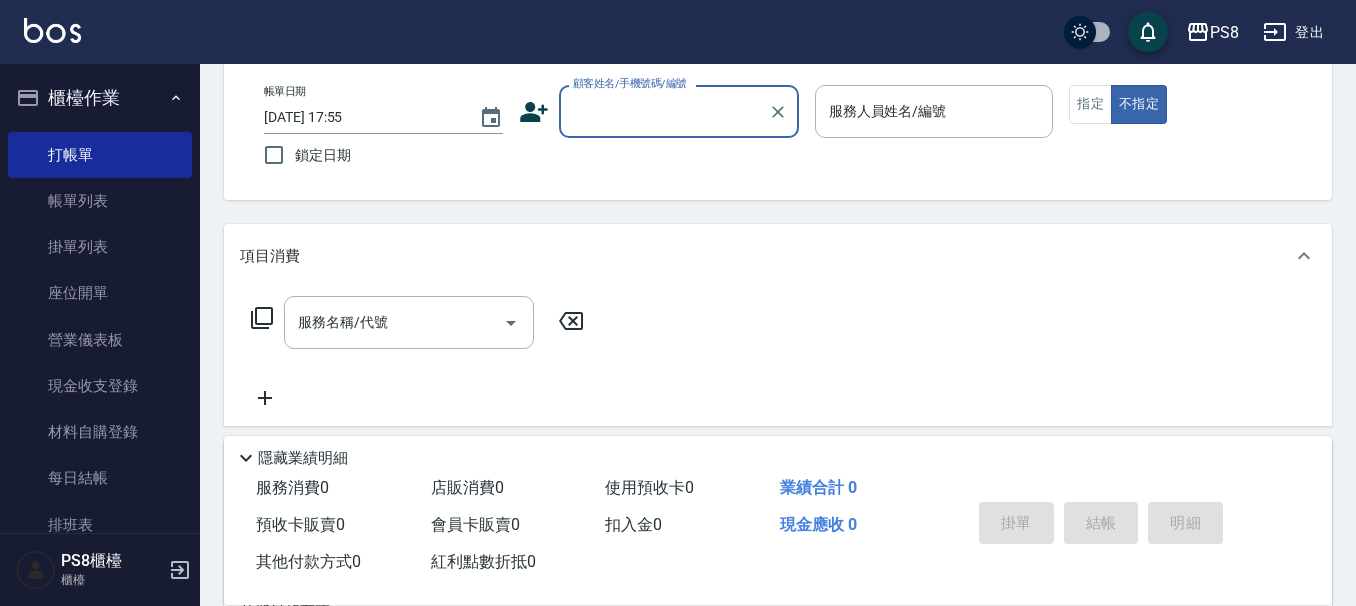 click on "顧客姓名/手機號碼/編號" at bounding box center [664, 111] 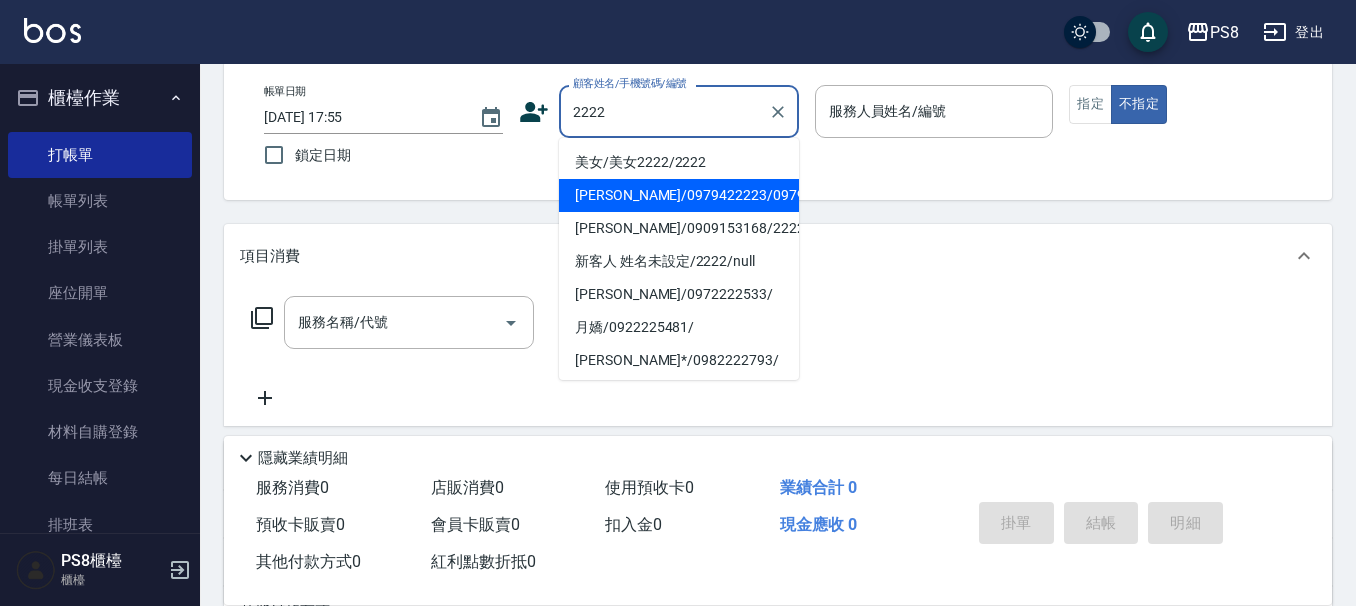 type on "2222" 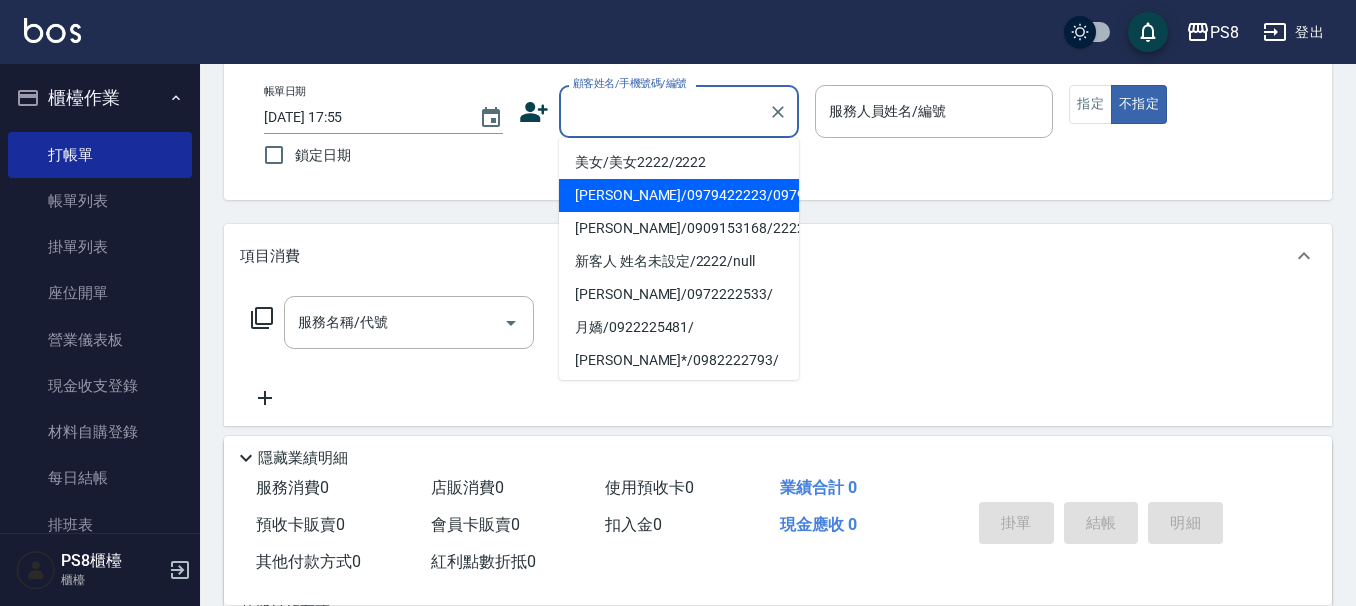 click at bounding box center (934, 148) 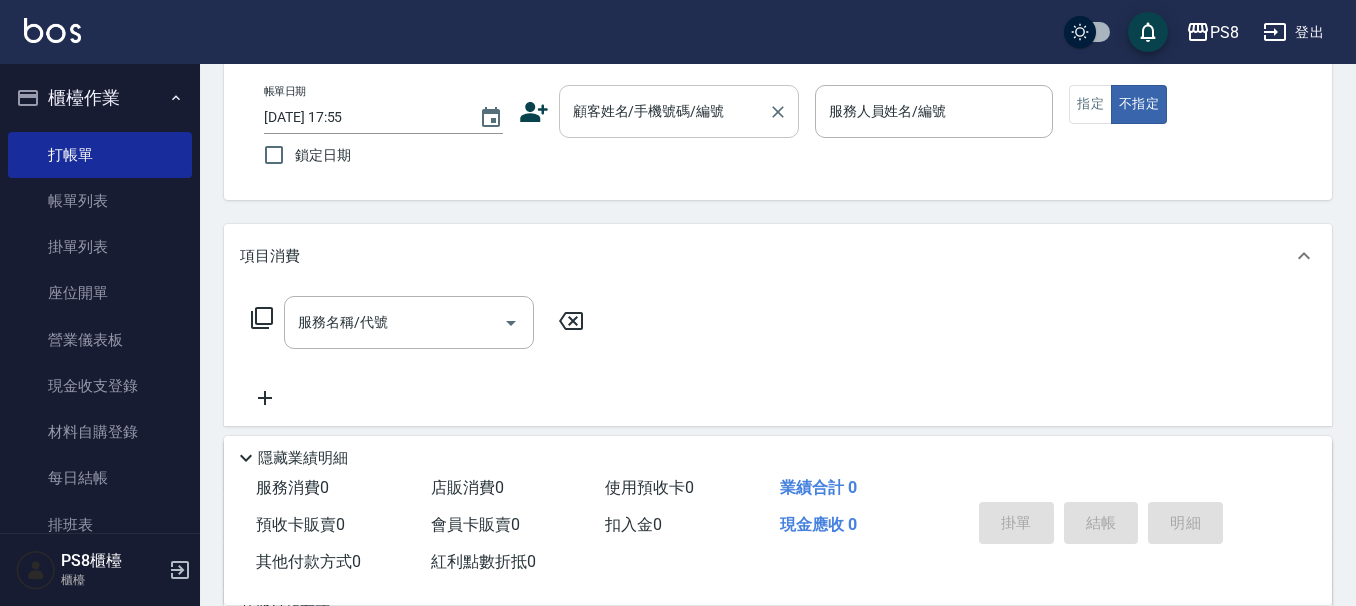click on "顧客姓名/手機號碼/編號" at bounding box center (664, 111) 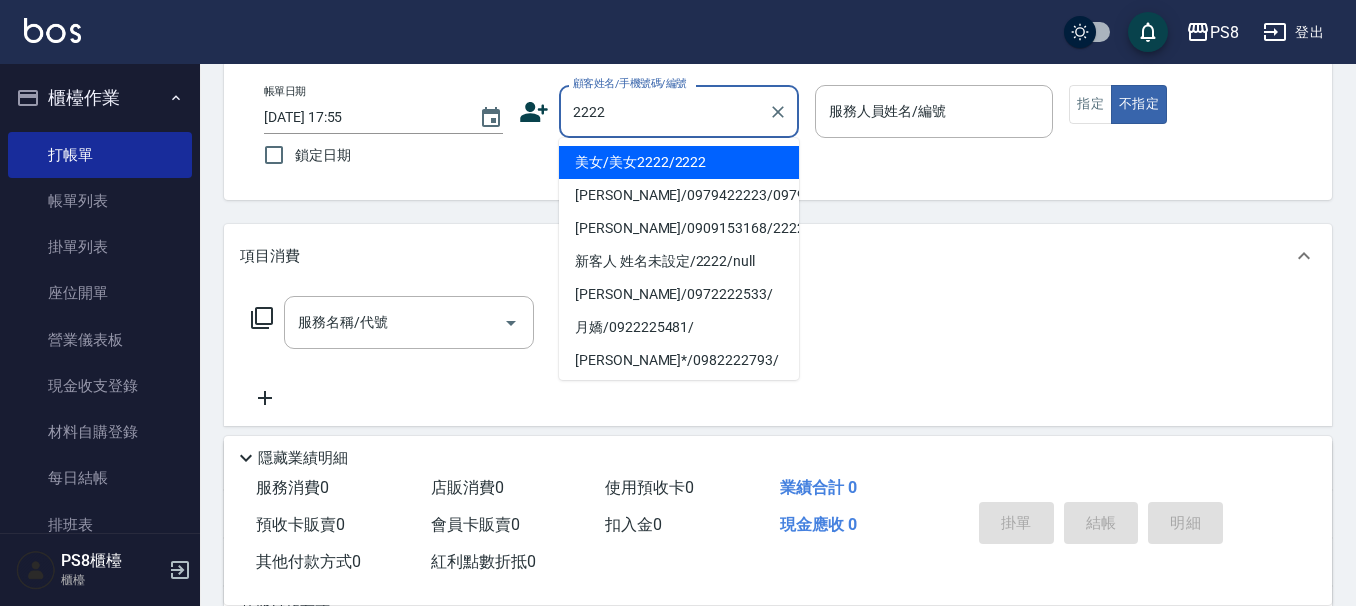 click on "美女/美女2222/2222" at bounding box center [679, 162] 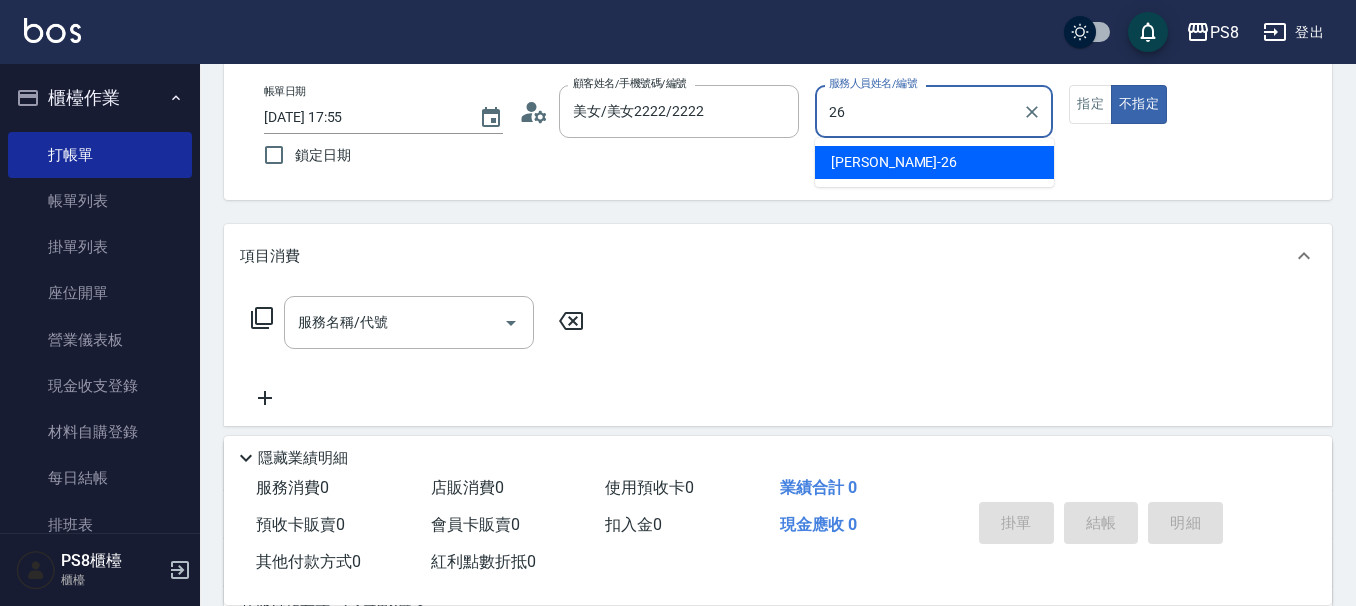 click on "苡真 -26" at bounding box center [934, 162] 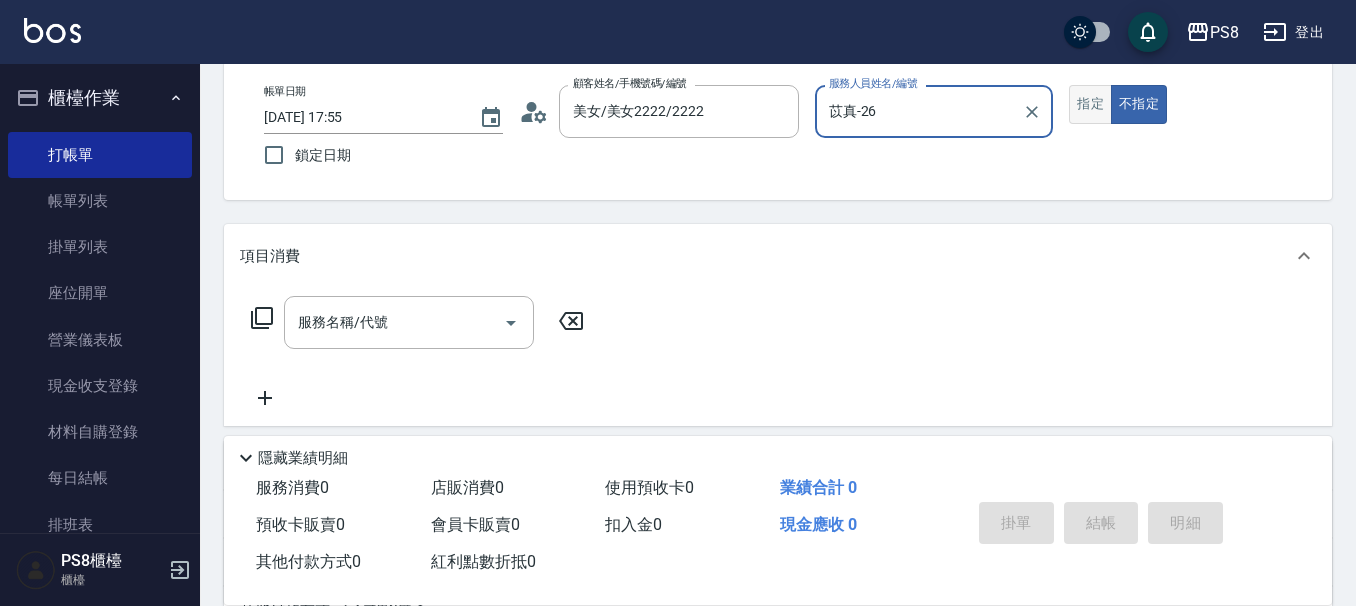 type on "苡真-26" 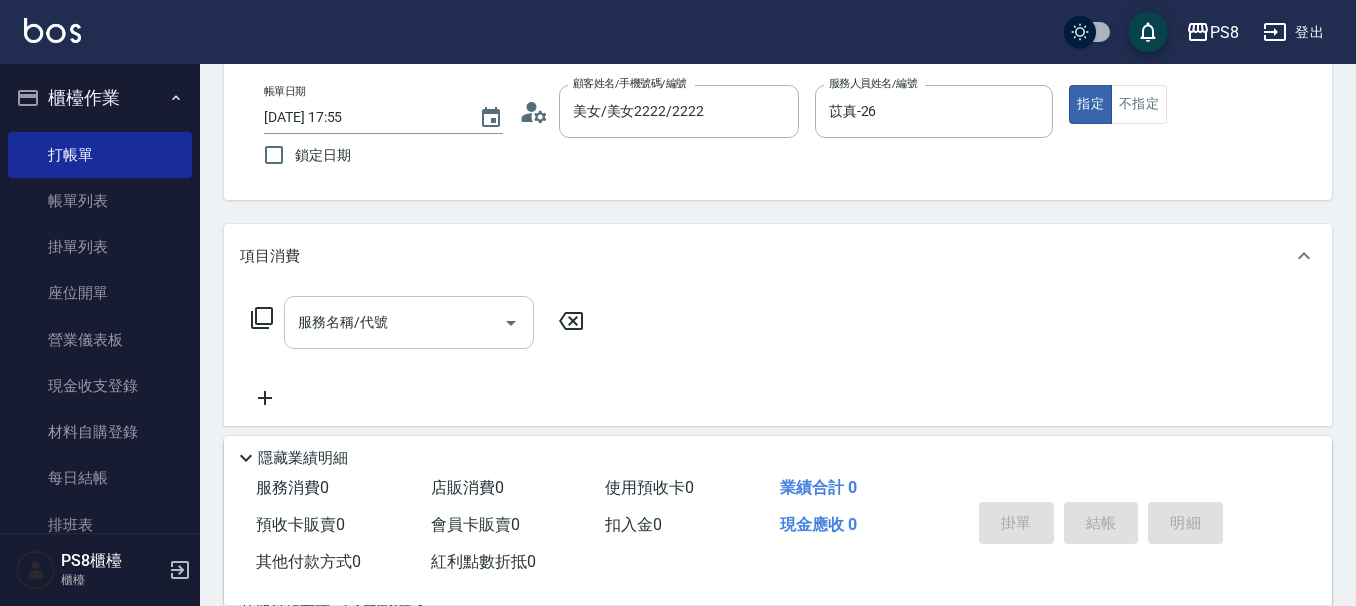 click on "服務名稱/代號" at bounding box center [409, 322] 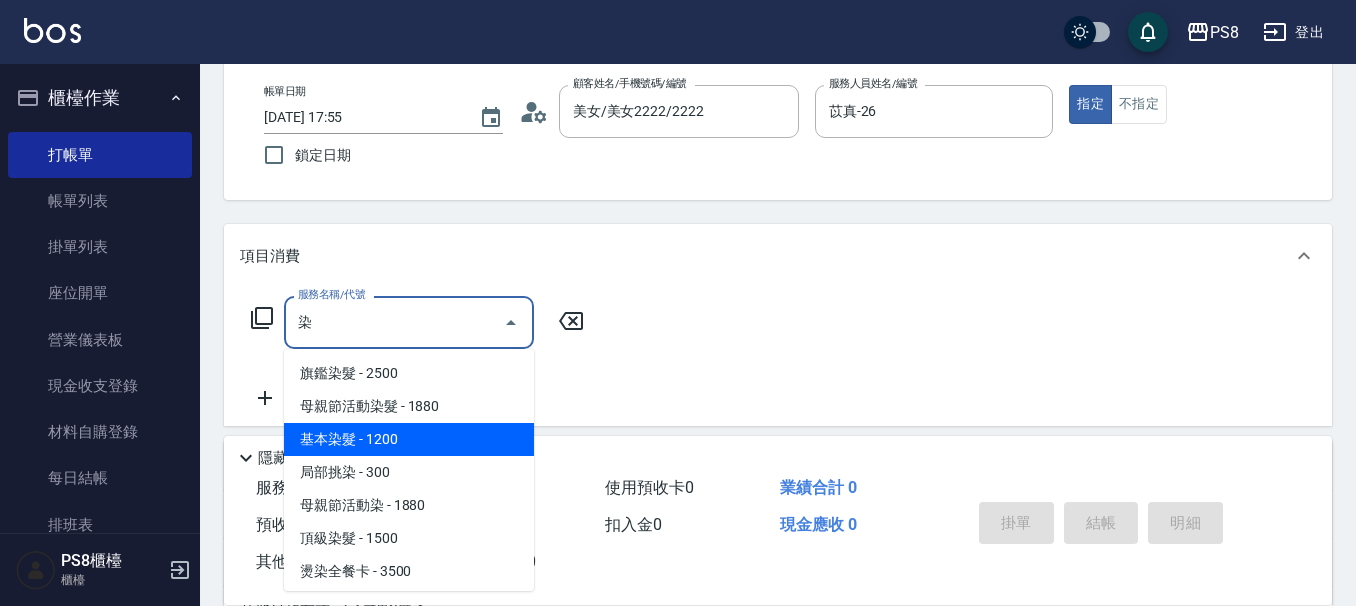click on "基本染髮 - 1200" at bounding box center [409, 439] 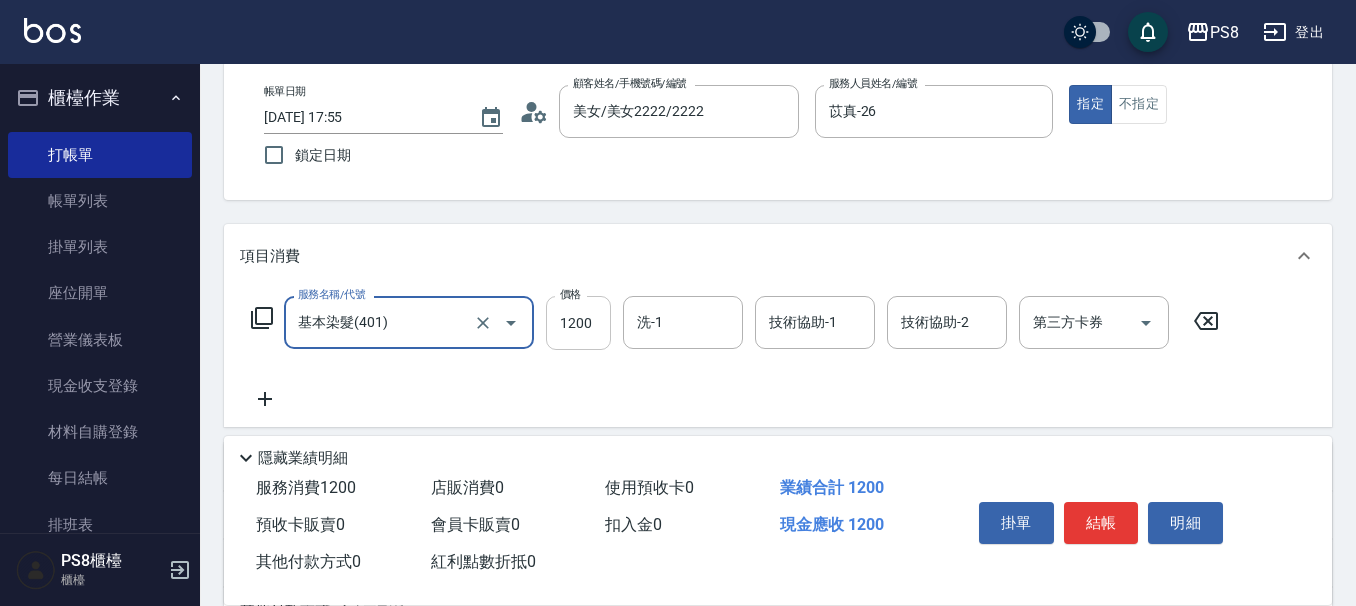 type on "基本染髮(401)" 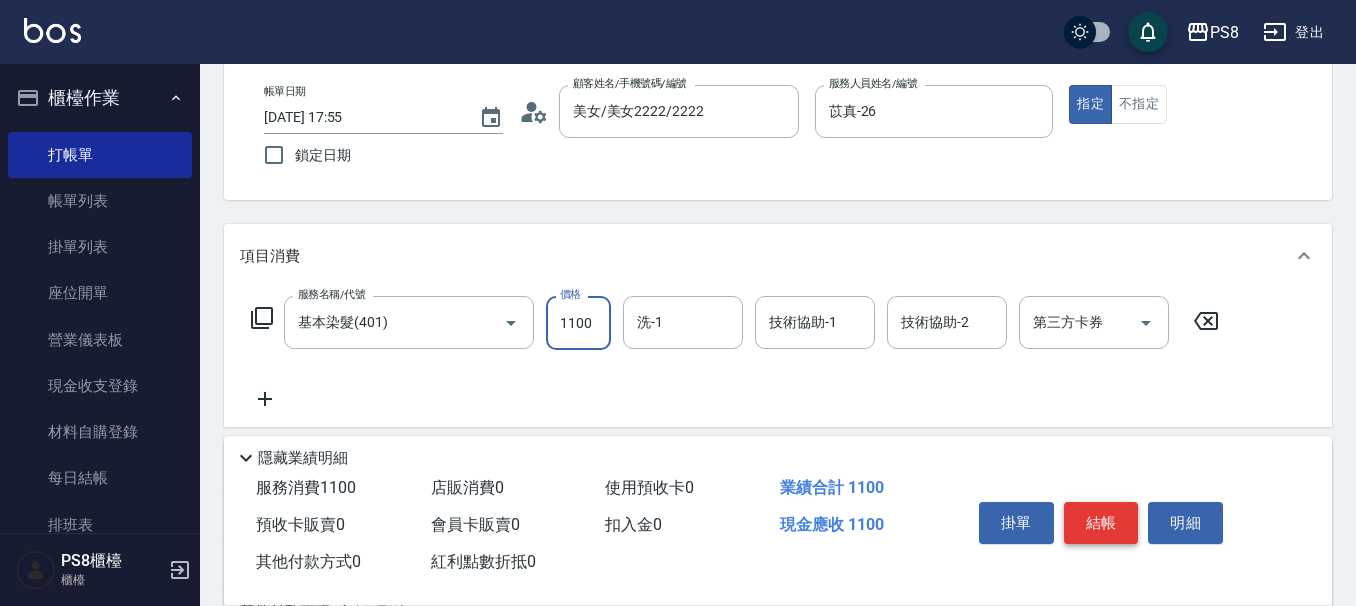 type on "1100" 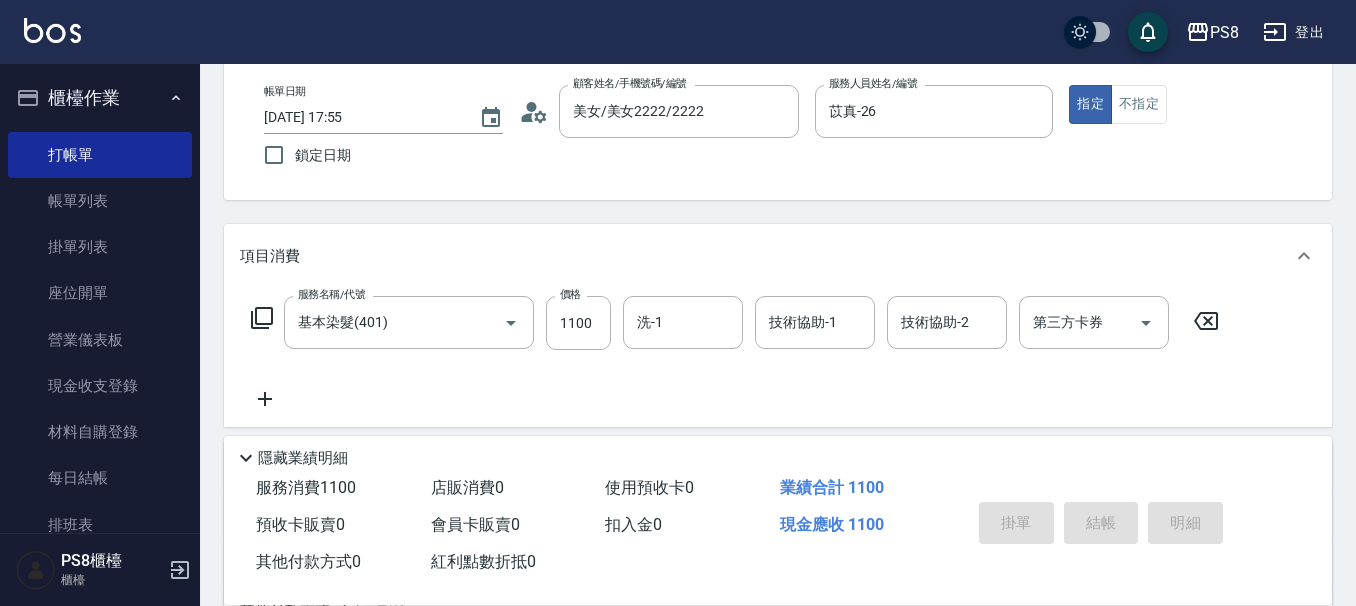 type on "2025/07/10 17:57" 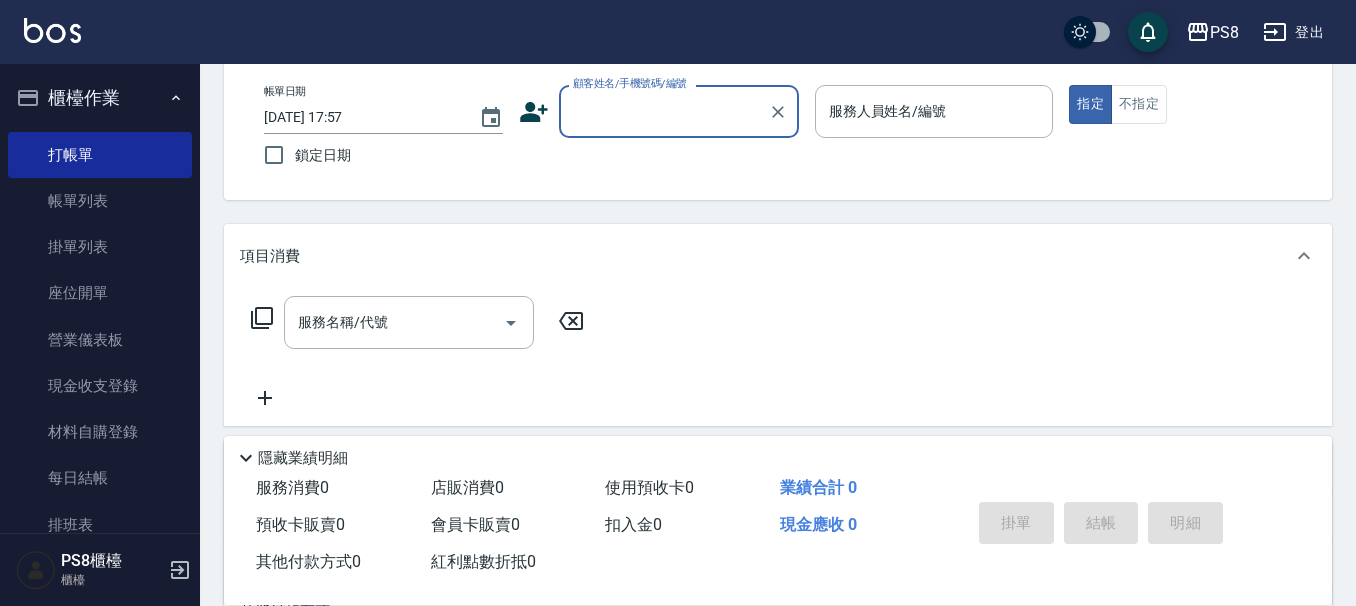click on "顧客姓名/手機號碼/編號" at bounding box center (664, 111) 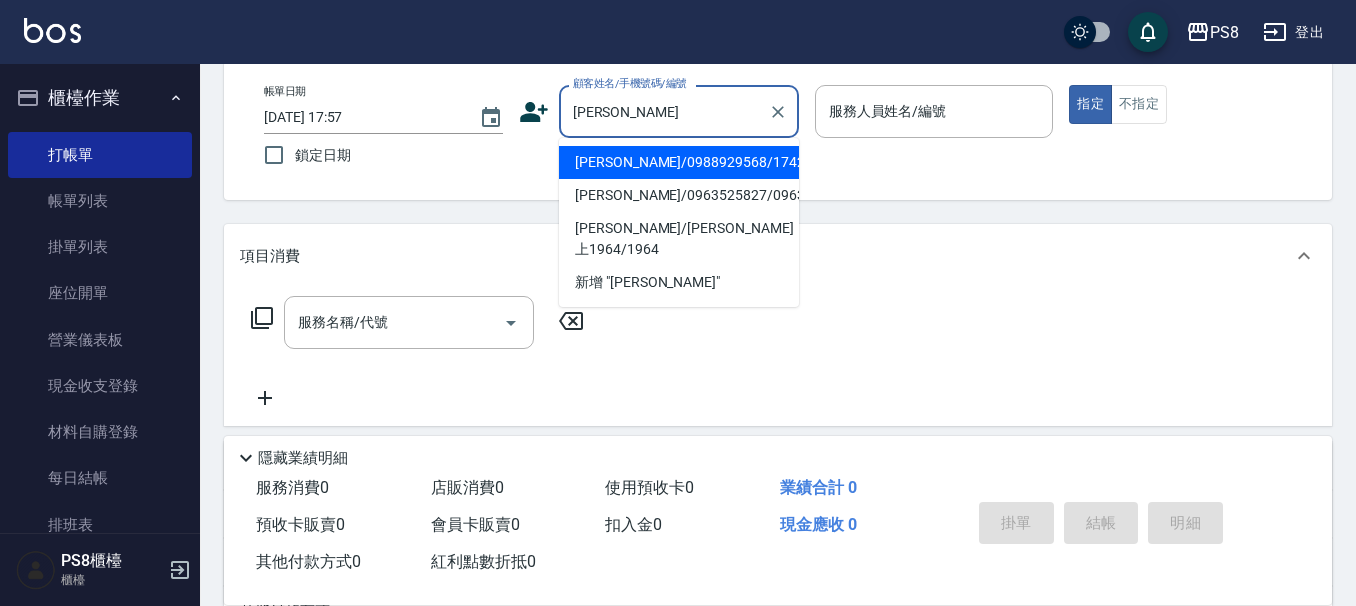 click on "林崇正/0988929568/17422" at bounding box center [679, 162] 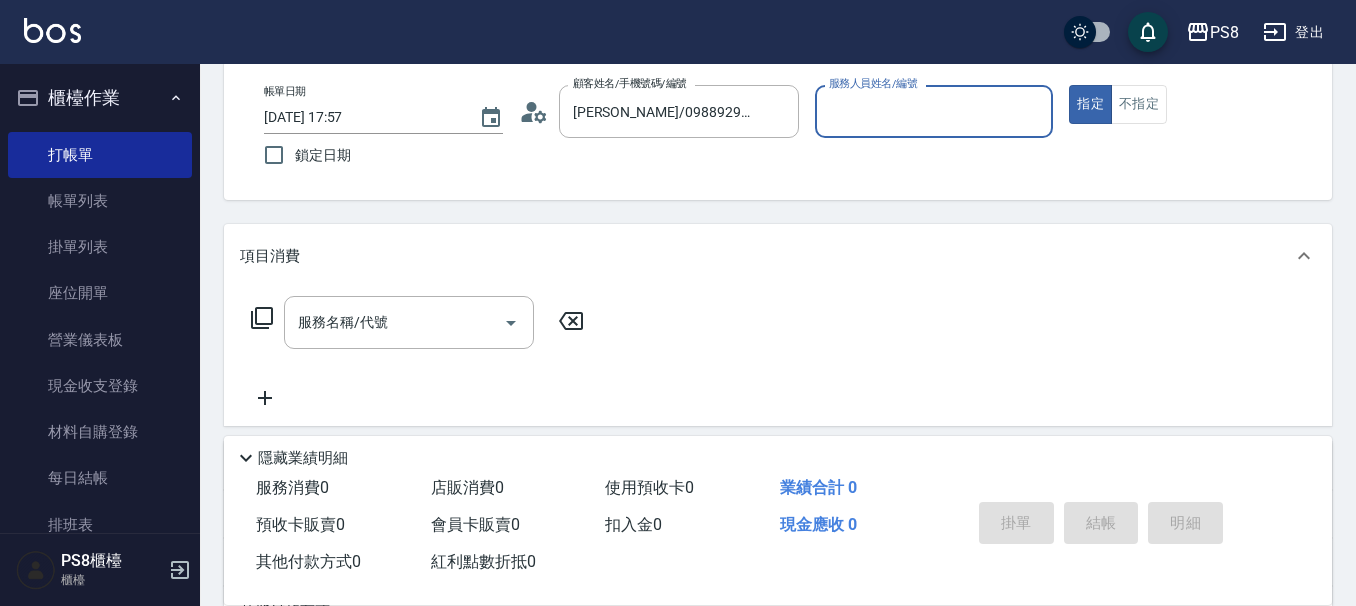 type on "佳亭-8" 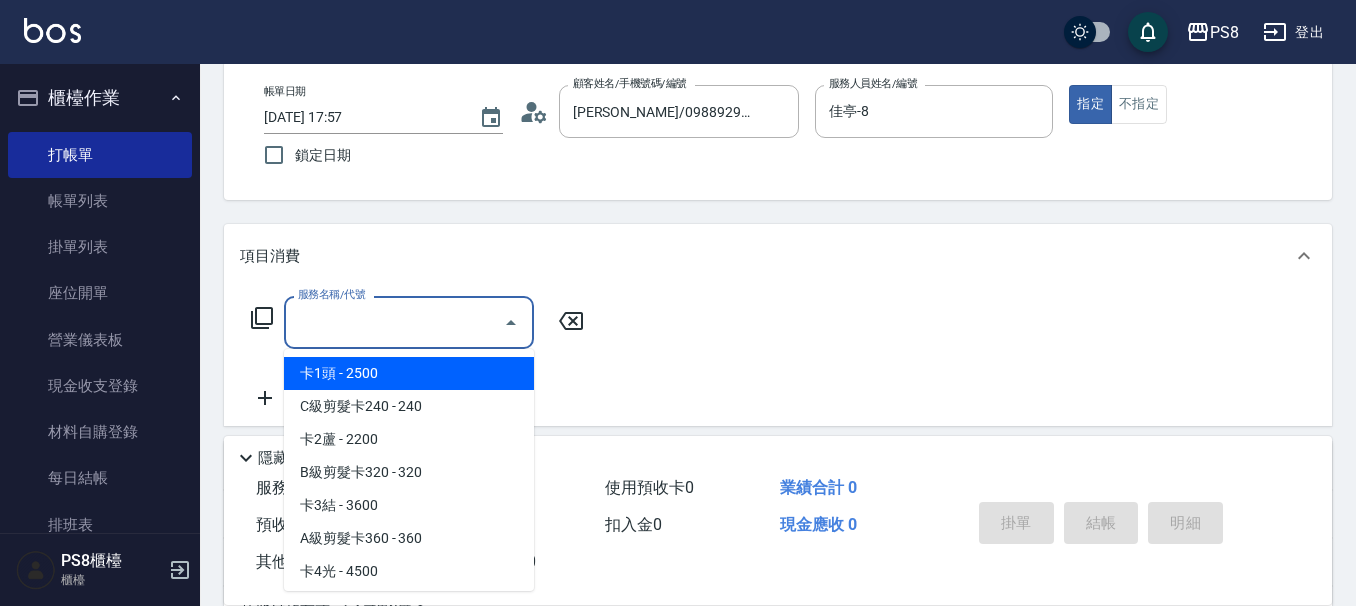 click on "服務名稱/代號 服務名稱/代號" at bounding box center [409, 322] 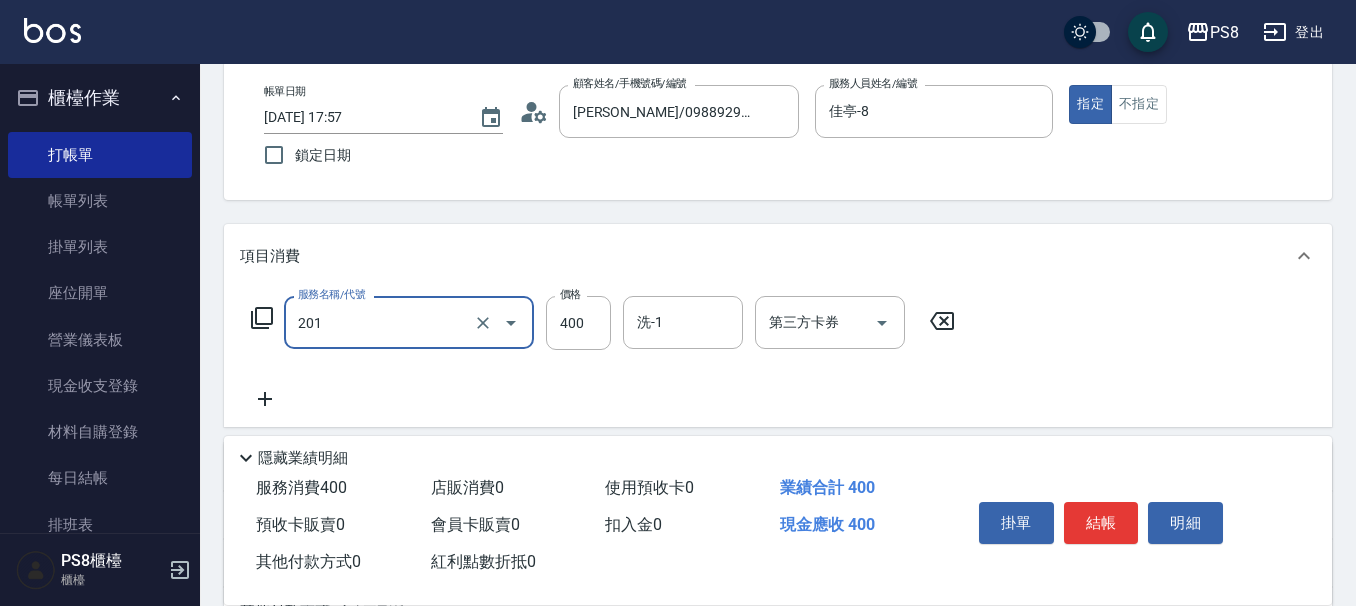 type on "洗剪400(201)" 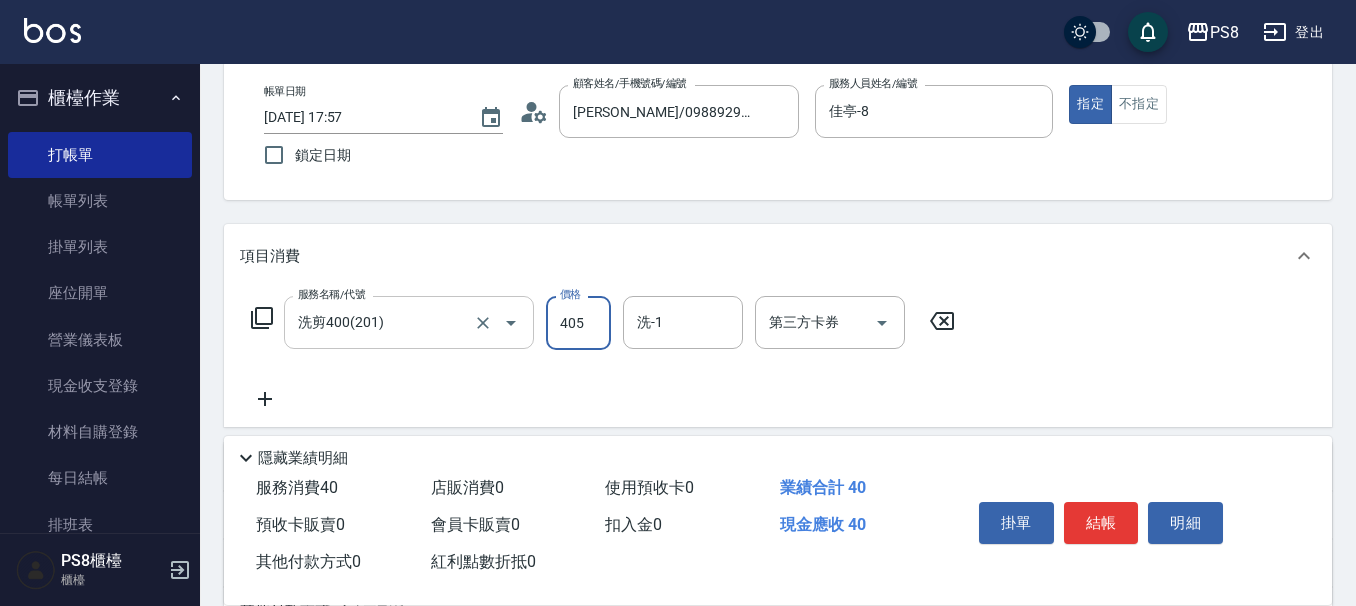 type on "405" 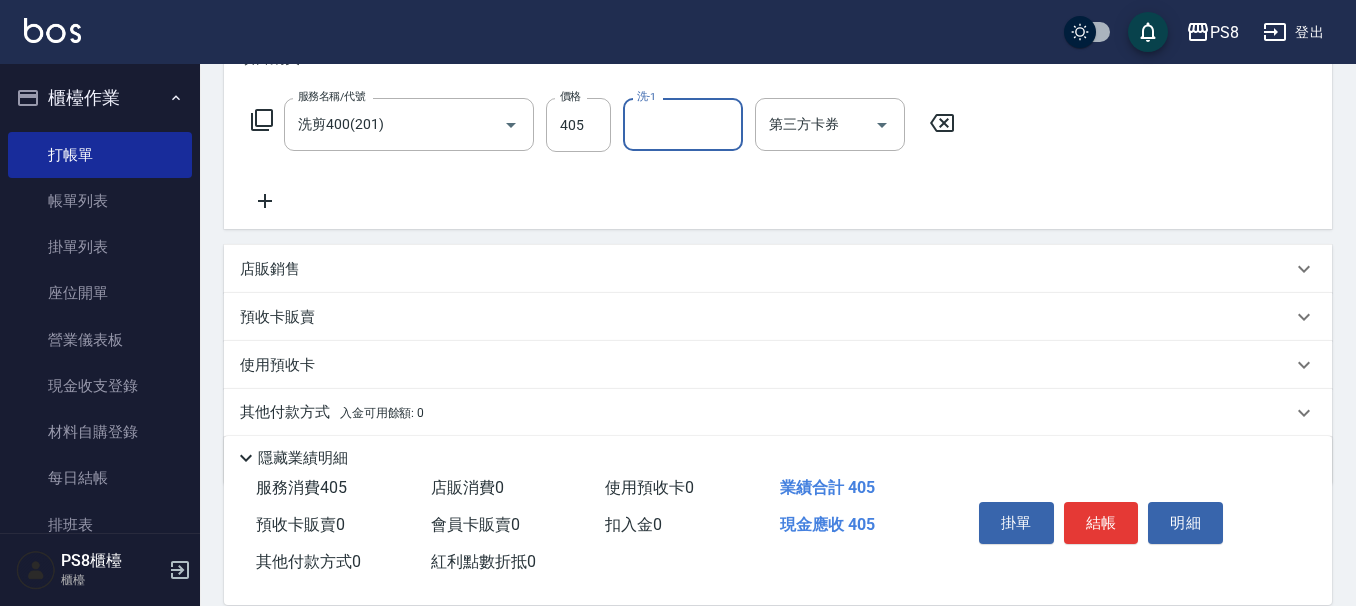 scroll, scrollTop: 300, scrollLeft: 0, axis: vertical 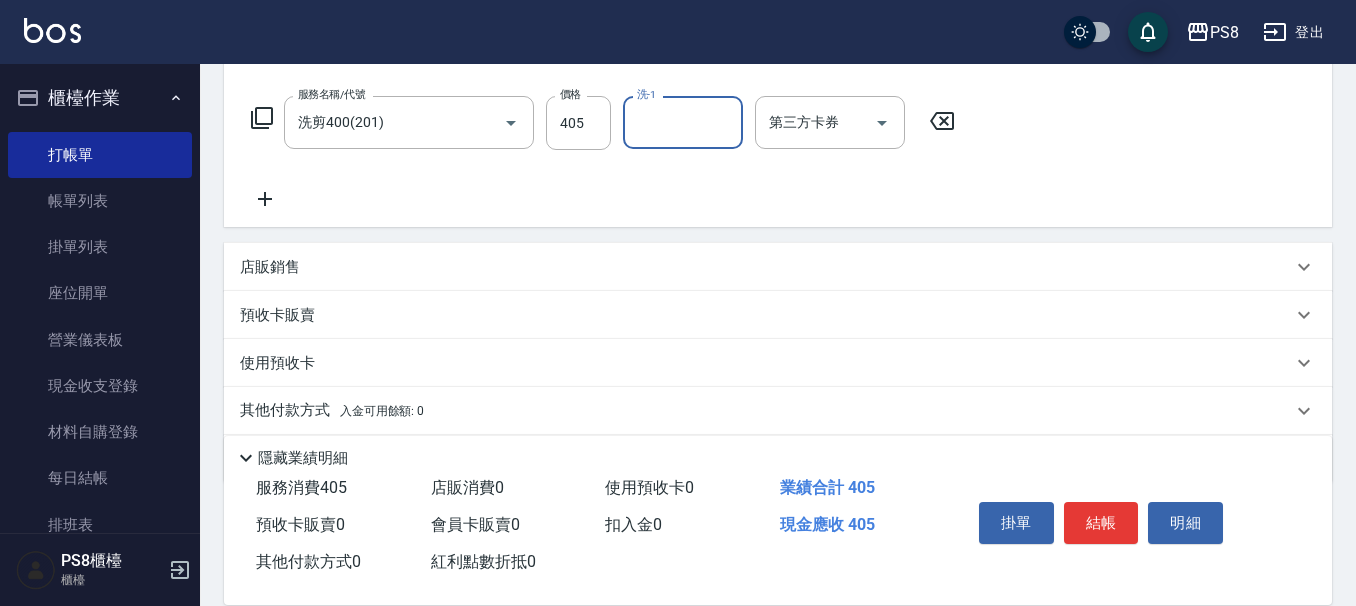 click on "店販銷售" at bounding box center (270, 267) 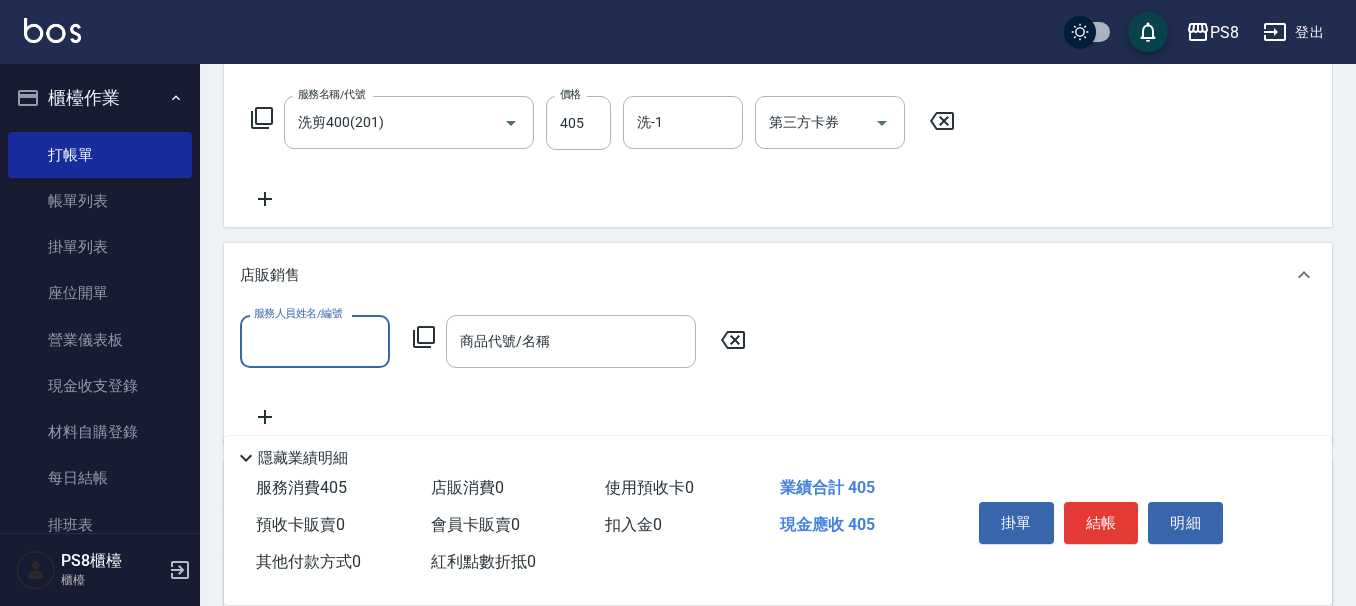 scroll, scrollTop: 0, scrollLeft: 0, axis: both 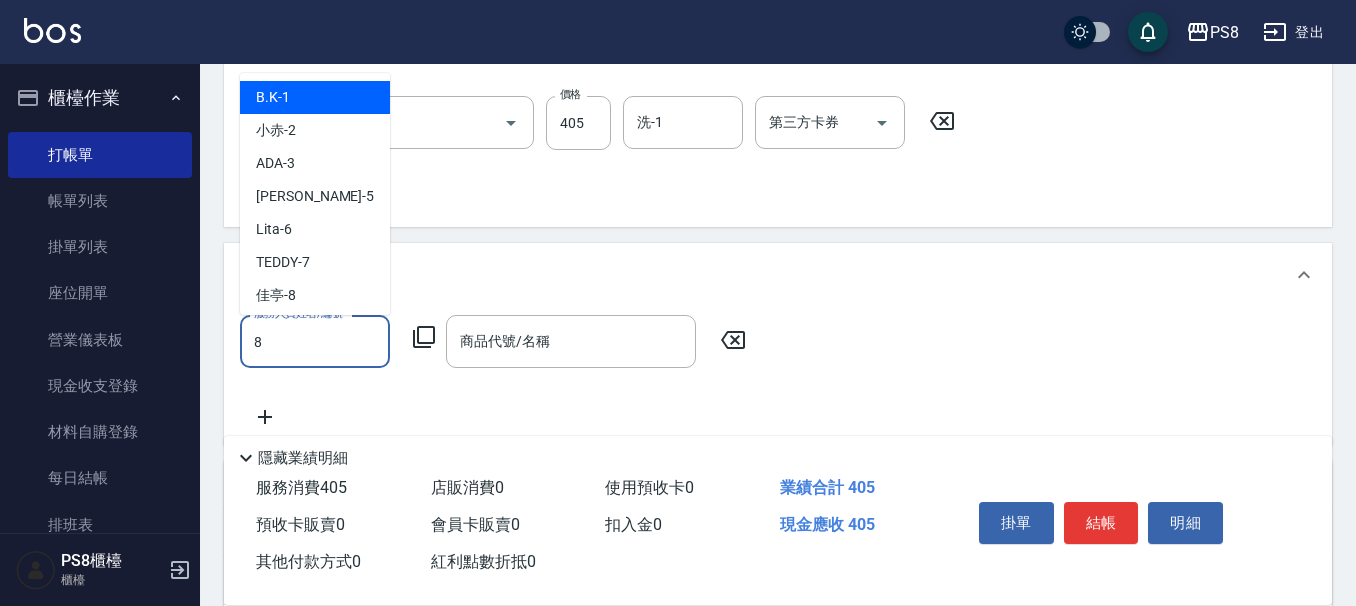 type on "佳亭-8" 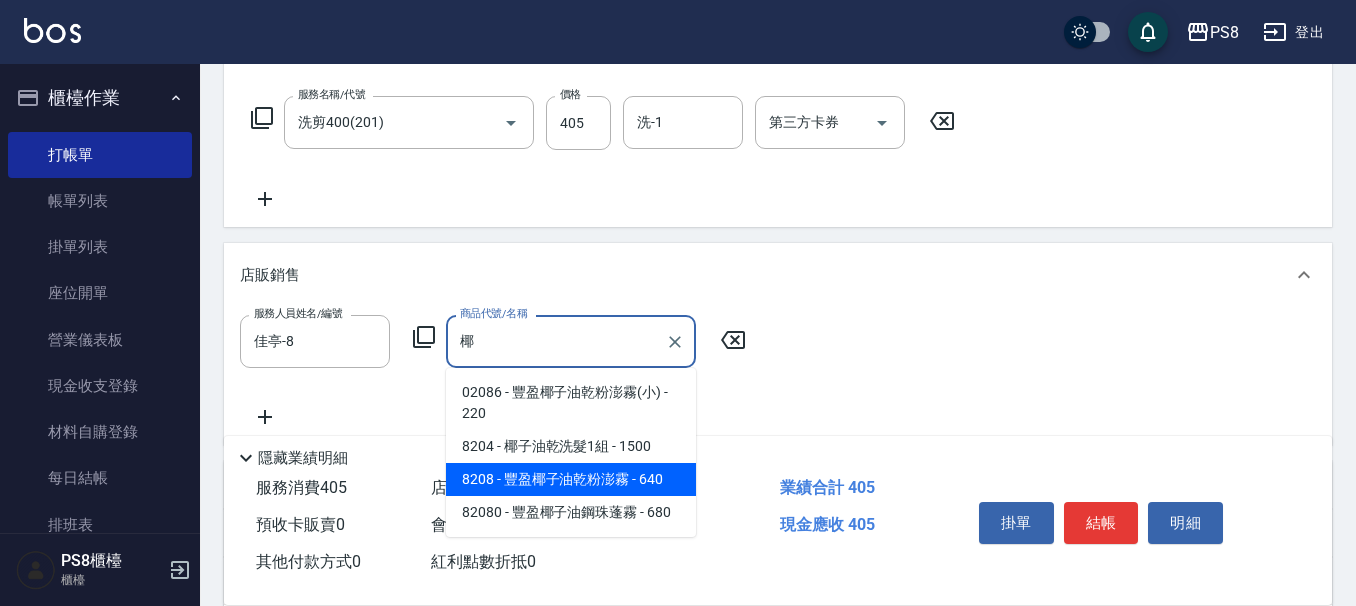 click on "8208 - 豐盈椰子油乾粉澎霧 - 640" at bounding box center [571, 479] 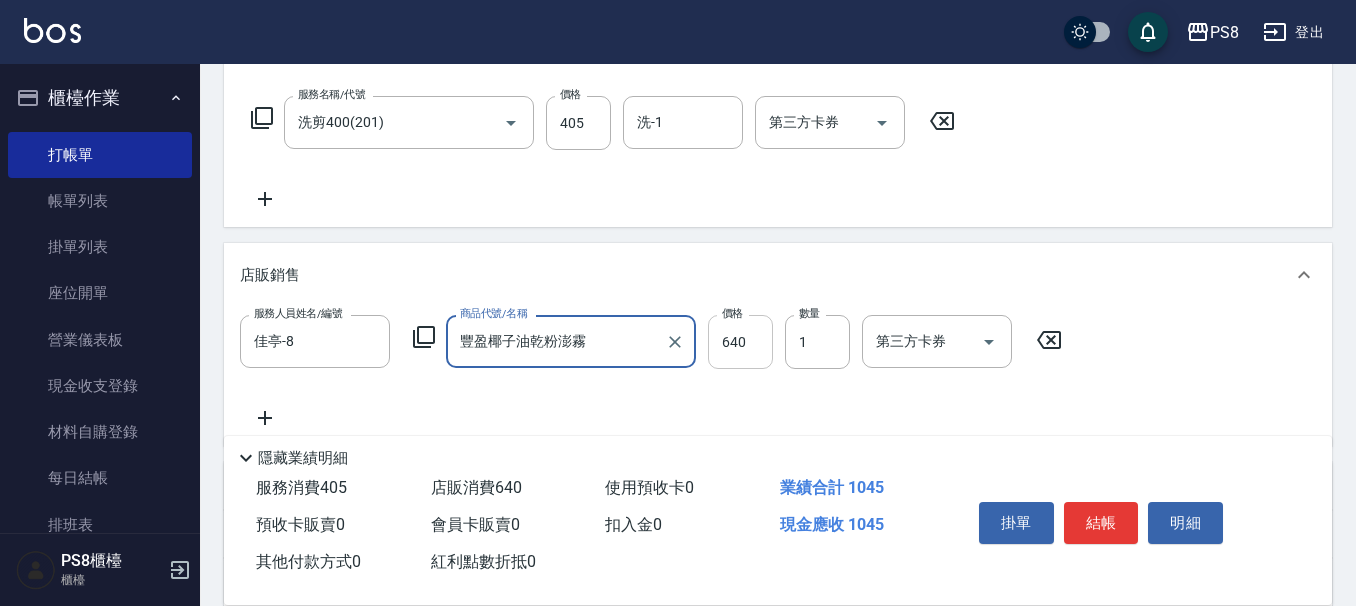 type on "豐盈椰子油乾粉澎霧" 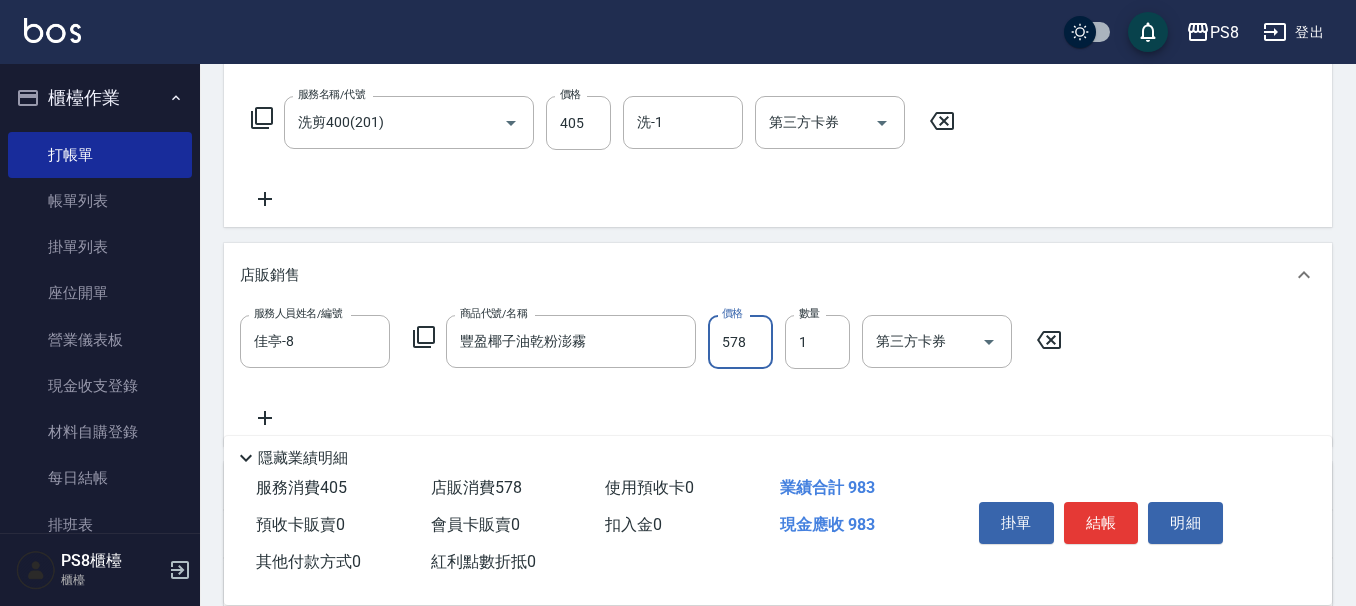 type on "578" 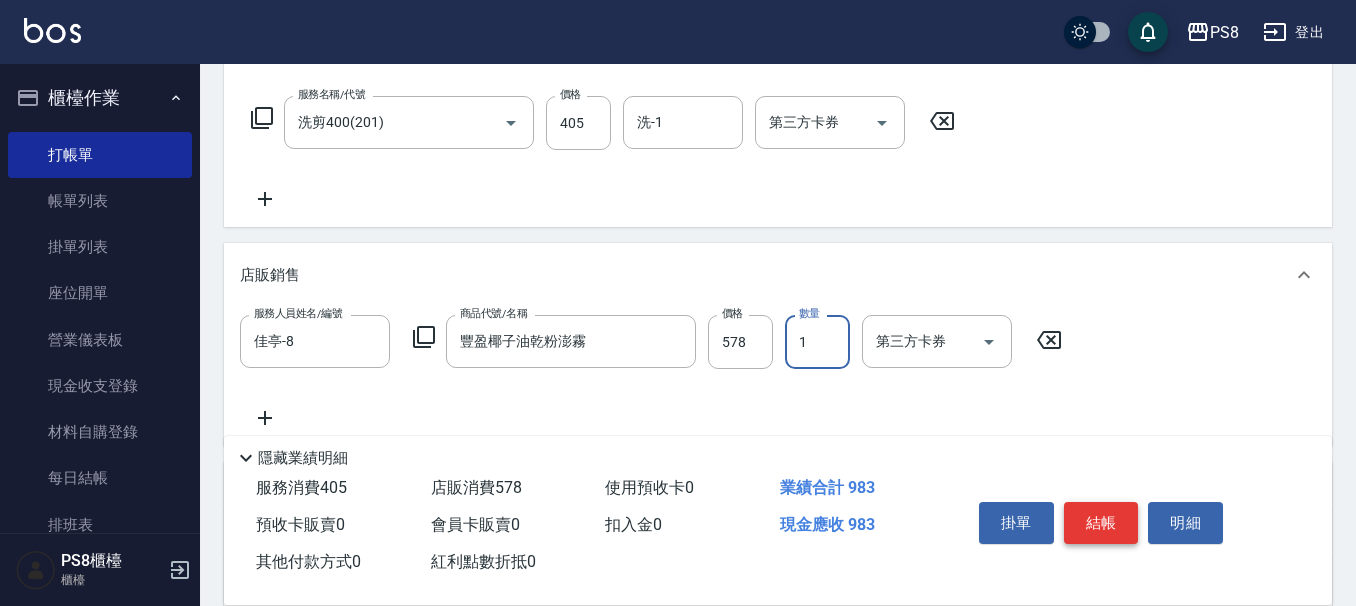 click on "結帳" at bounding box center [1101, 523] 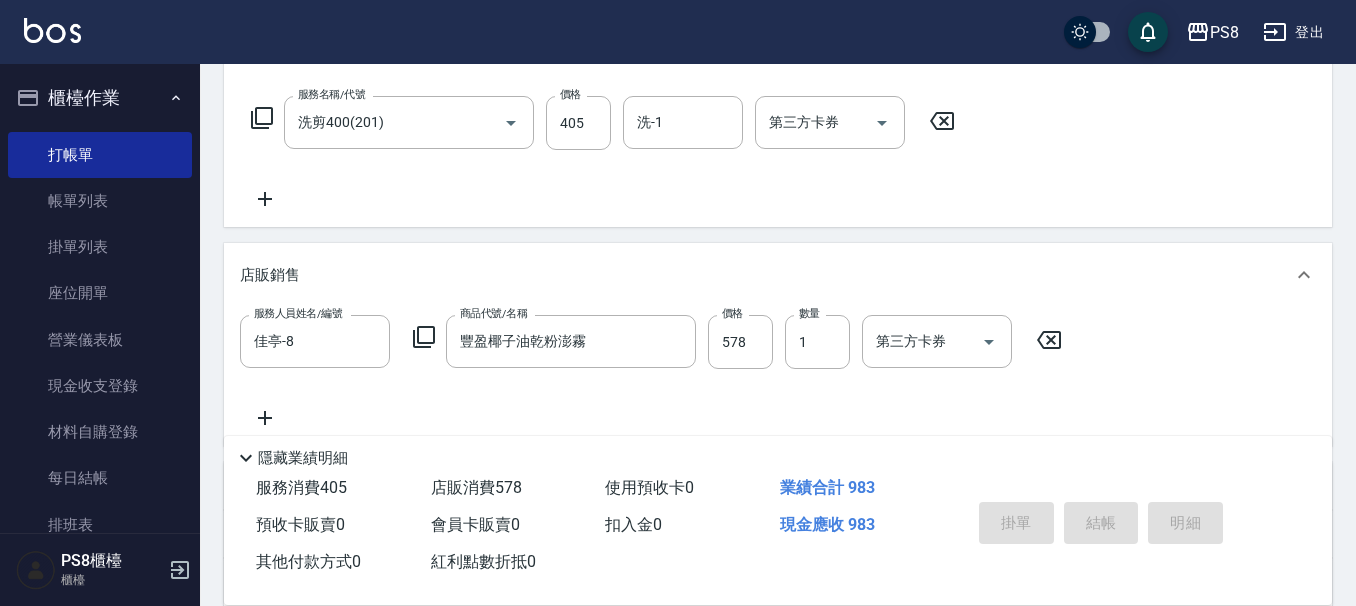 type on "2025/07/10 18:01" 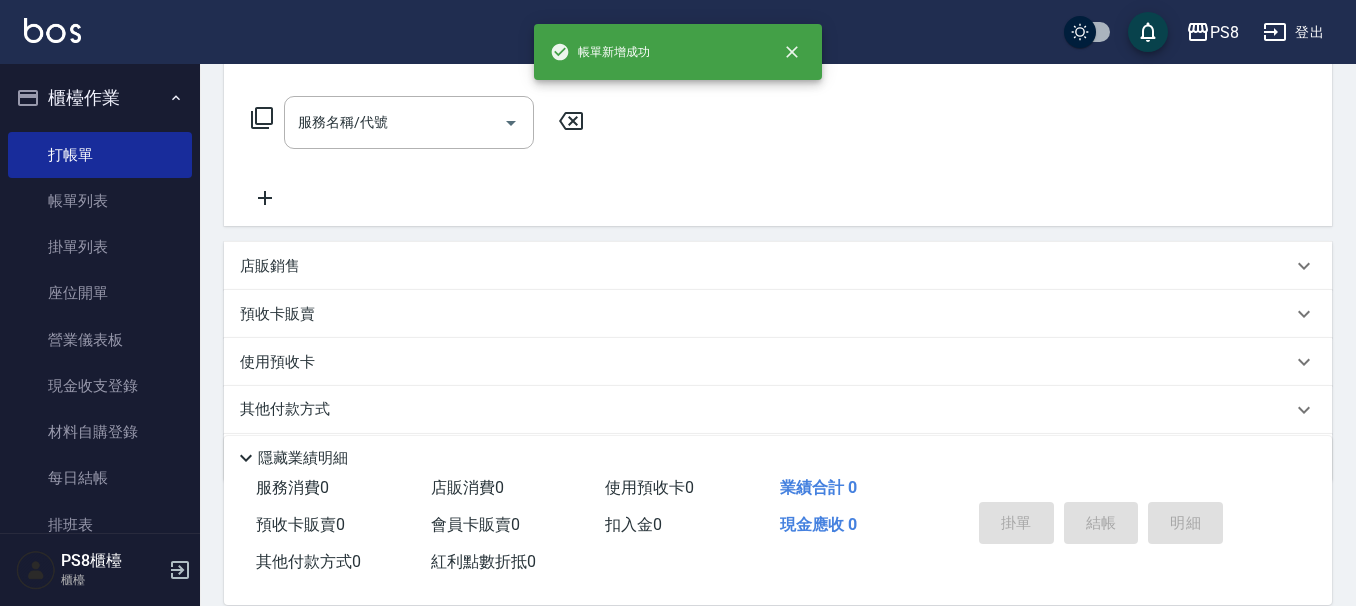 scroll, scrollTop: 0, scrollLeft: 0, axis: both 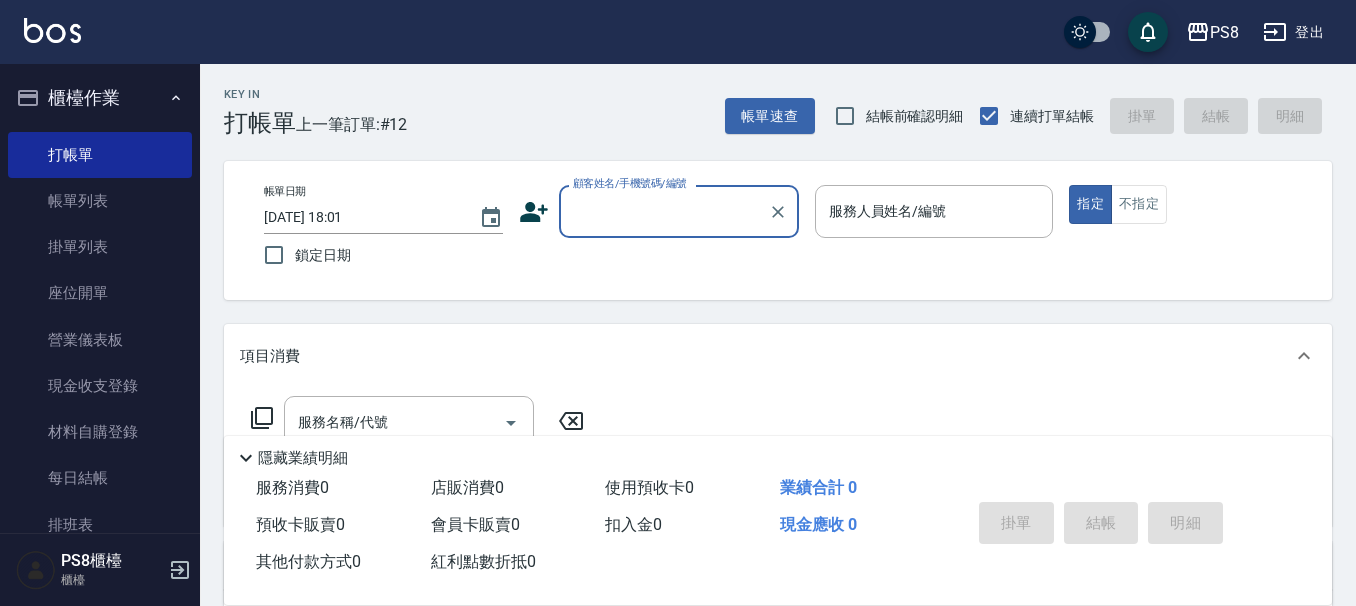 click on "顧客姓名/手機號碼/編號" at bounding box center (664, 211) 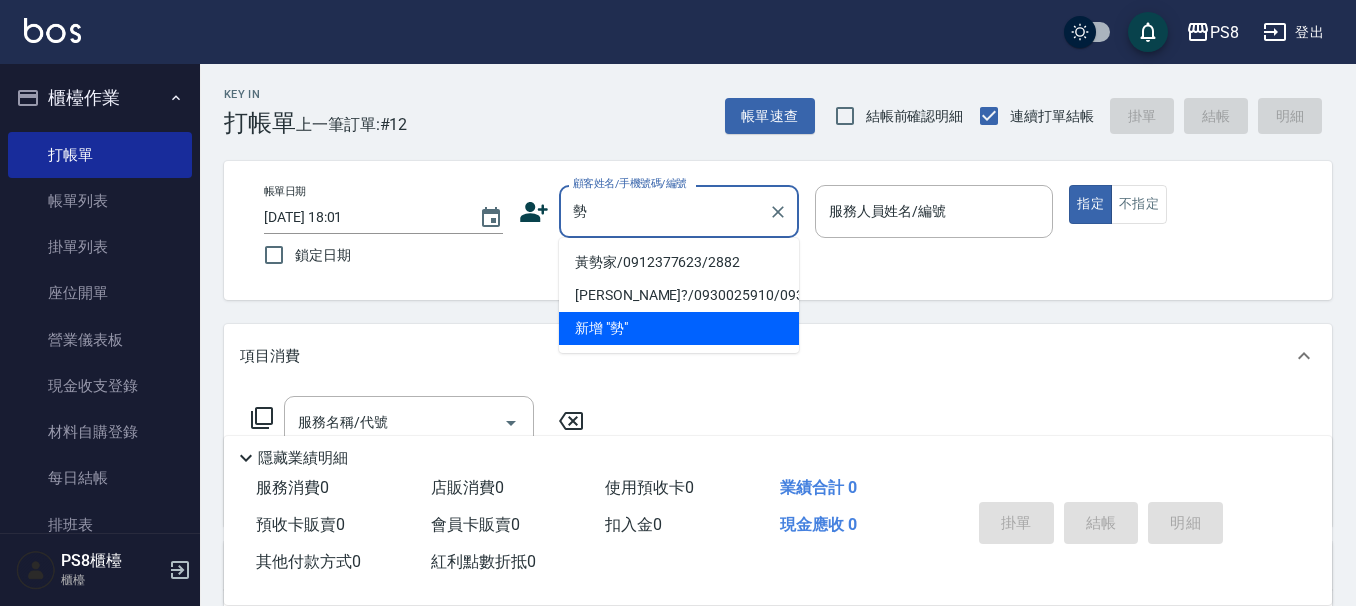 click on "黃勢家/0912377623/2882" at bounding box center (679, 262) 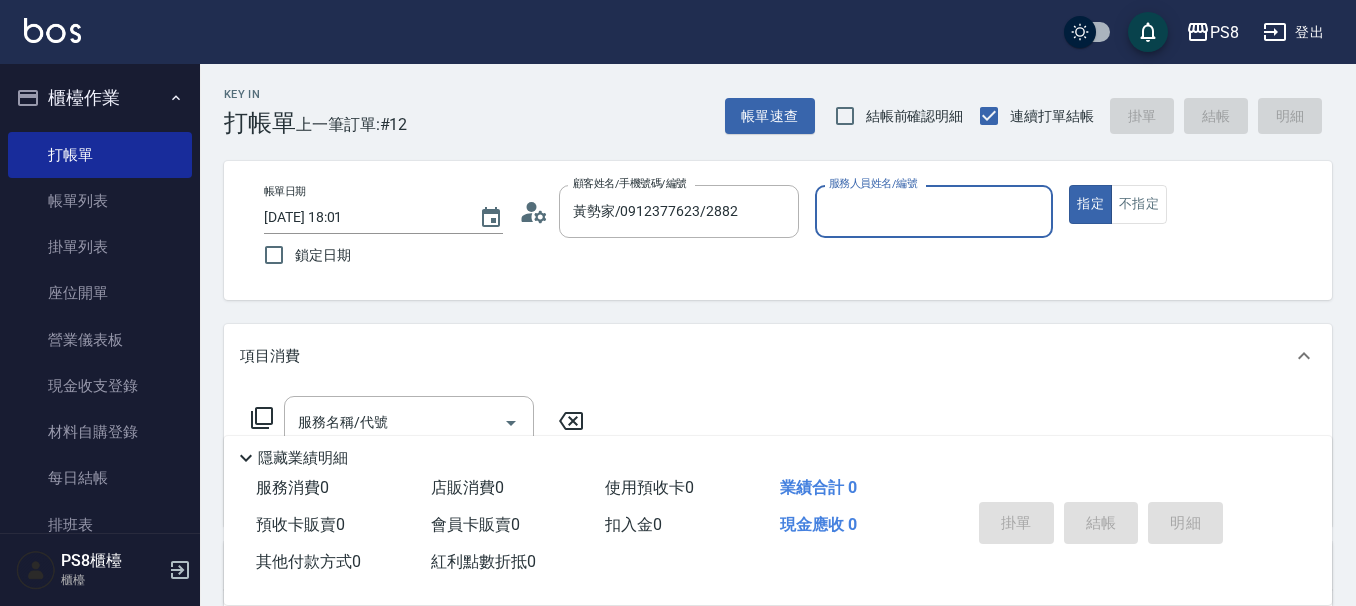 type on "佳亭-8" 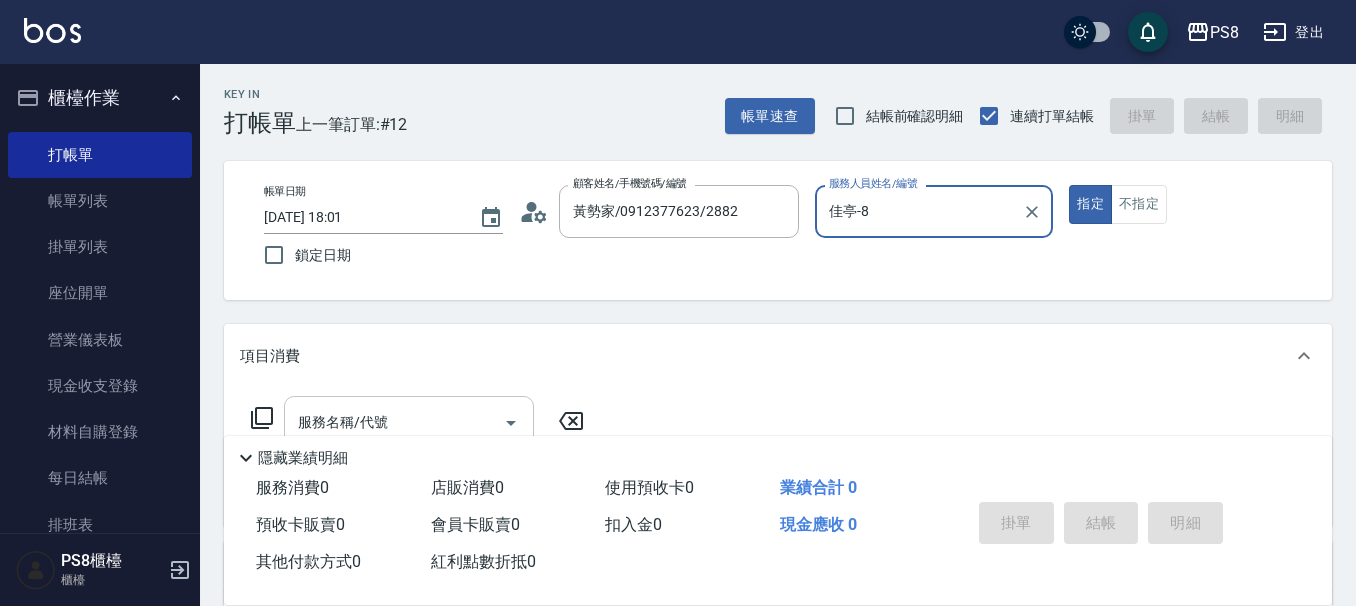 click on "服務名稱/代號" at bounding box center (394, 422) 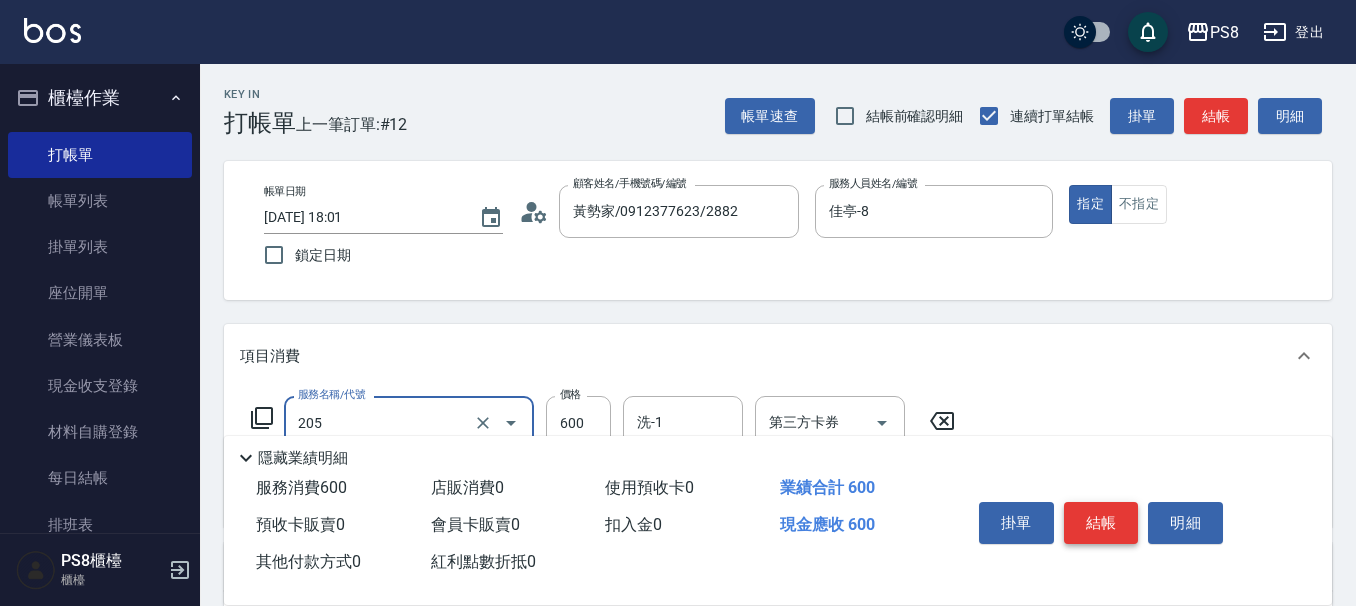 type on "A級洗剪600(205)" 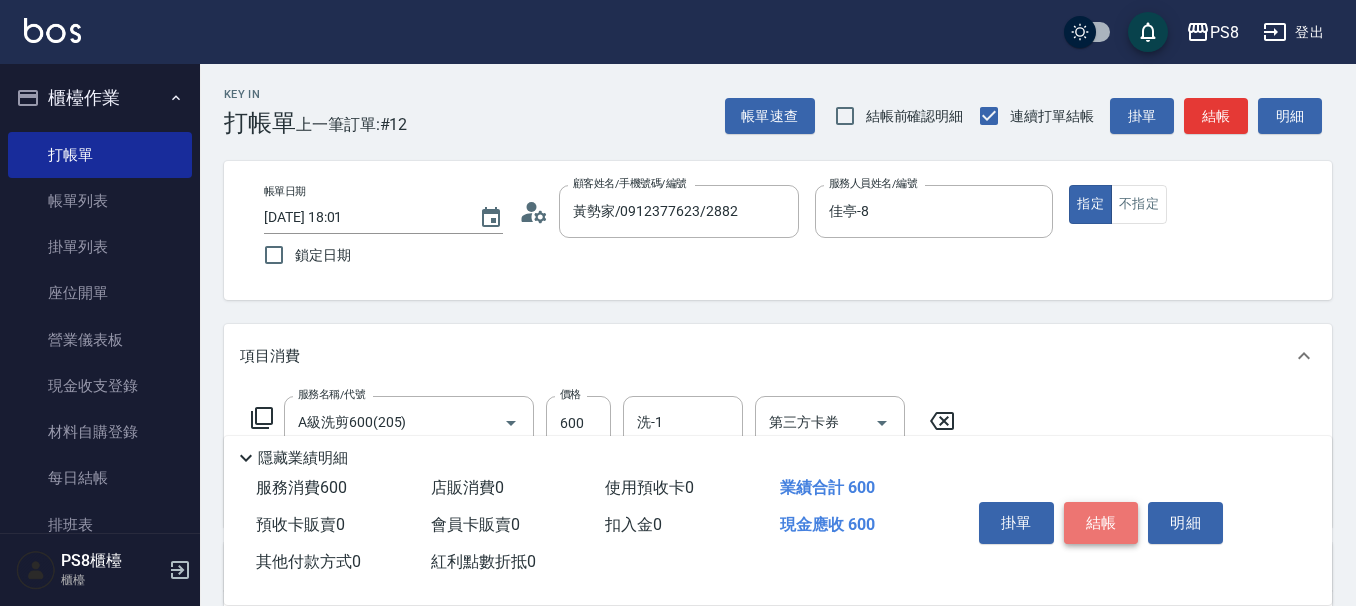 click on "結帳" at bounding box center (1101, 523) 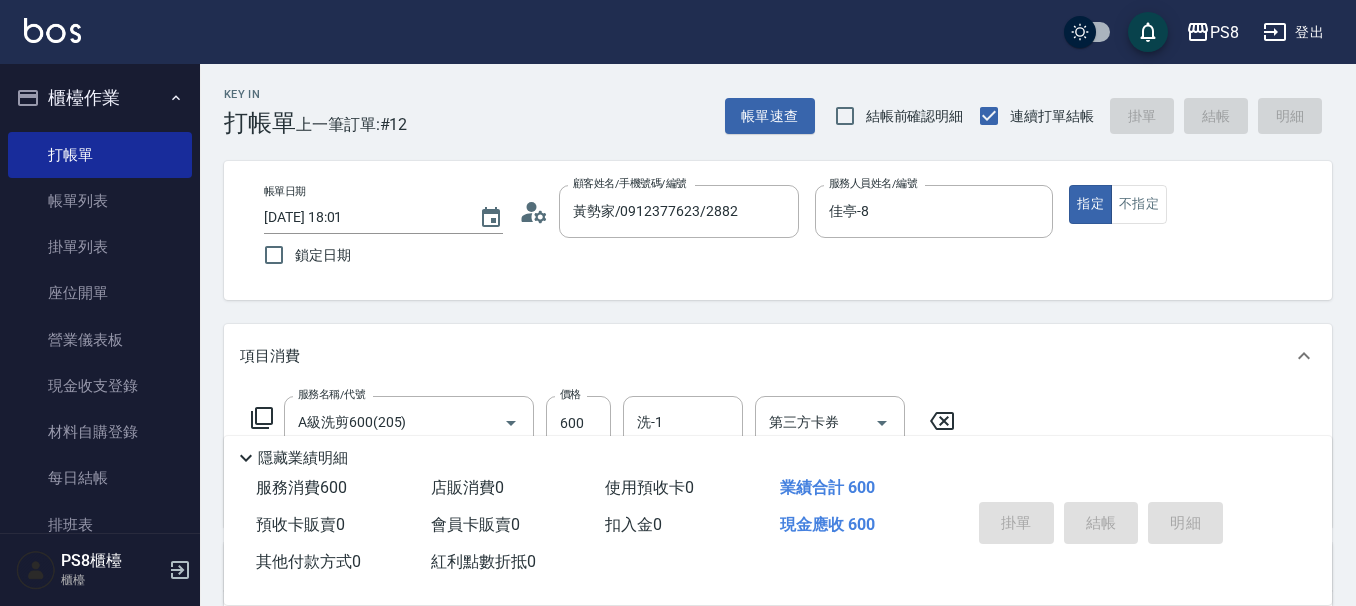 type 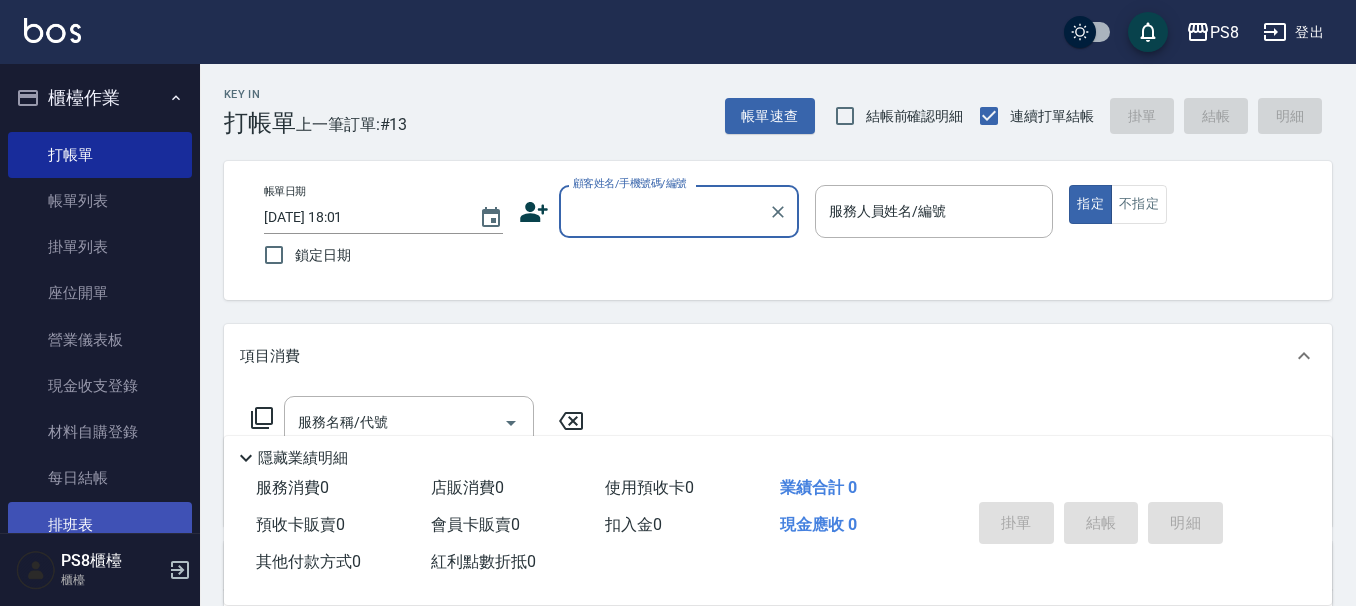click on "排班表" at bounding box center [100, 525] 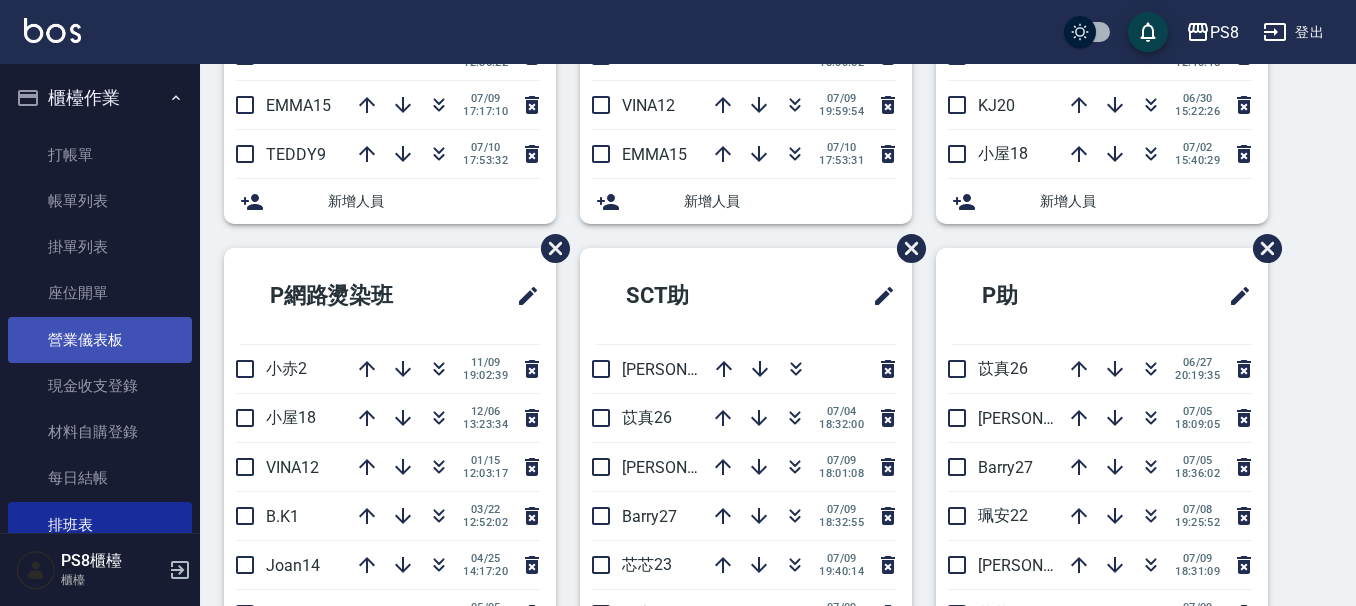 scroll, scrollTop: 300, scrollLeft: 0, axis: vertical 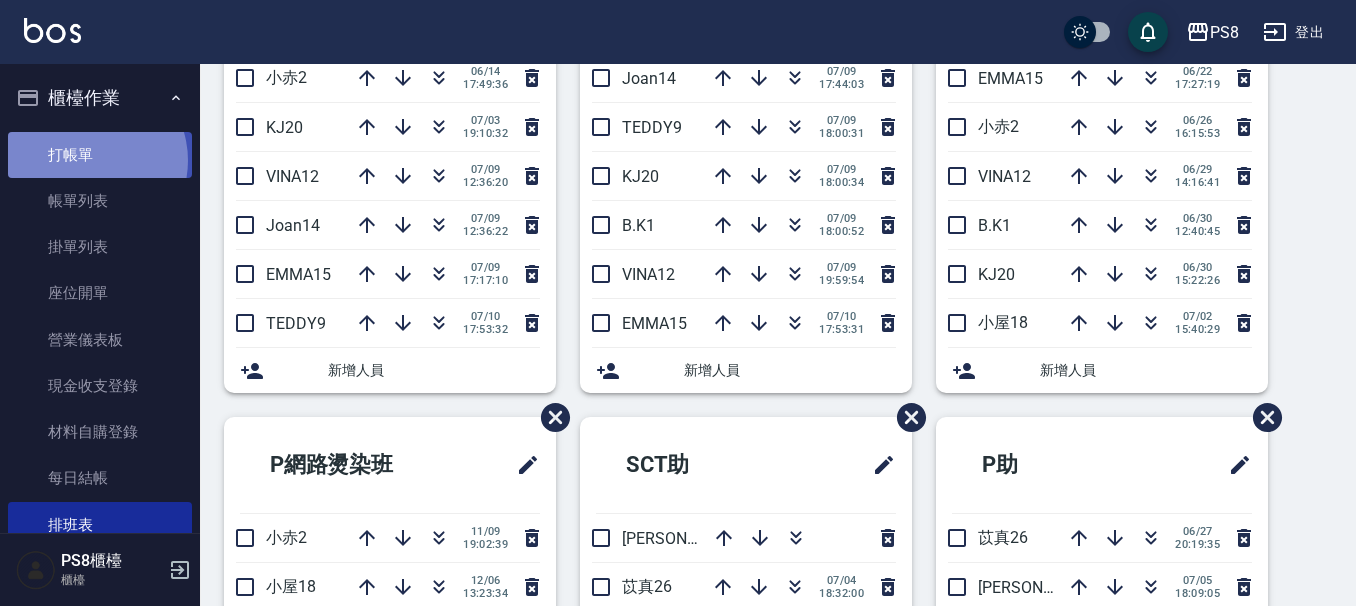 click on "打帳單" at bounding box center [100, 155] 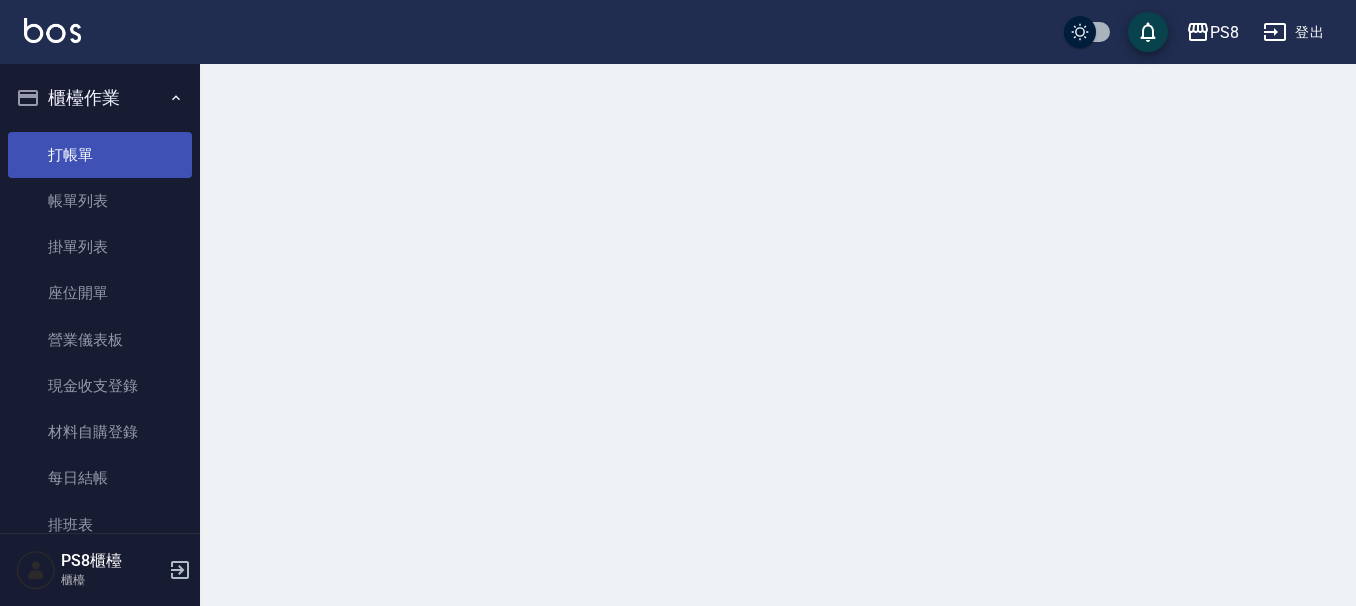 scroll, scrollTop: 0, scrollLeft: 0, axis: both 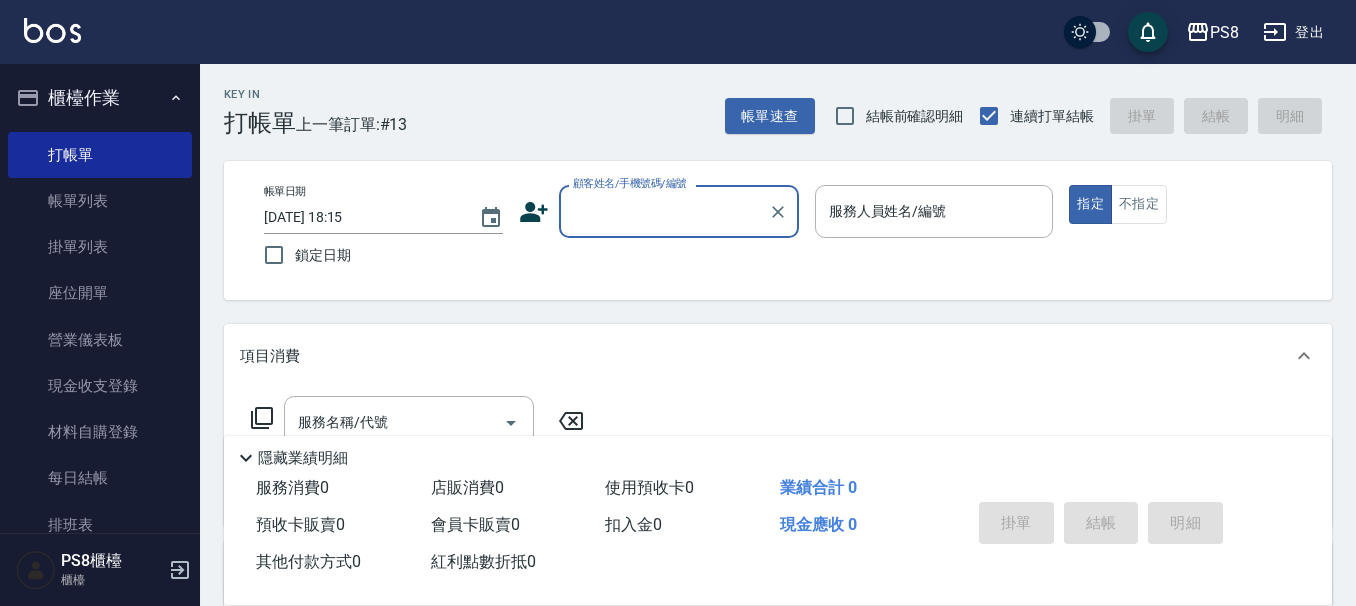 click on "顧客姓名/手機號碼/編號" at bounding box center (664, 211) 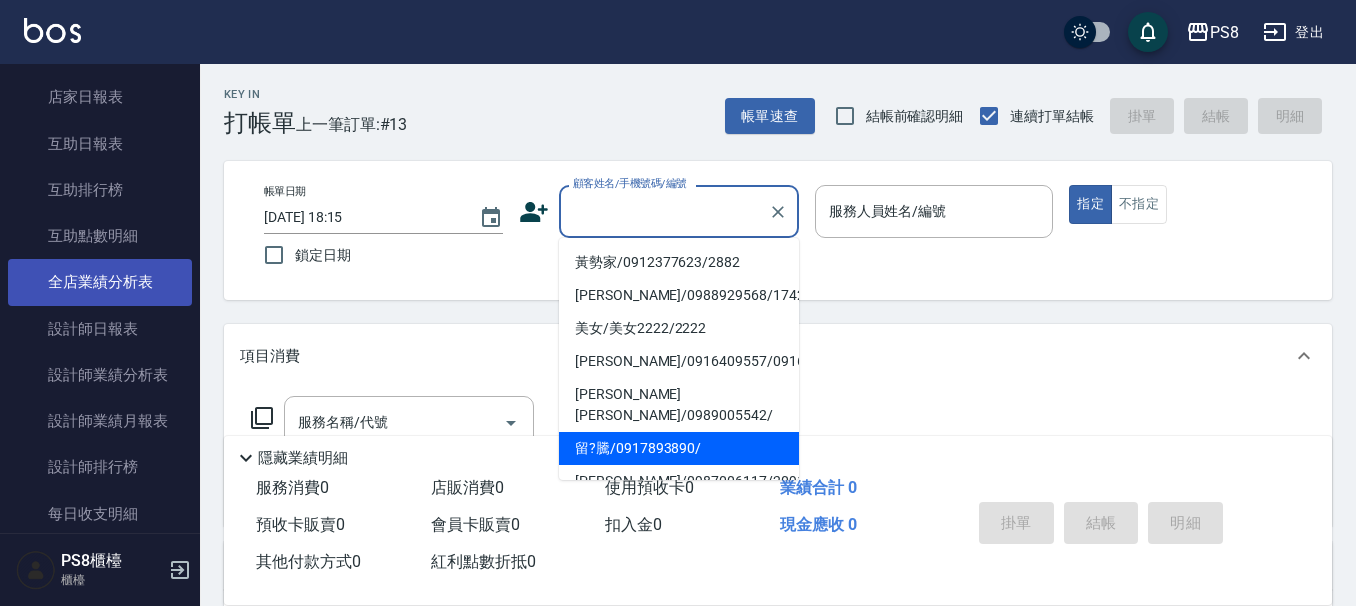 scroll, scrollTop: 700, scrollLeft: 0, axis: vertical 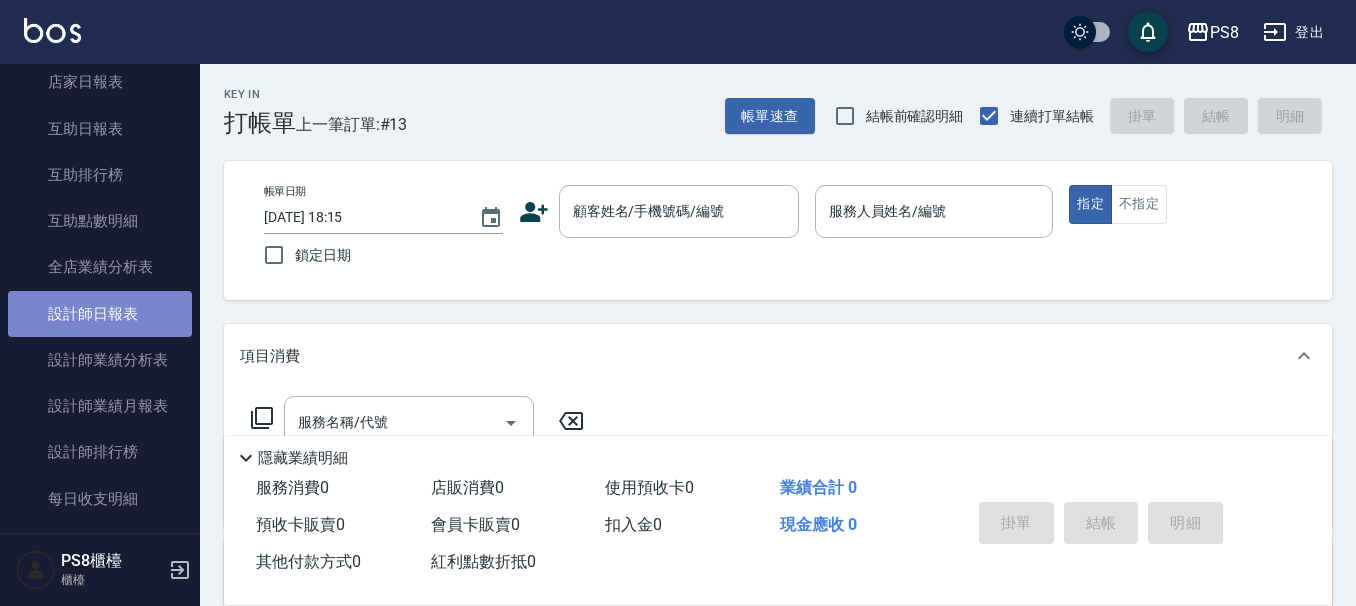 click on "設計師日報表" at bounding box center (100, 314) 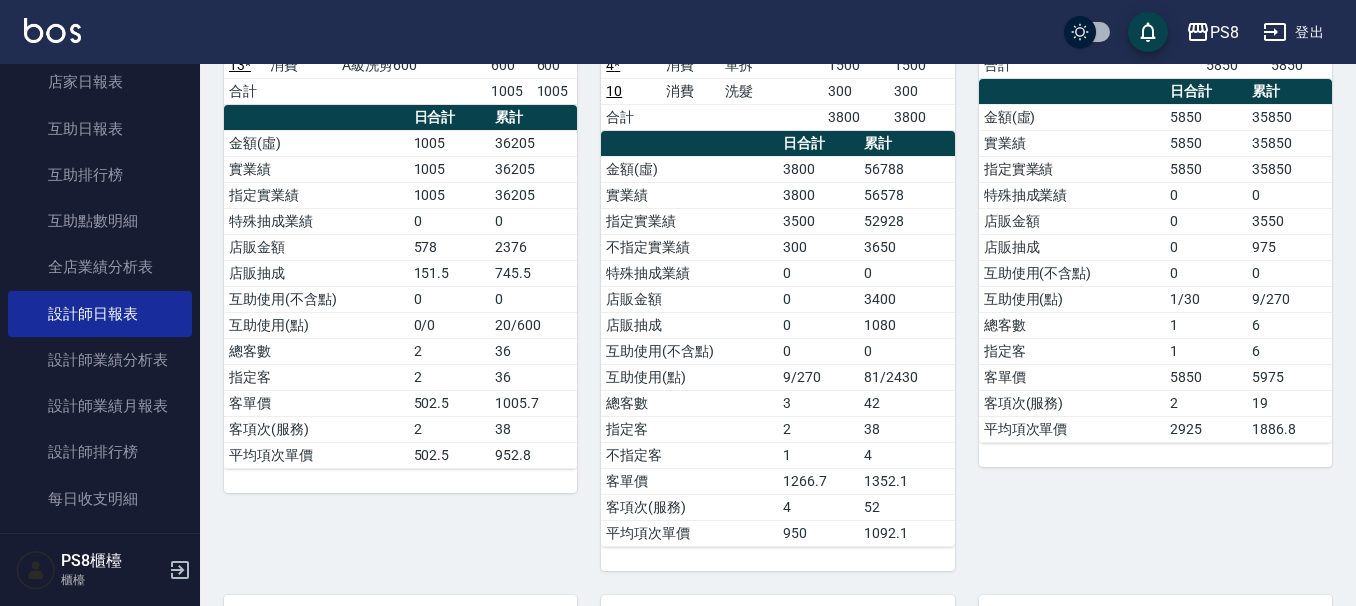 scroll, scrollTop: 700, scrollLeft: 0, axis: vertical 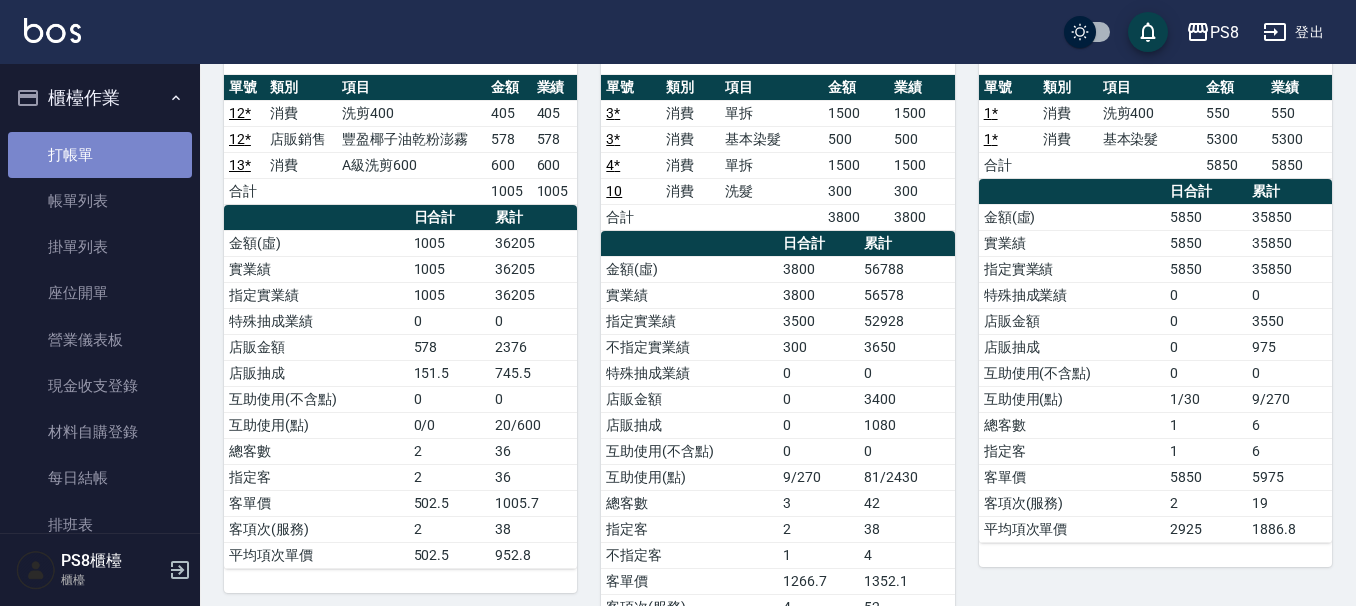 click on "打帳單" at bounding box center (100, 155) 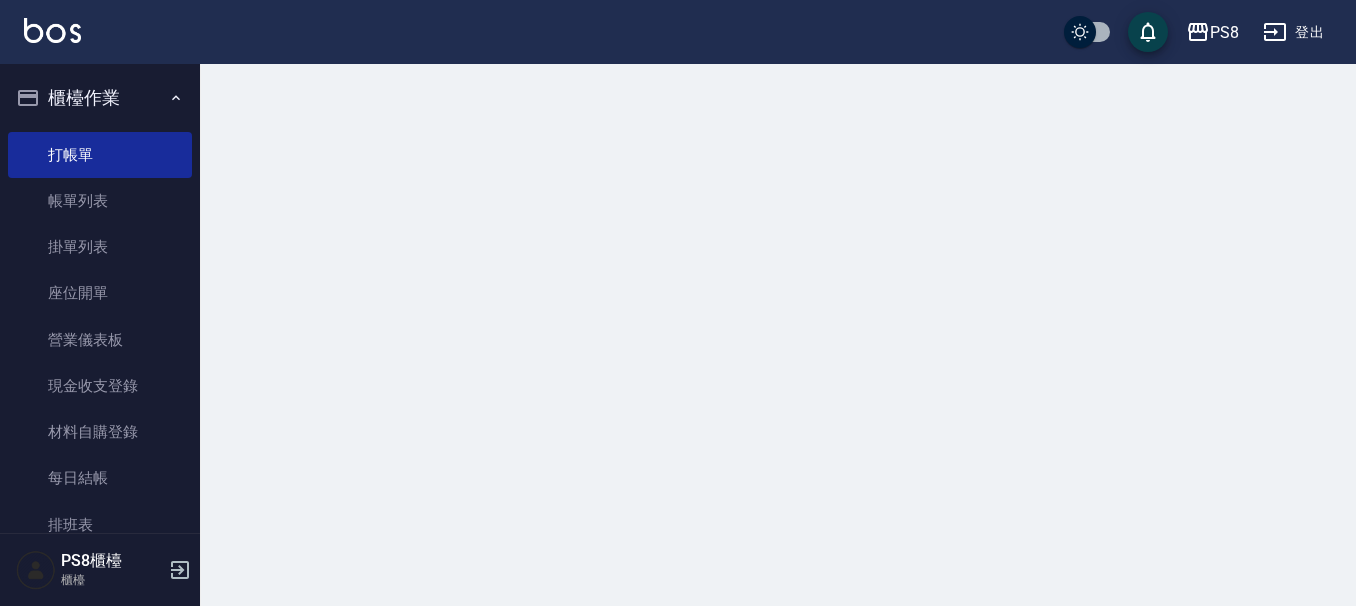 scroll, scrollTop: 0, scrollLeft: 0, axis: both 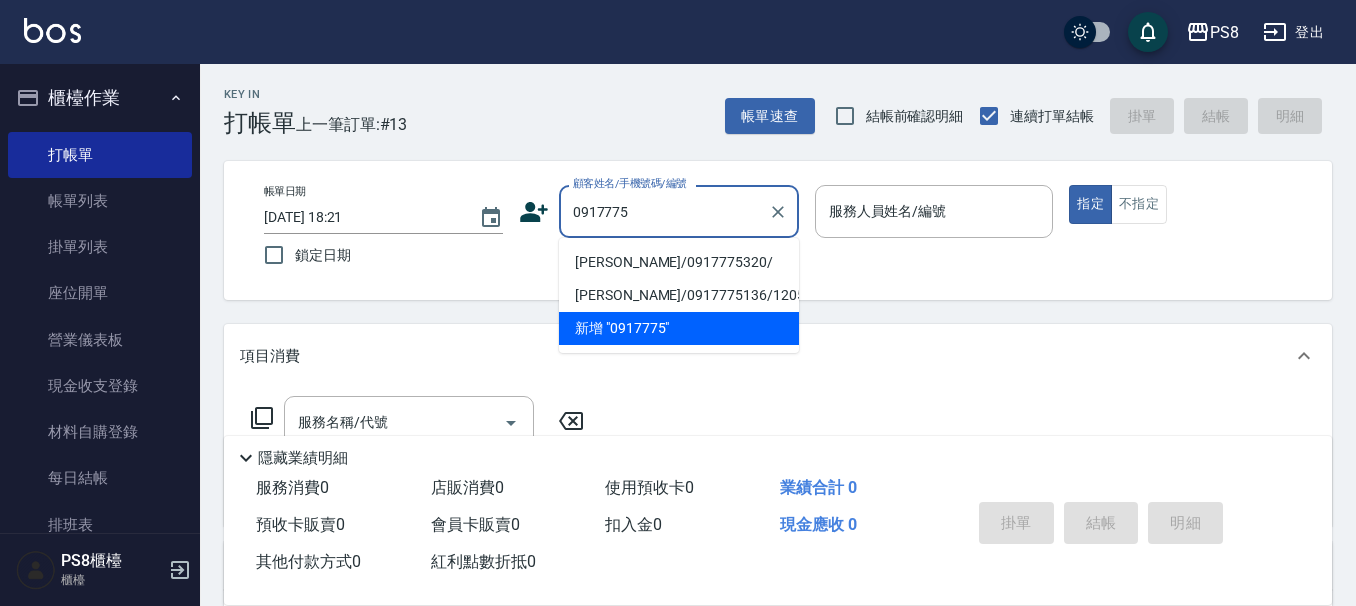 click on "廖怡欣/0917775320/" at bounding box center [679, 262] 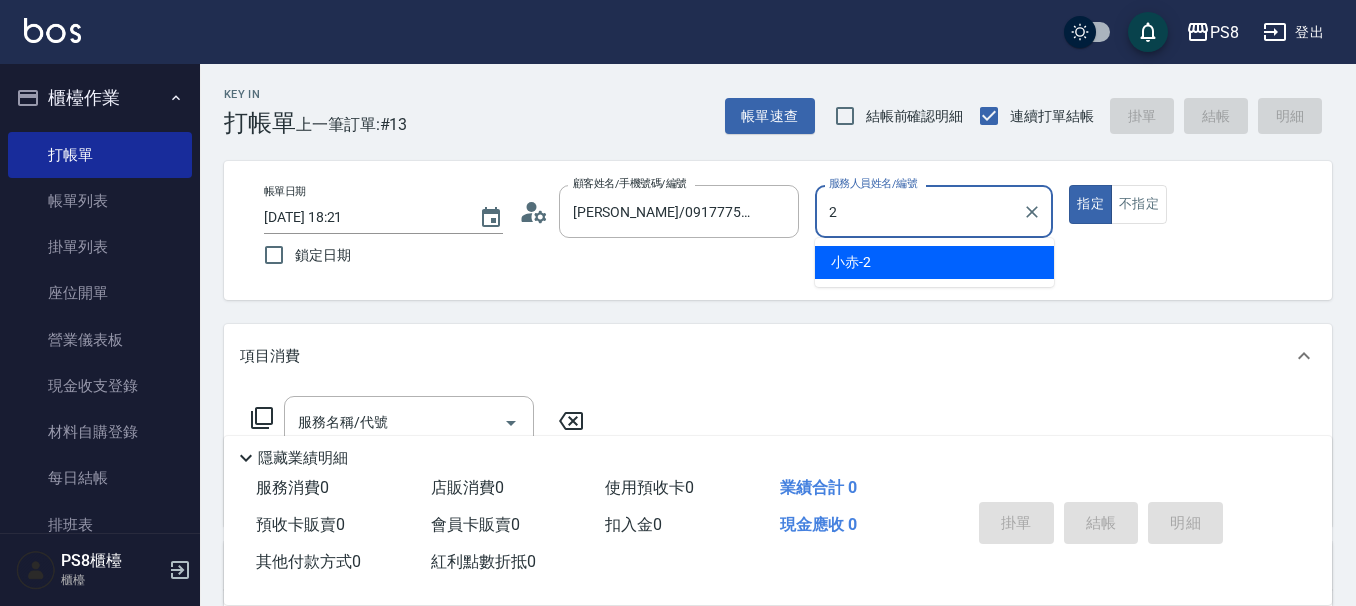type on "小赤-2" 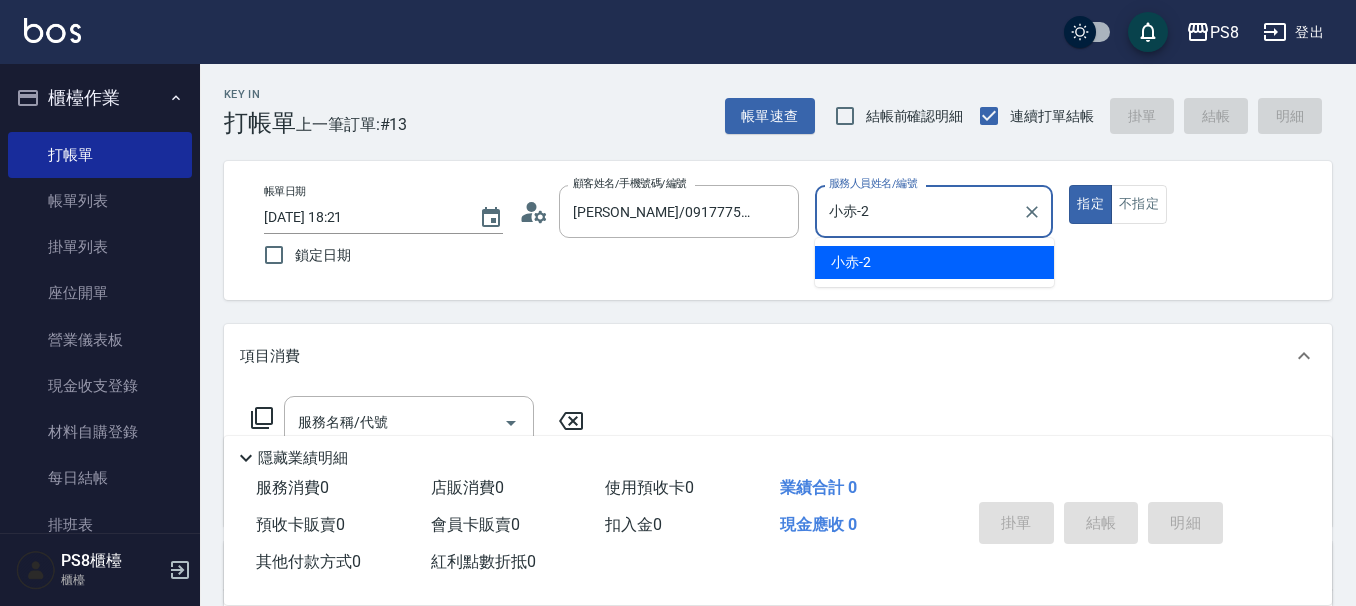 type on "true" 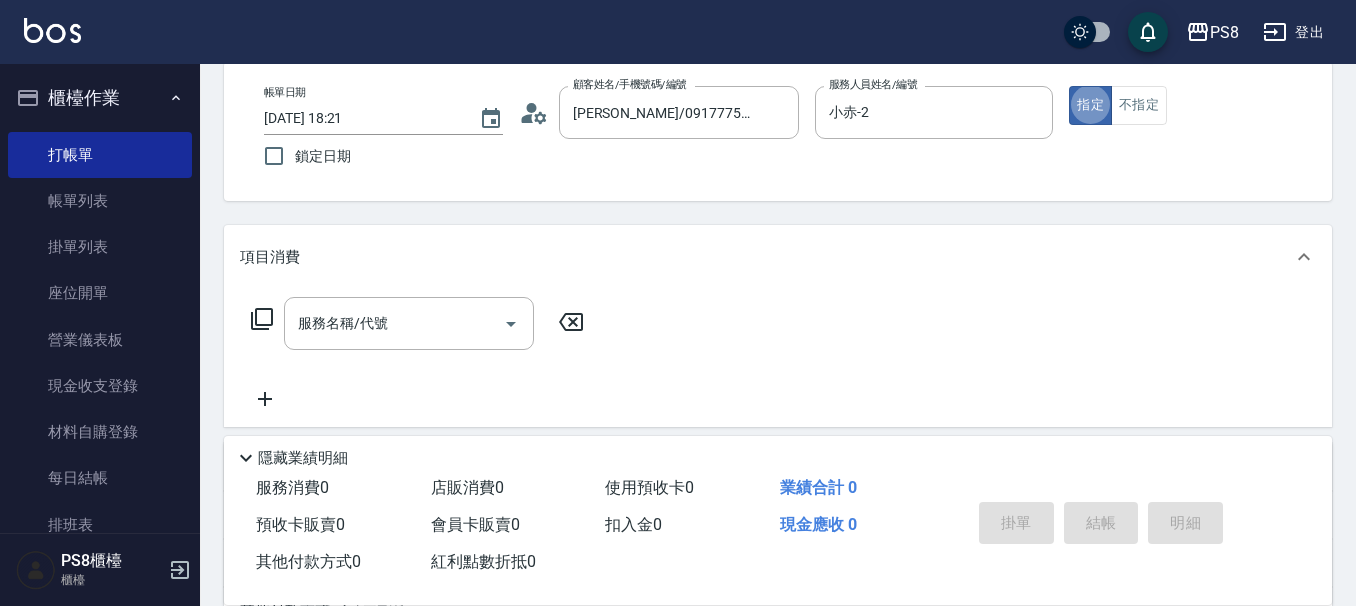 scroll, scrollTop: 200, scrollLeft: 0, axis: vertical 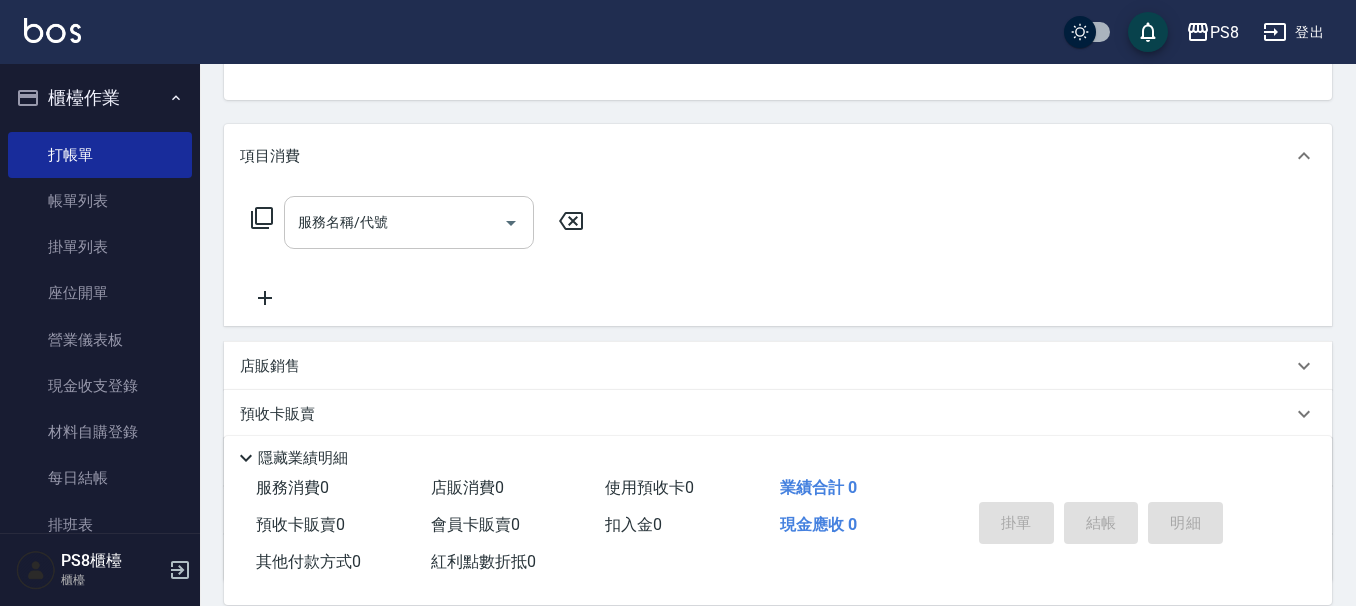 click on "服務名稱/代號 服務名稱/代號" at bounding box center [409, 222] 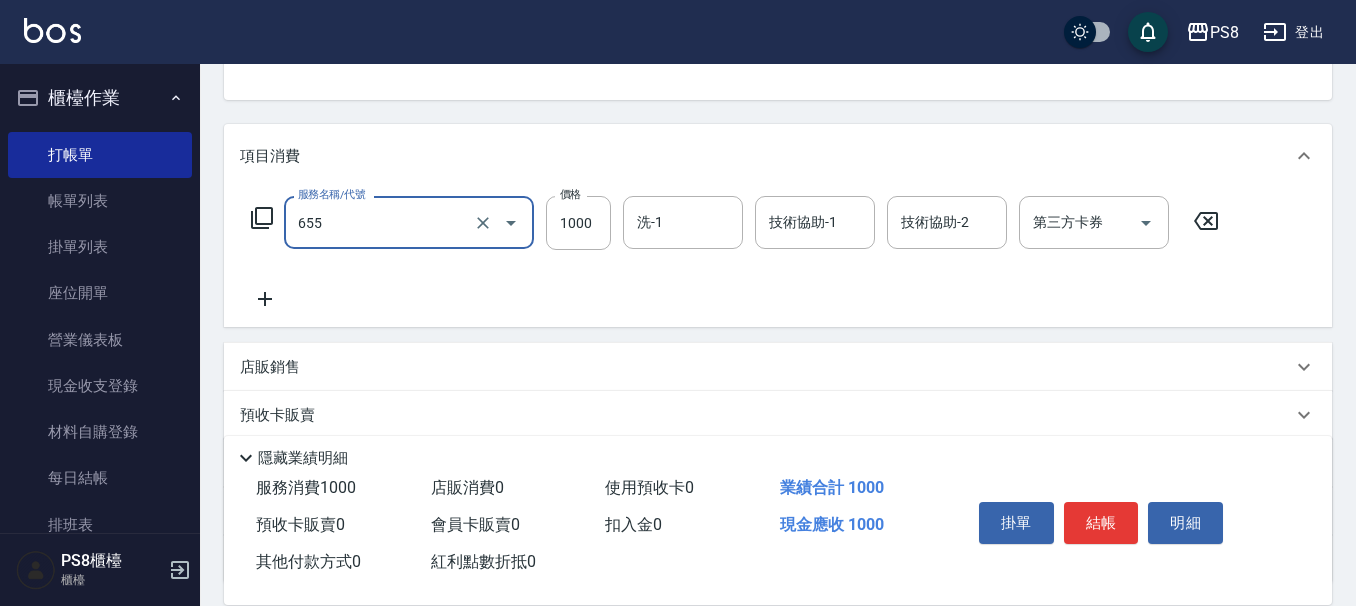 type on "拆接(655)" 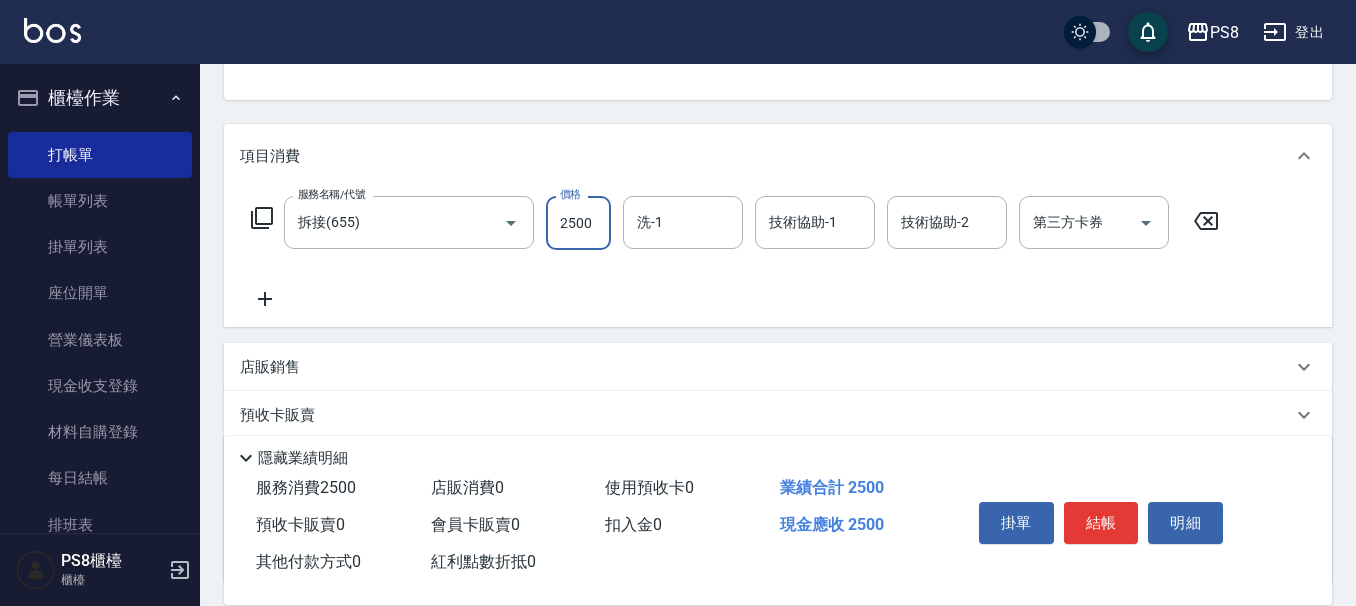 type on "2500" 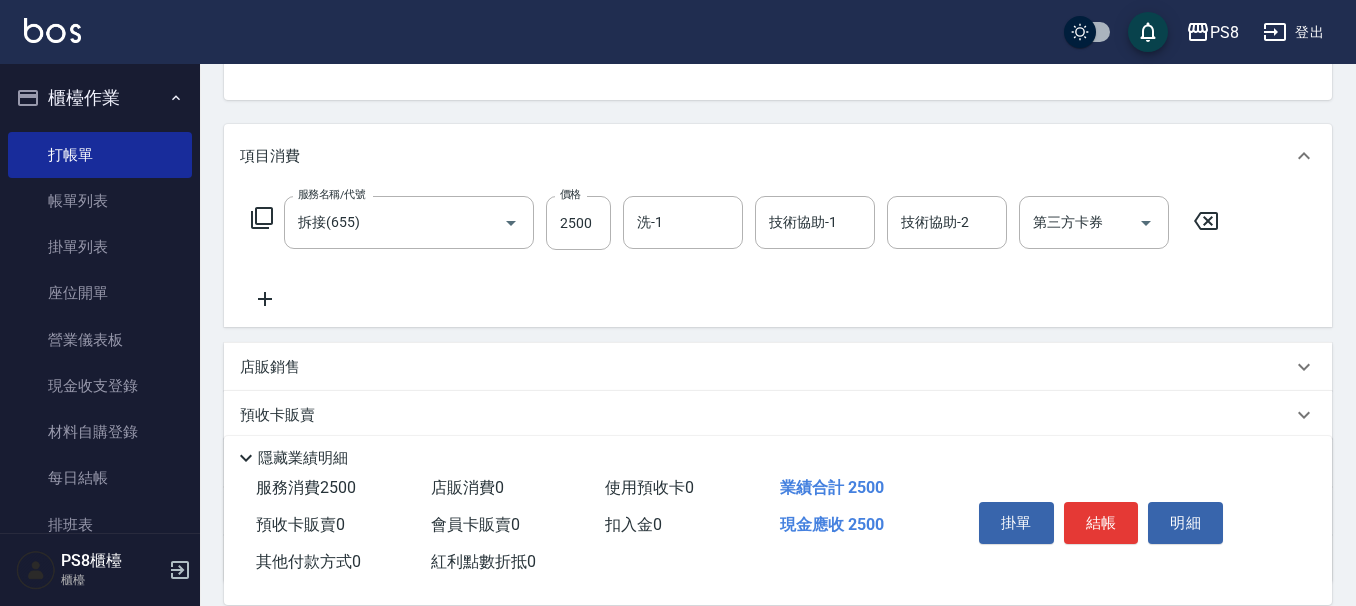 click 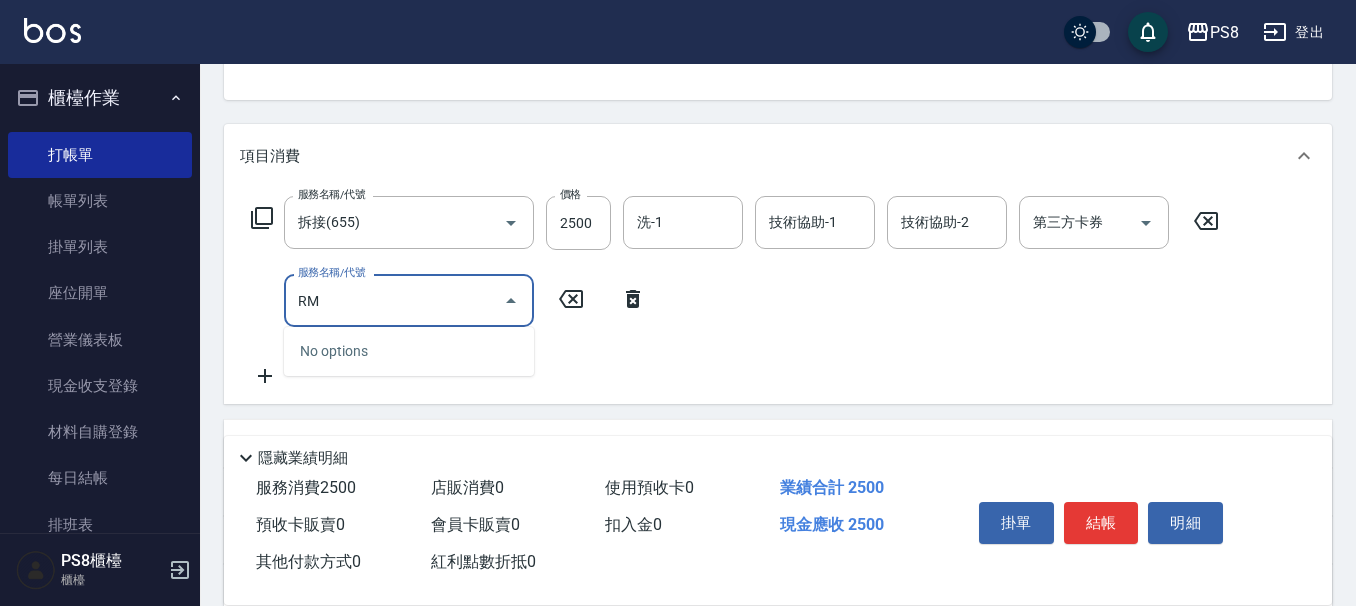 type on "R" 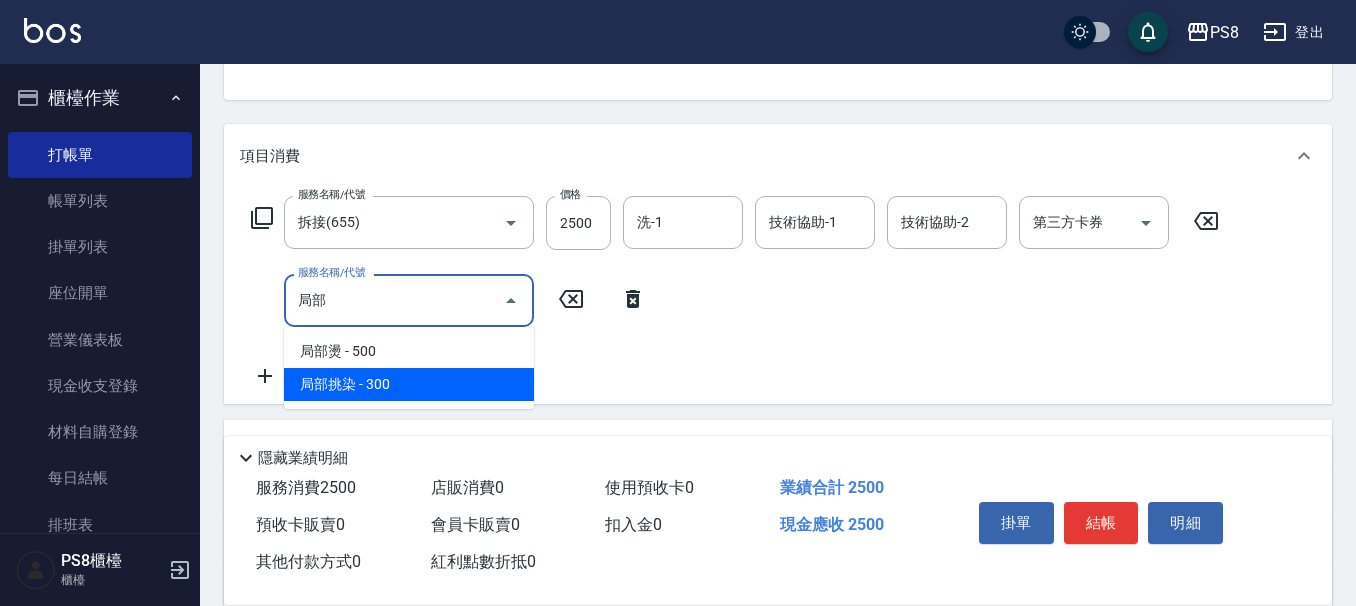 click on "局部挑染 - 300" at bounding box center (409, 384) 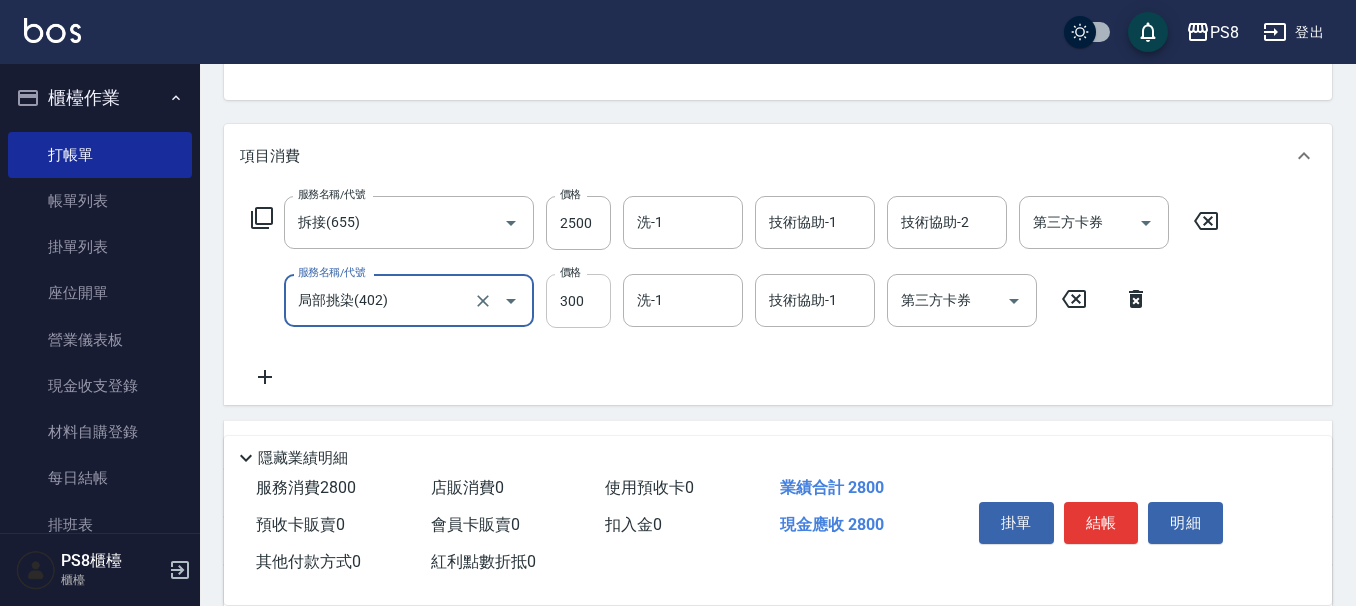 type on "局部挑染(402)" 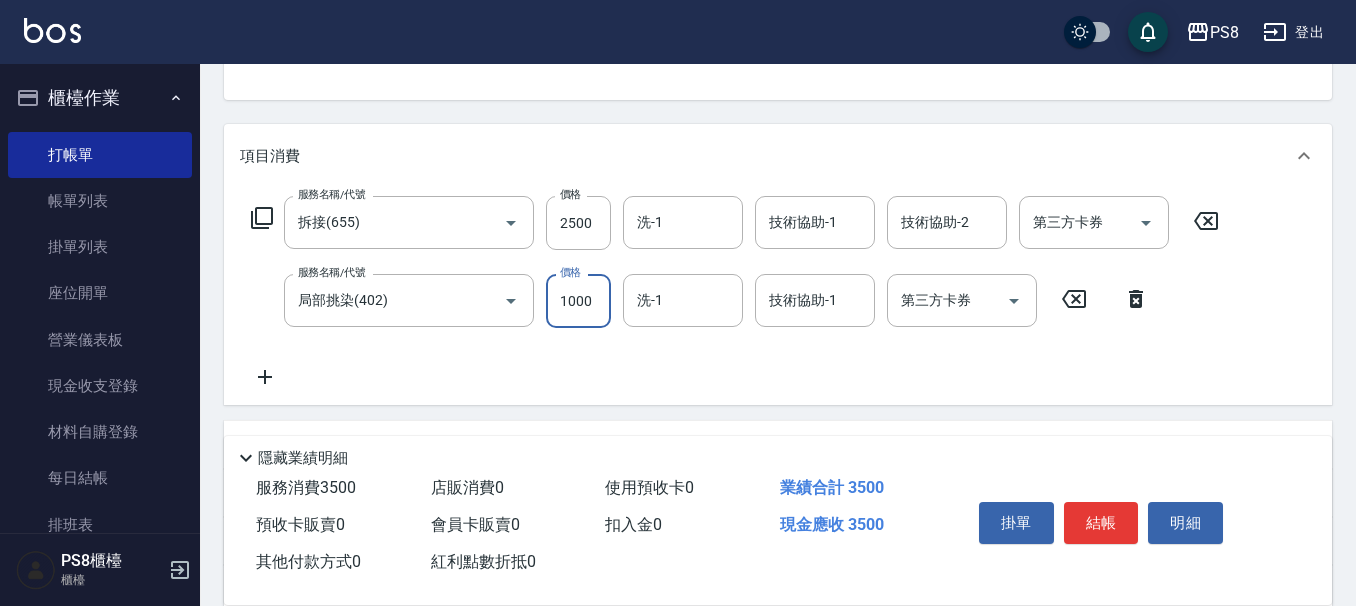 type on "1000" 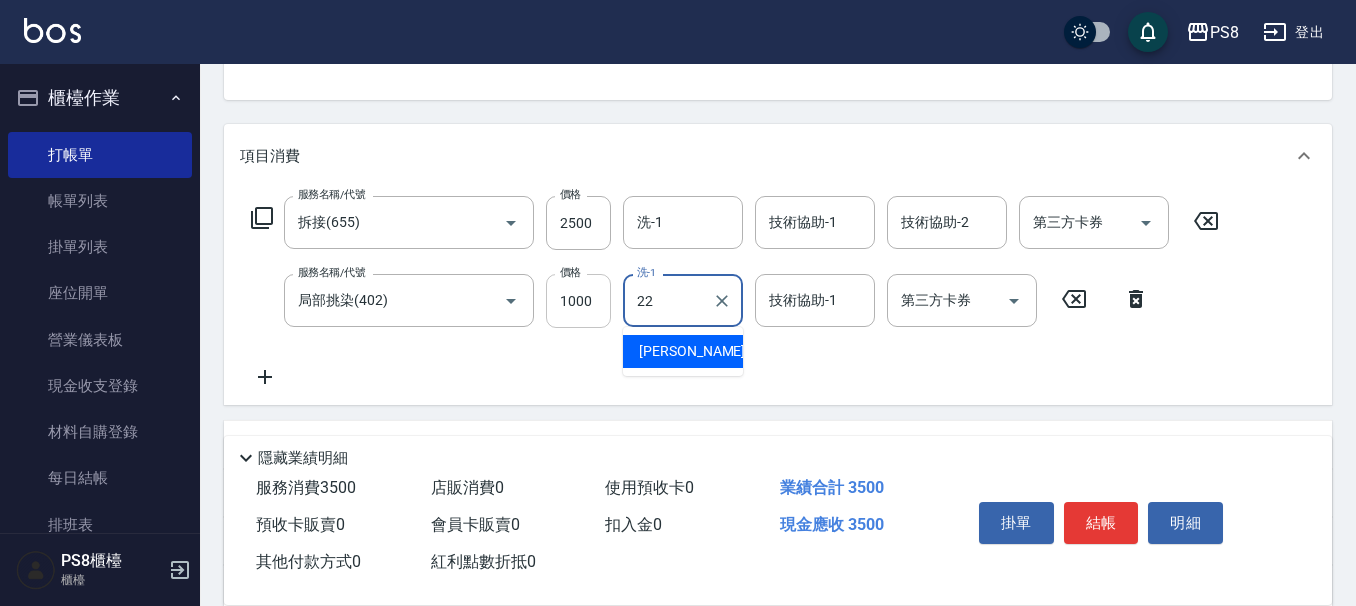 type on "珮安-22" 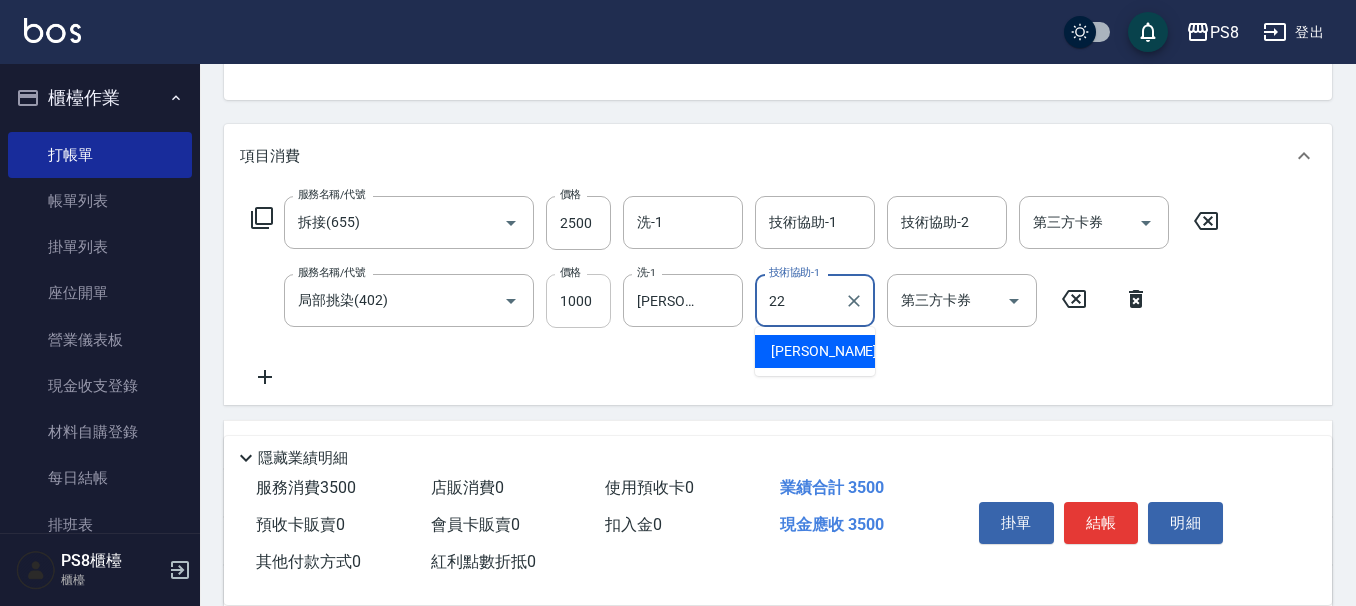 type on "珮安-22" 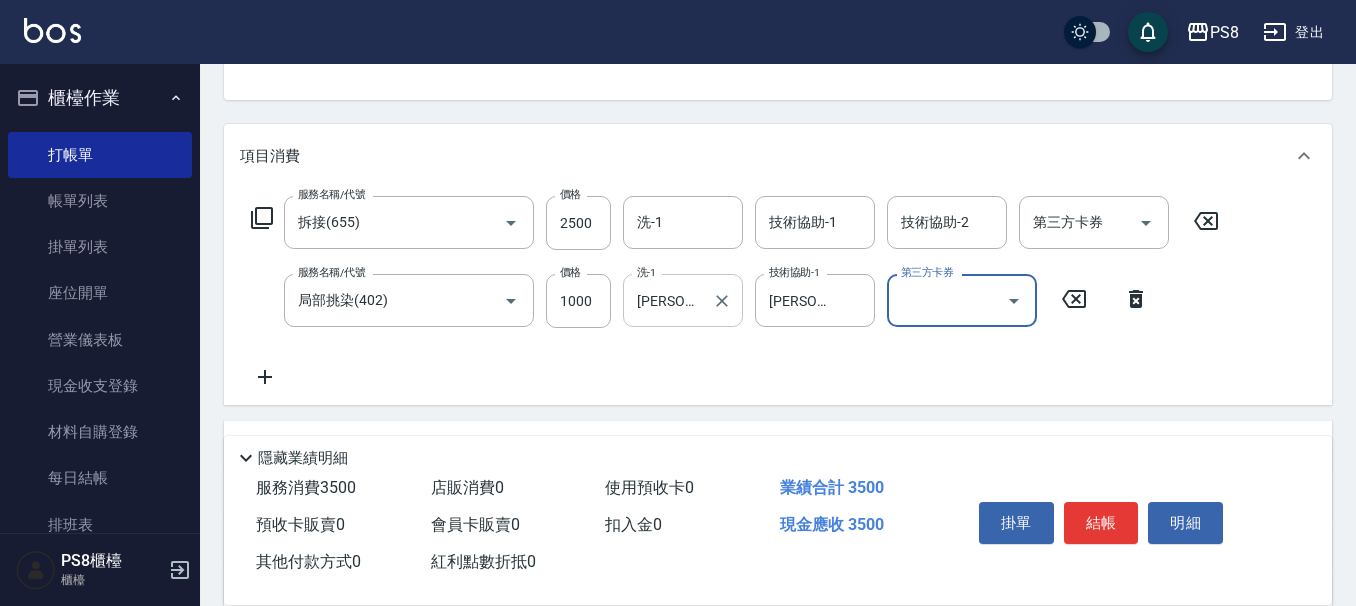 click on "珮安-22" at bounding box center [668, 300] 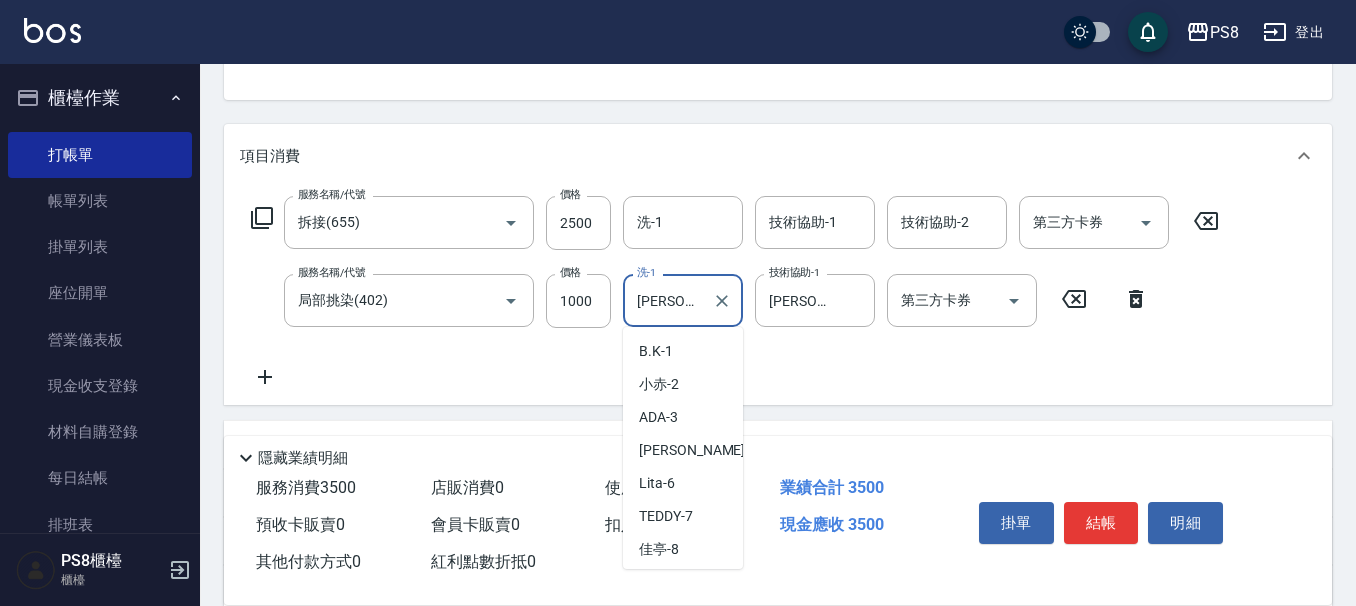 scroll, scrollTop: 327, scrollLeft: 0, axis: vertical 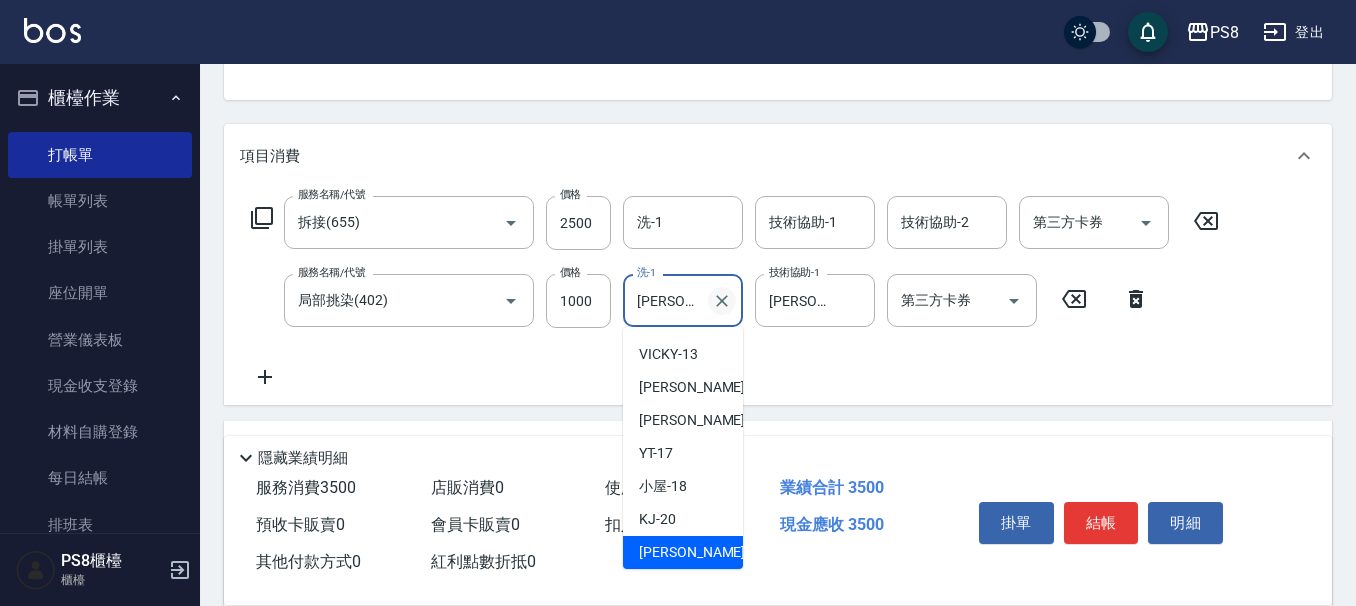 click 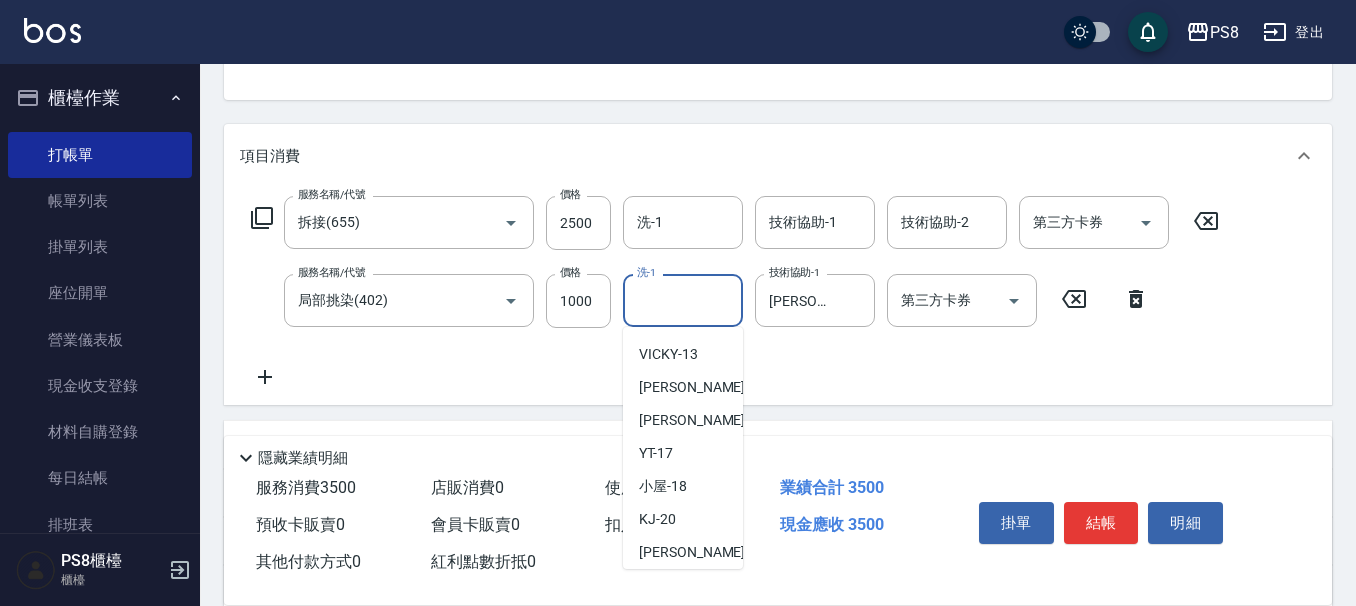 scroll, scrollTop: 8, scrollLeft: 0, axis: vertical 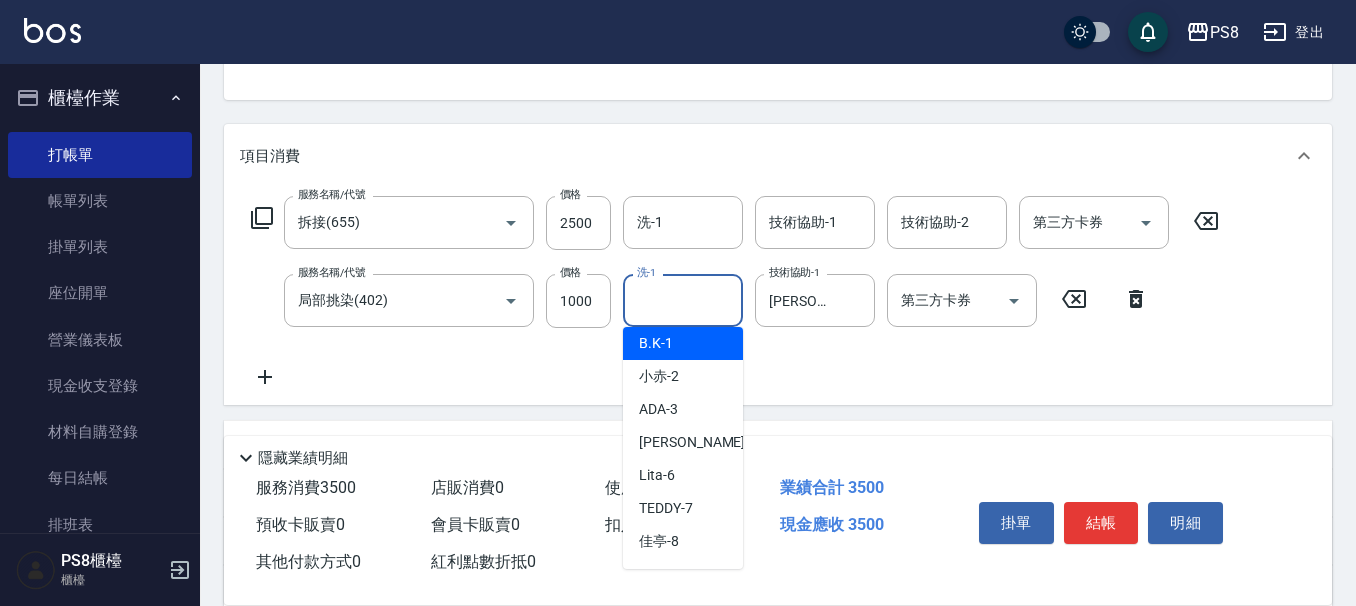 click on "洗-1" at bounding box center [683, 300] 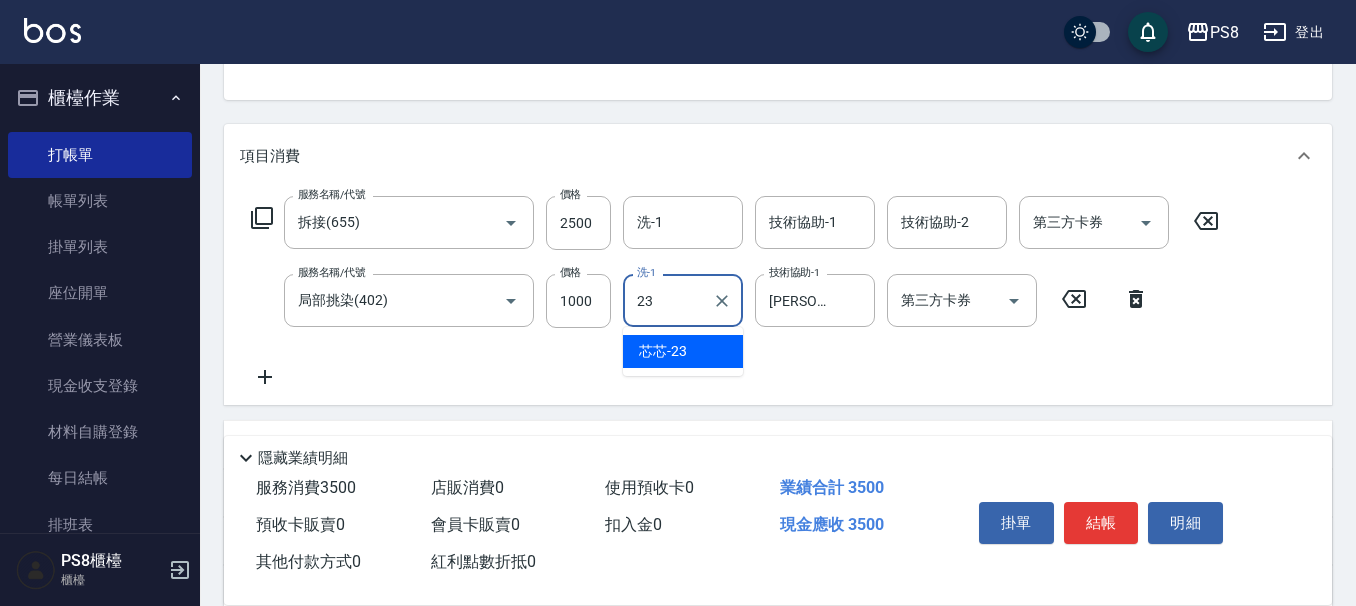 type on "芯芯-23" 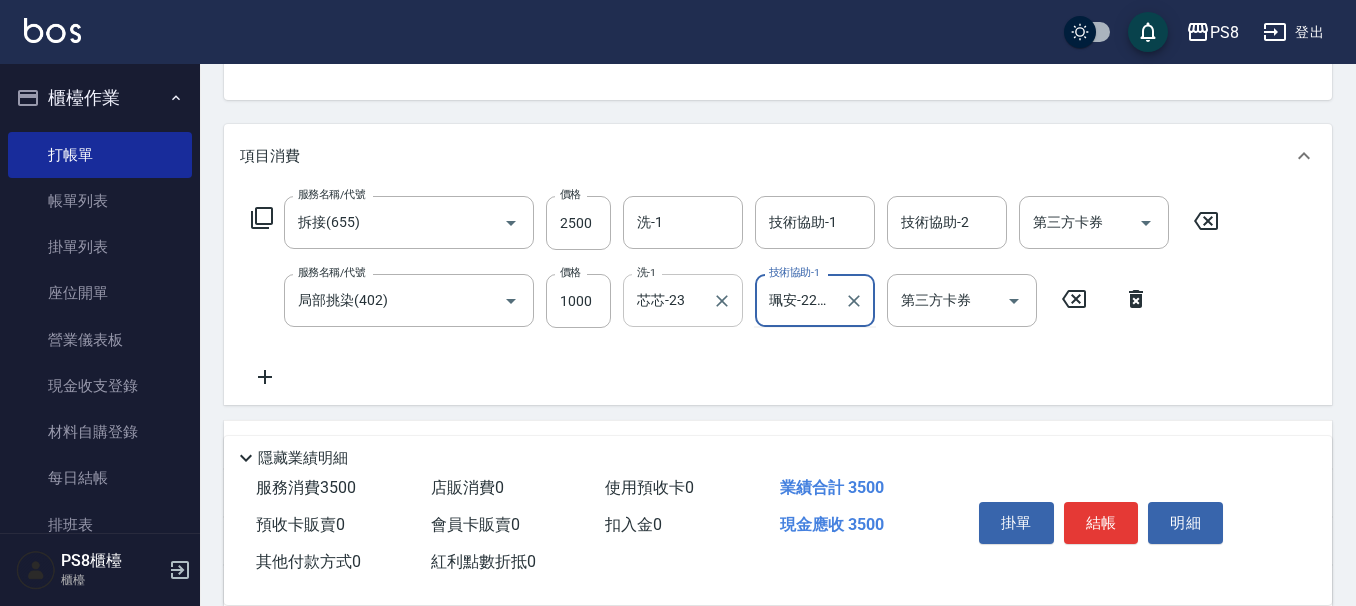 type on "珮安-22" 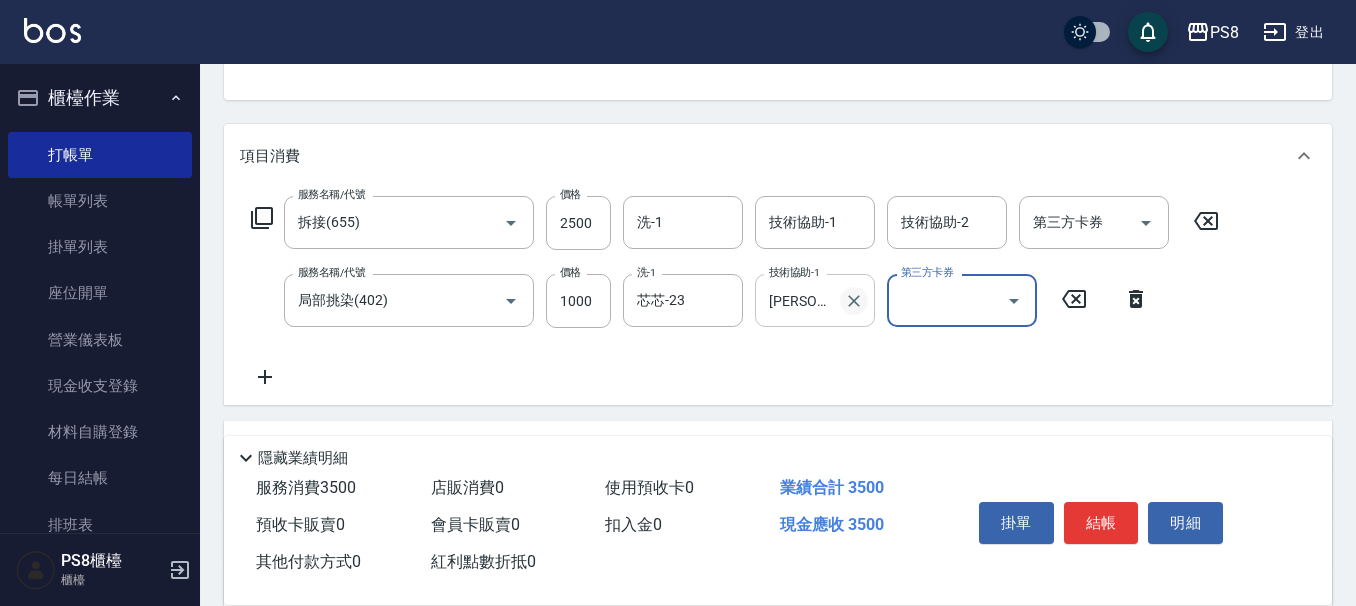 click 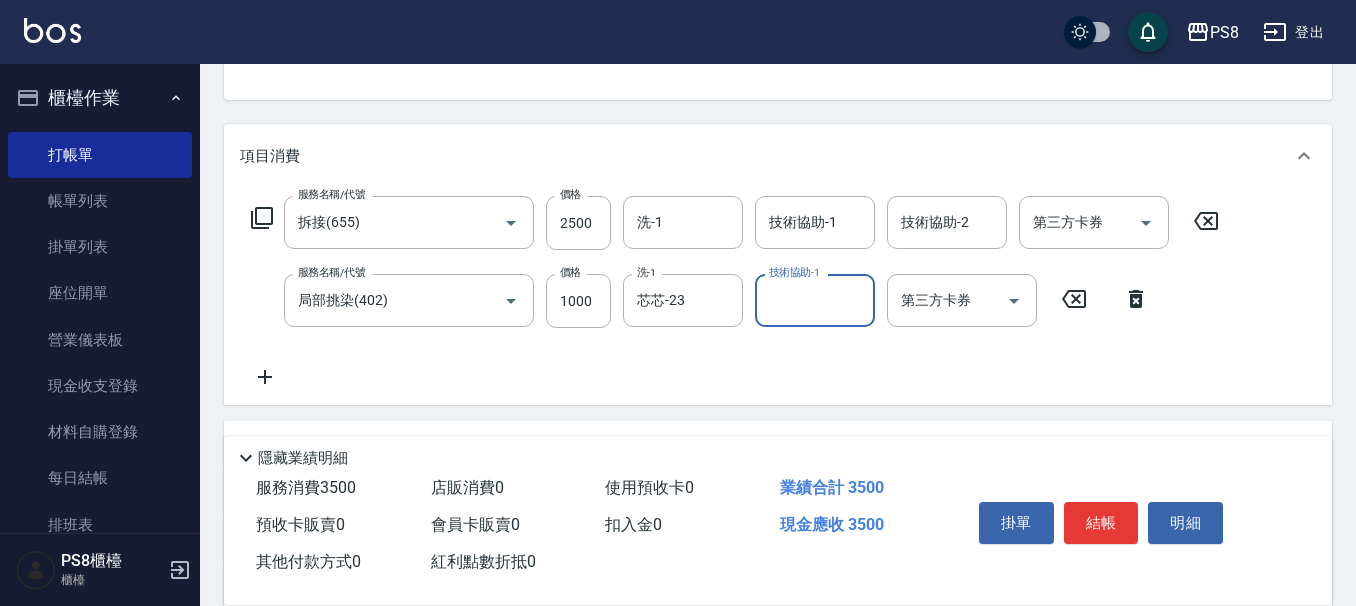 click on "技術協助-1" at bounding box center (815, 300) 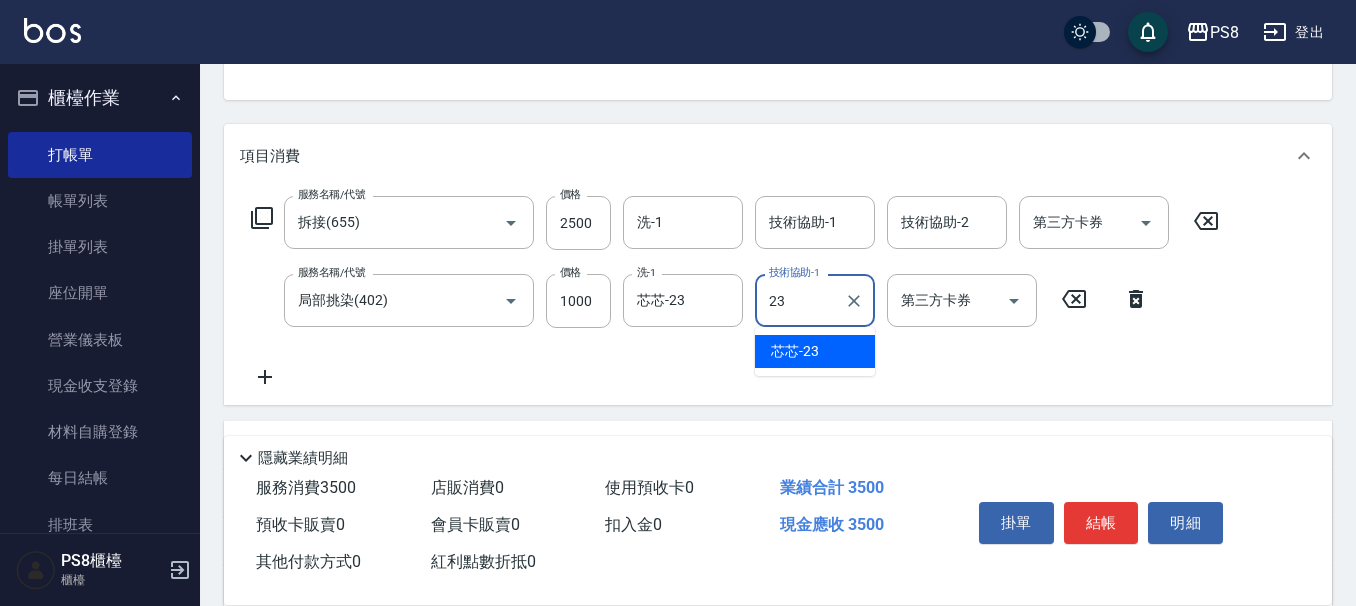 type on "芯芯-23" 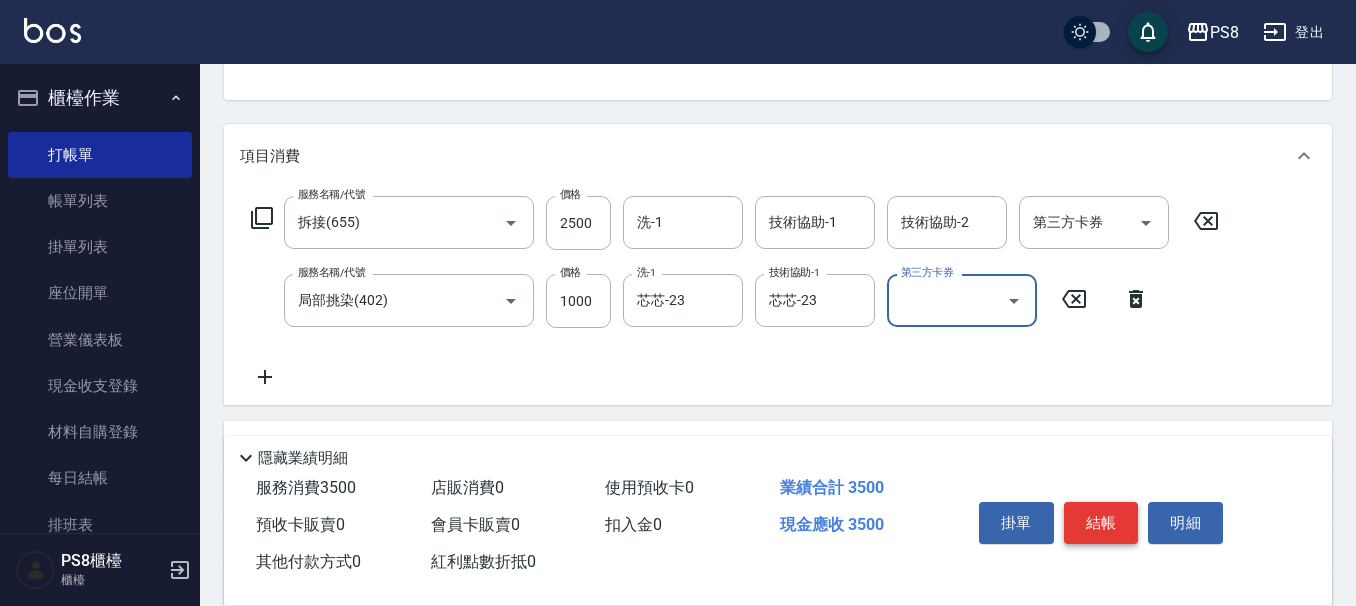 click on "結帳" at bounding box center (1101, 523) 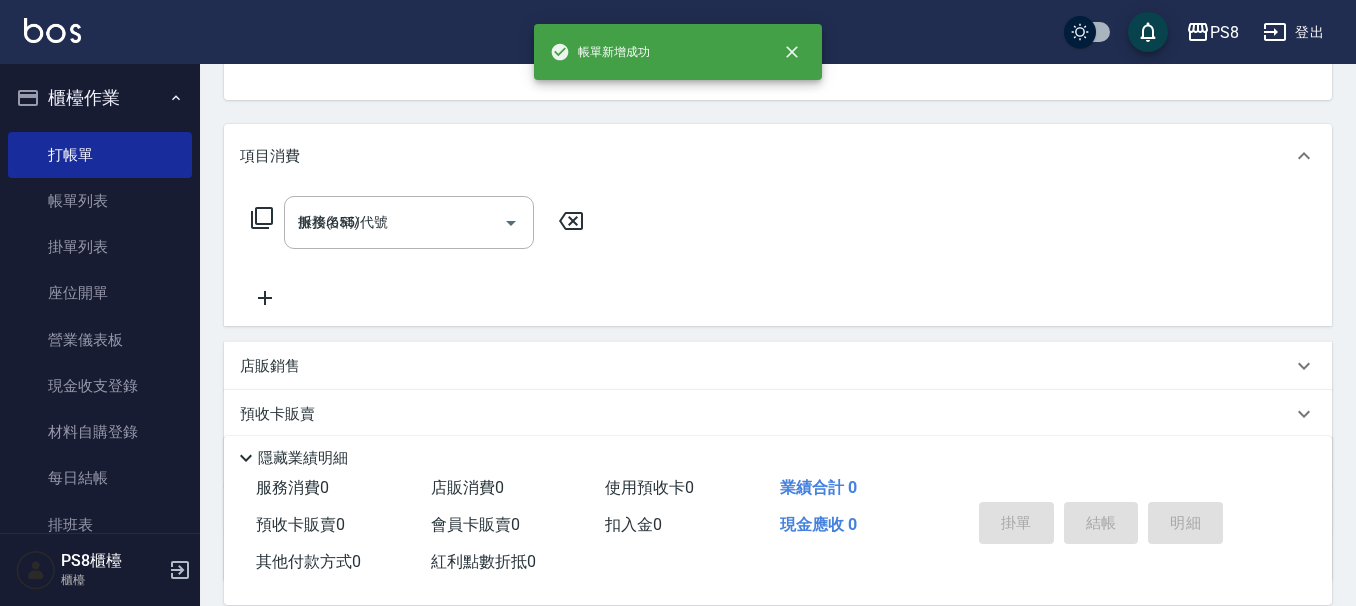 type on "2025/07/10 18:22" 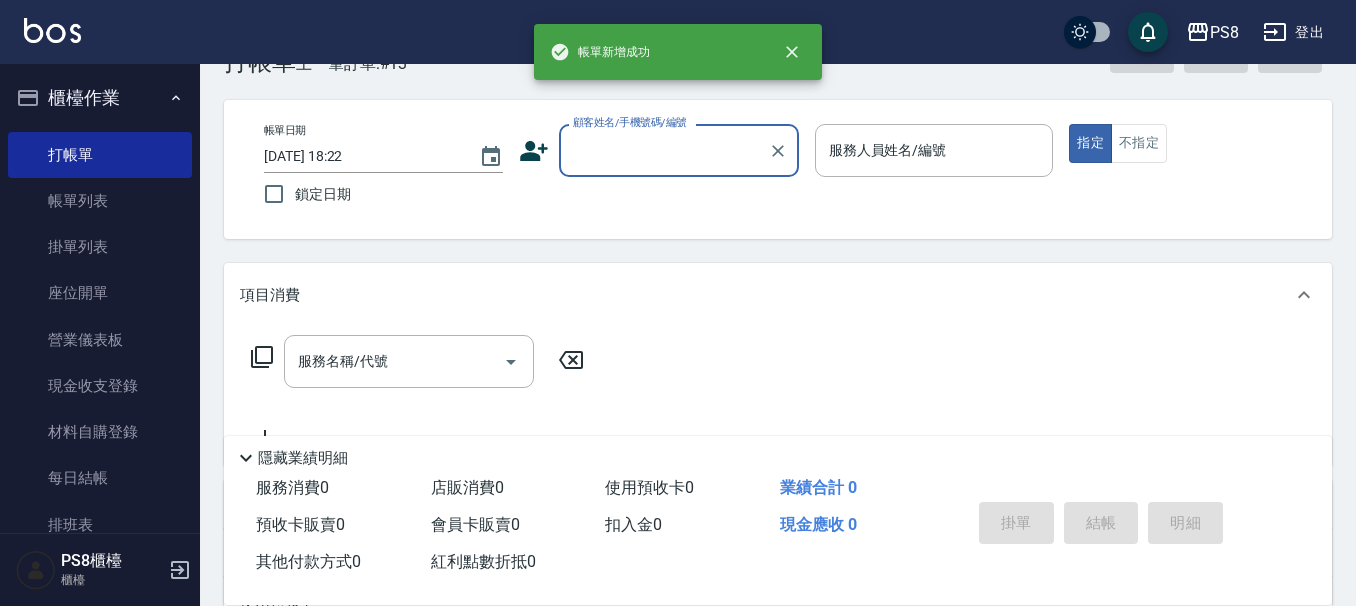 scroll, scrollTop: 0, scrollLeft: 0, axis: both 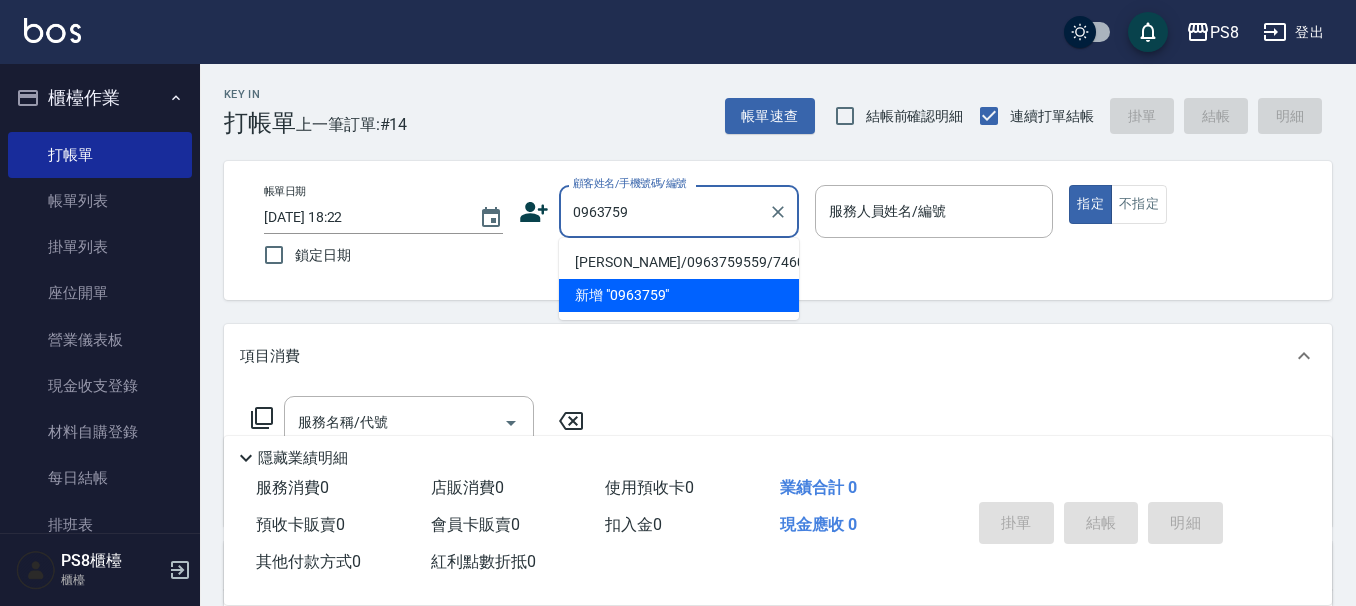 click on "蕭家昌/0963759559/7460" at bounding box center [679, 262] 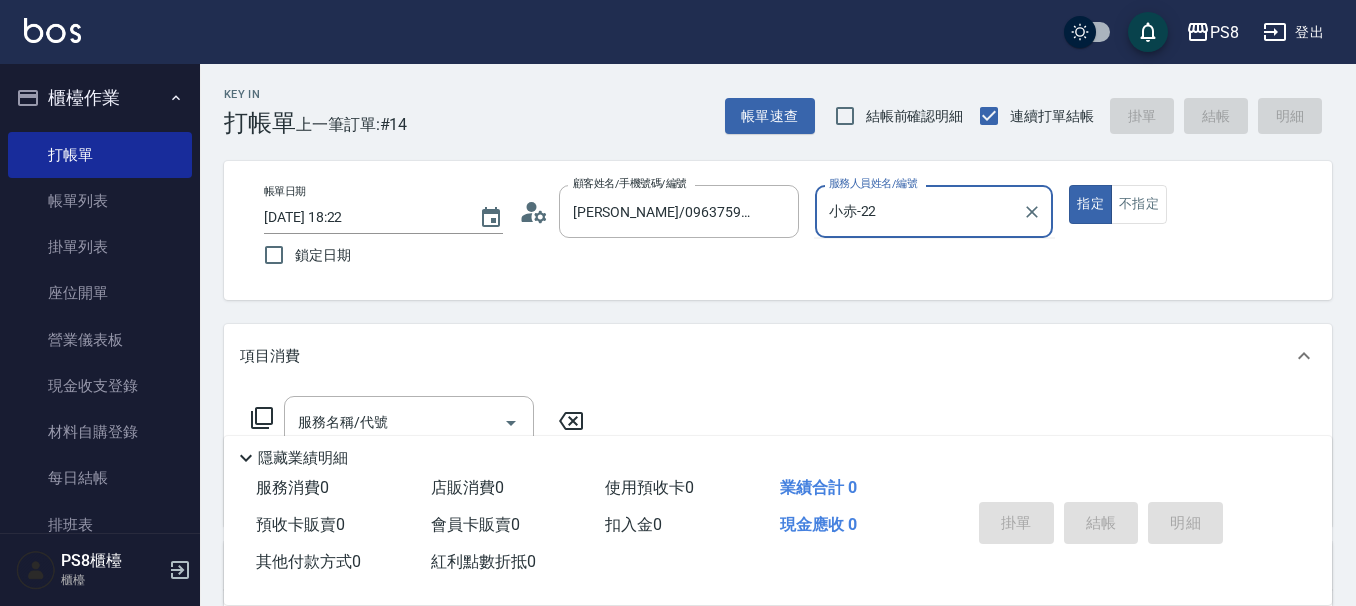 type on "小赤-2" 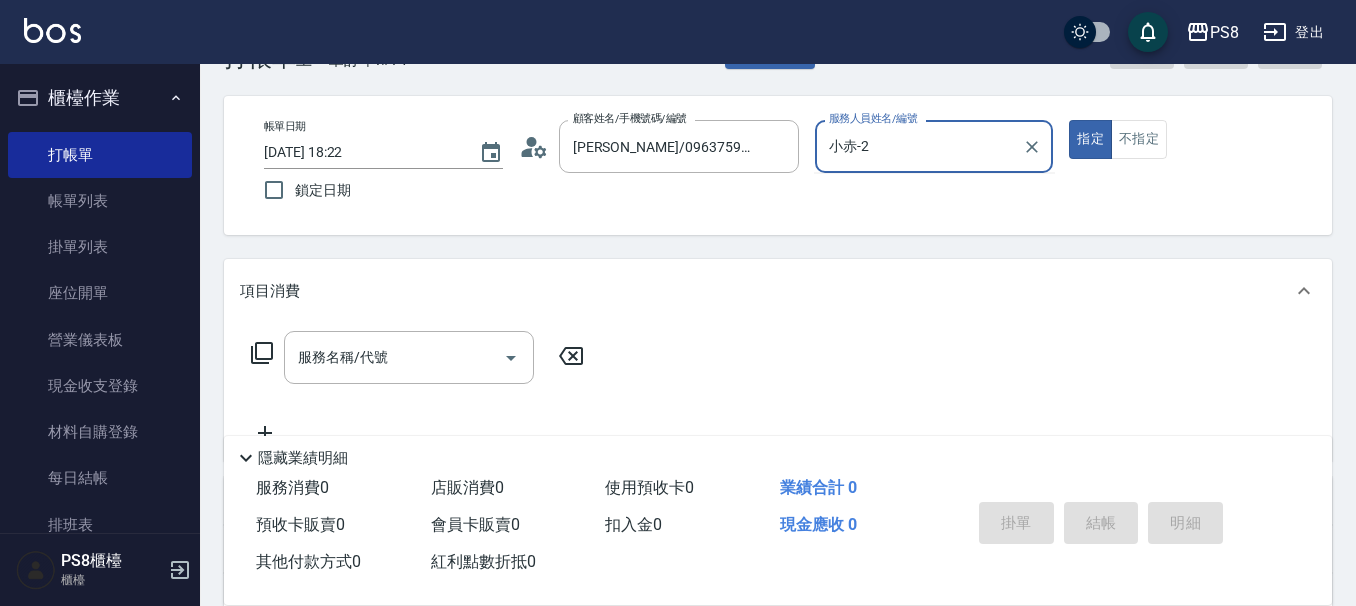scroll, scrollTop: 100, scrollLeft: 0, axis: vertical 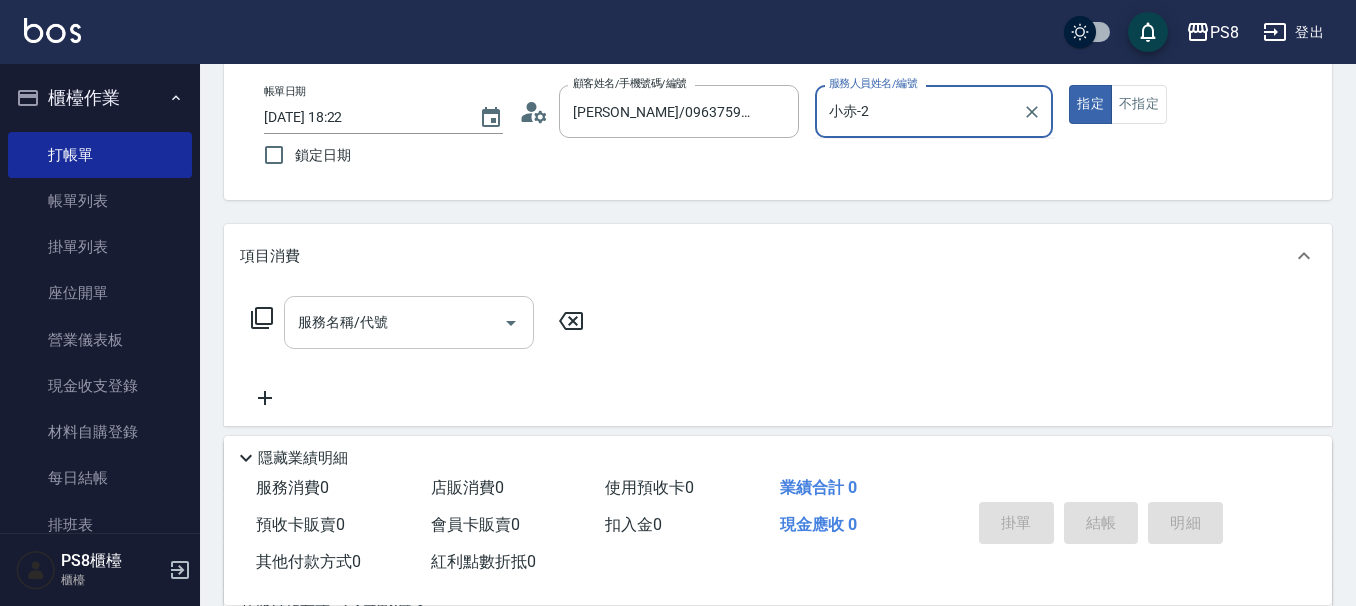 click on "服務名稱/代號" at bounding box center [394, 322] 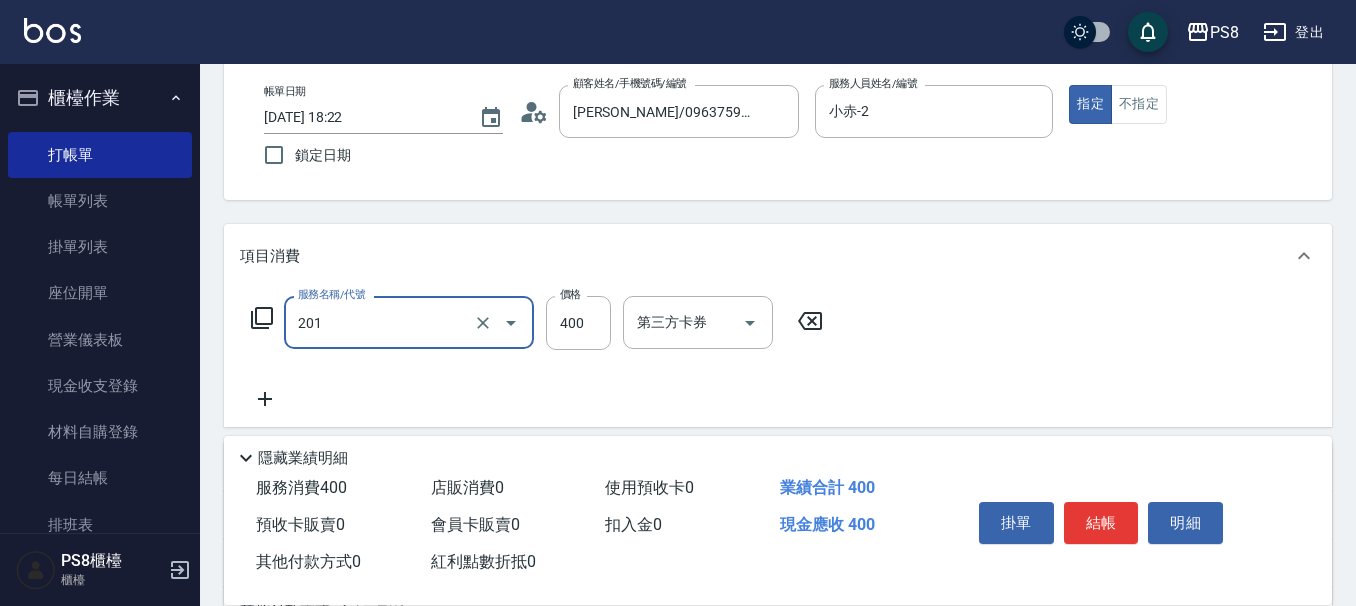 type on "洗剪400(201)" 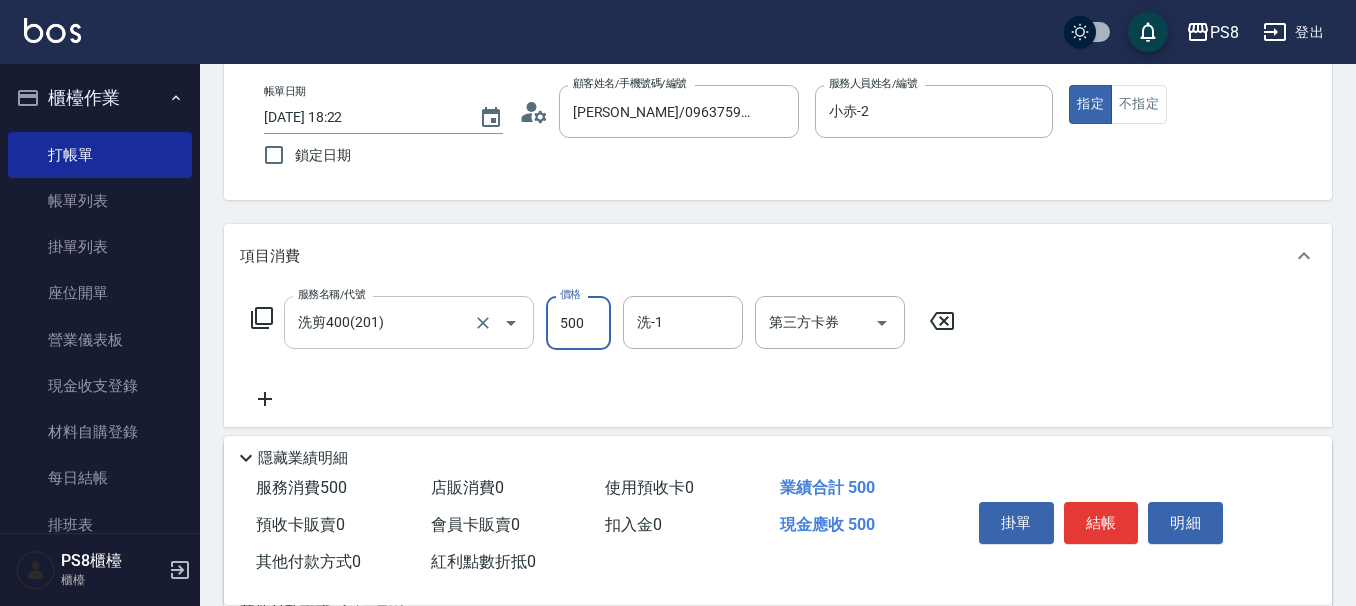 type on "500" 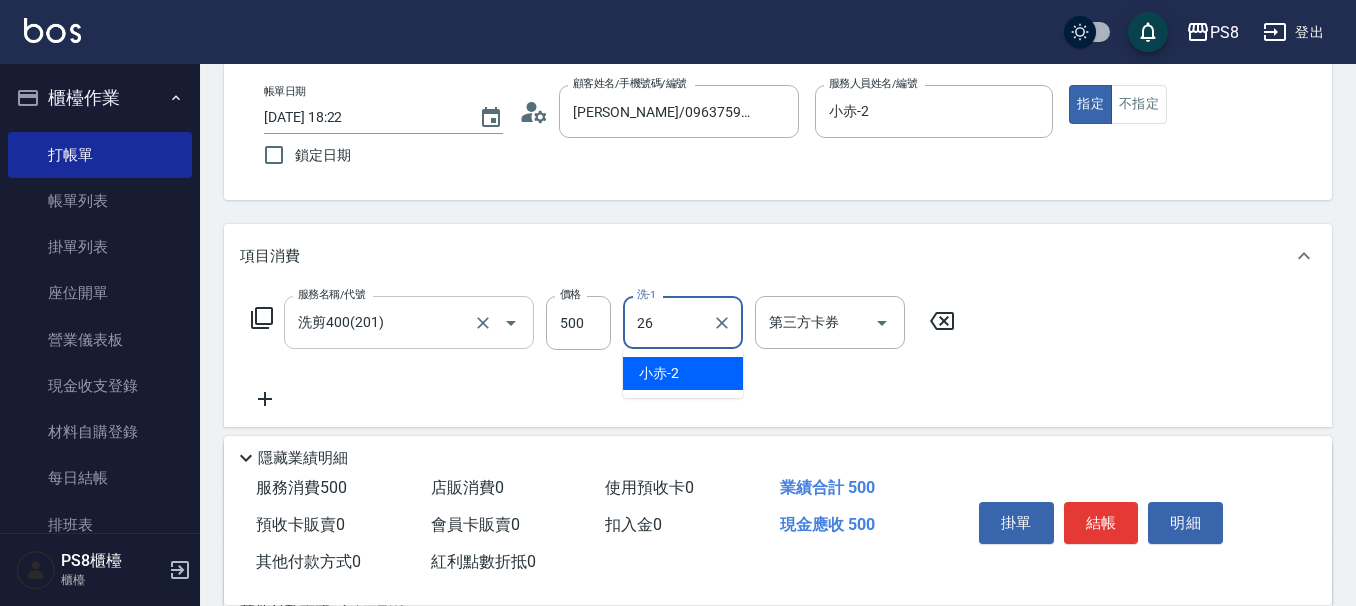type on "苡真-26" 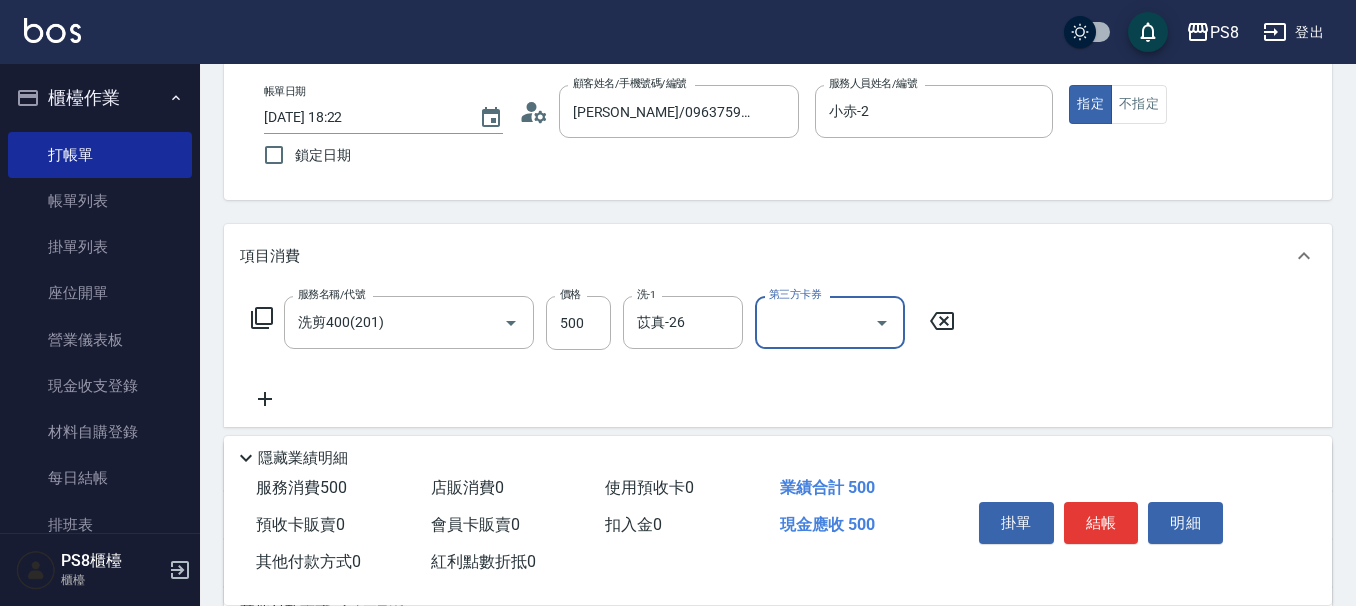 click on "結帳" at bounding box center (1101, 523) 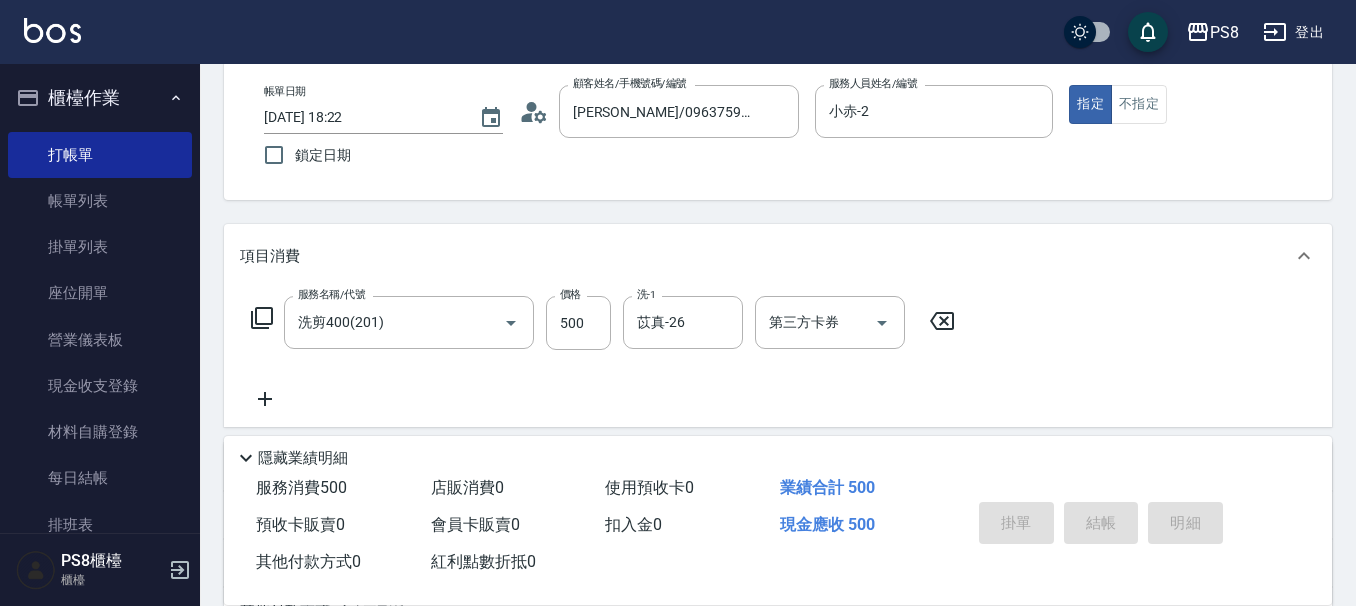 type 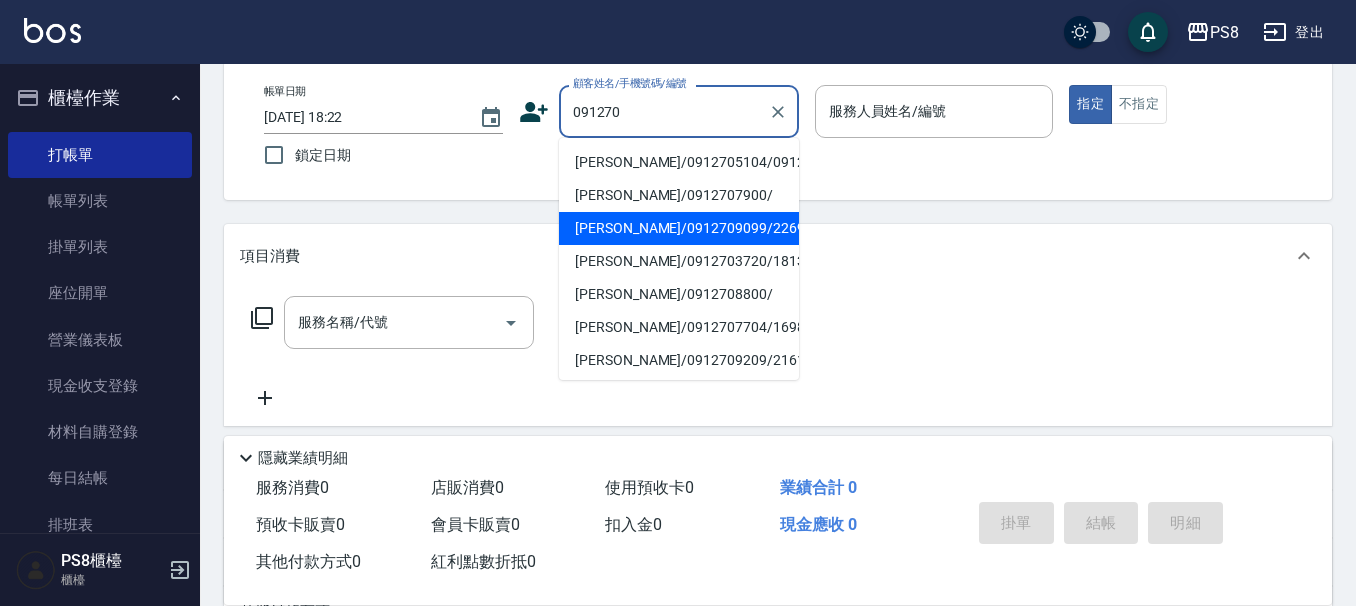 click on "王玉芬/0912709099/22695" at bounding box center (679, 228) 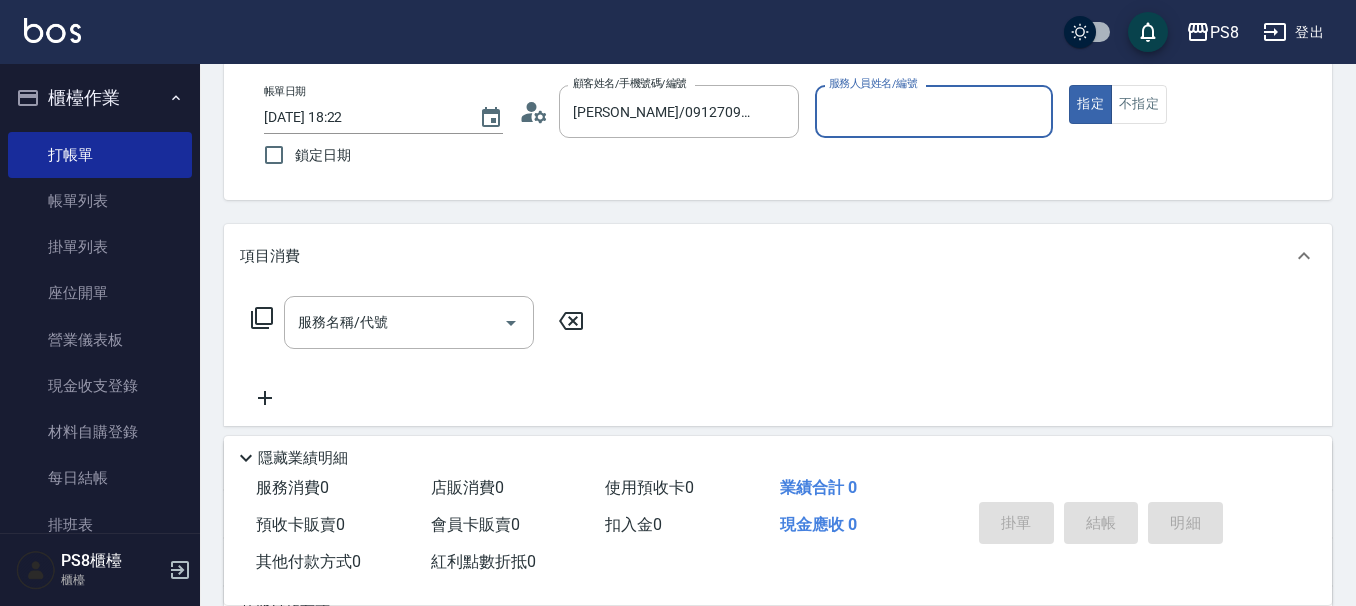 type on "小赤-2" 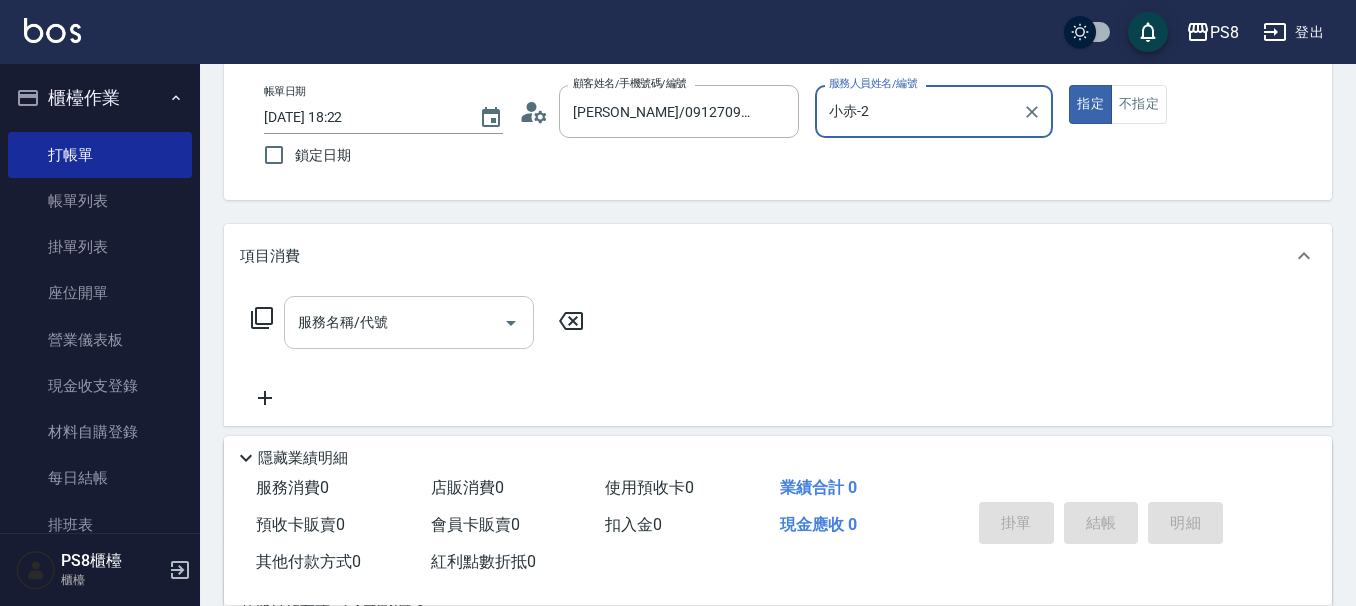 click on "服務名稱/代號" at bounding box center (394, 322) 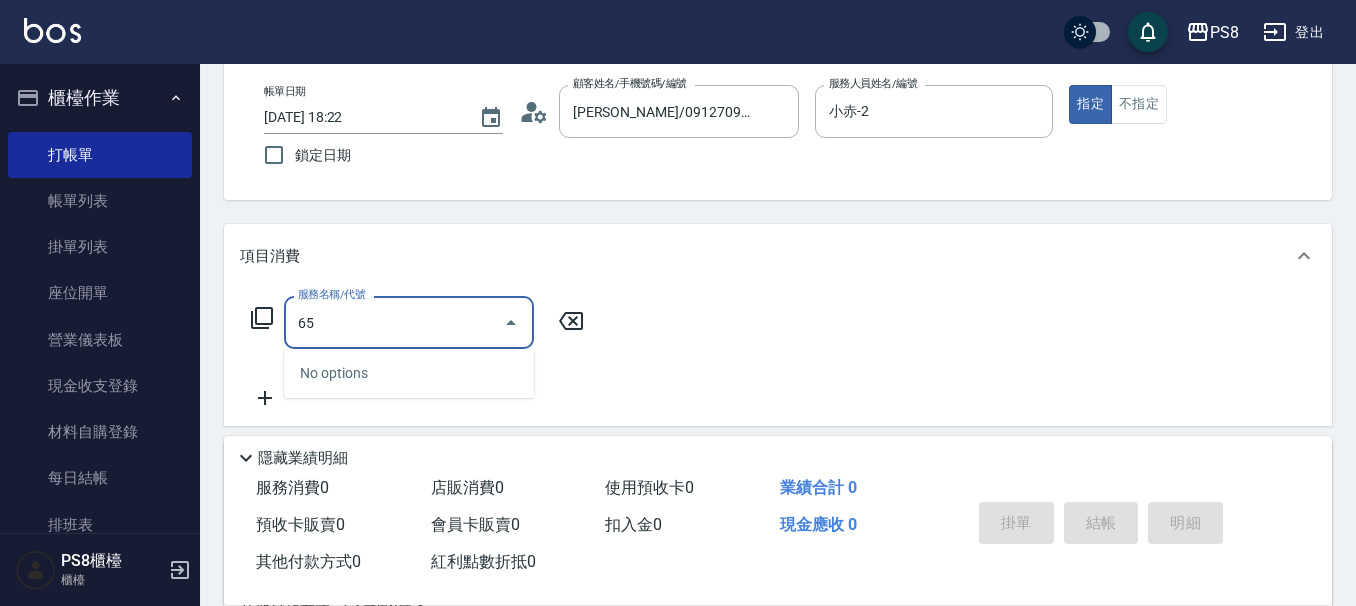 type on "6" 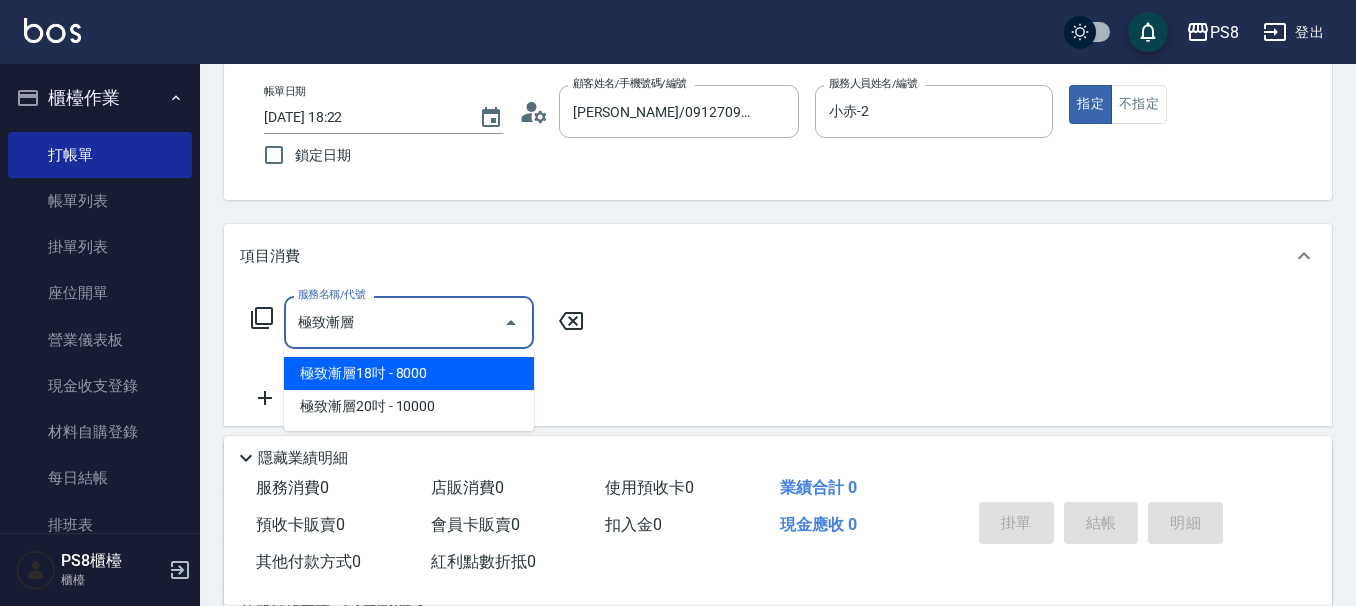click on "極致漸層18吋 - 8000" at bounding box center (409, 373) 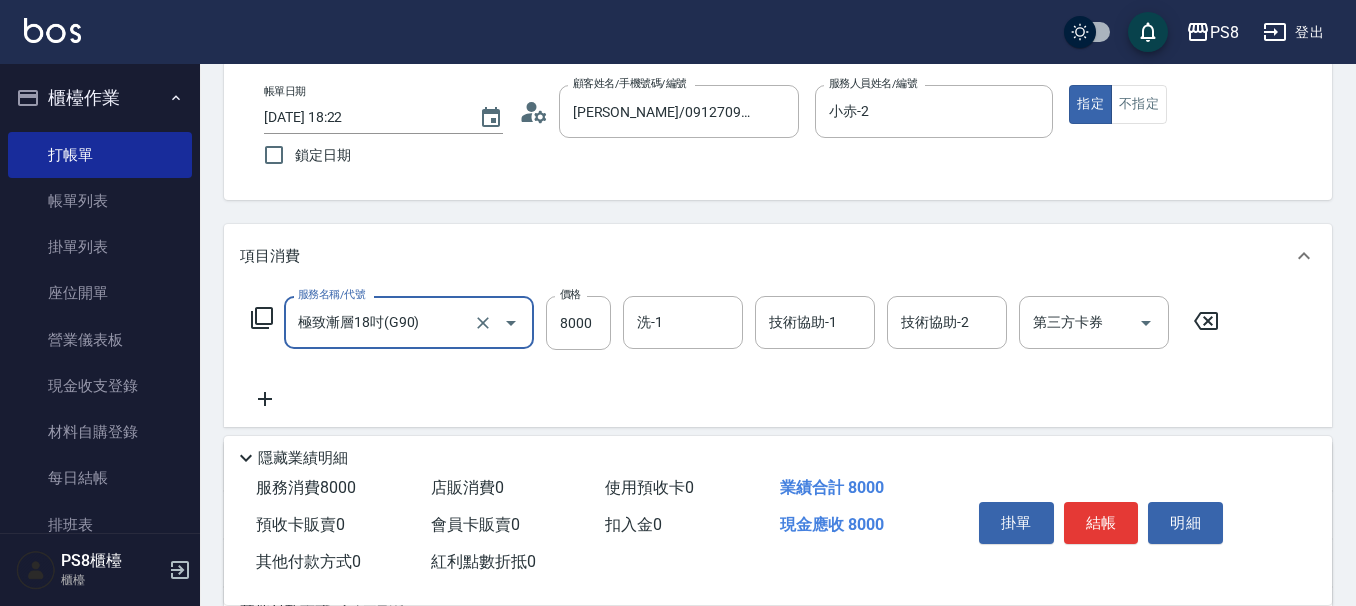 type on "極致漸層18吋(G90)" 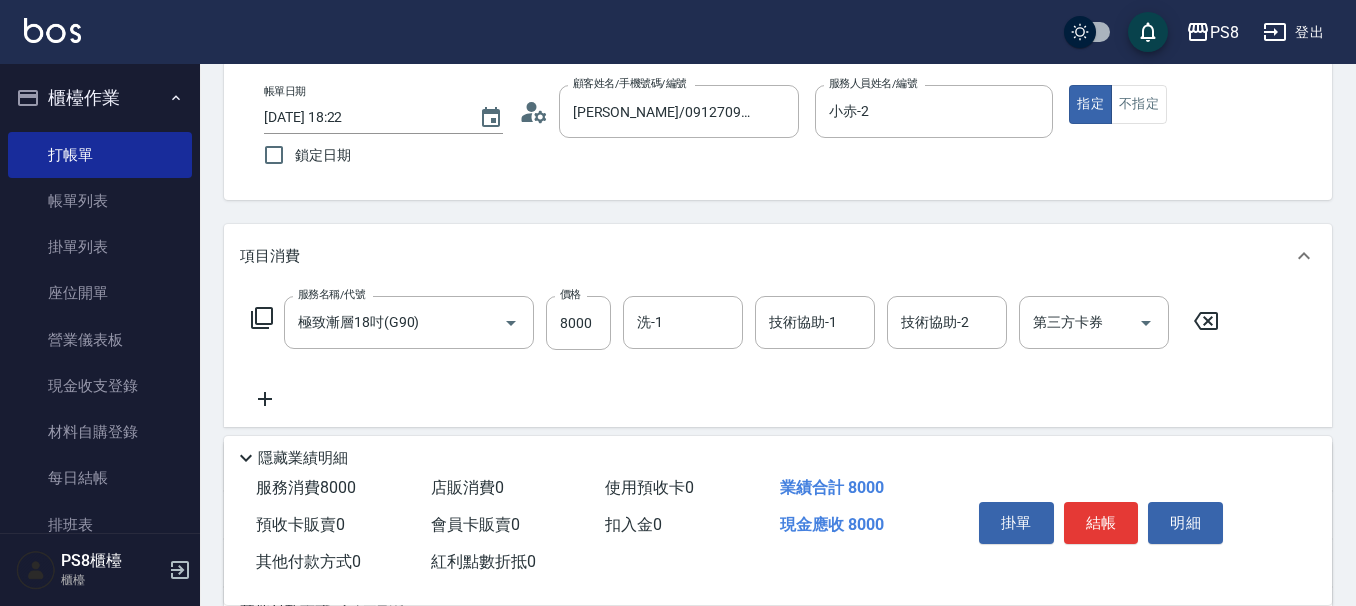 click 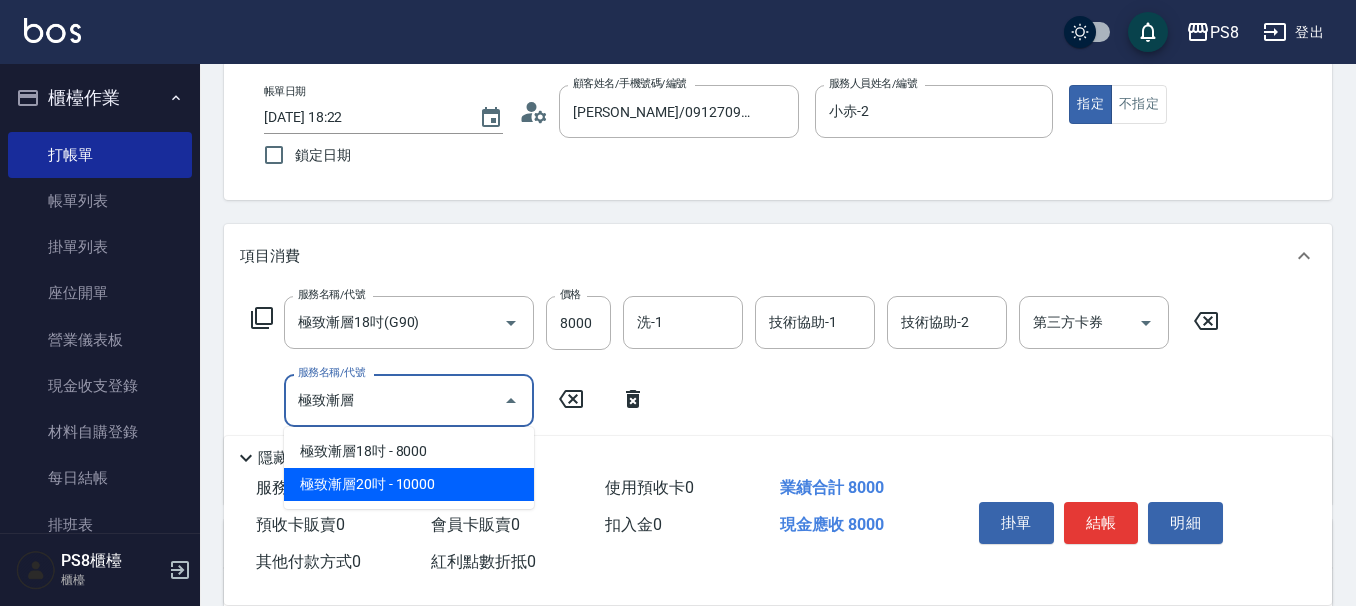 click on "極致漸層20吋 - 10000" at bounding box center (409, 484) 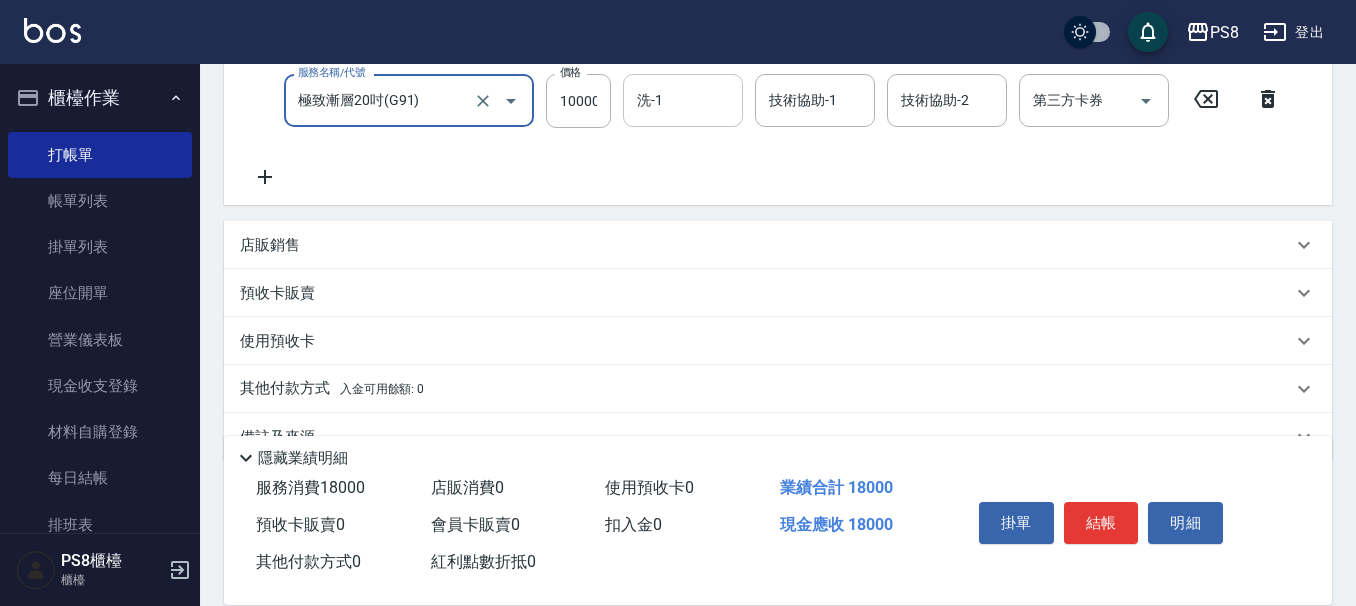 scroll, scrollTop: 300, scrollLeft: 0, axis: vertical 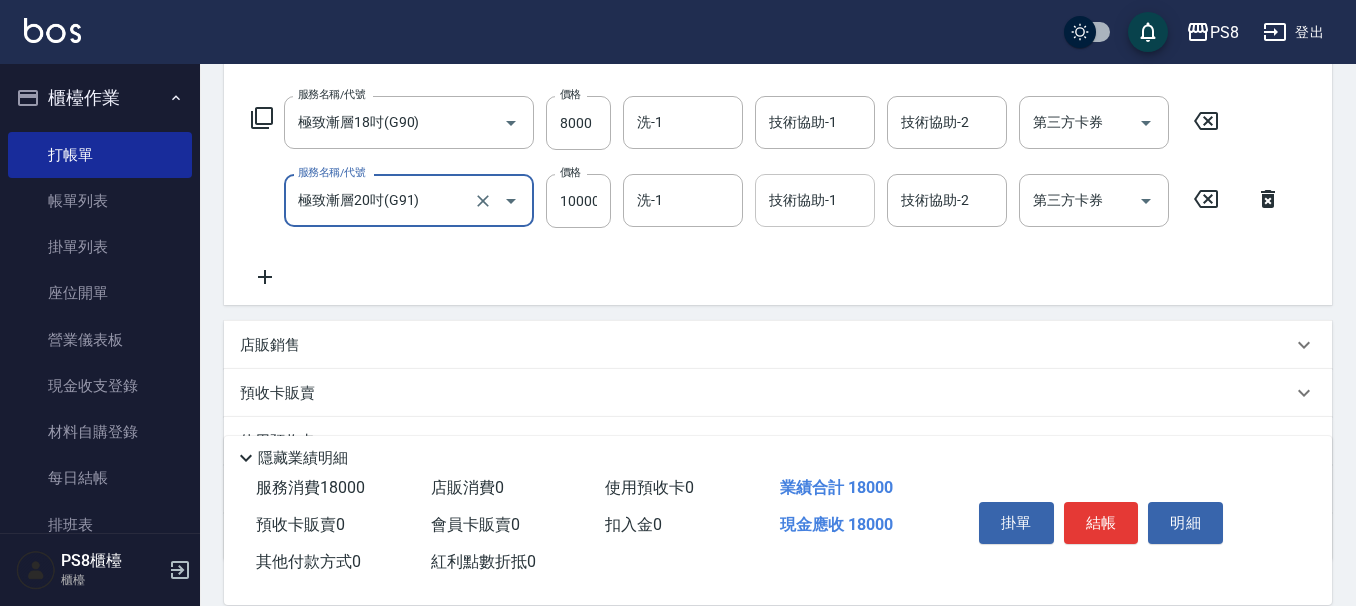 click on "技術協助-1" at bounding box center [815, 200] 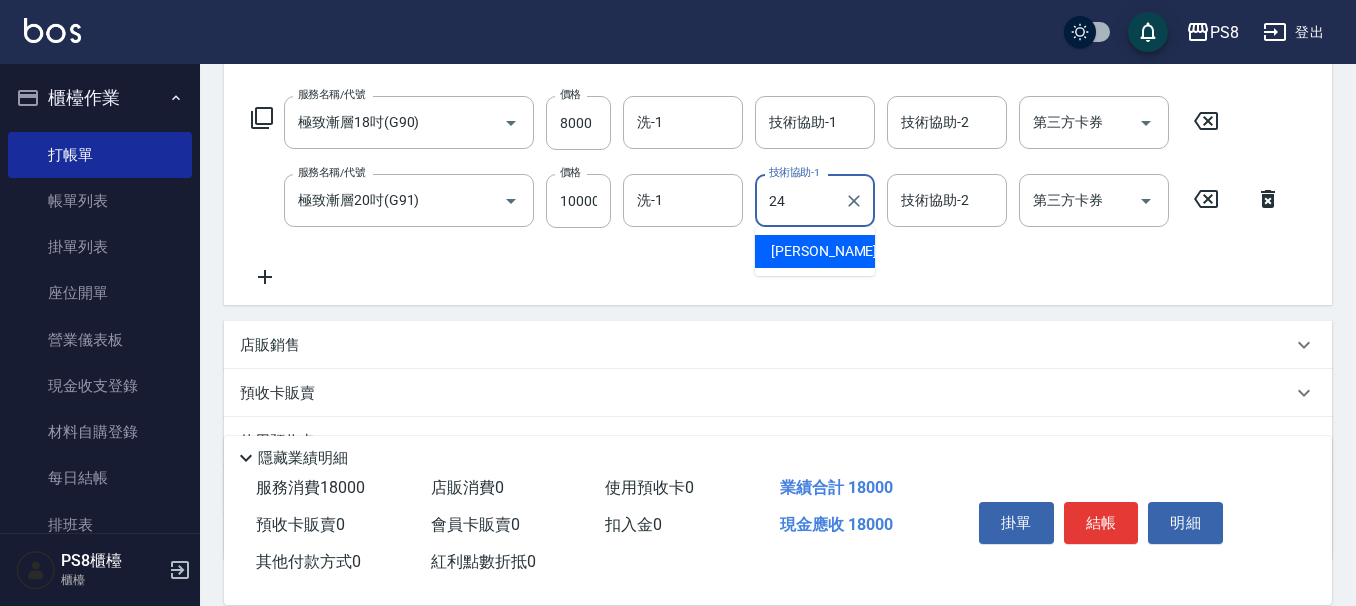 type on "婷婷-24" 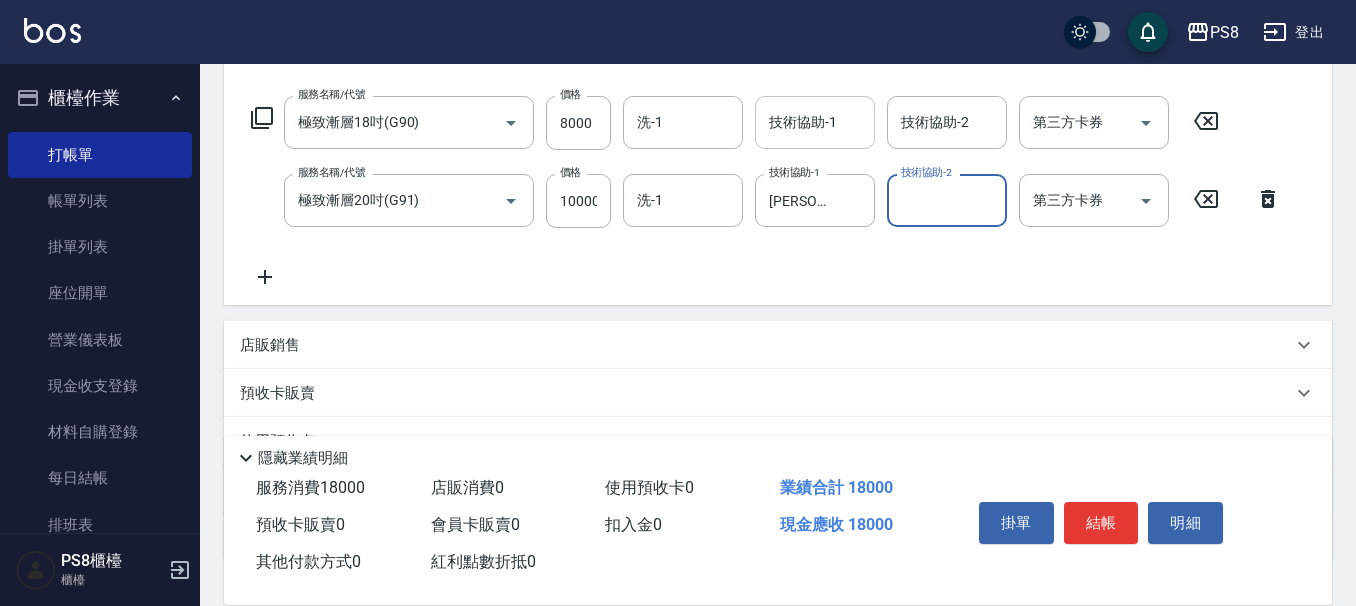 click on "技術協助-1 技術協助-1" at bounding box center (815, 122) 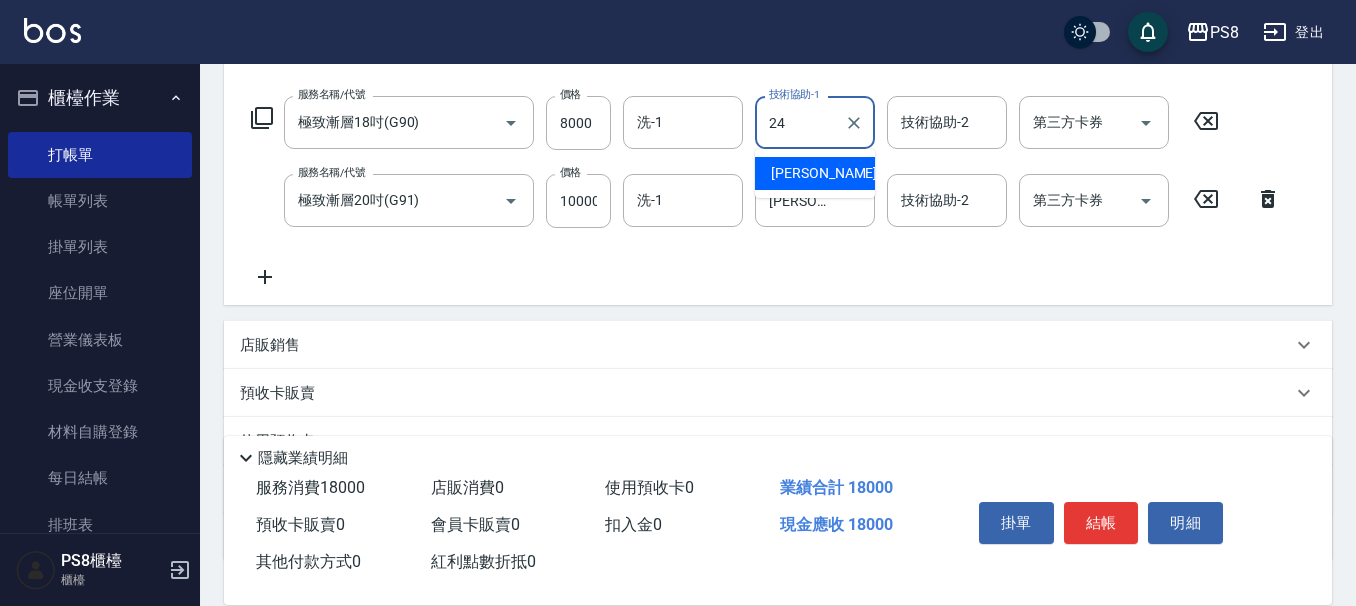 type on "婷婷-24" 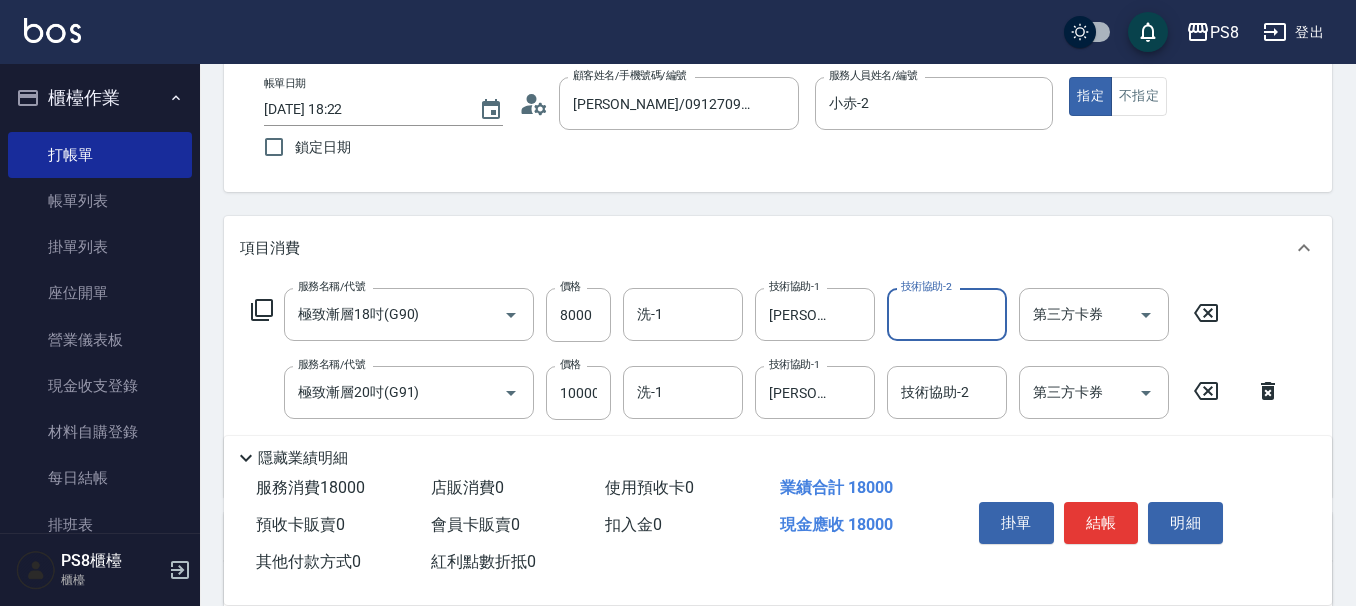 scroll, scrollTop: 100, scrollLeft: 0, axis: vertical 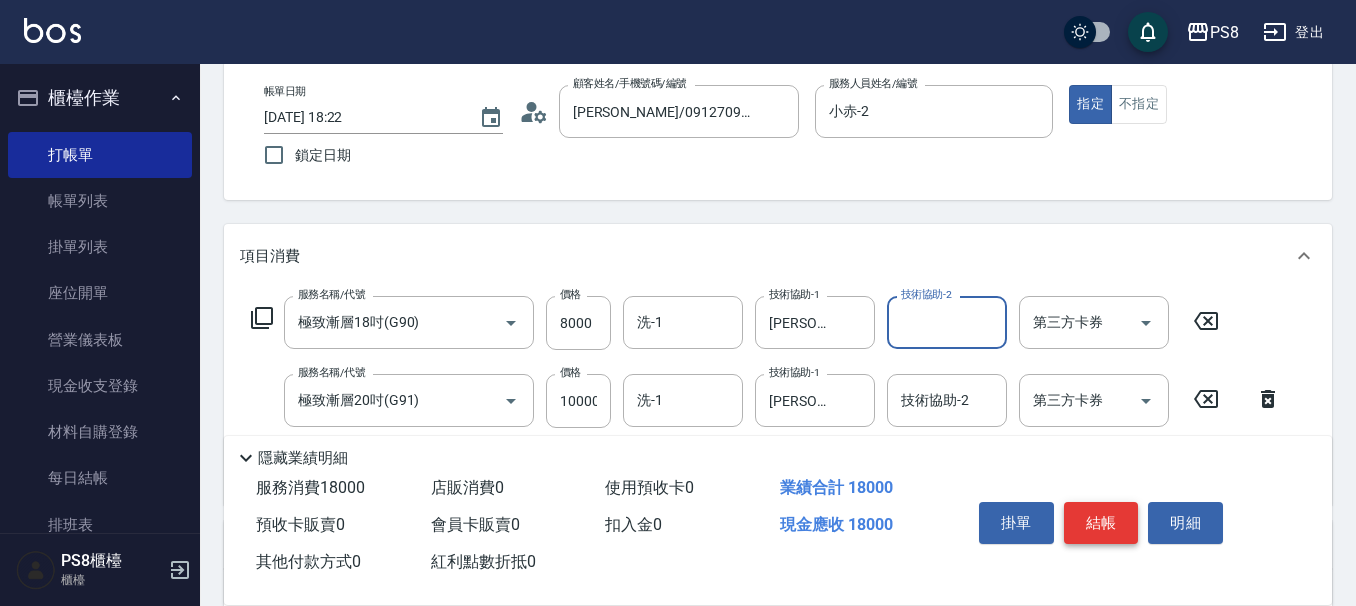 click on "結帳" at bounding box center [1101, 523] 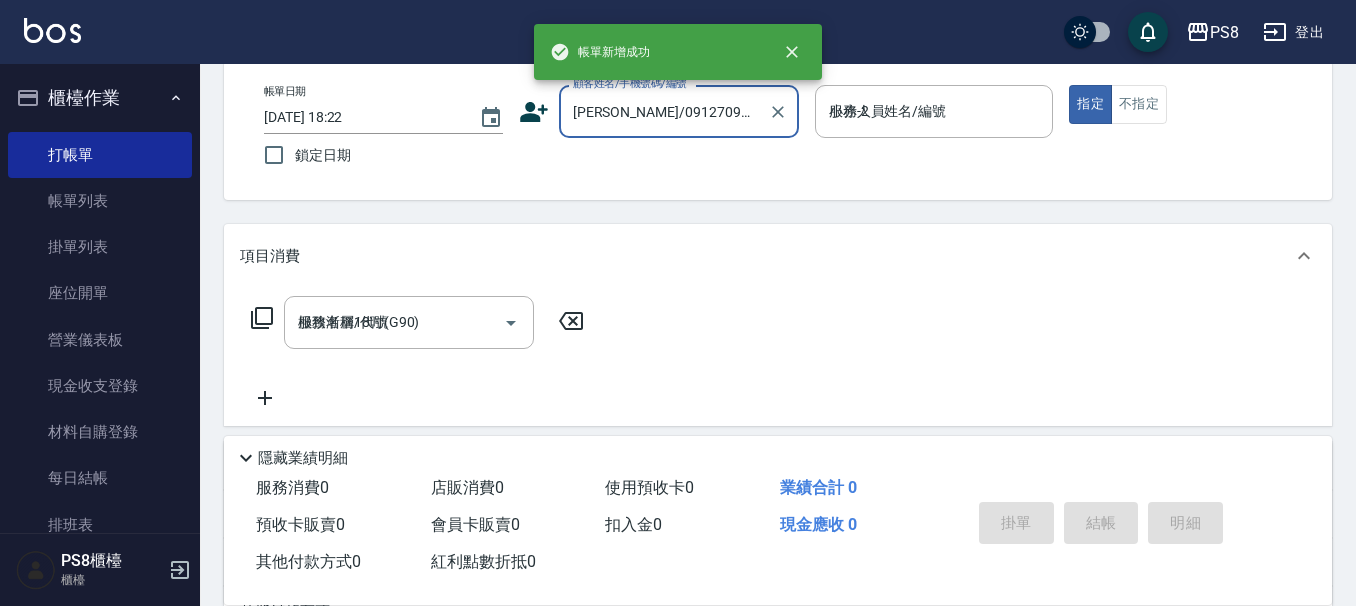 type on "2025/07/10 18:23" 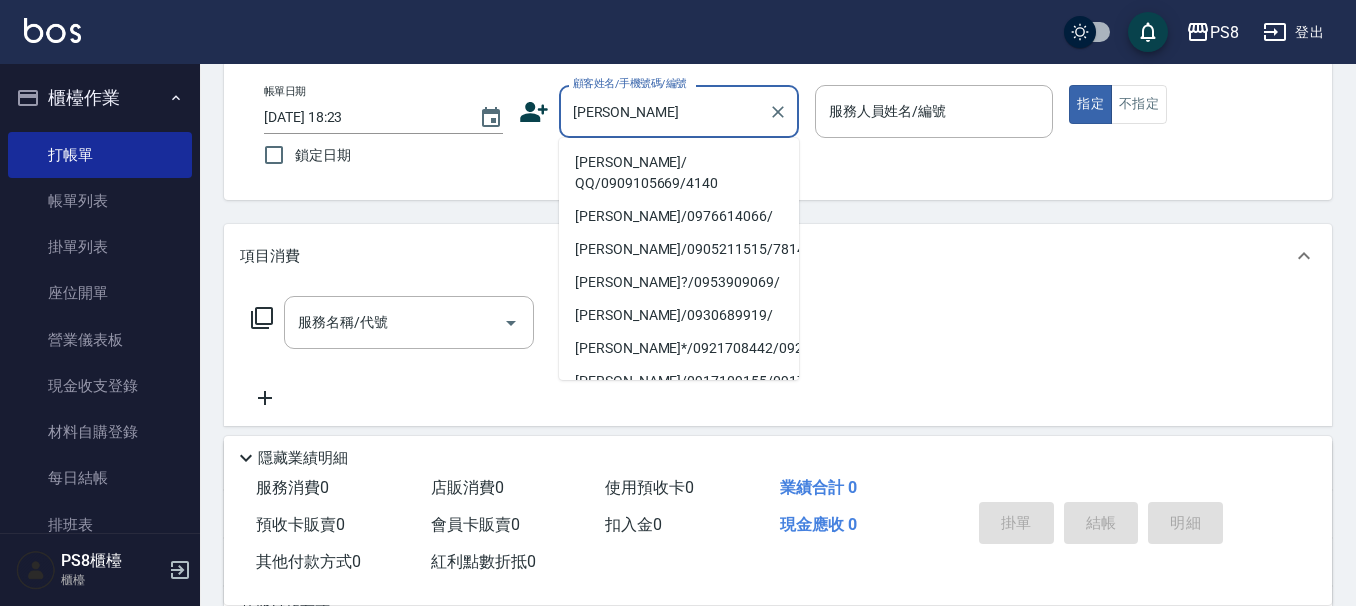 click on "黃馨葶 / QQ/0909105669/4140" at bounding box center [679, 173] 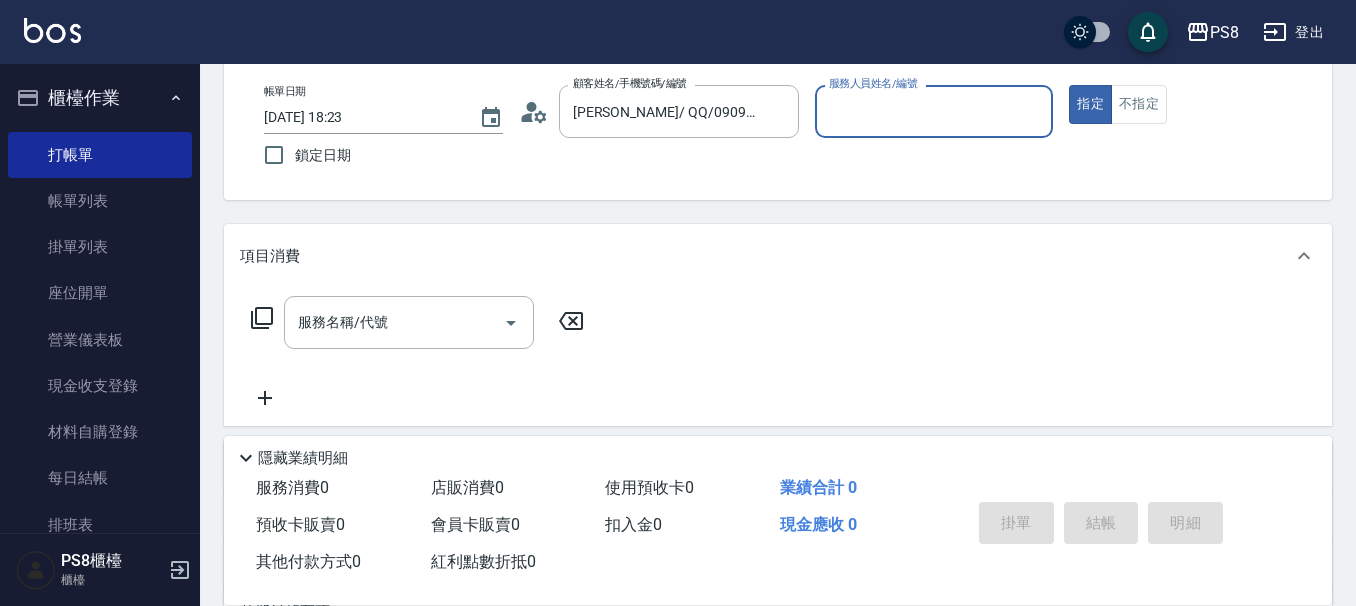 type on "小赤-2" 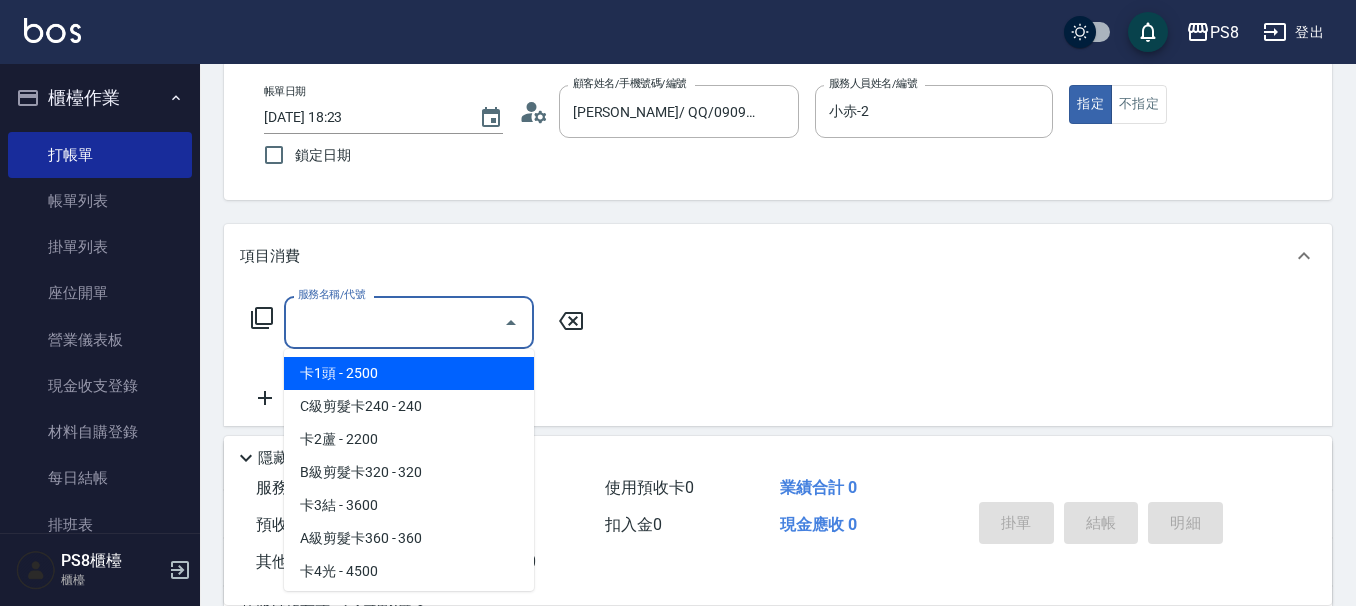 click on "服務名稱/代號" at bounding box center [394, 322] 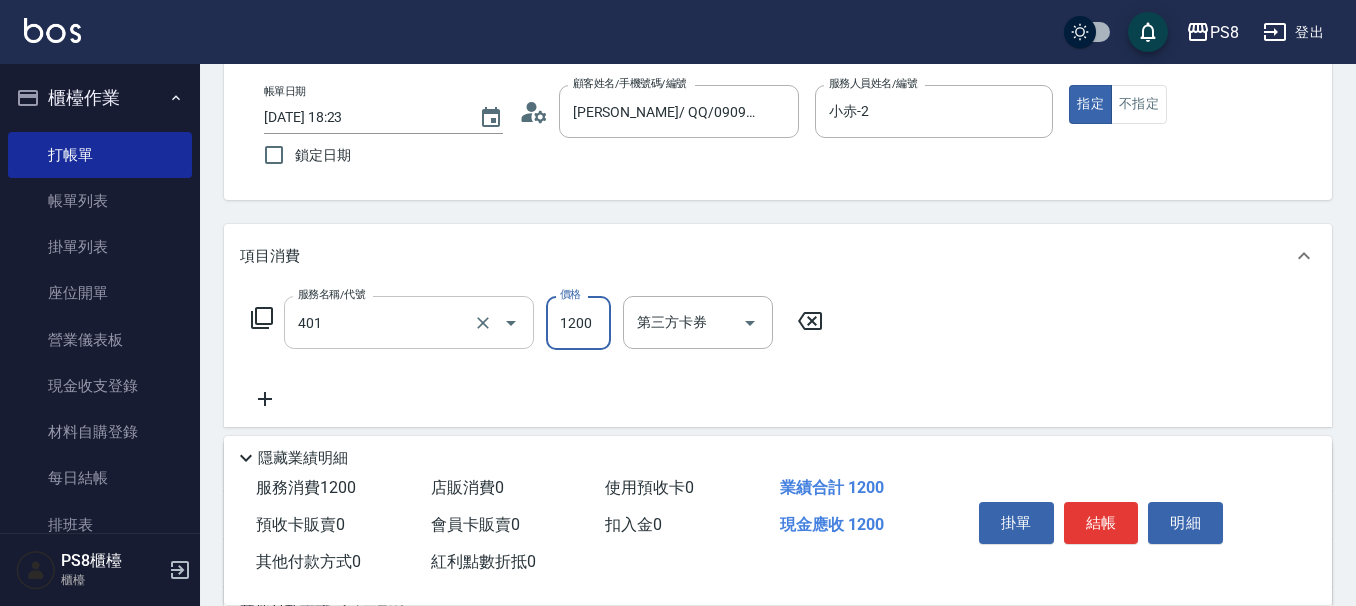 type on "基本染髮(401)" 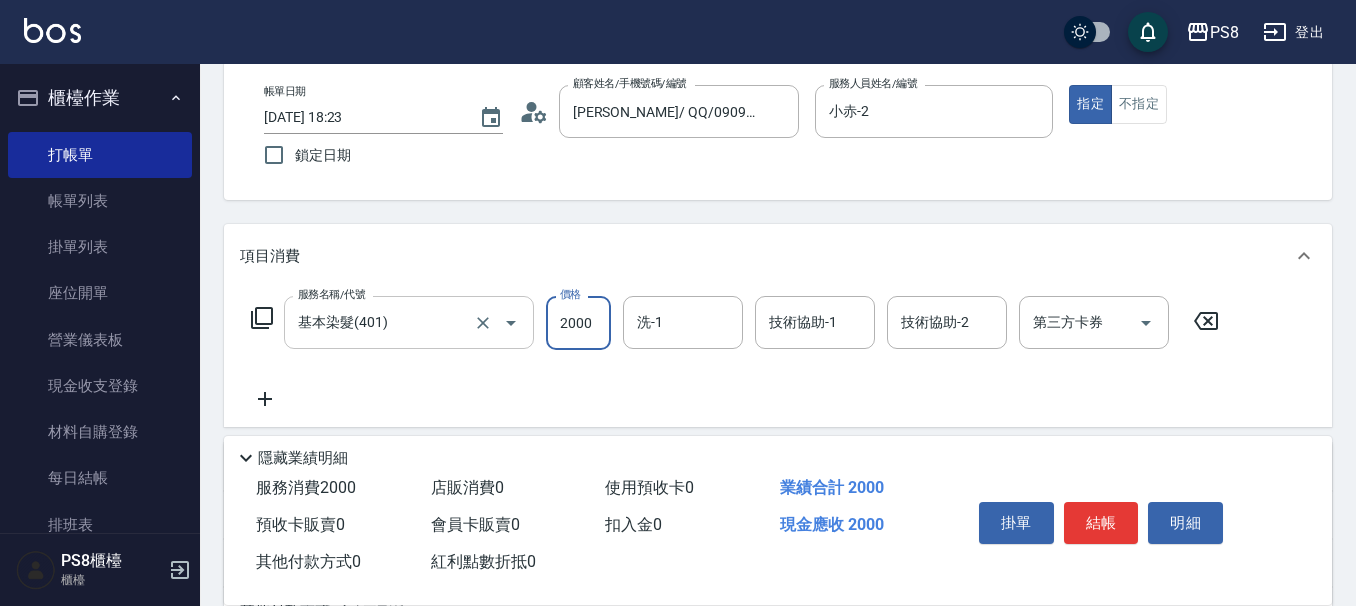 type on "2000" 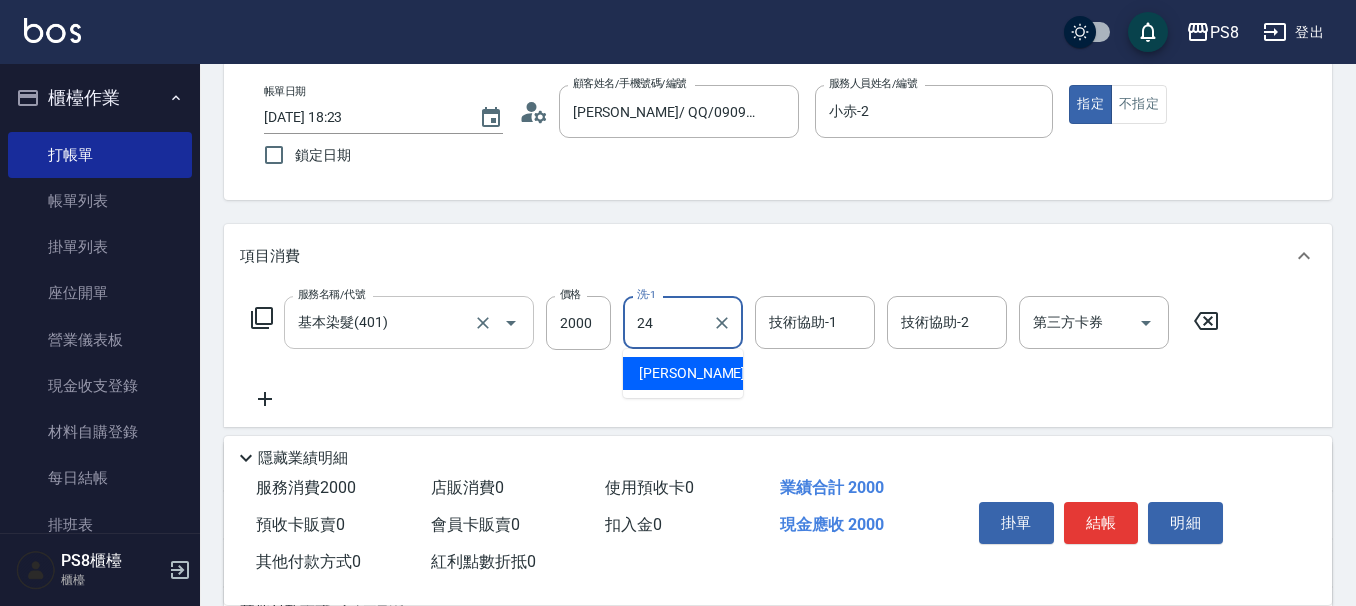 type on "婷婷-24" 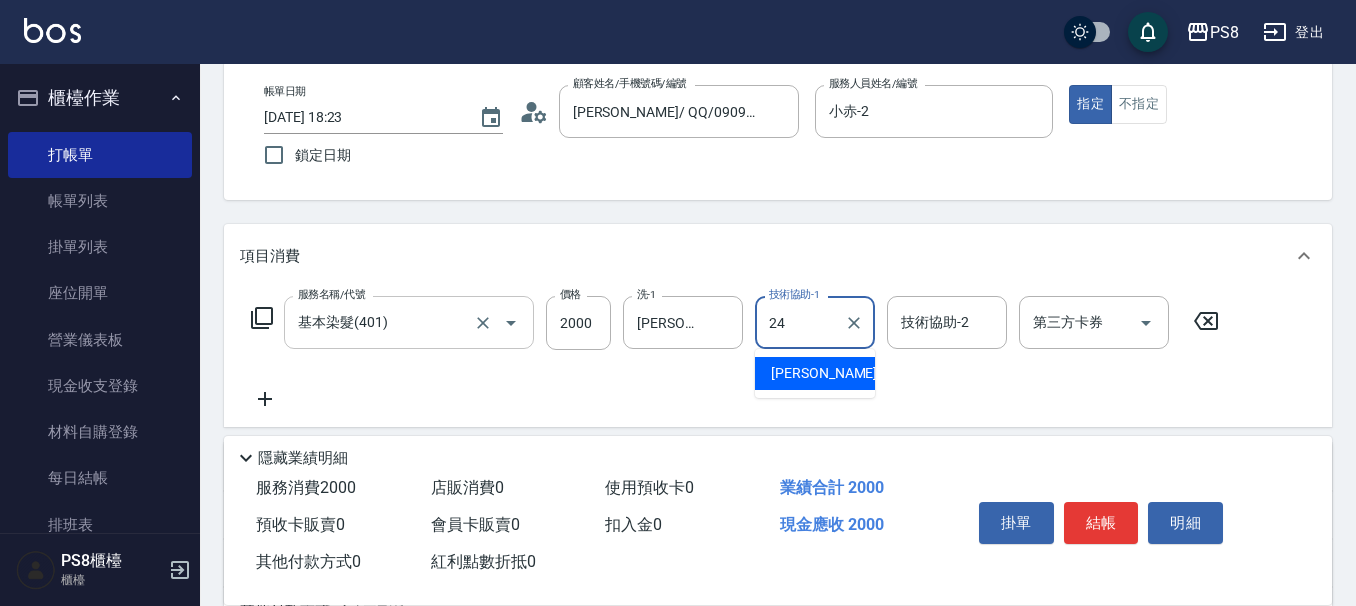 type on "婷婷-24" 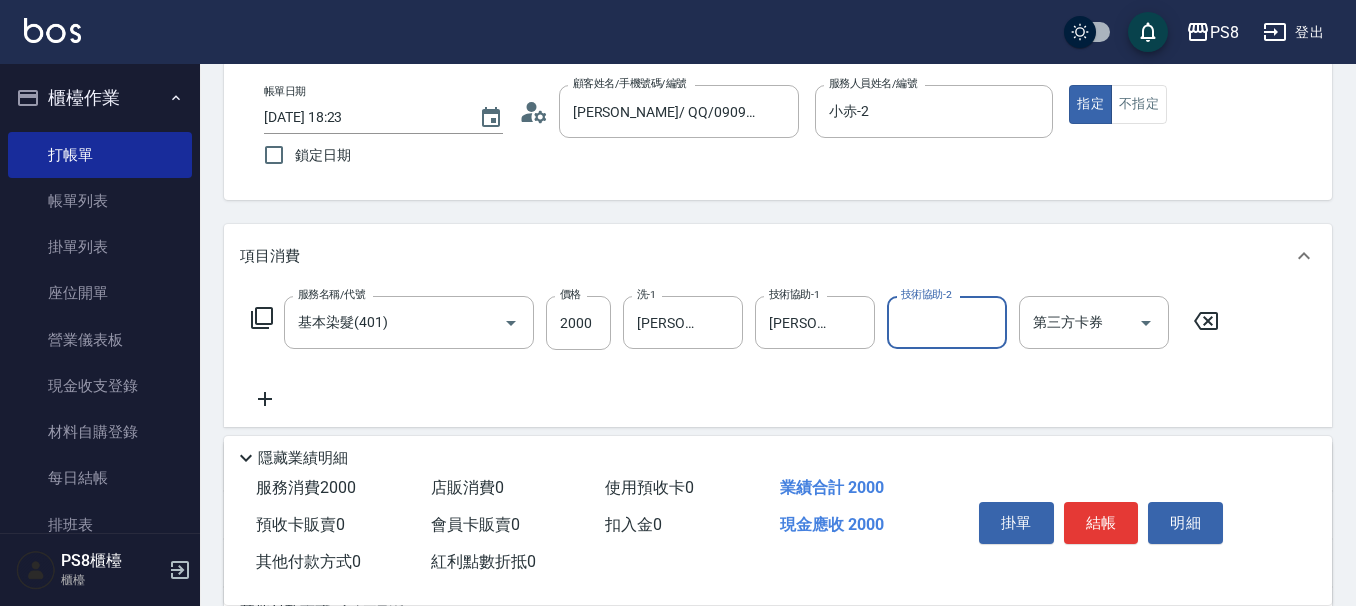 click on "結帳" at bounding box center [1101, 523] 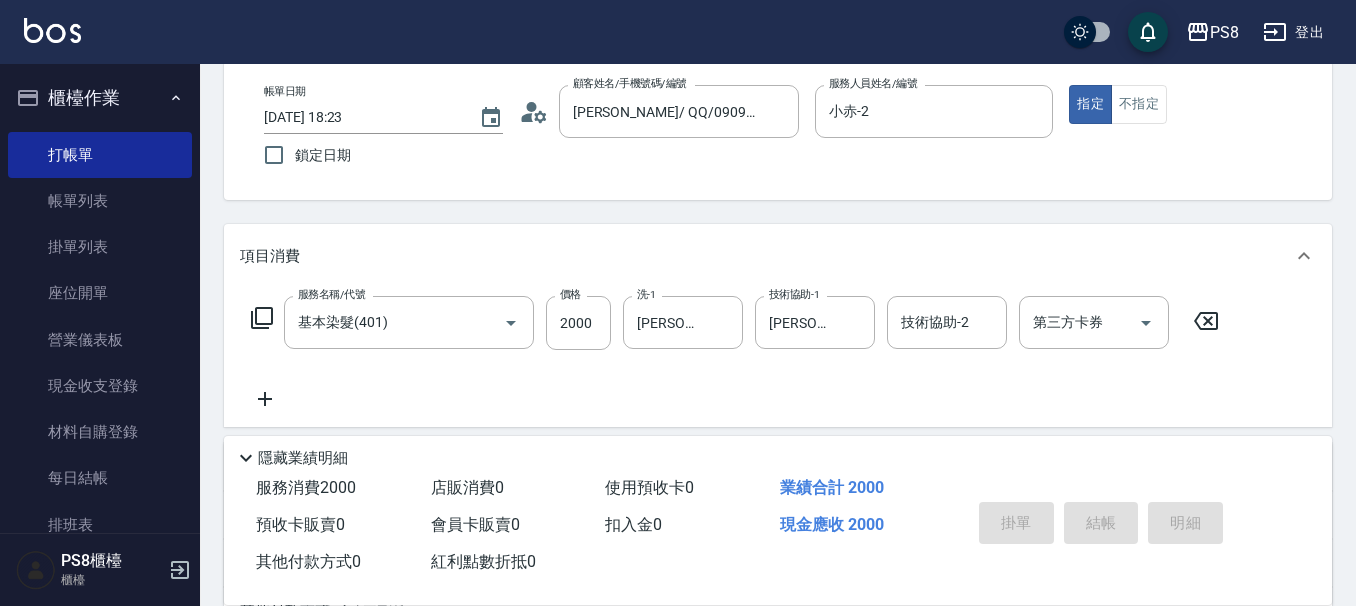 type 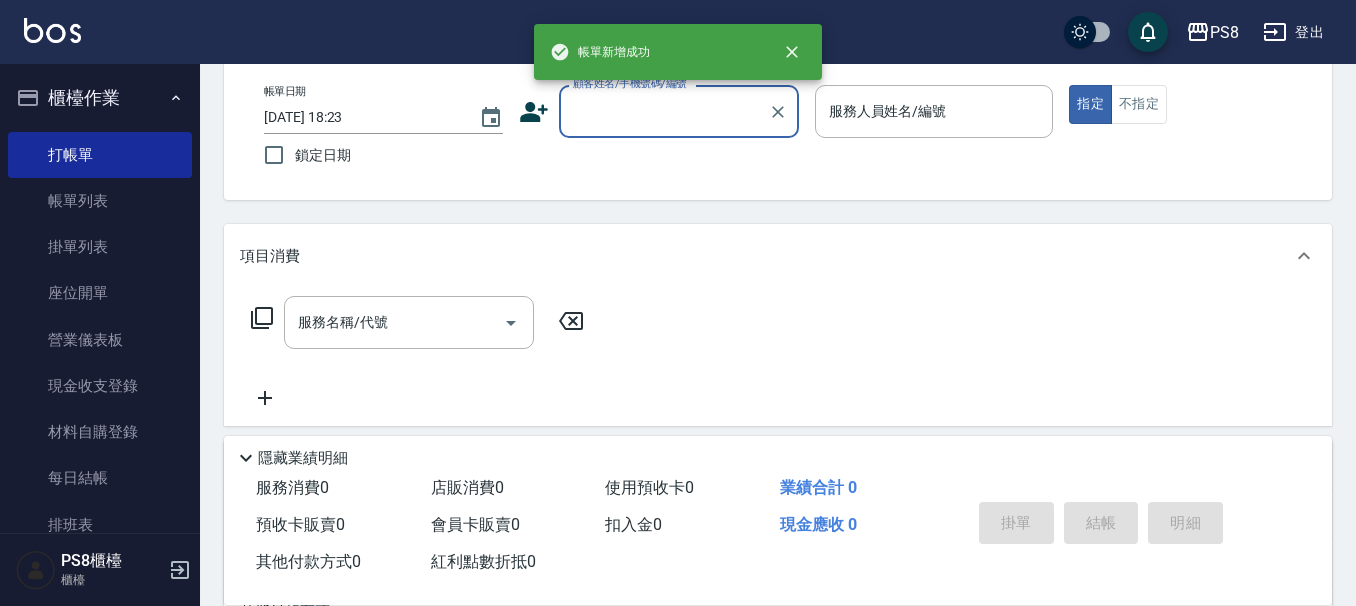 scroll, scrollTop: 0, scrollLeft: 0, axis: both 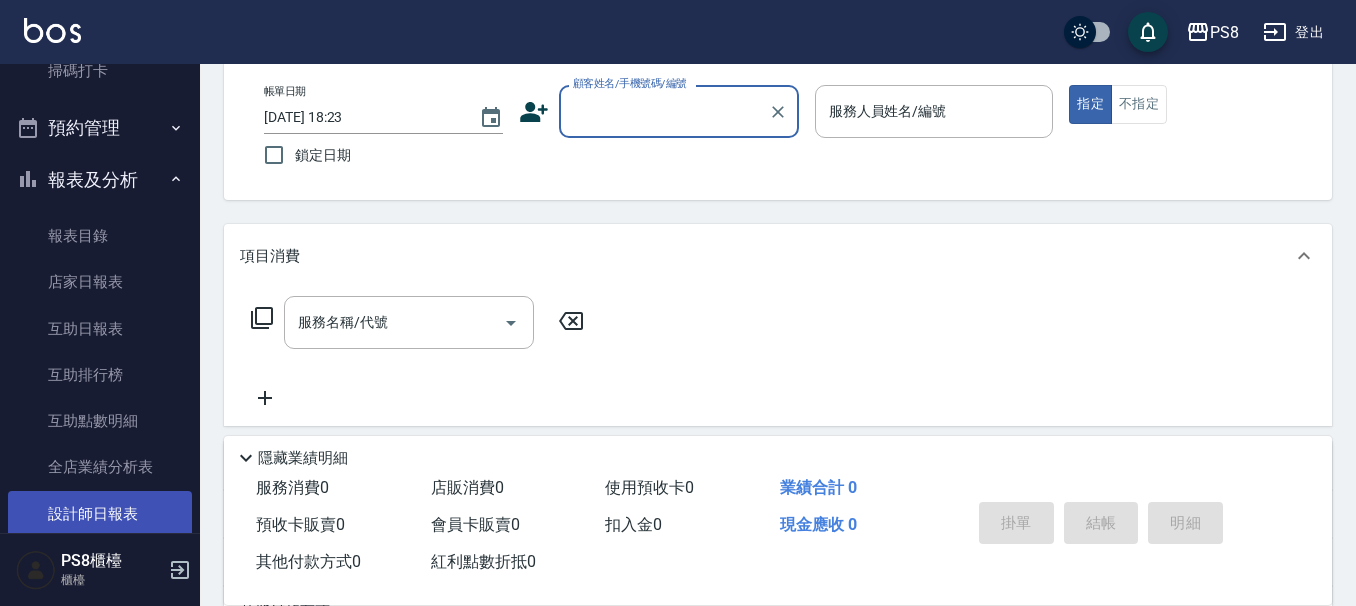 click on "設計師日報表" at bounding box center (100, 514) 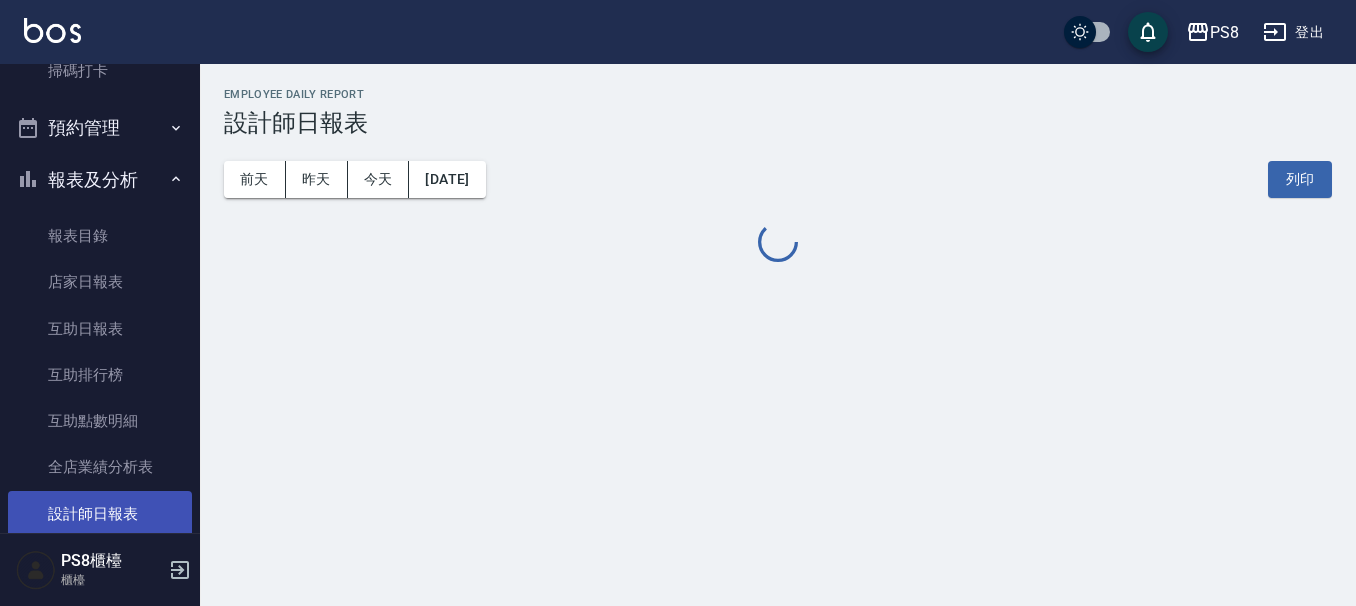 scroll, scrollTop: 0, scrollLeft: 0, axis: both 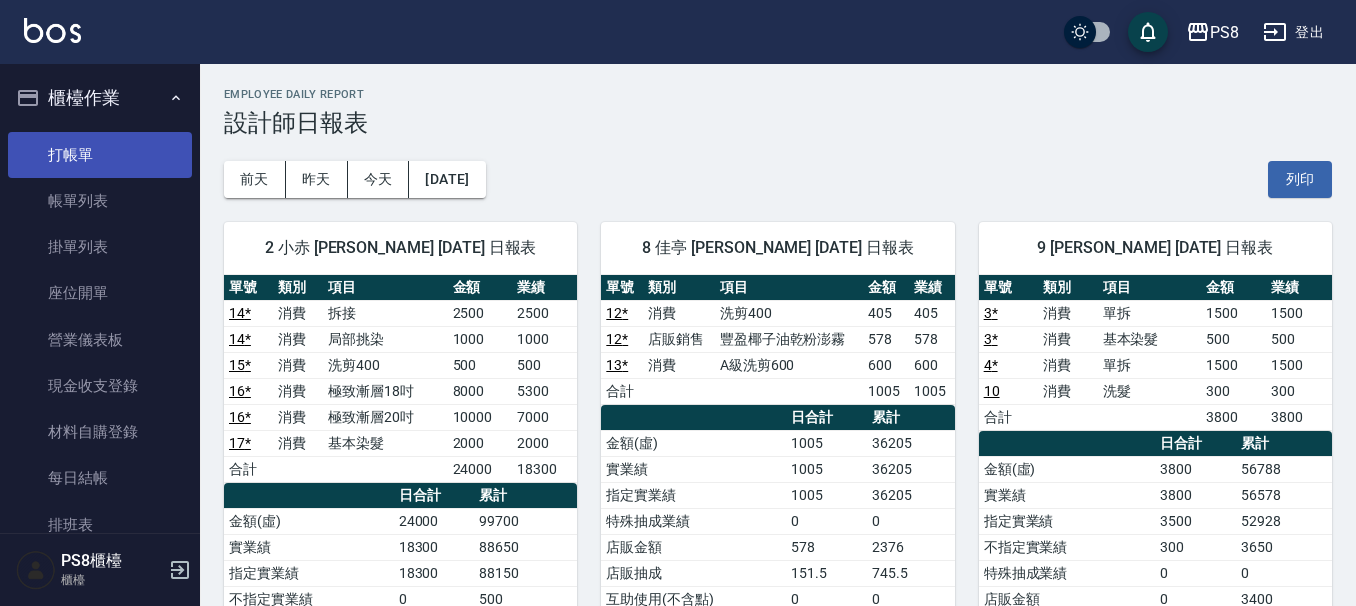 click on "打帳單" at bounding box center (100, 155) 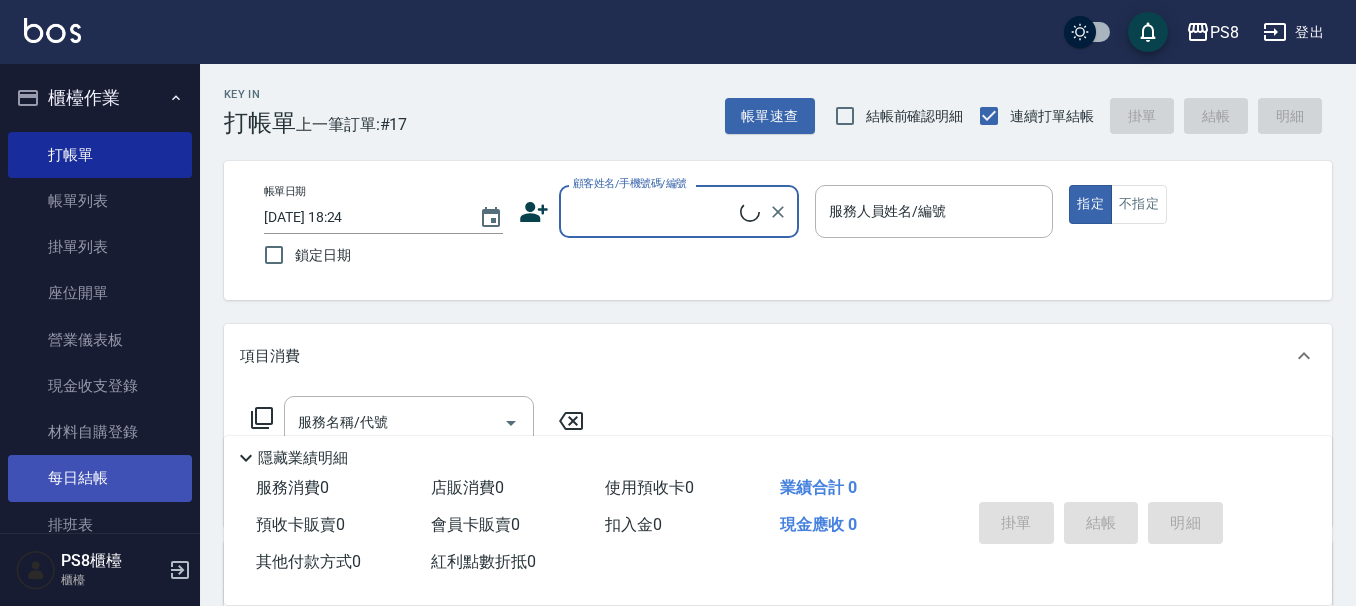 scroll, scrollTop: 100, scrollLeft: 0, axis: vertical 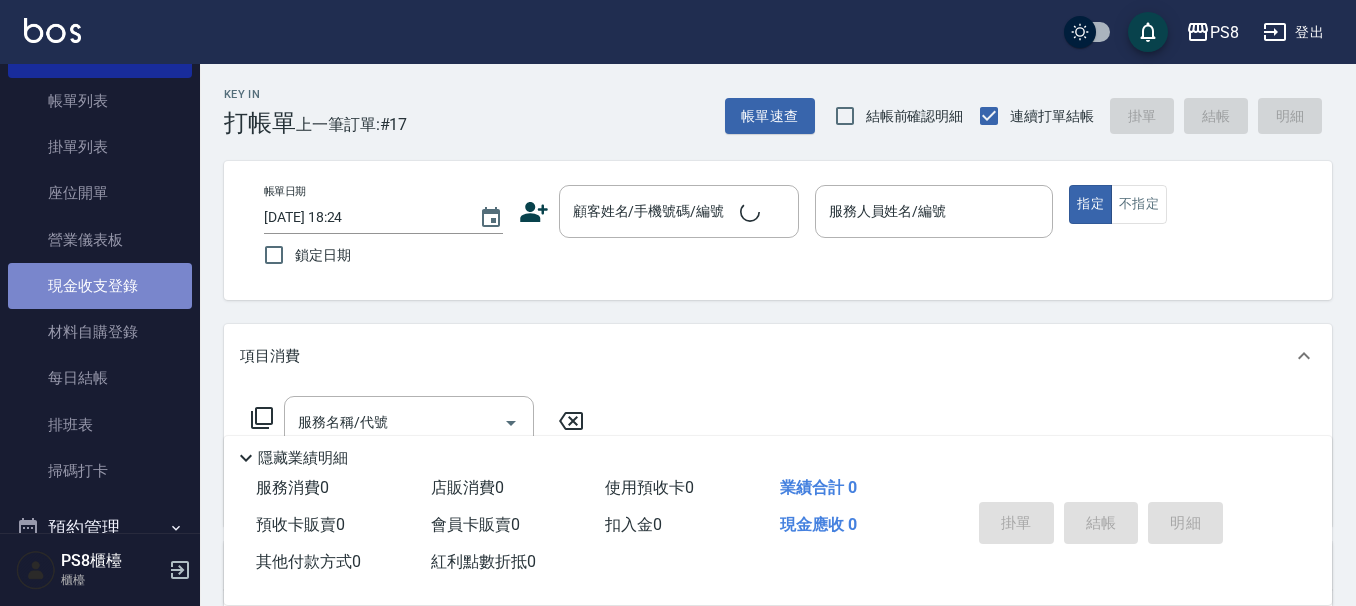 click on "現金收支登錄" at bounding box center (100, 286) 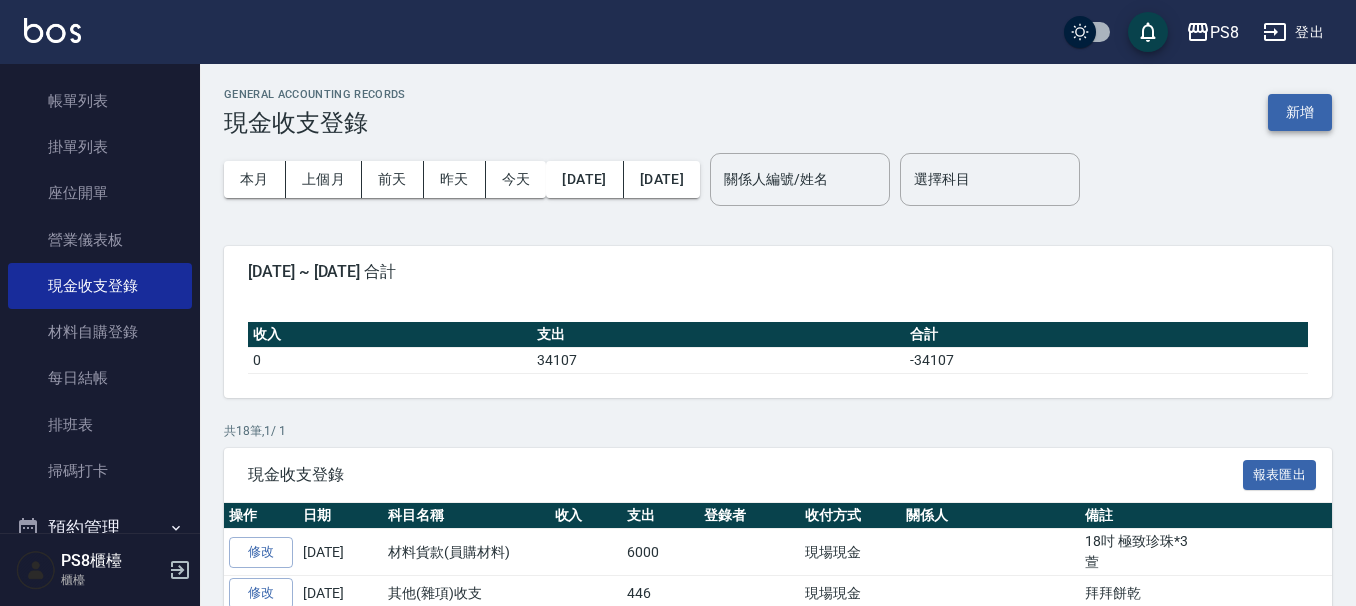 click on "新增" at bounding box center (1300, 112) 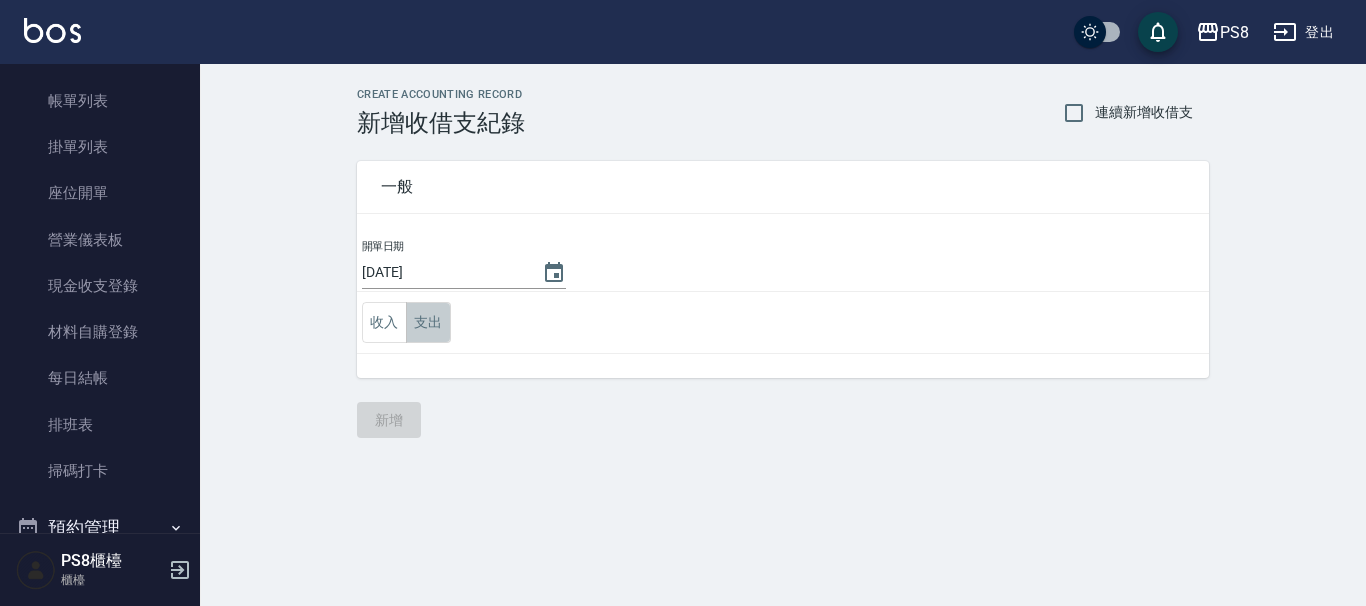 click on "支出" at bounding box center [428, 322] 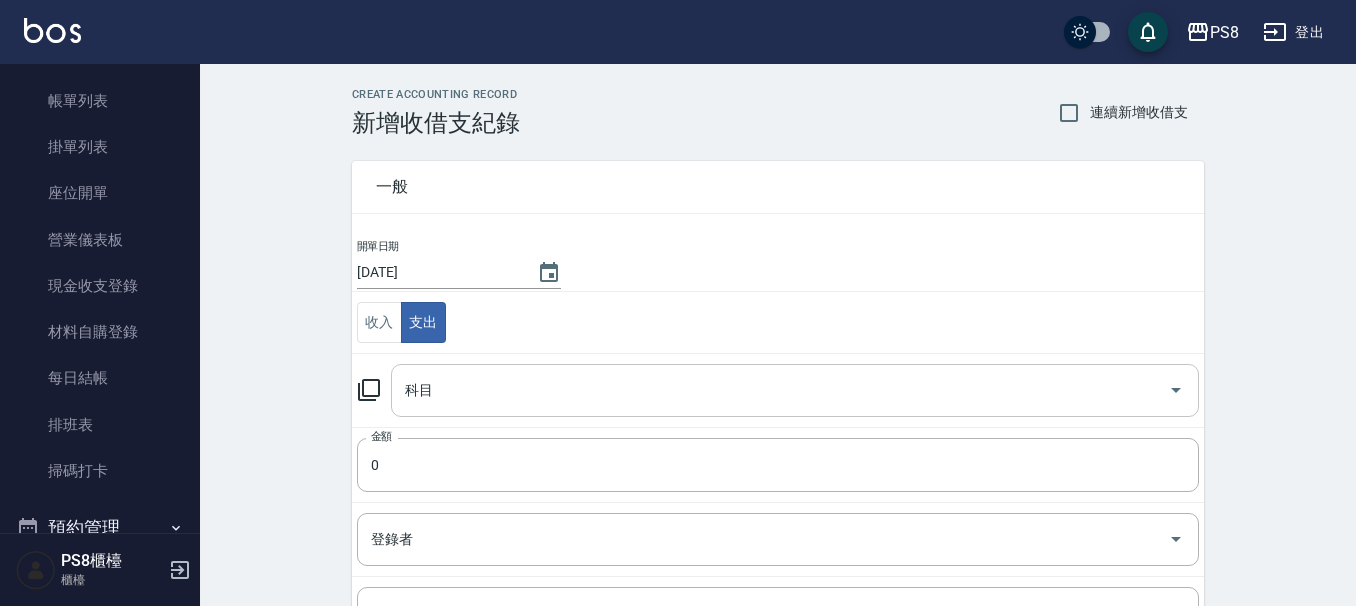 click on "科目" at bounding box center (780, 390) 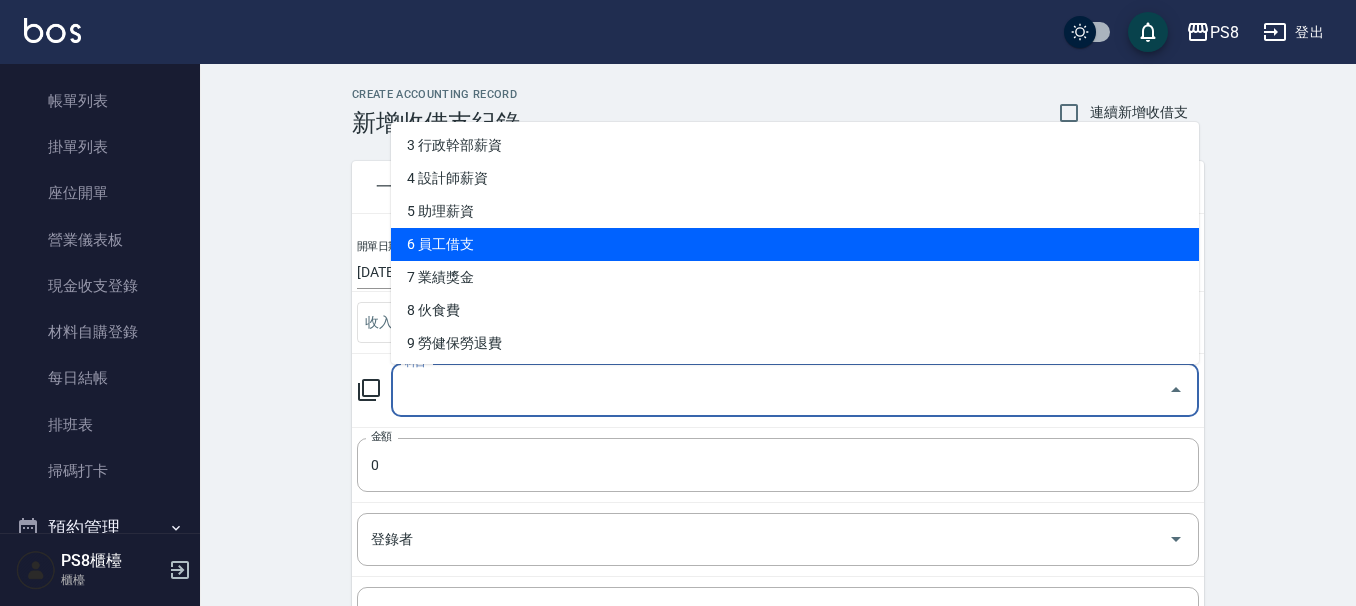scroll, scrollTop: 300, scrollLeft: 0, axis: vertical 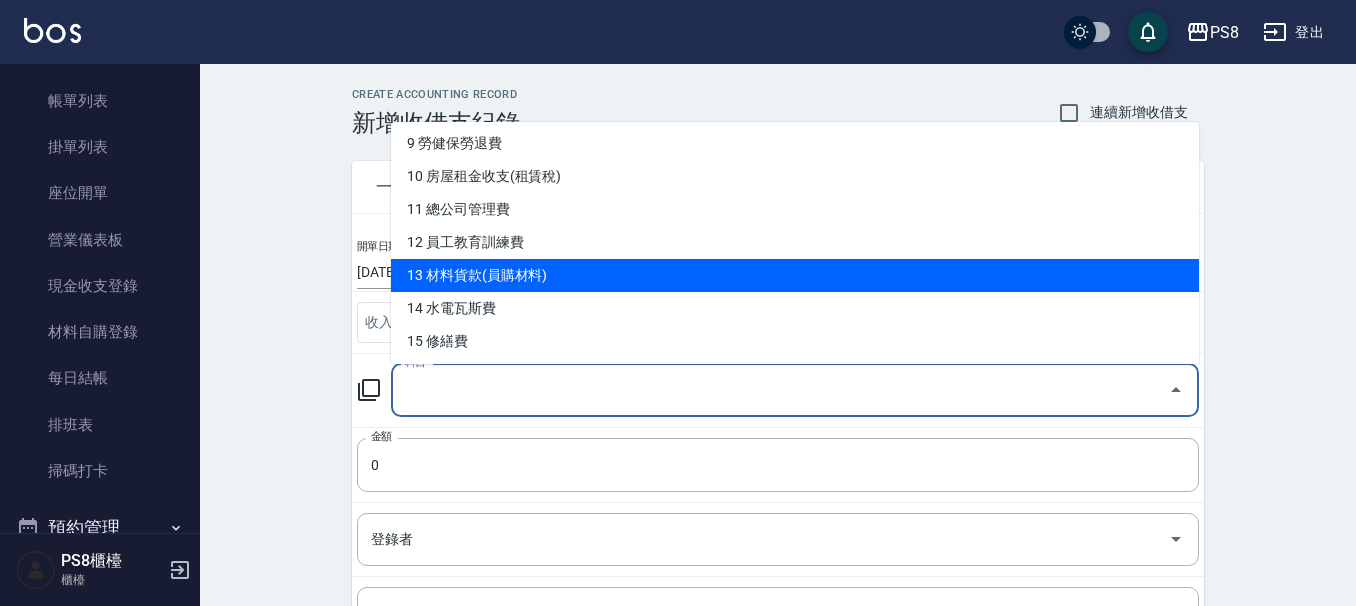 click on "13 材料貨款(員購材料)" at bounding box center [795, 275] 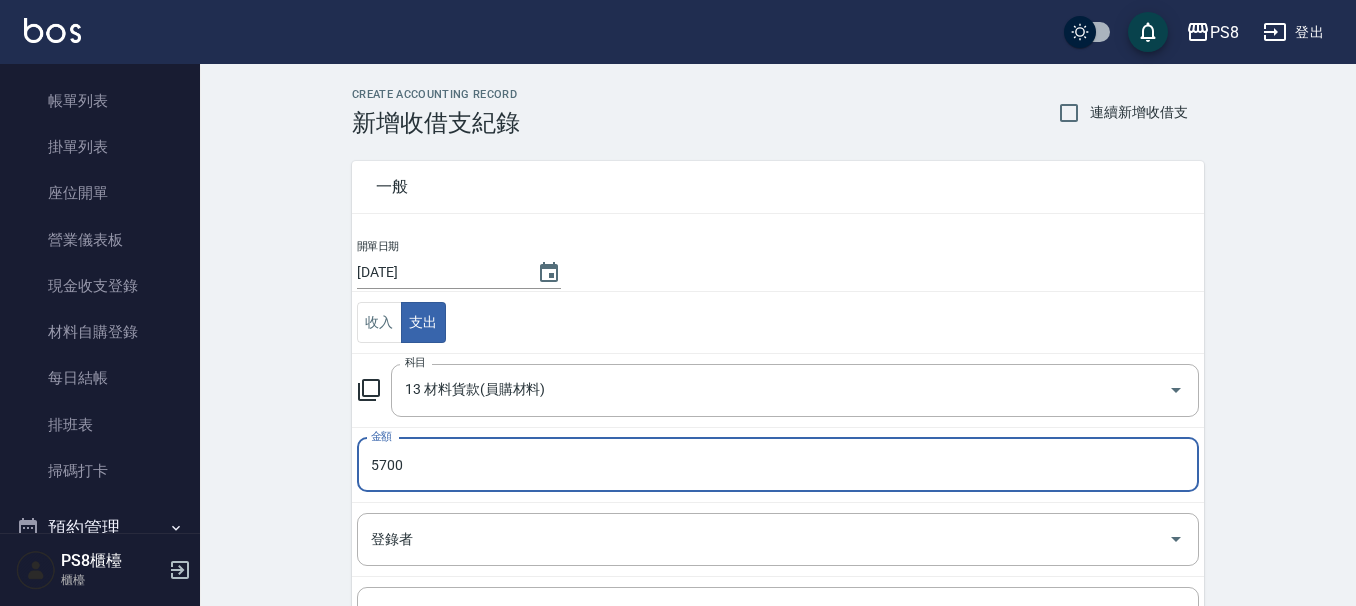 type on "5700" 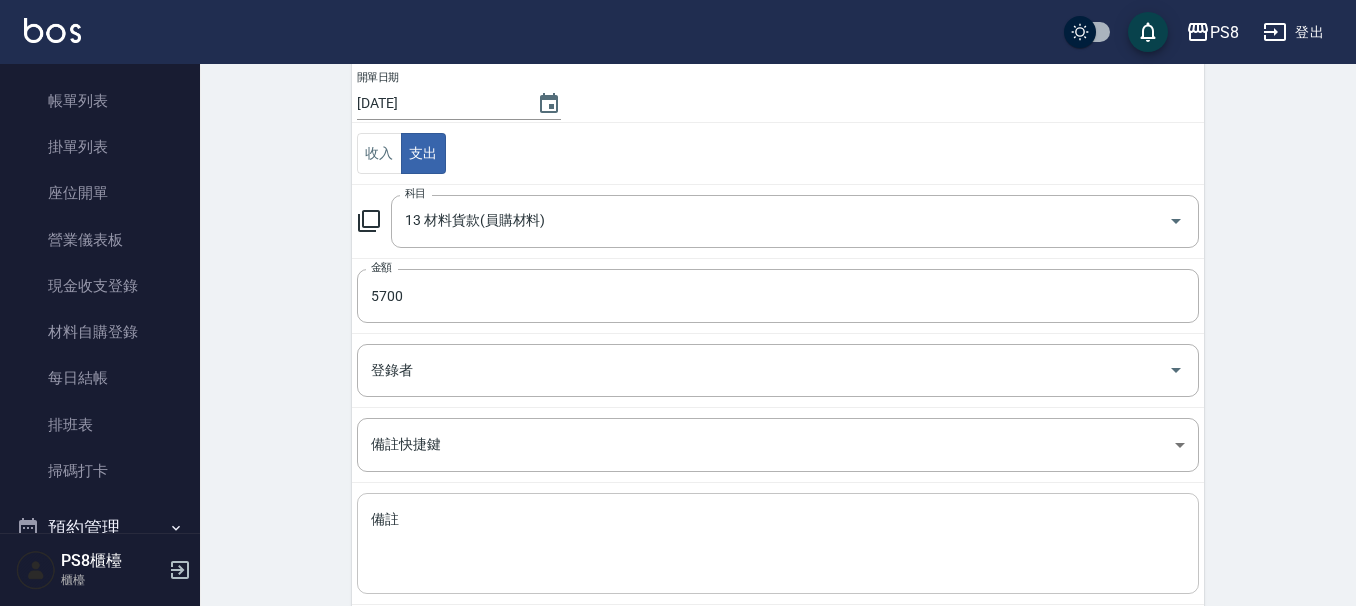 scroll, scrollTop: 277, scrollLeft: 0, axis: vertical 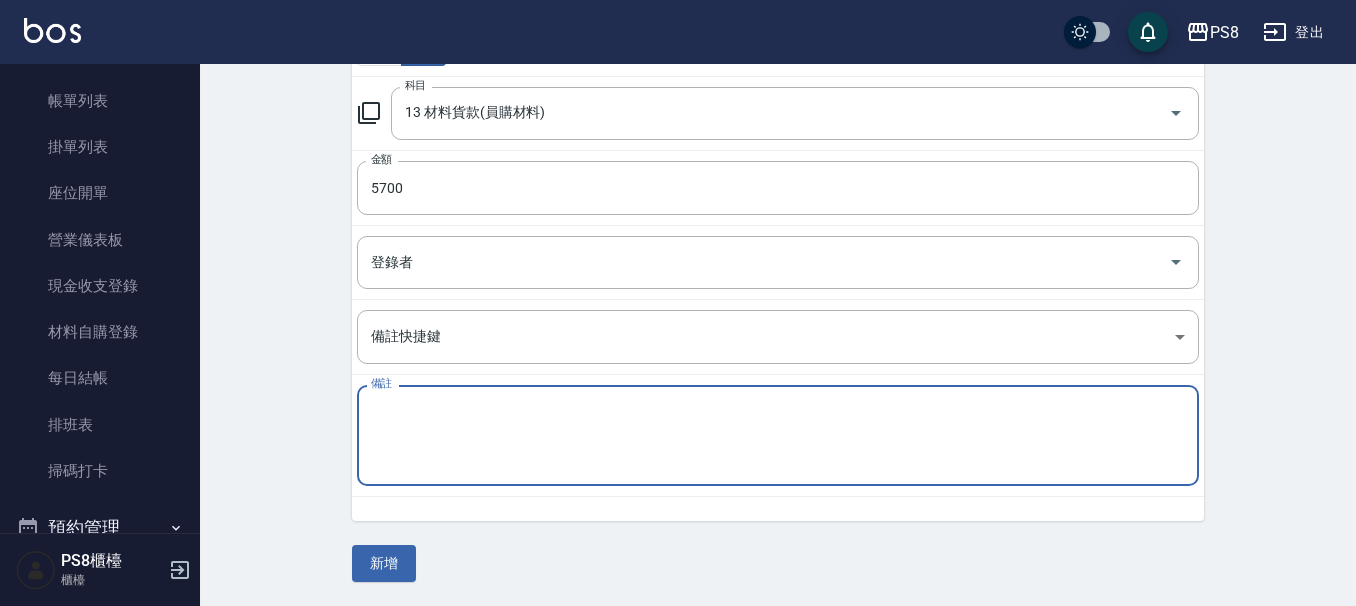 click on "備註" at bounding box center [778, 436] 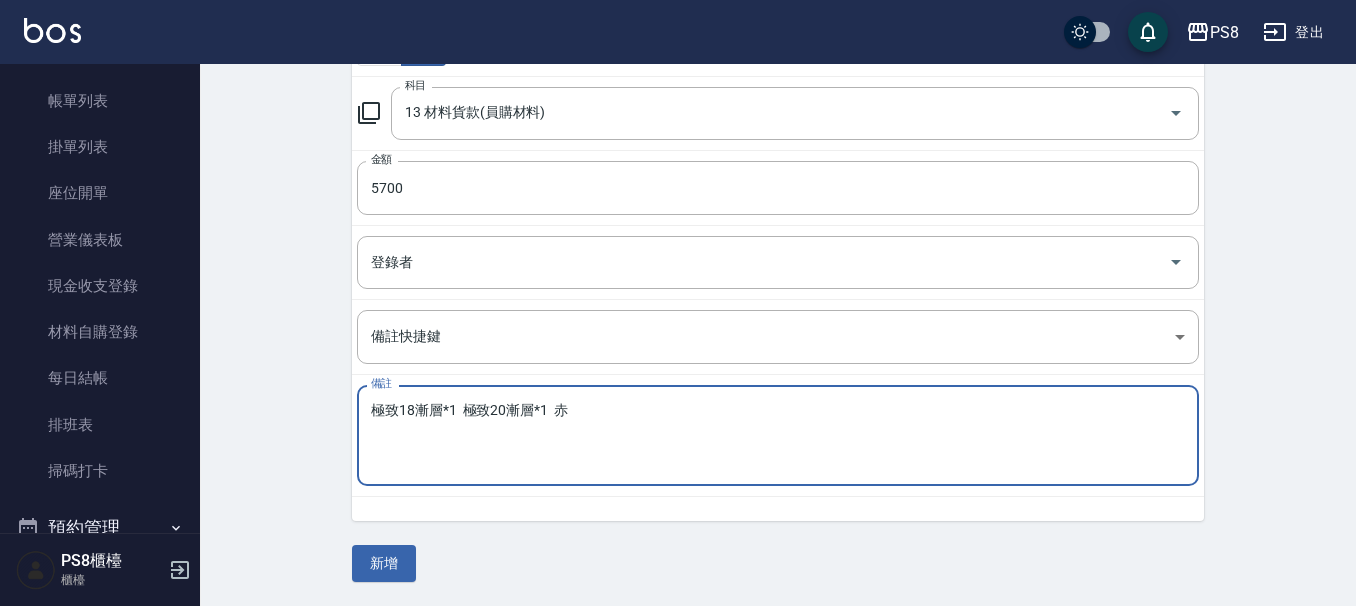 type on "極致18漸層*1  極致20漸層*1  赤" 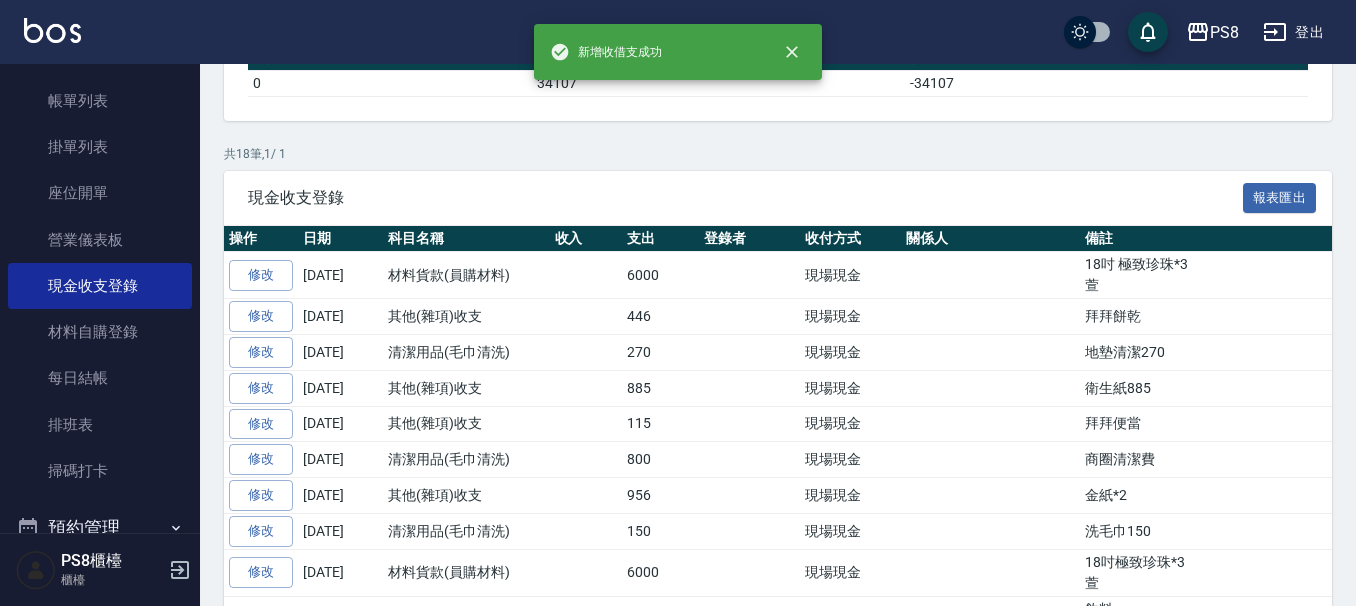 scroll, scrollTop: 0, scrollLeft: 0, axis: both 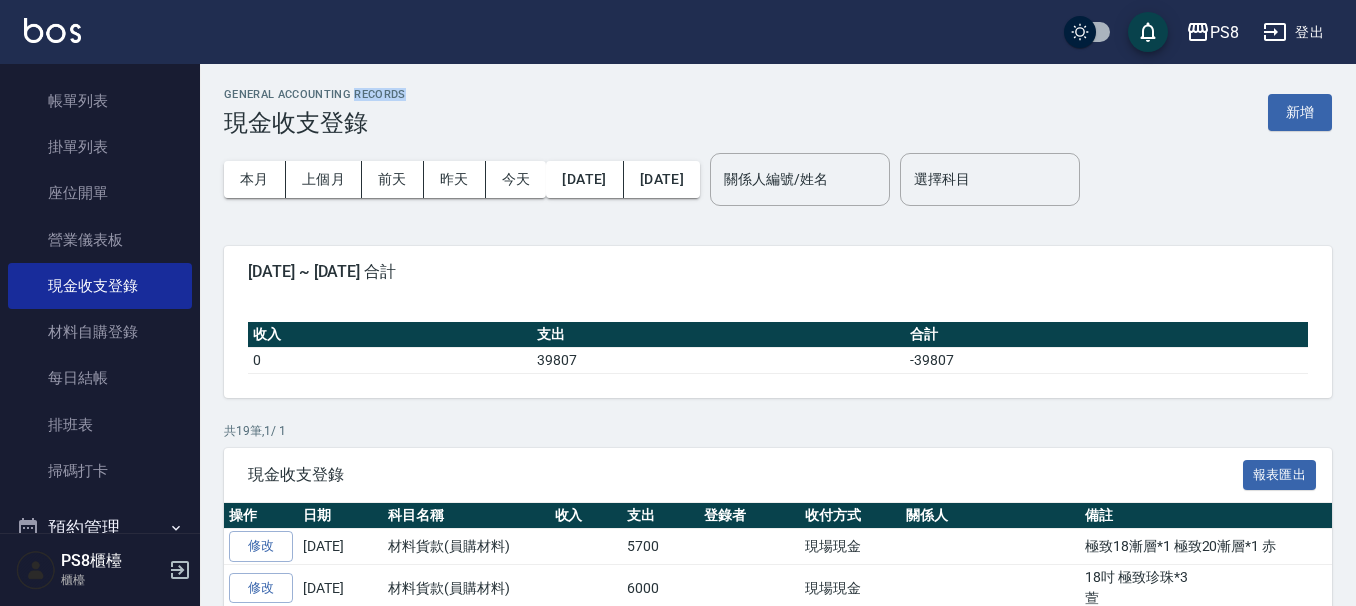 click on "PS8 登出 櫃檯作業 打帳單 帳單列表 掛單列表 座位開單 營業儀表板 現金收支登錄 材料自購登錄 每日結帳 排班表 掃碼打卡 預約管理 預約管理 單日預約紀錄 單週預約紀錄 報表及分析 報表目錄 店家日報表 互助日報表 互助排行榜 互助點數明細 全店業績分析表 設計師日報表 設計師業績分析表 設計師業績月報表 設計師排行榜 每日收支明細 收支分類明細表 客戶管理 客戶列表 卡券管理 入金管理 員工及薪資 員工列表 全店打卡記錄 商品管理 商品分類設定 商品列表 資料設定 服務分類設定 服務項目設定 預收卡設定 系統參數設定 業績抽成參數設定 收支科目設定 支付方式設定 第三方卡券設定 PS8櫃檯 櫃檯 GENERAL ACCOUNTING RECORDS 現金收支登錄 新增 本月 上個月 前天 昨天 今天 2025/07/01 2025/07/10 關係人編號/姓名 關係人編號/姓名 選擇科目 選擇科目 2025-07-01 ~ 2025-07-10 合計 0" at bounding box center (678, 670) 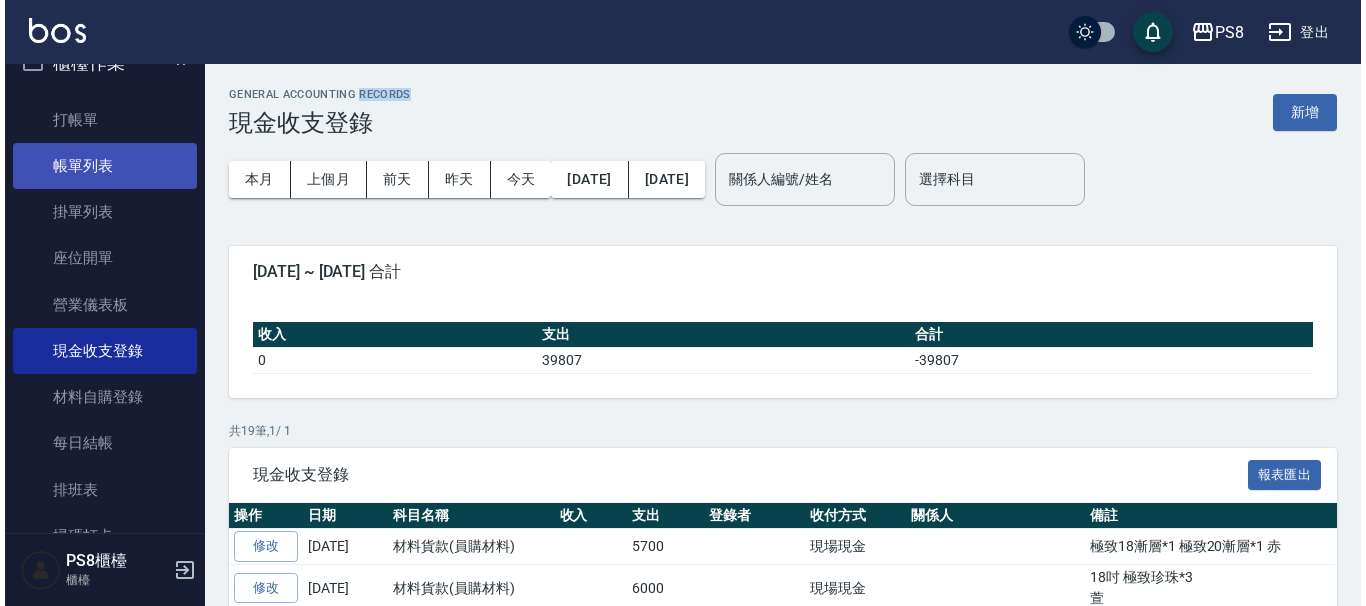 scroll, scrollTop: 0, scrollLeft: 0, axis: both 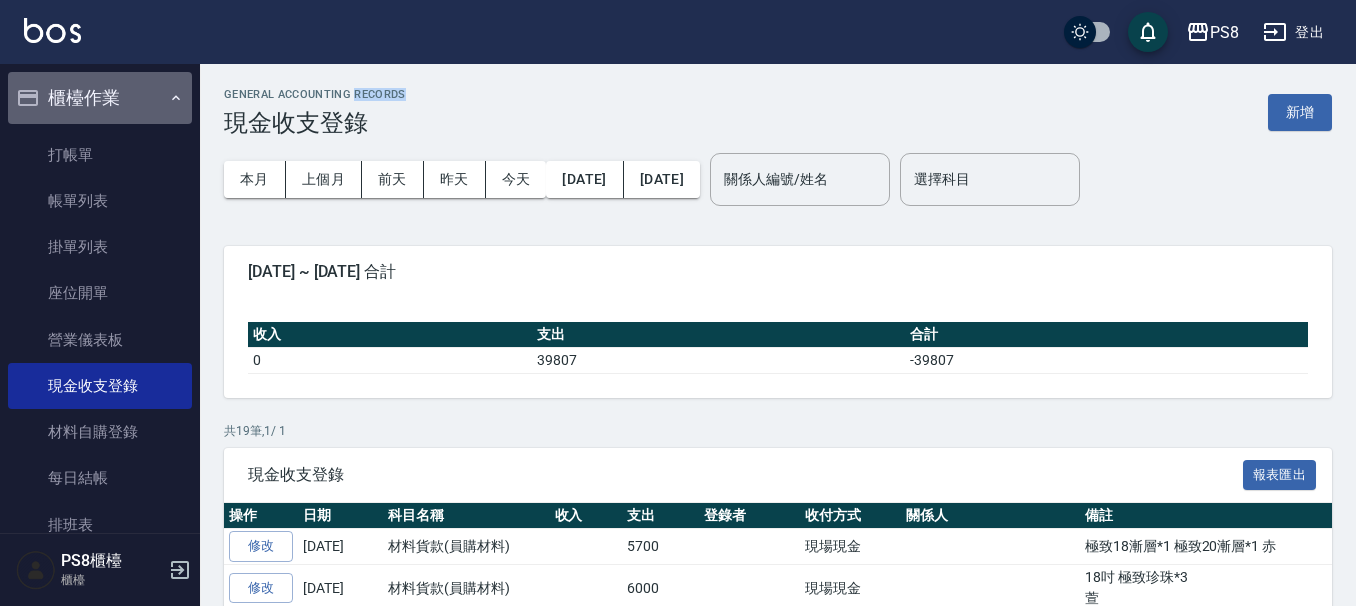 click on "櫃檯作業" at bounding box center (100, 98) 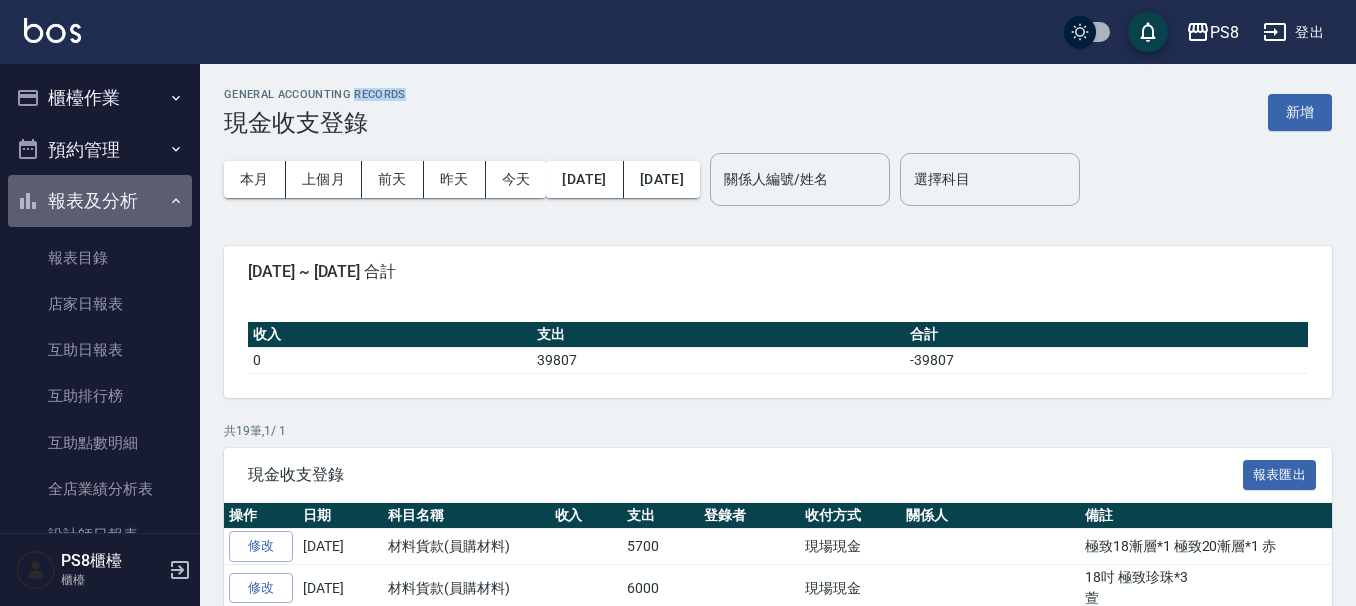 click on "報表及分析" at bounding box center [100, 201] 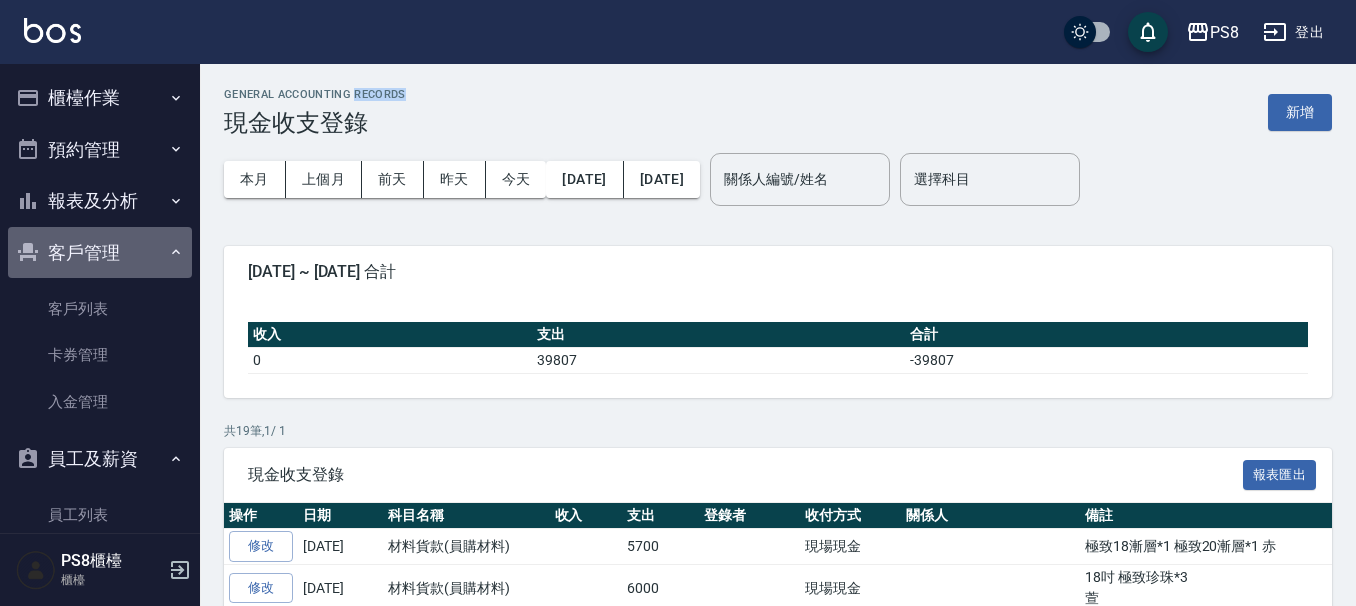 click on "客戶管理" at bounding box center [100, 253] 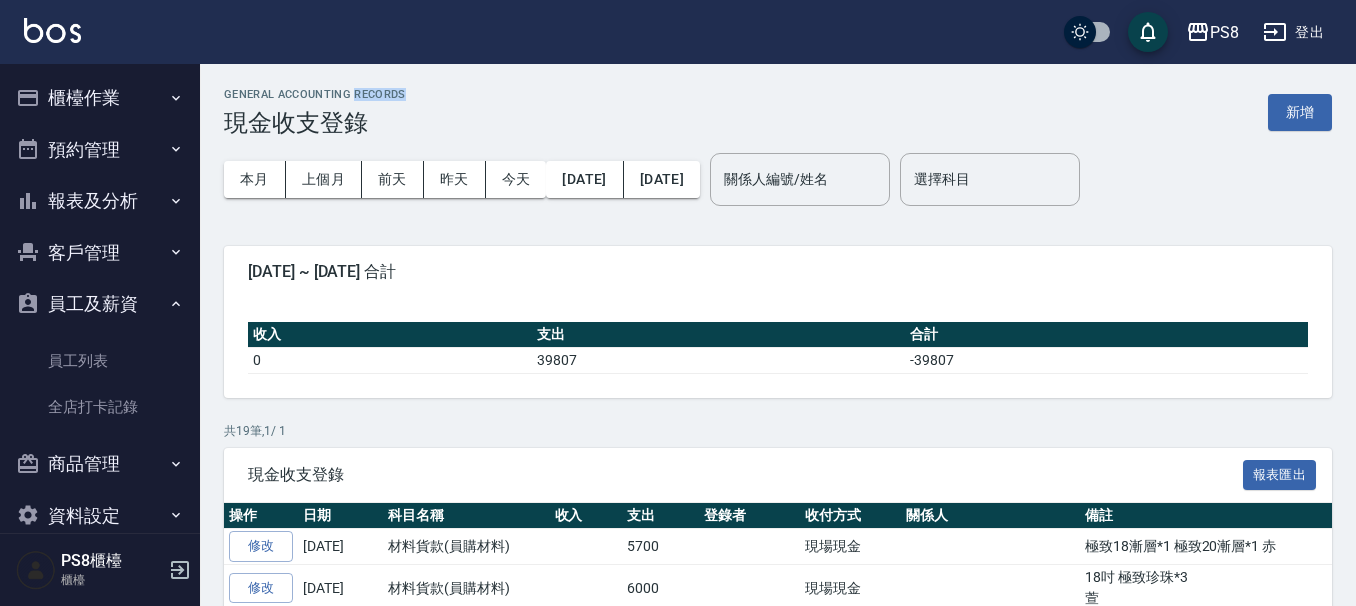 click on "員工及薪資" at bounding box center (100, 304) 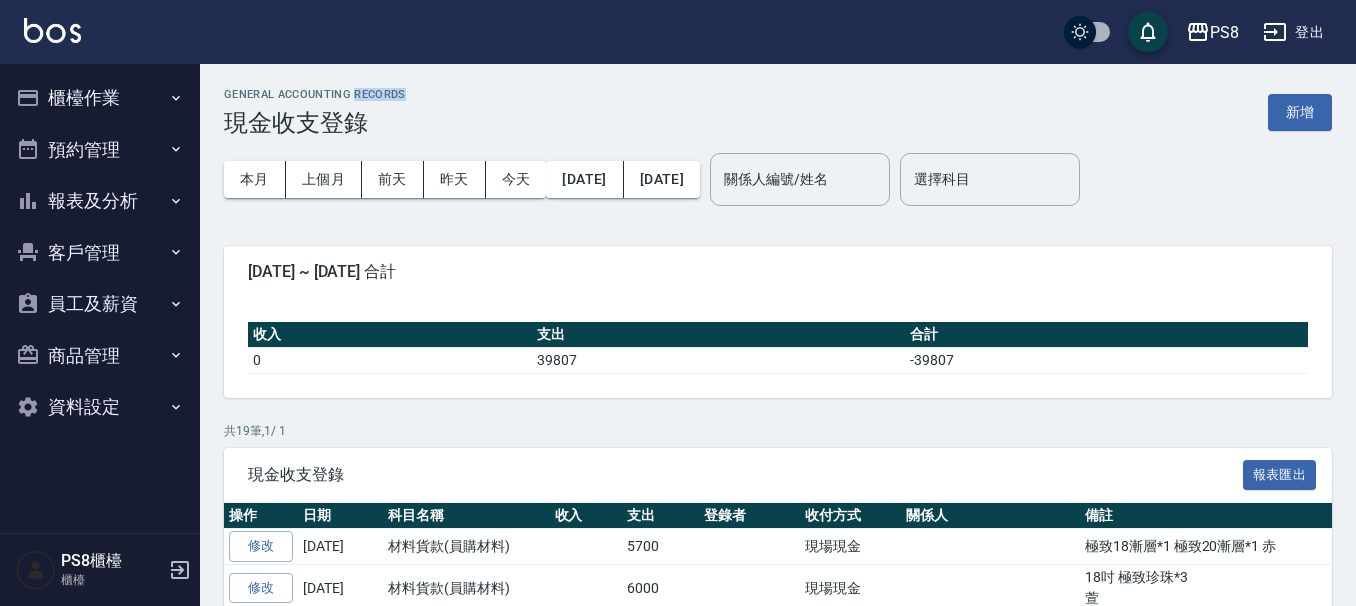 click on "櫃檯作業" at bounding box center (100, 98) 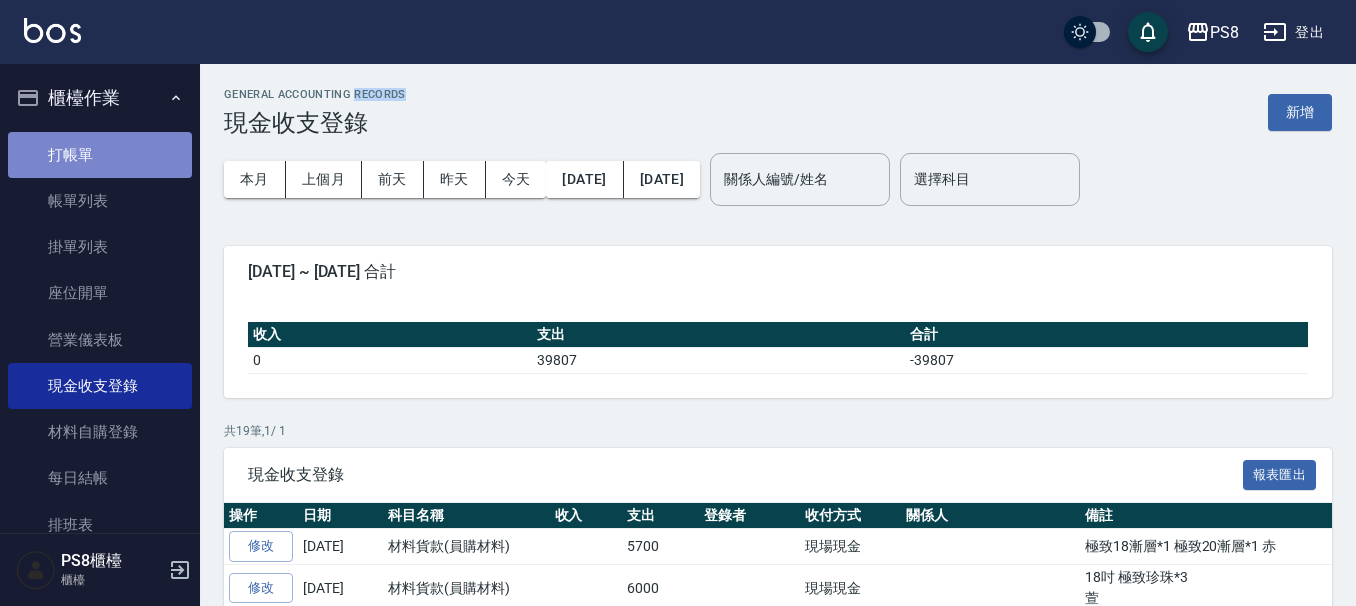 click on "打帳單" at bounding box center [100, 155] 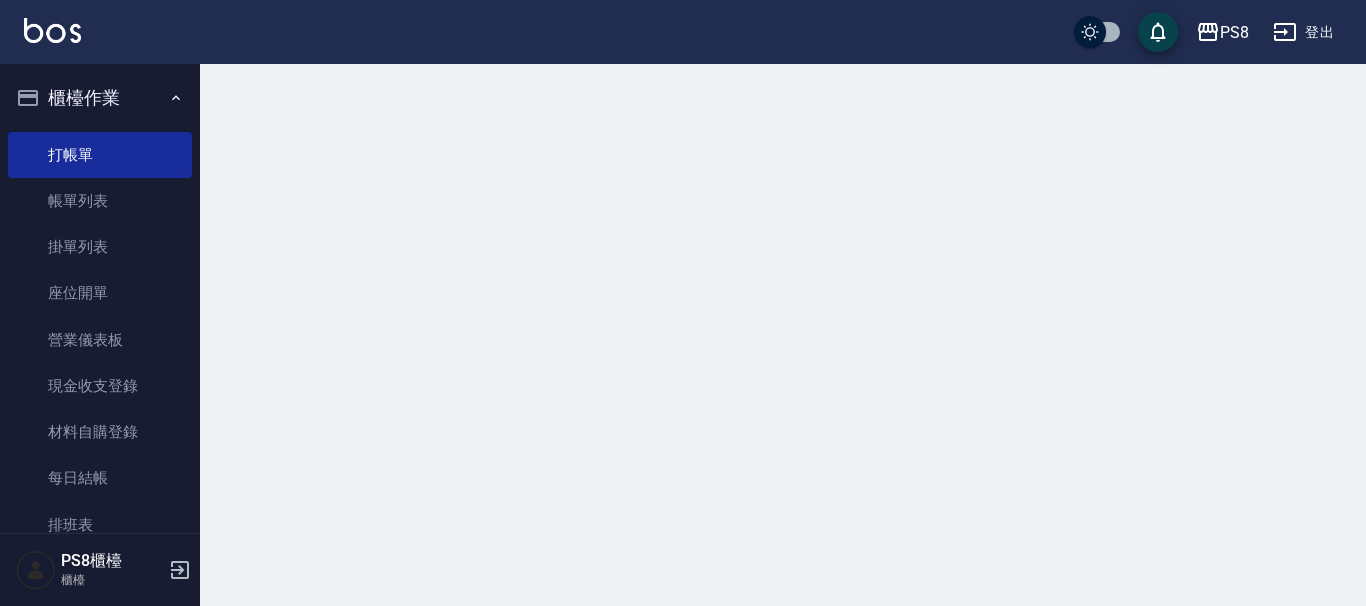click on "櫃檯作業" at bounding box center [100, 98] 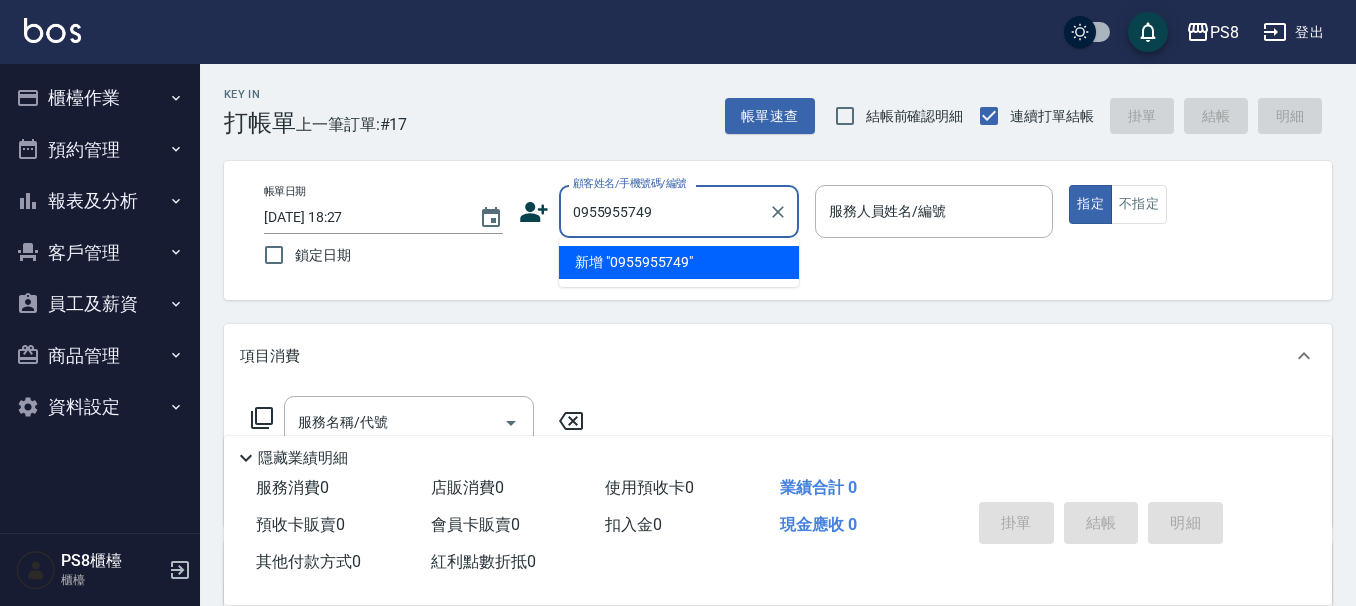 drag, startPoint x: 690, startPoint y: 221, endPoint x: 541, endPoint y: 206, distance: 149.75313 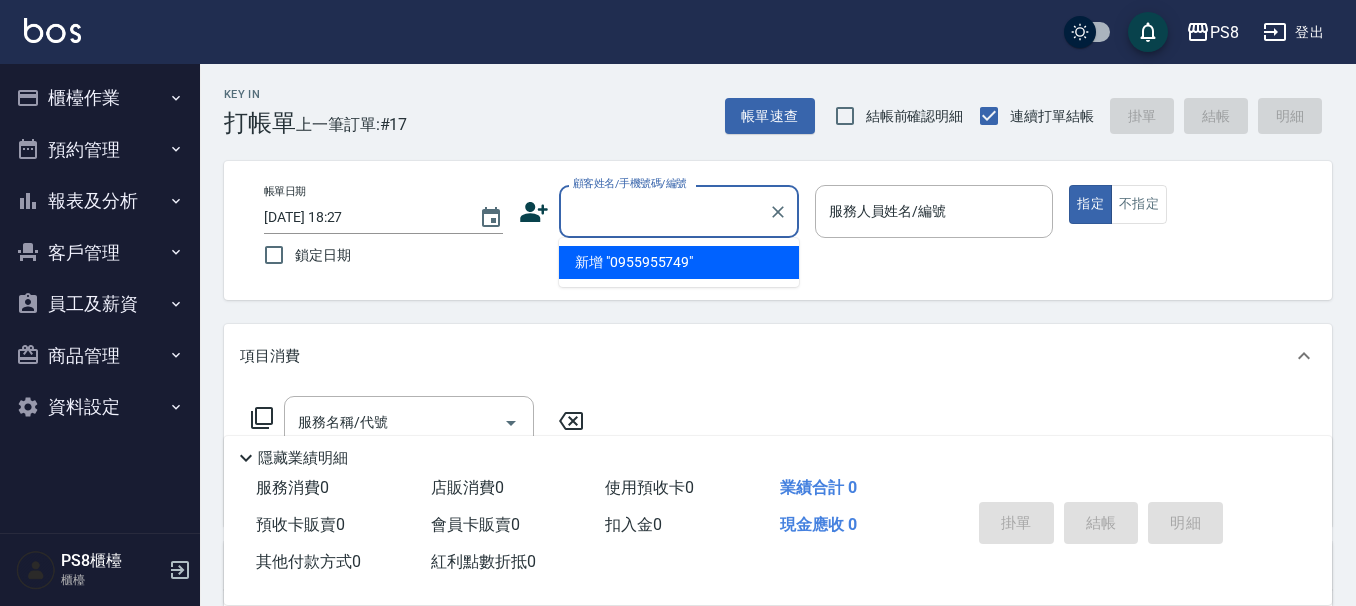 click 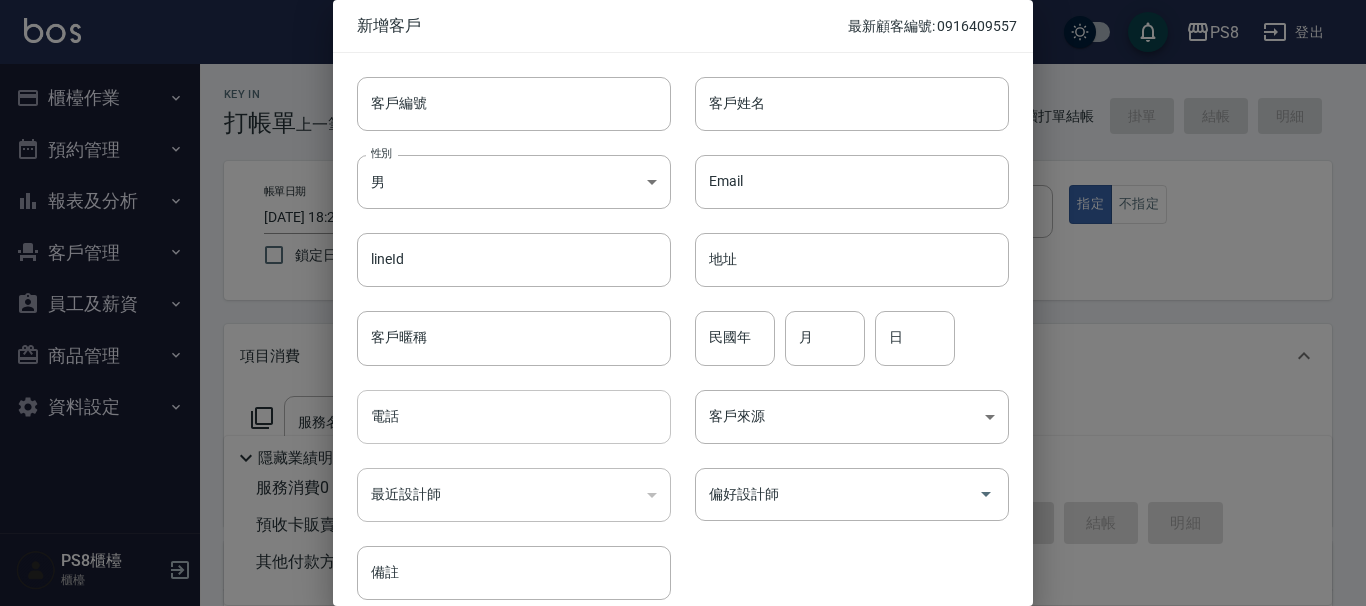 click on "電話" at bounding box center [514, 417] 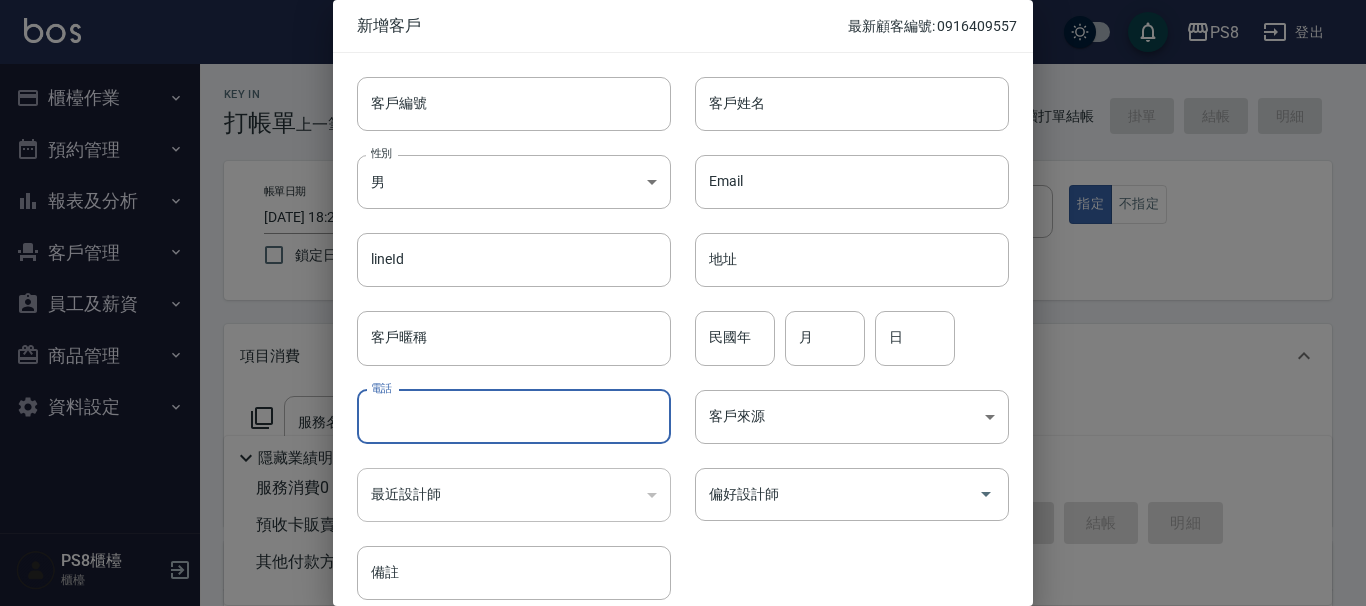 paste on "0955955749" 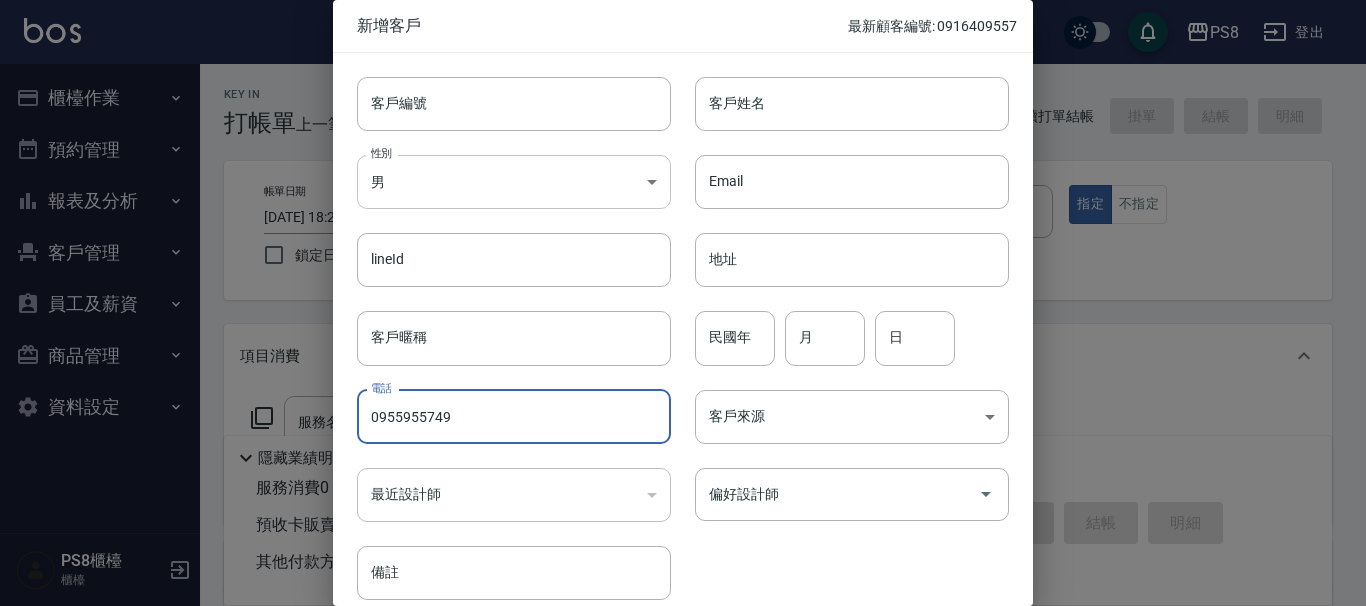 type on "0955955749" 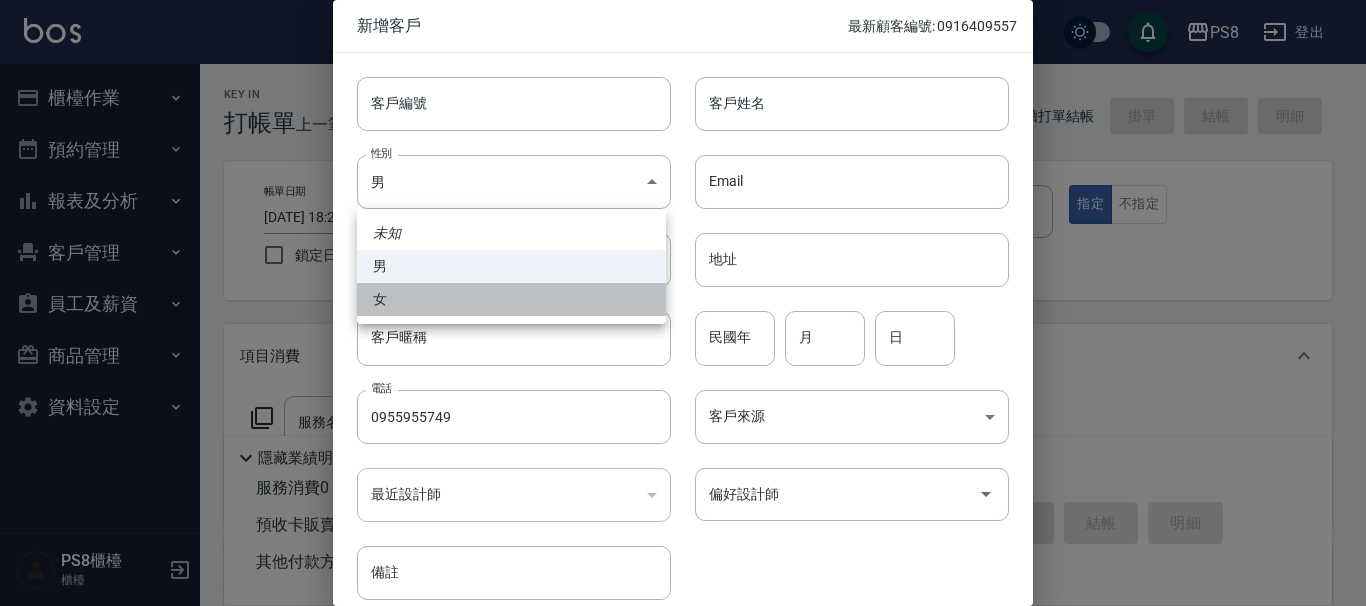click on "女" at bounding box center [511, 299] 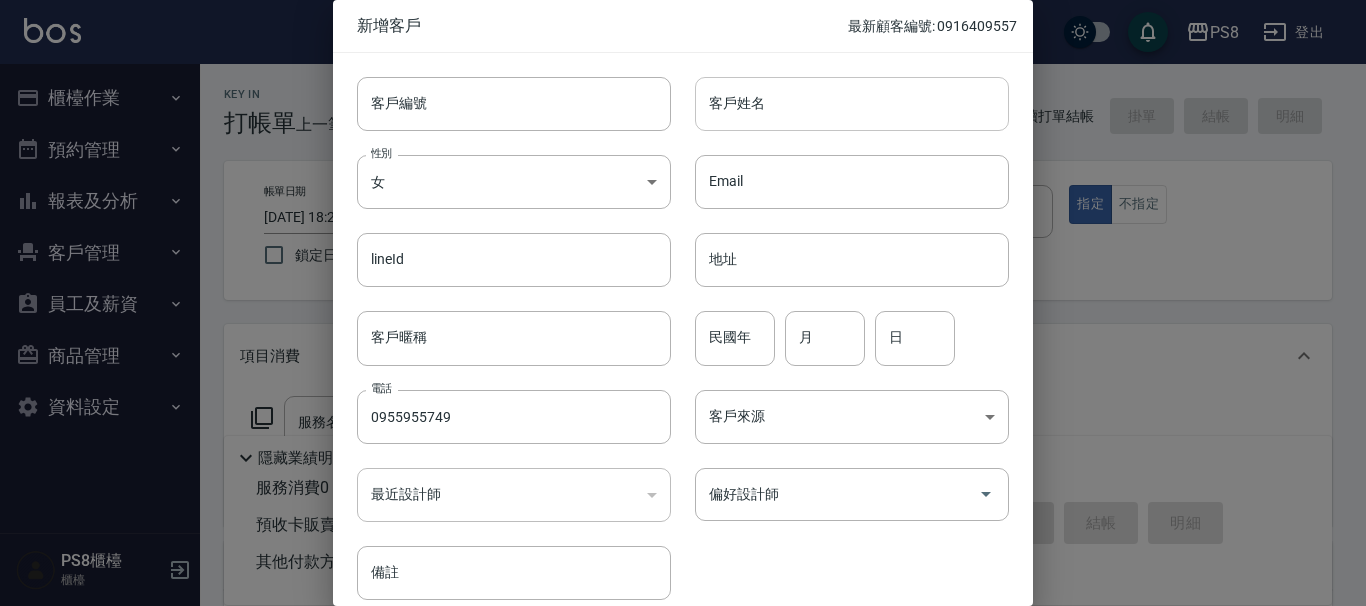 click on "客戶姓名" at bounding box center [852, 104] 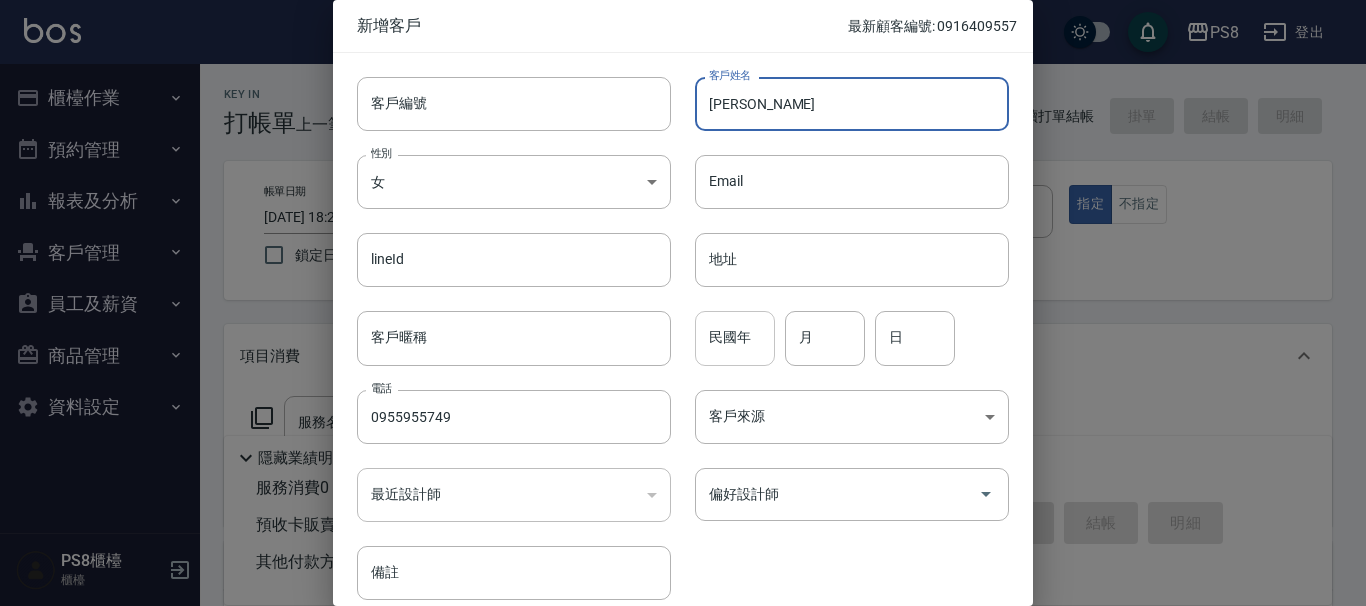 type on "呂麗姿" 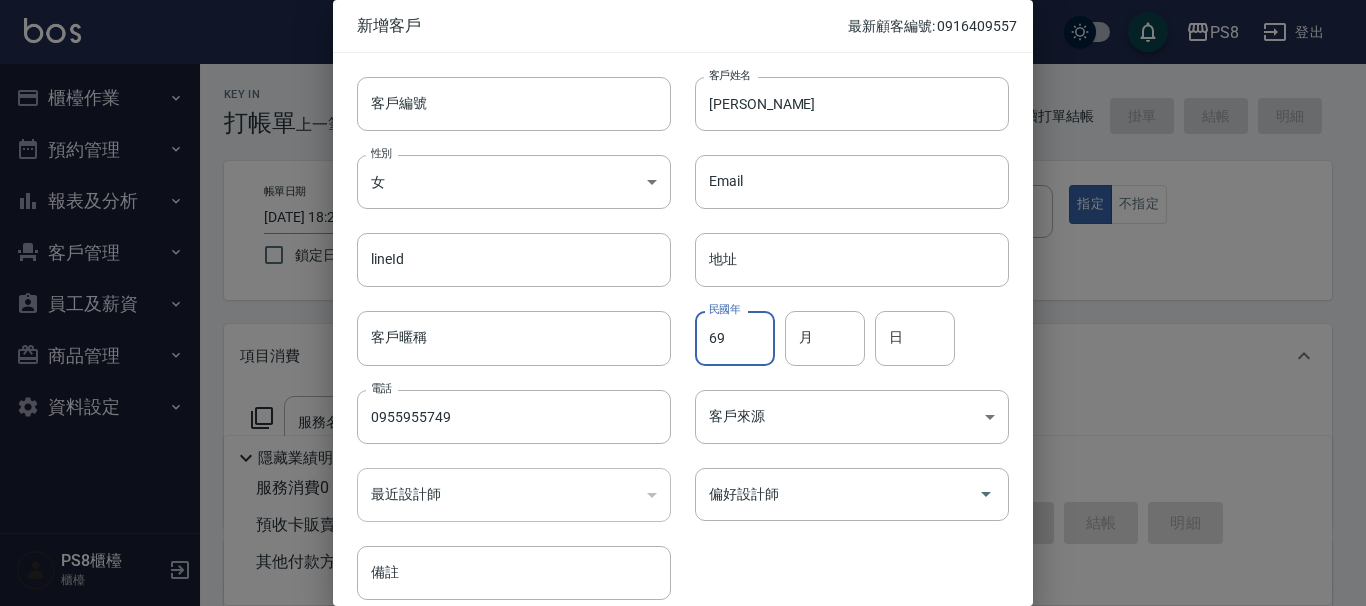 type on "69" 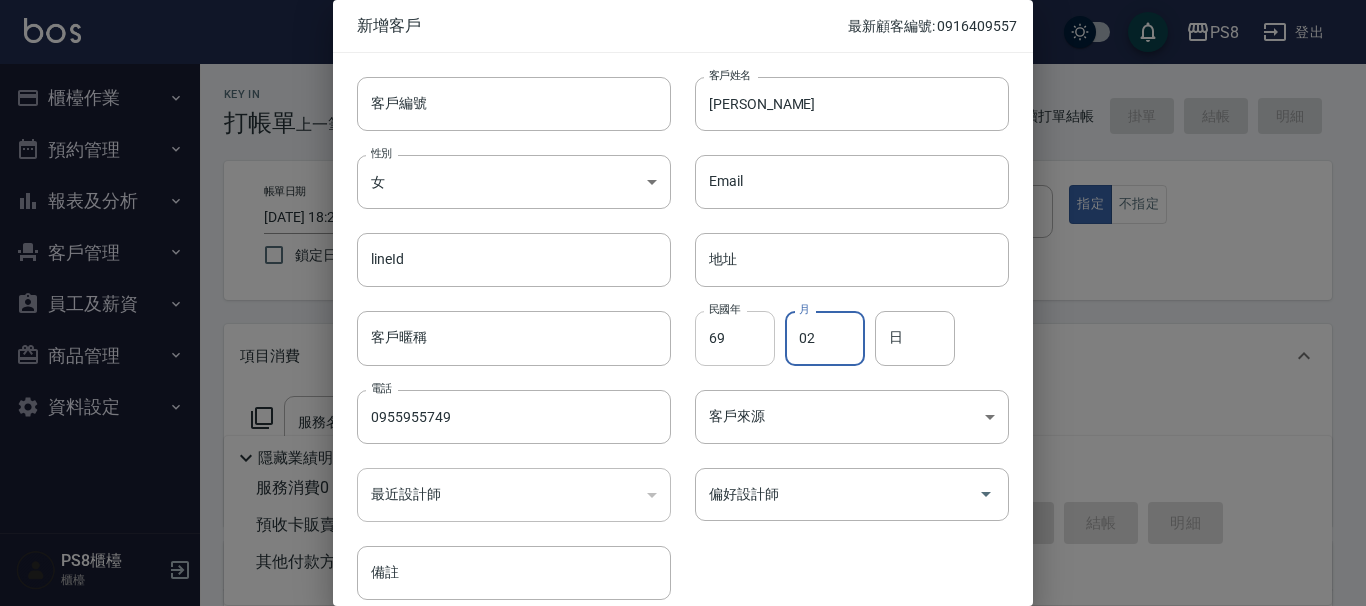 type on "02" 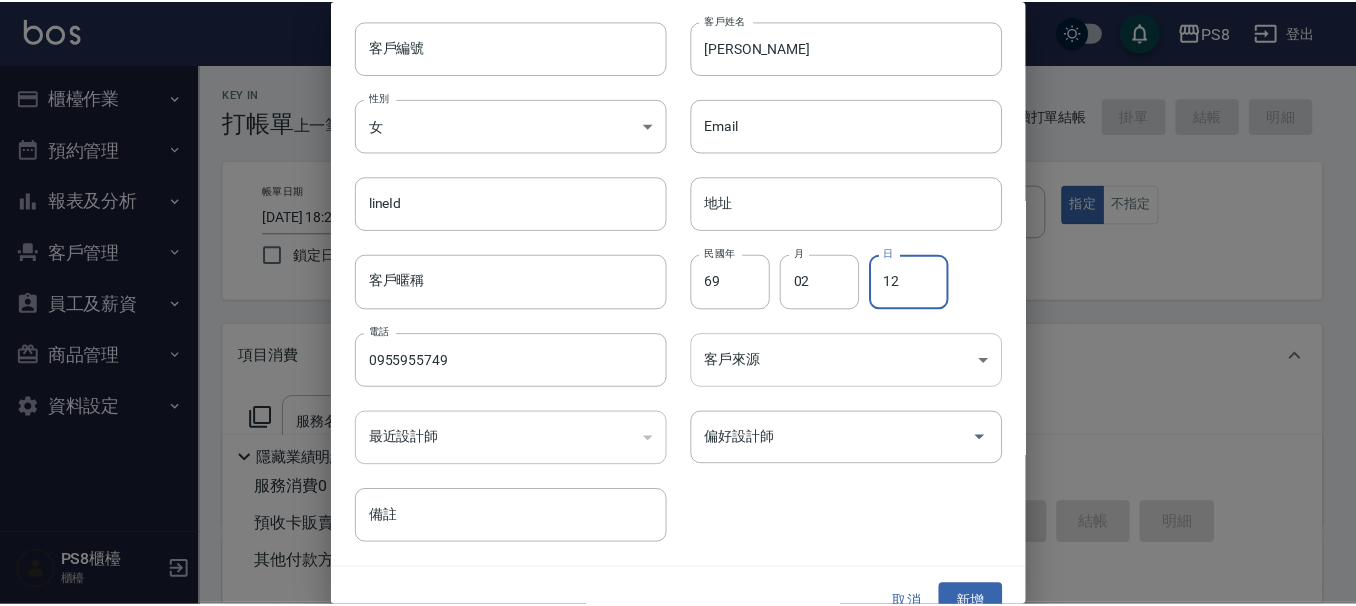 scroll, scrollTop: 87, scrollLeft: 0, axis: vertical 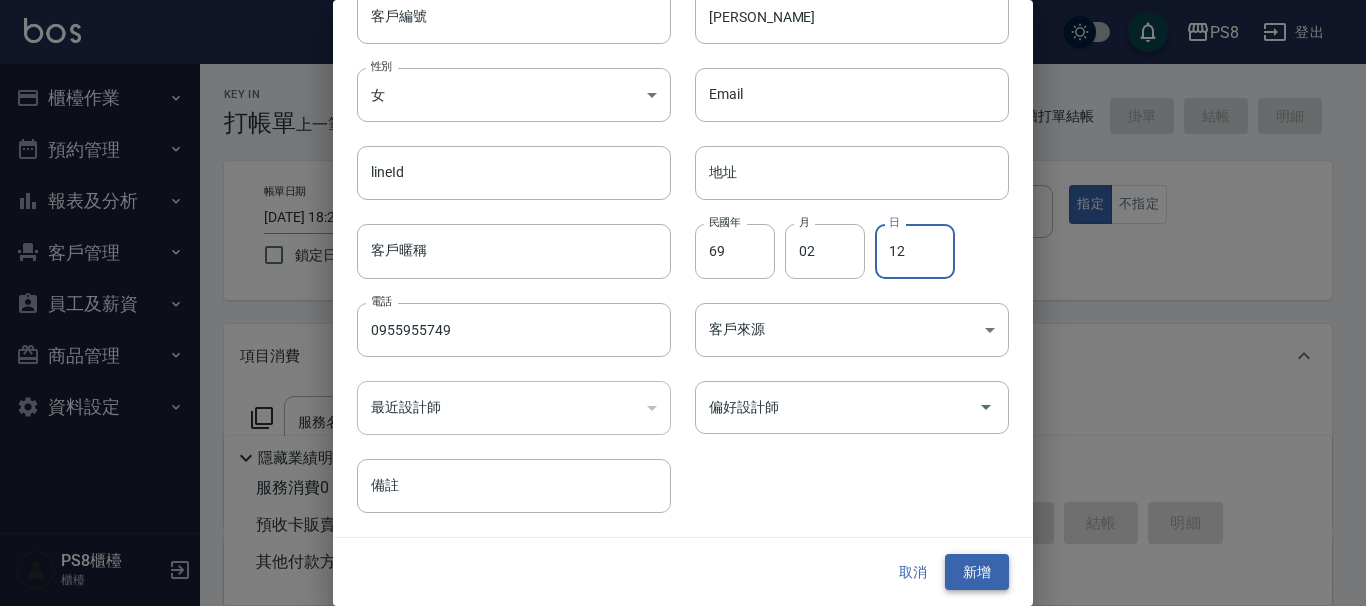 type on "12" 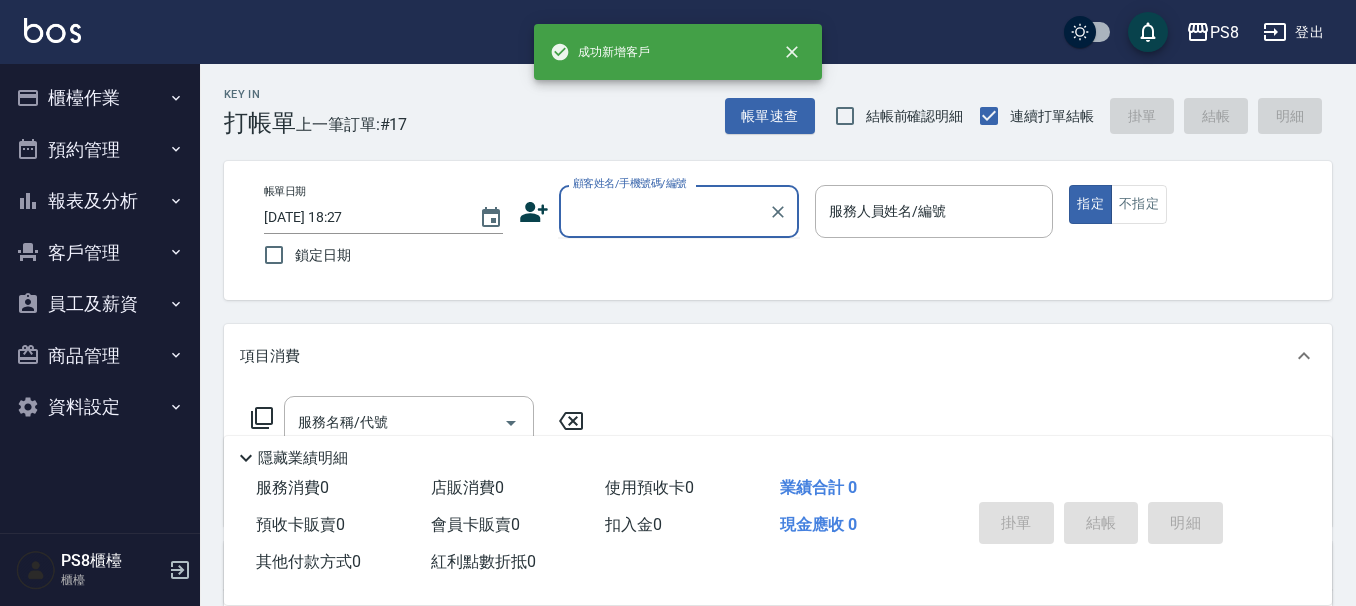 click on "顧客姓名/手機號碼/編號" at bounding box center (664, 211) 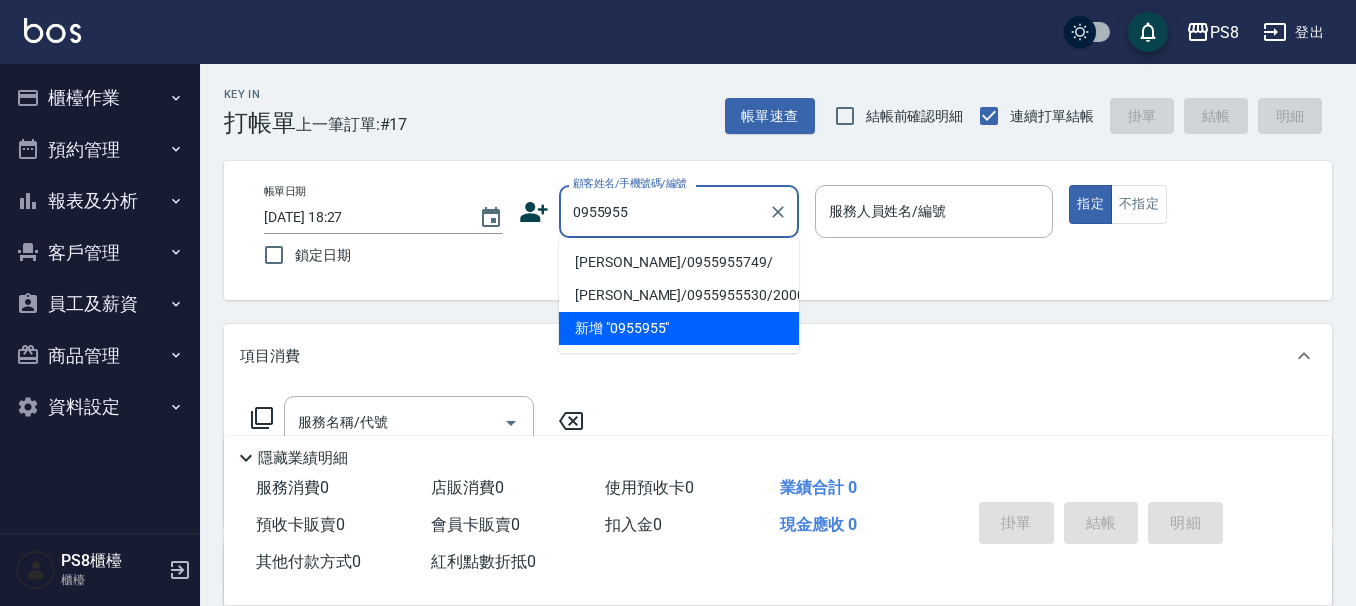 click on "呂麗姿/0955955749/" at bounding box center [679, 262] 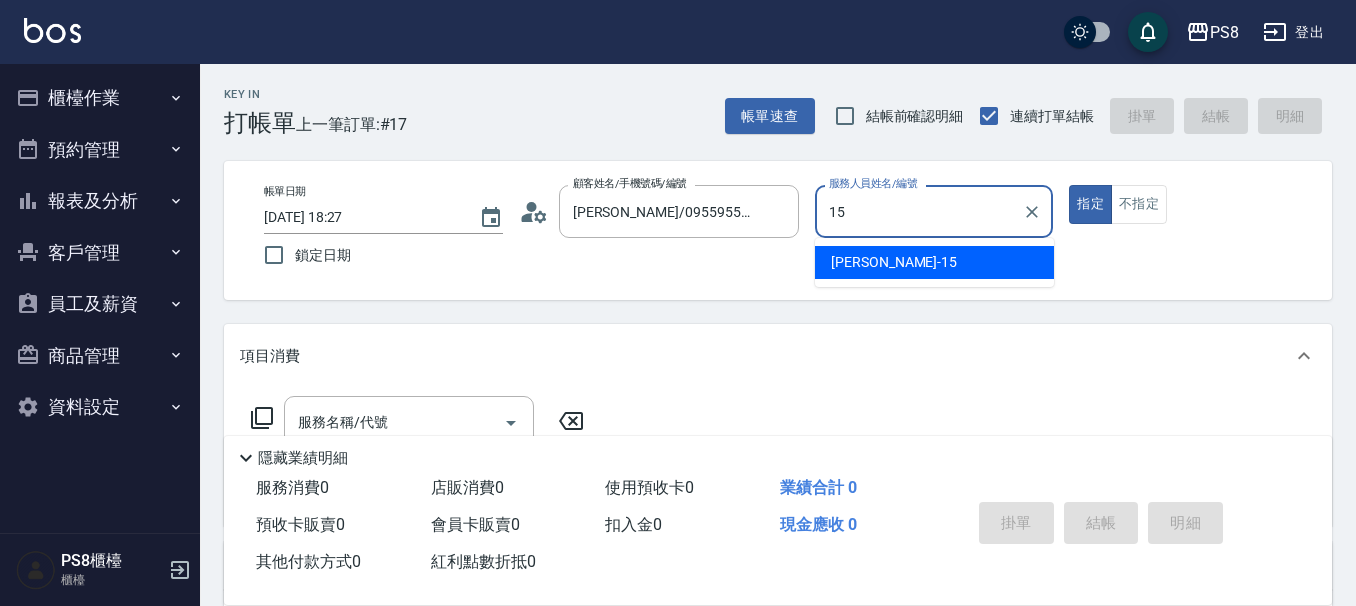 type on "EMMA-15" 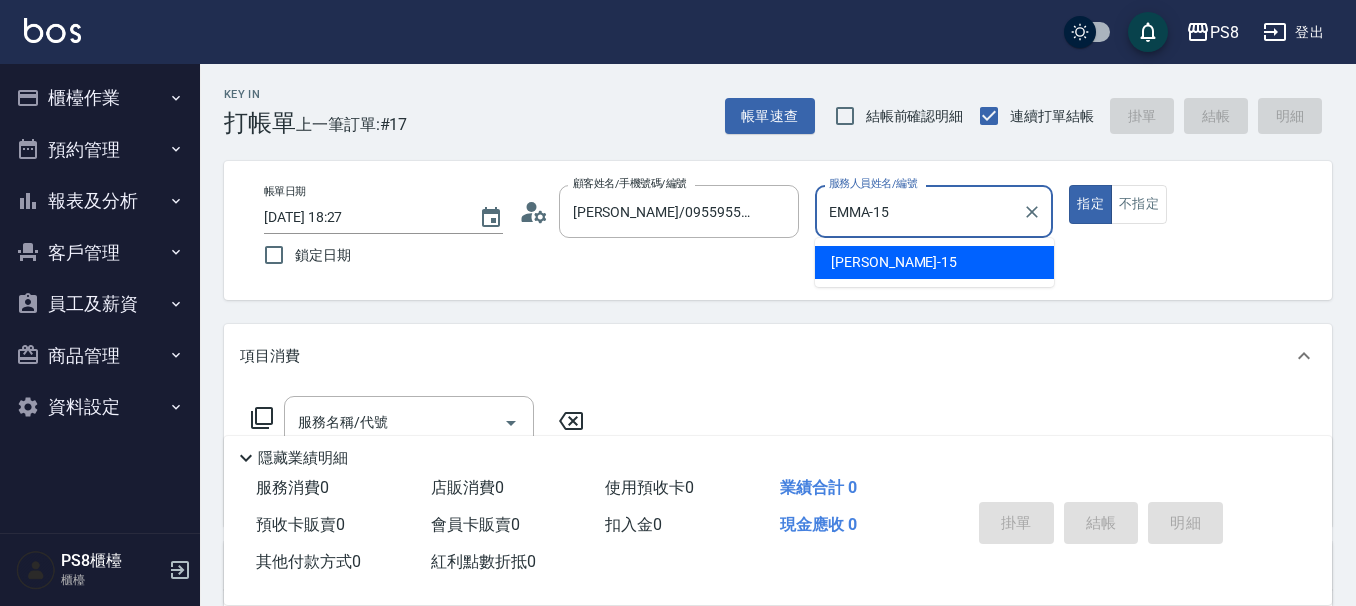 type on "true" 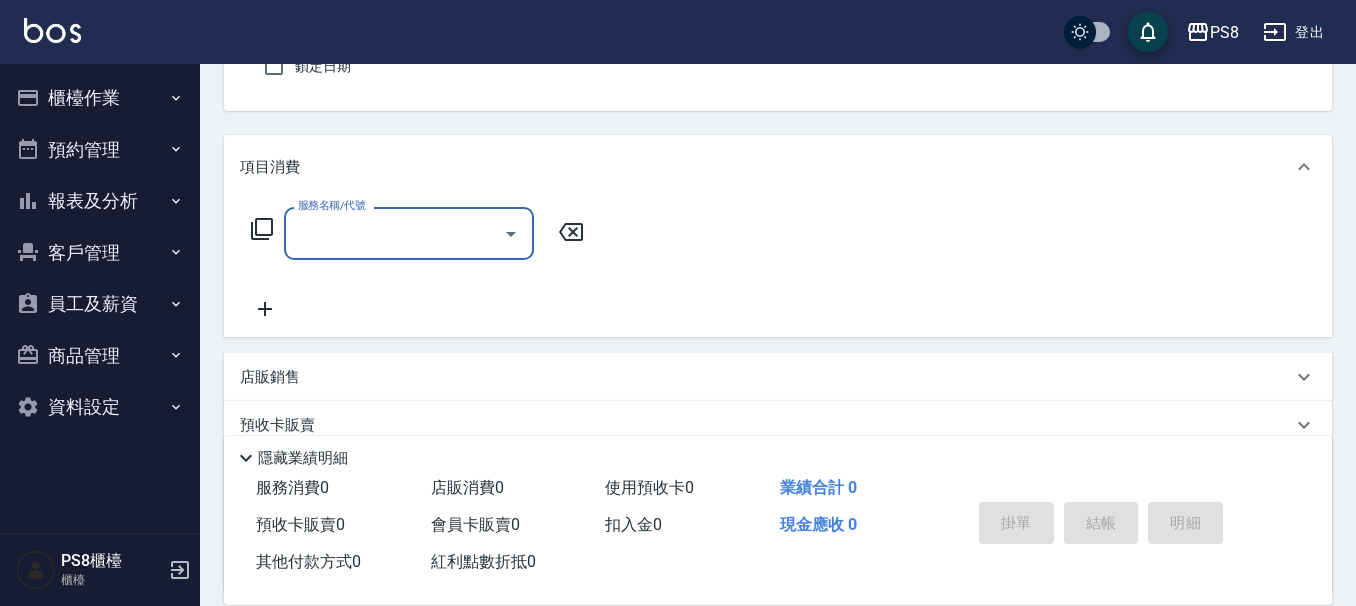 scroll, scrollTop: 168, scrollLeft: 0, axis: vertical 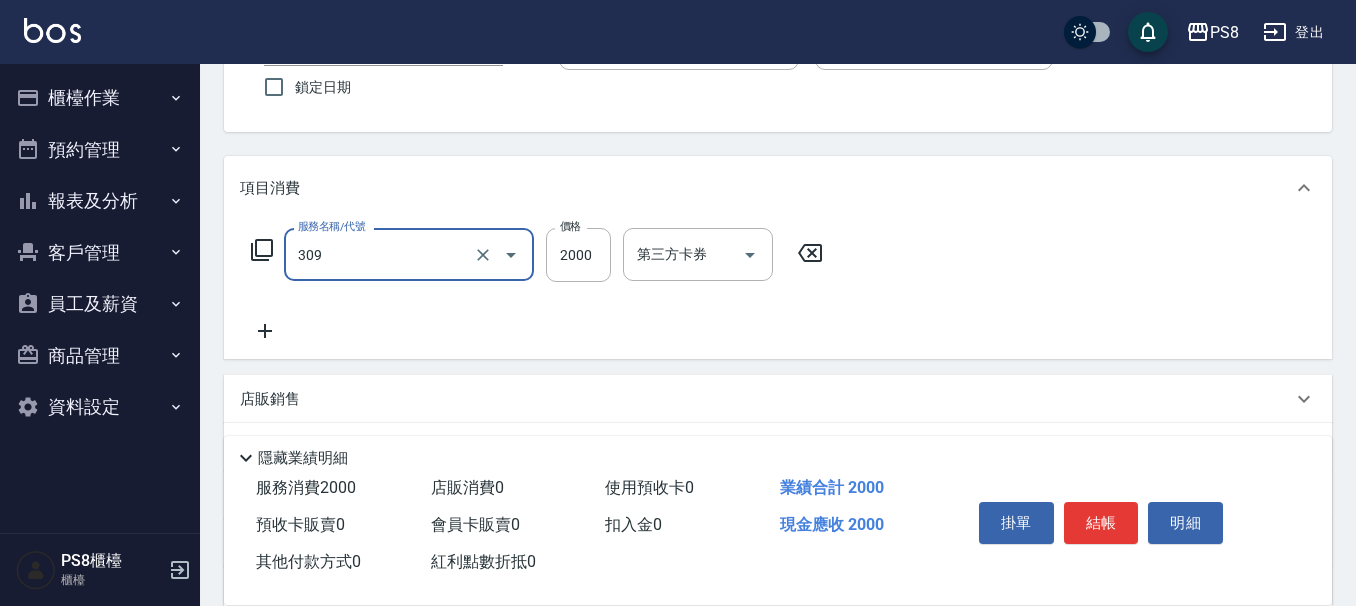 type on "嚴選溫塑(309)" 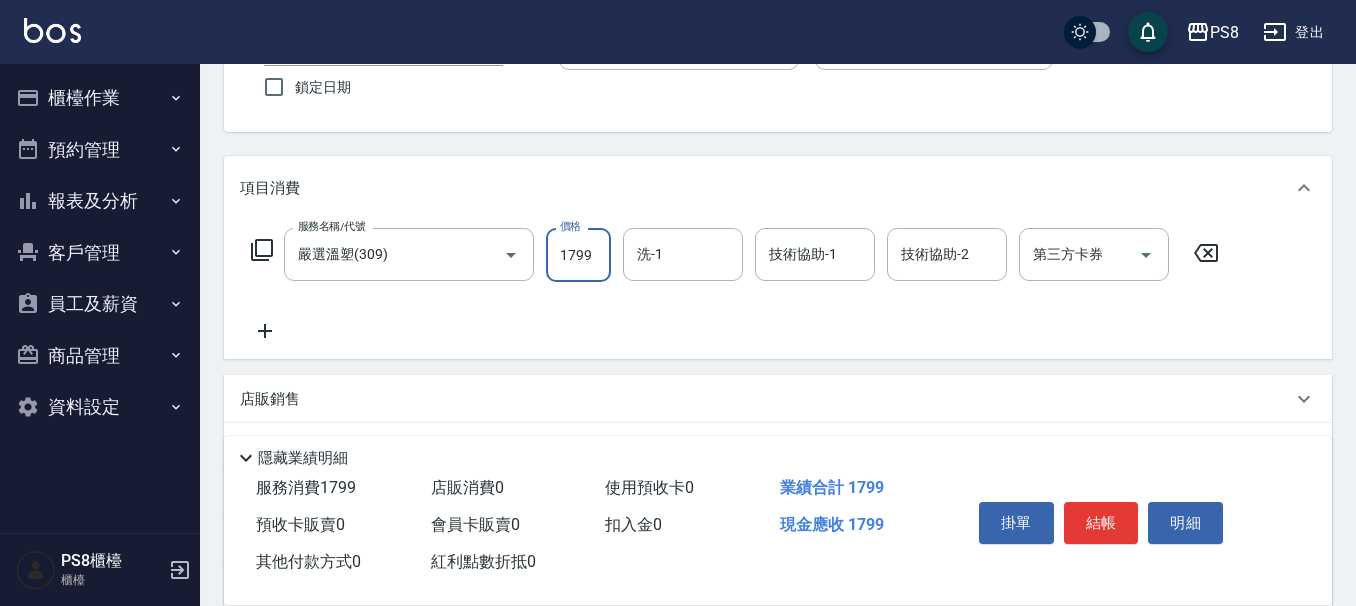 type on "1799" 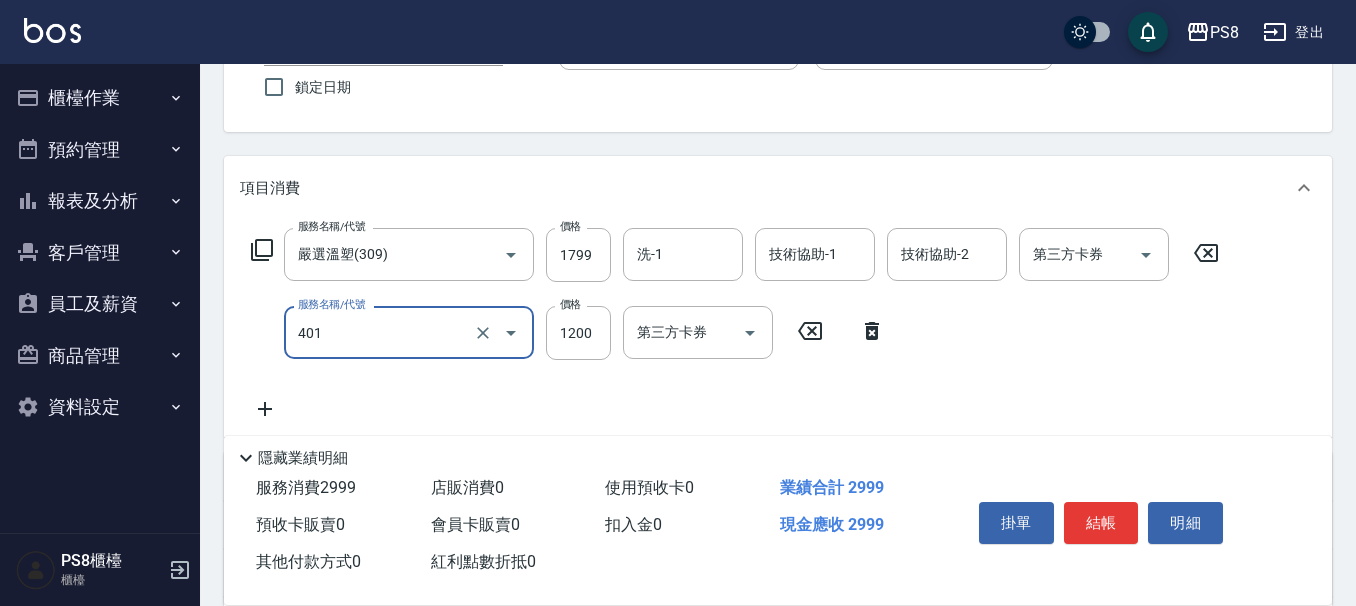 type on "基本染髮(401)" 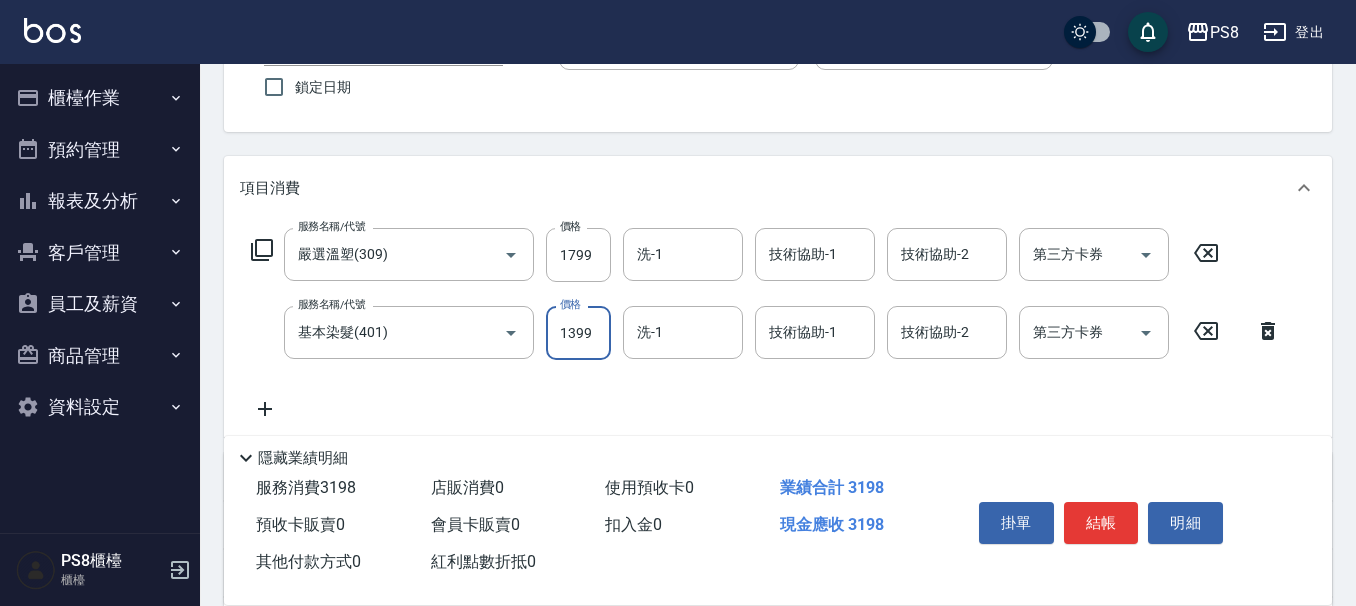 type on "1399" 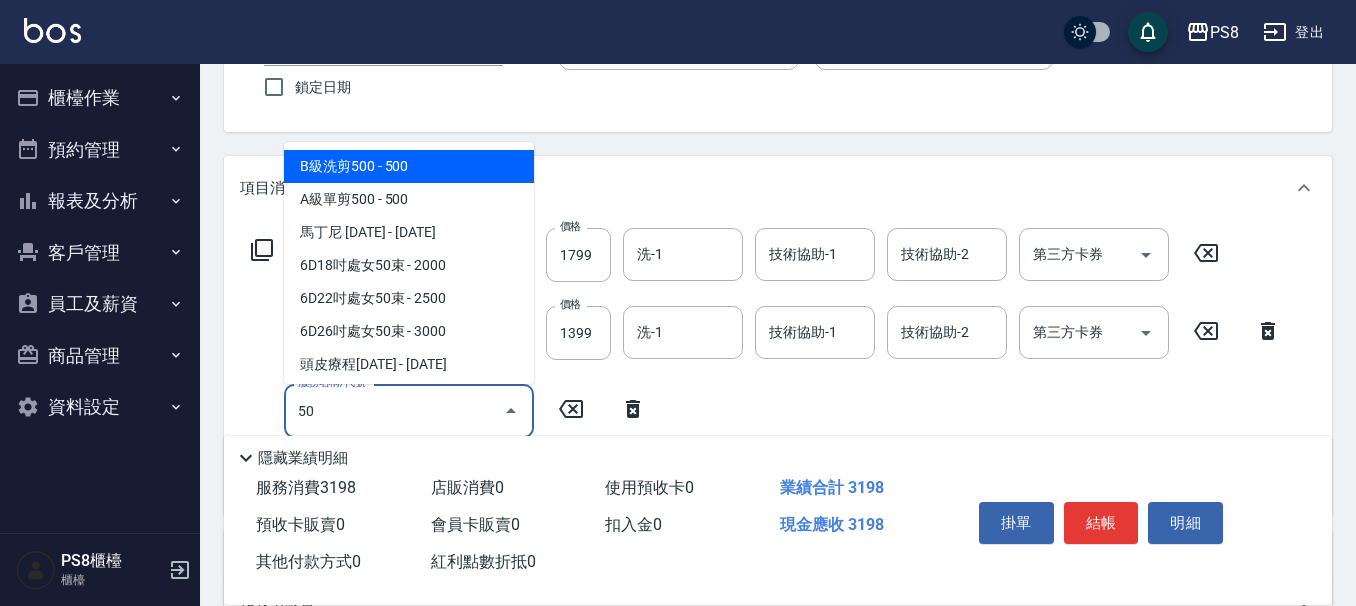 type on "5" 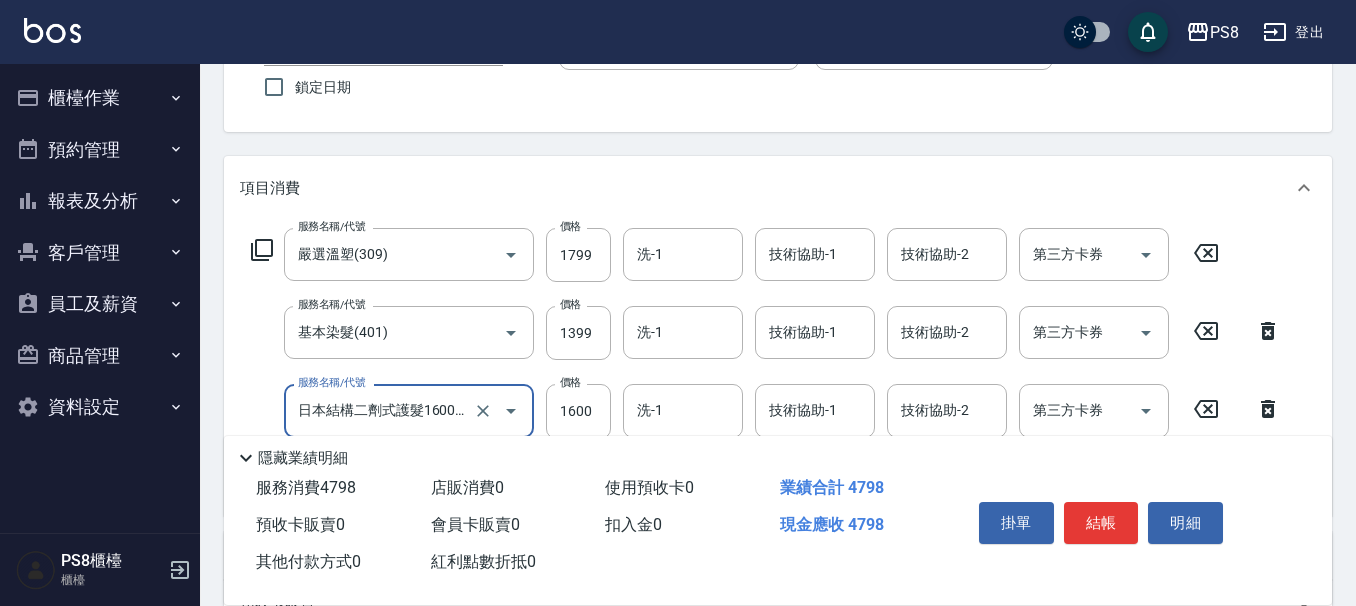 type on "日本結構二劑式護髮1600(904)" 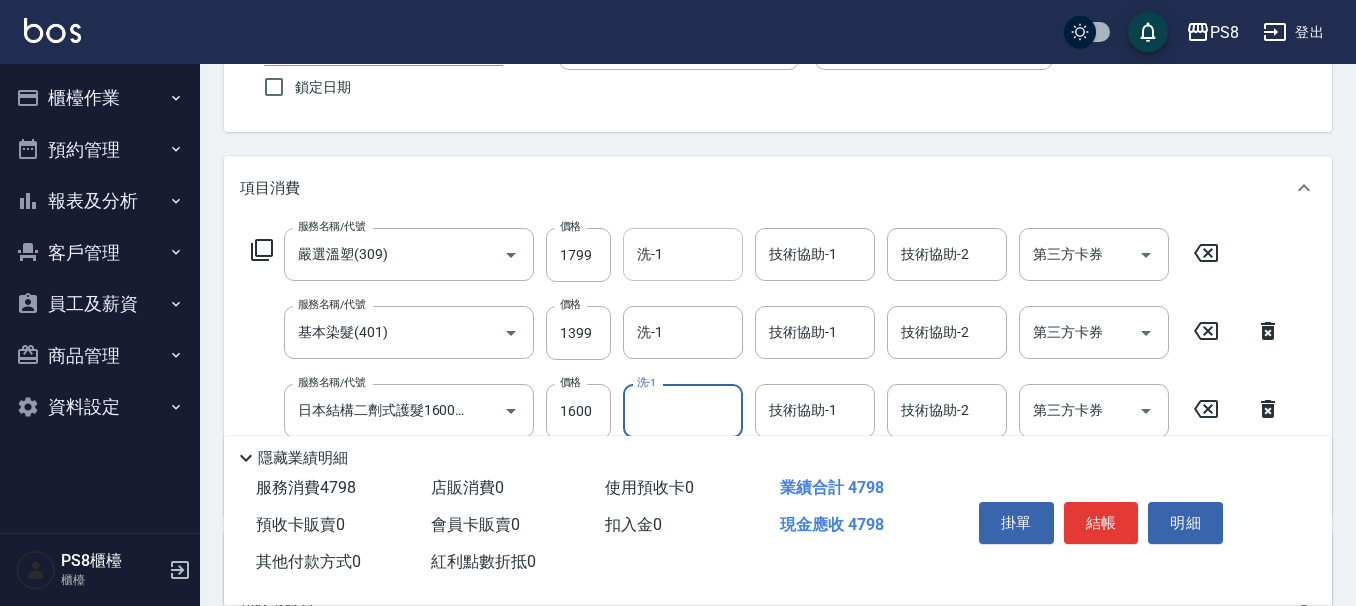 click on "洗-1" at bounding box center [683, 254] 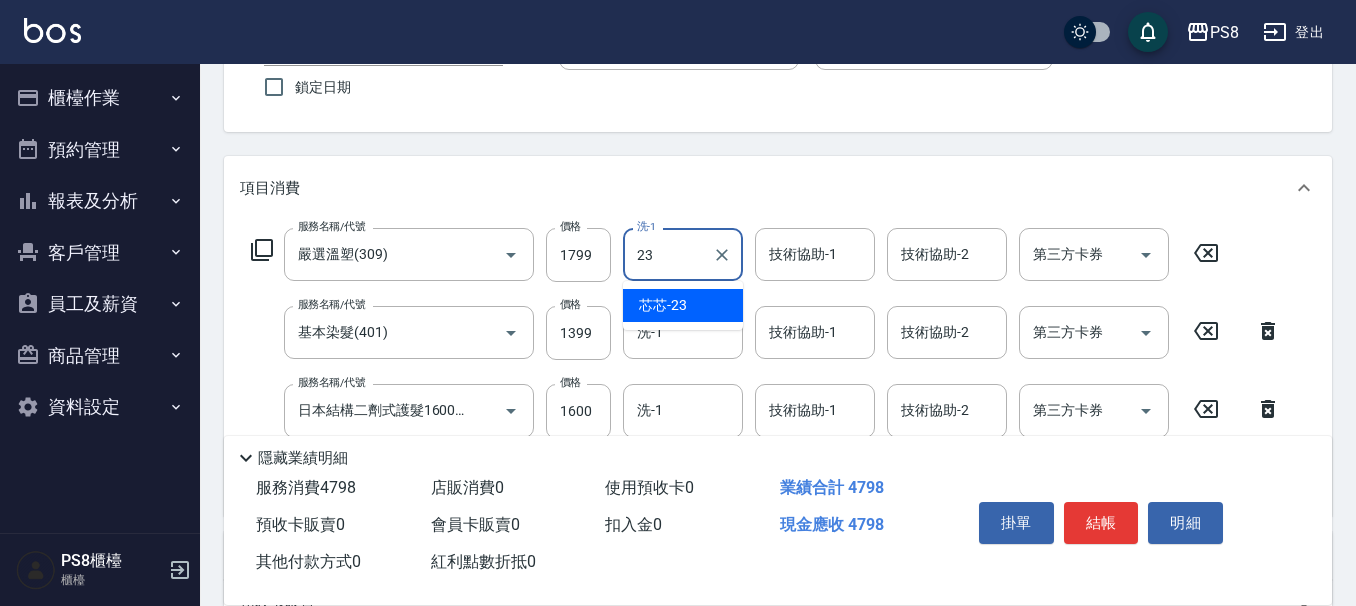 type on "芯芯-23" 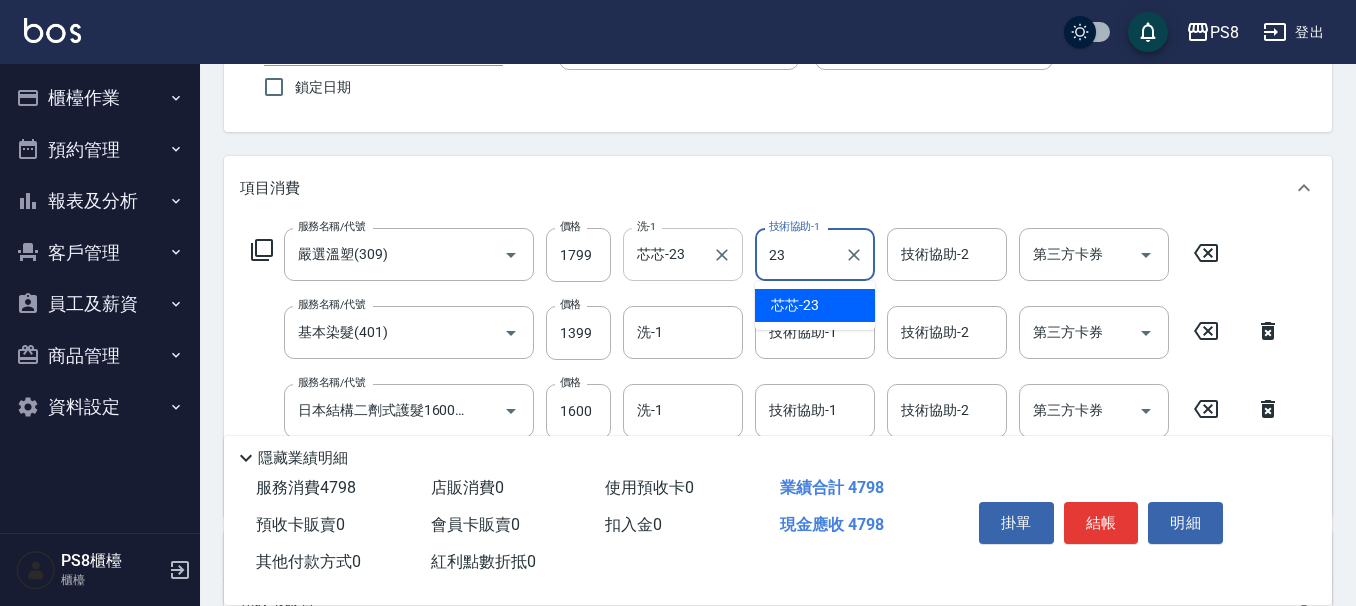 type on "芯芯-23" 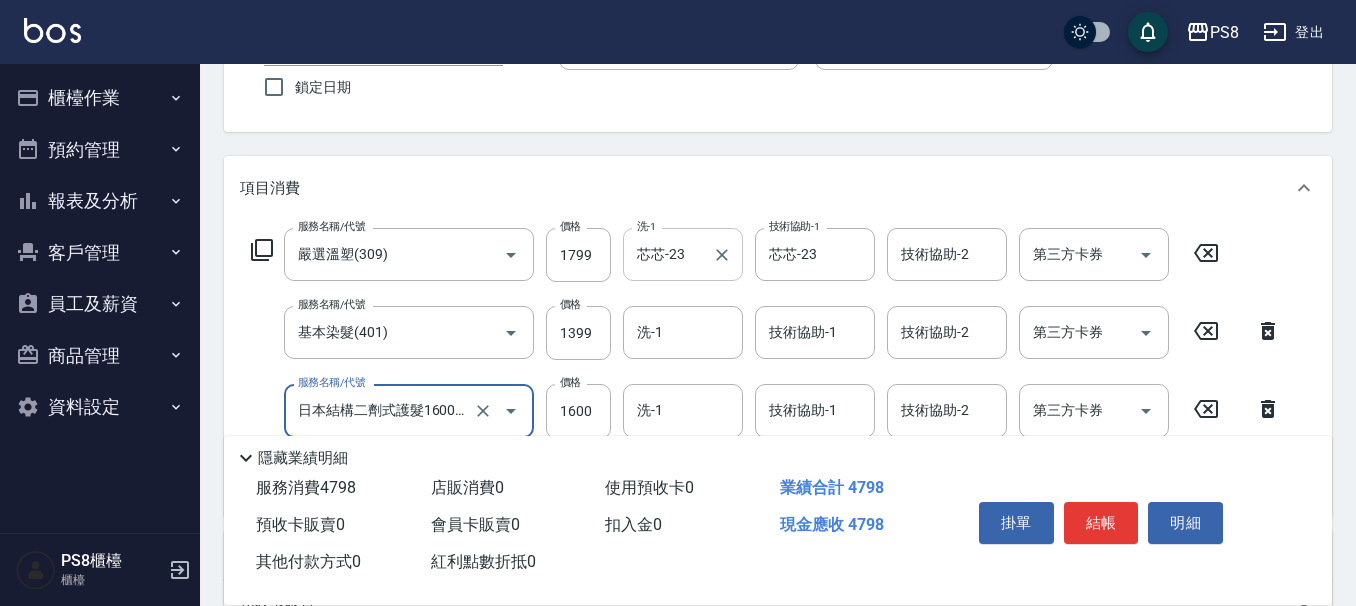 scroll, scrollTop: 0, scrollLeft: 0, axis: both 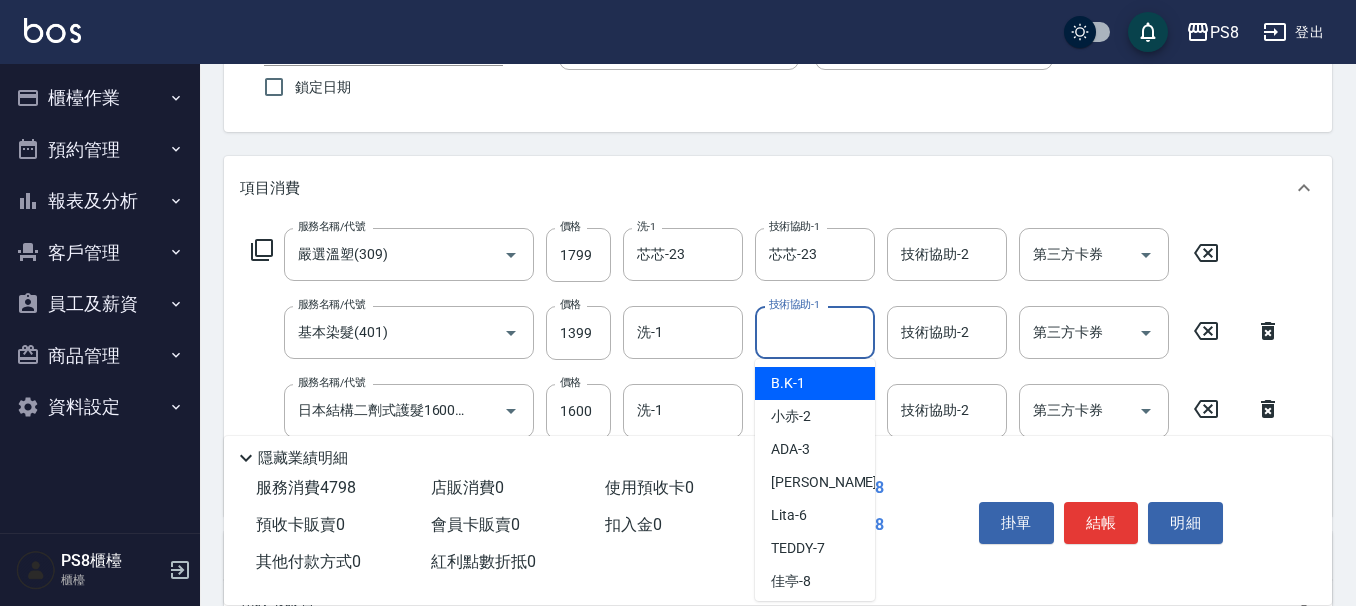 click on "技術協助-1" at bounding box center [815, 332] 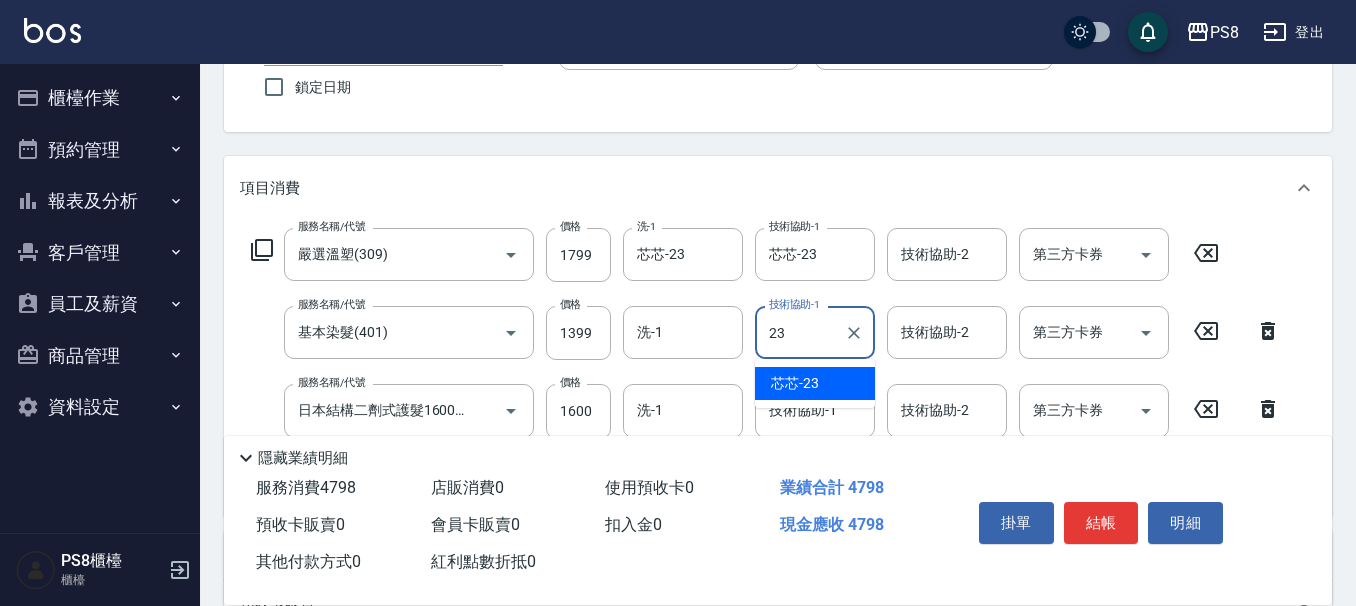 type on "芯芯-23" 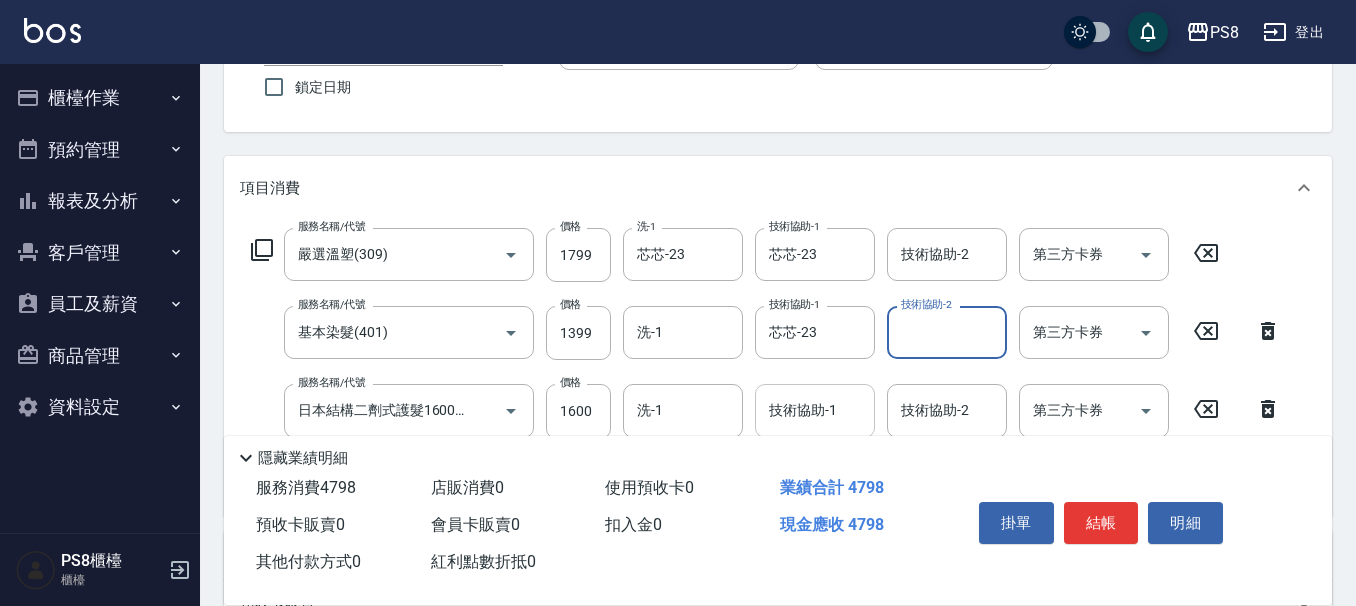 click on "技術協助-1" at bounding box center (815, 410) 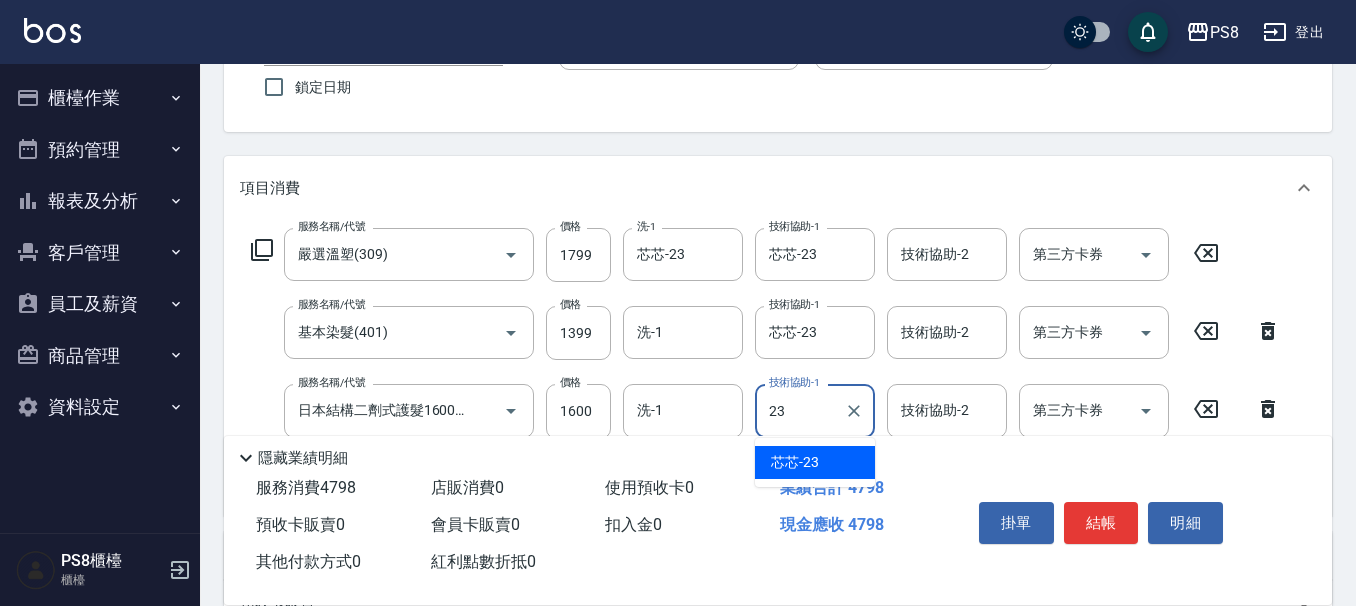type on "芯芯-23" 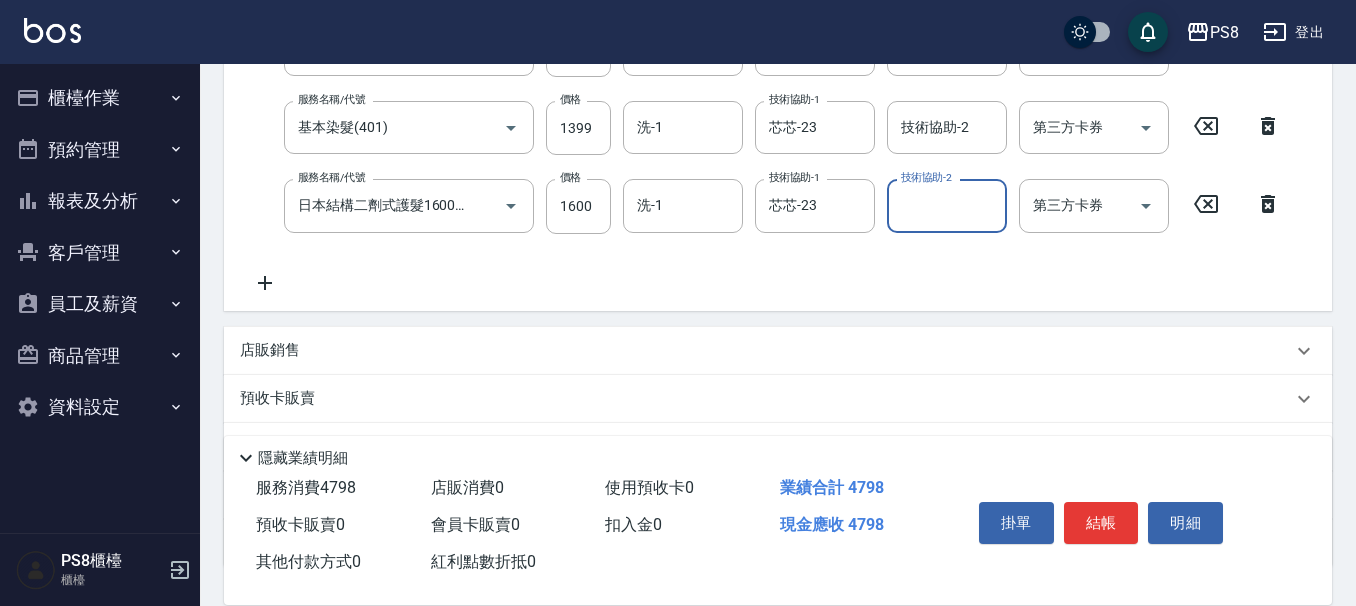scroll, scrollTop: 526, scrollLeft: 0, axis: vertical 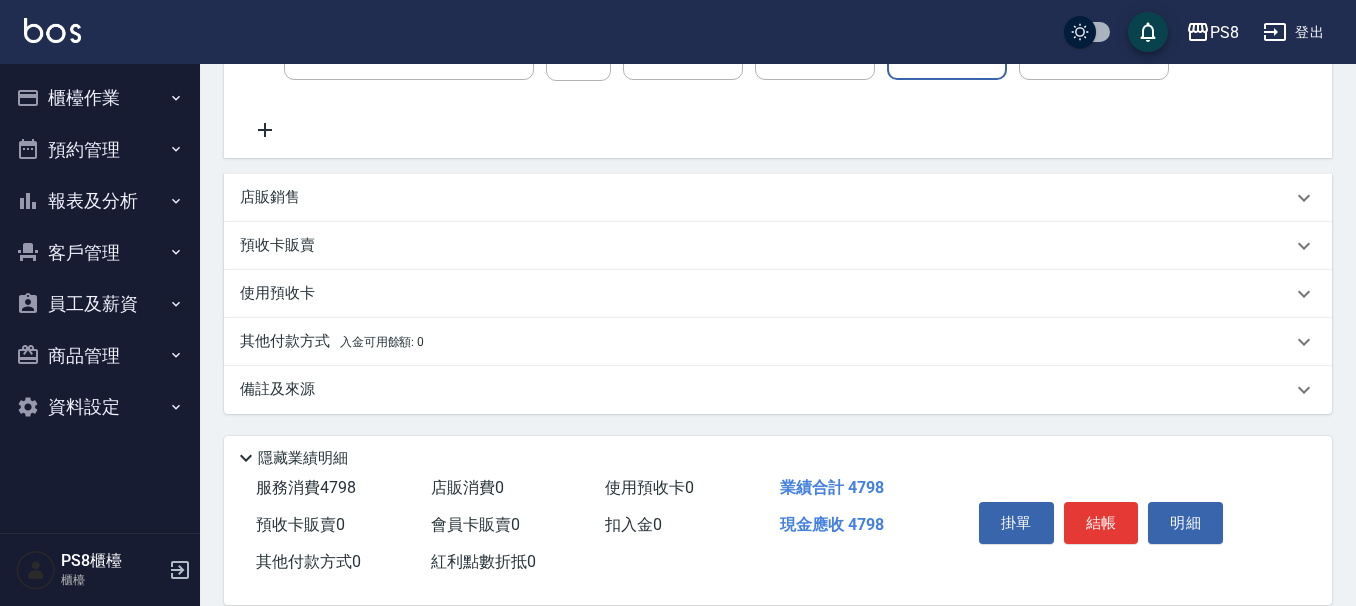 click on "其他付款方式 入金可用餘額: 0" at bounding box center [332, 342] 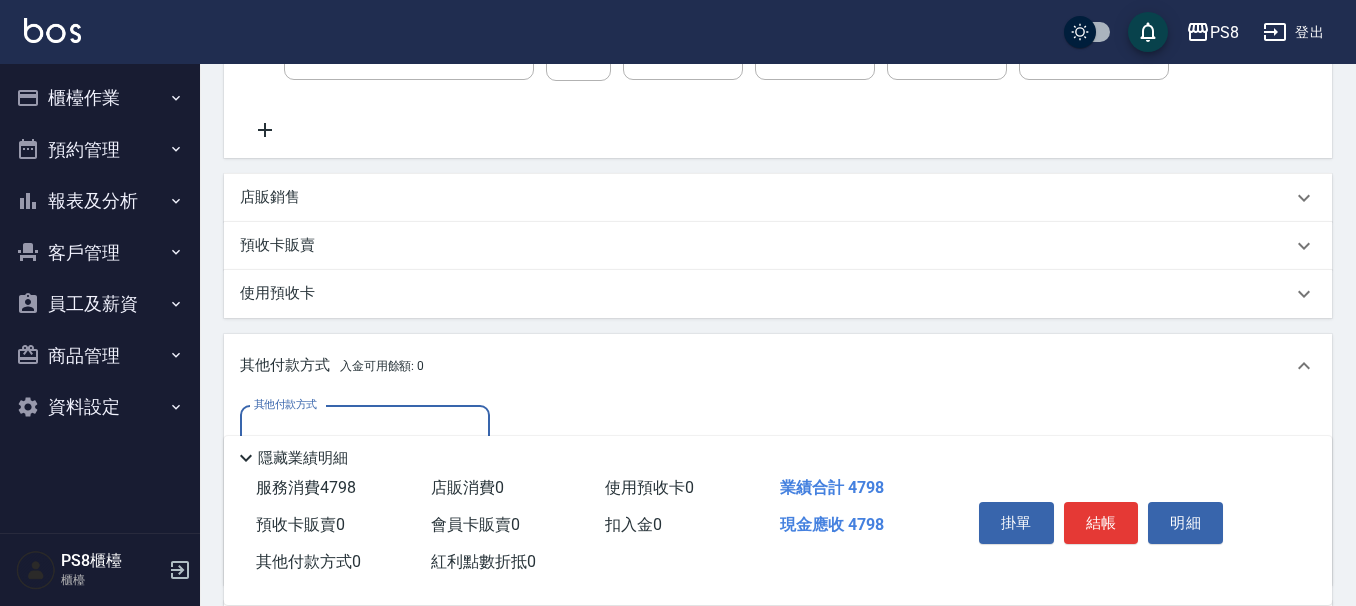 scroll, scrollTop: 35, scrollLeft: 0, axis: vertical 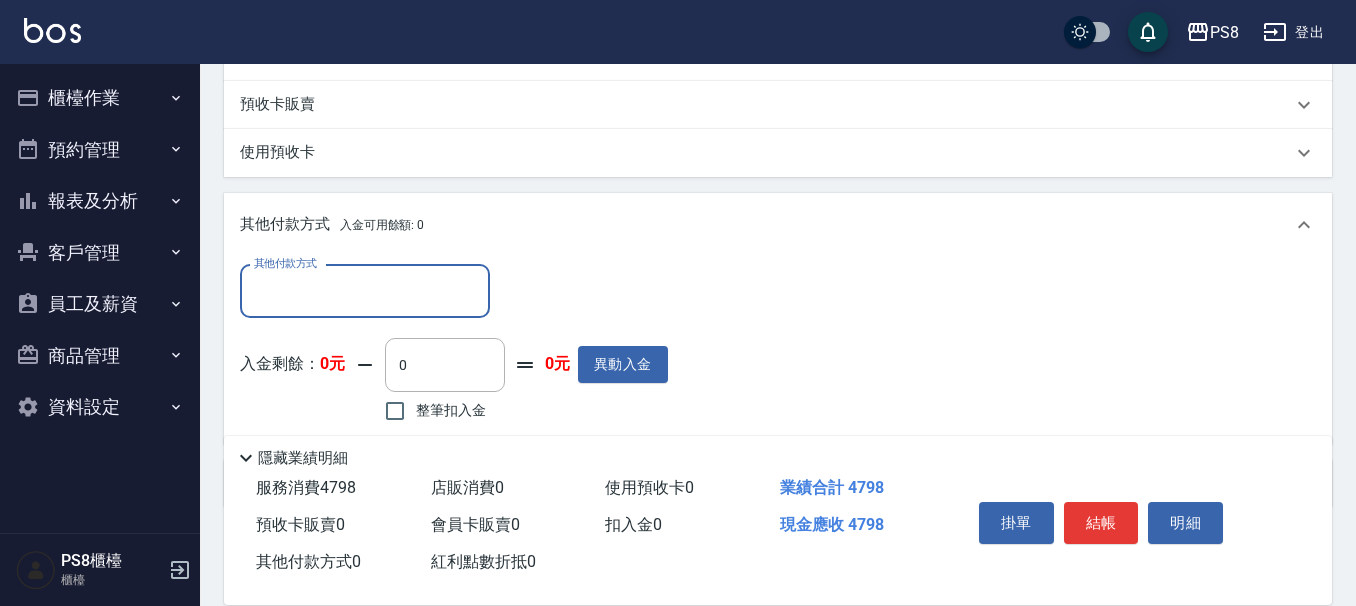 click on "其他付款方式" at bounding box center [365, 291] 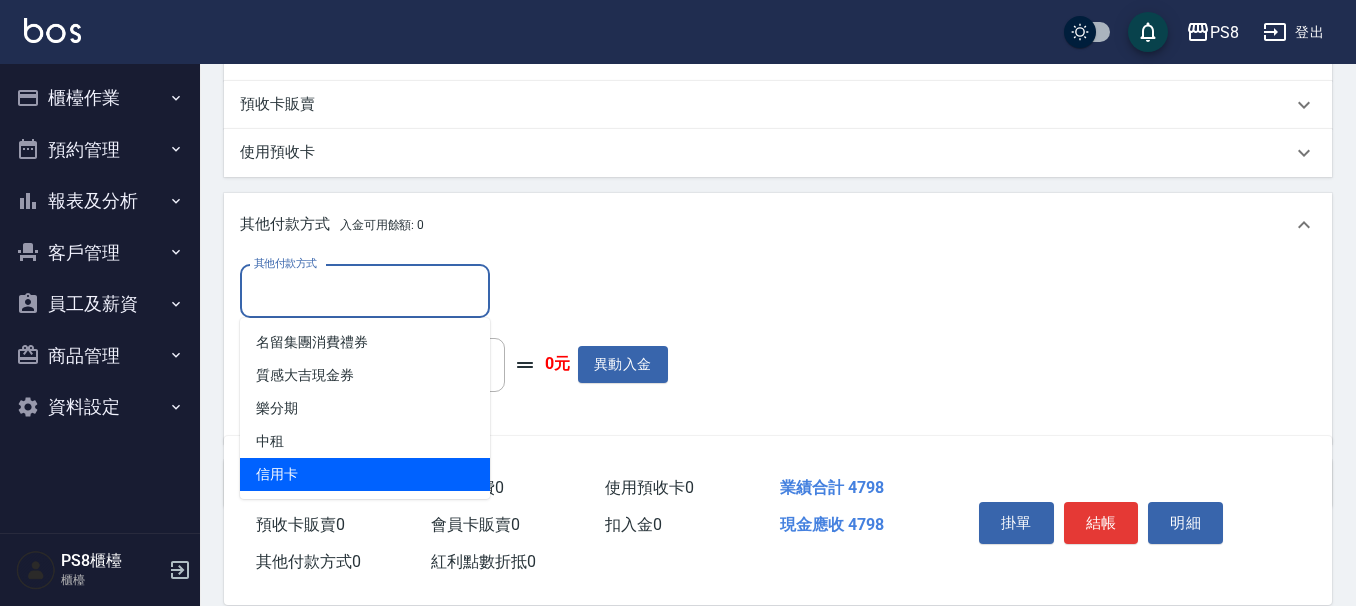 click on "信用卡" at bounding box center [365, 474] 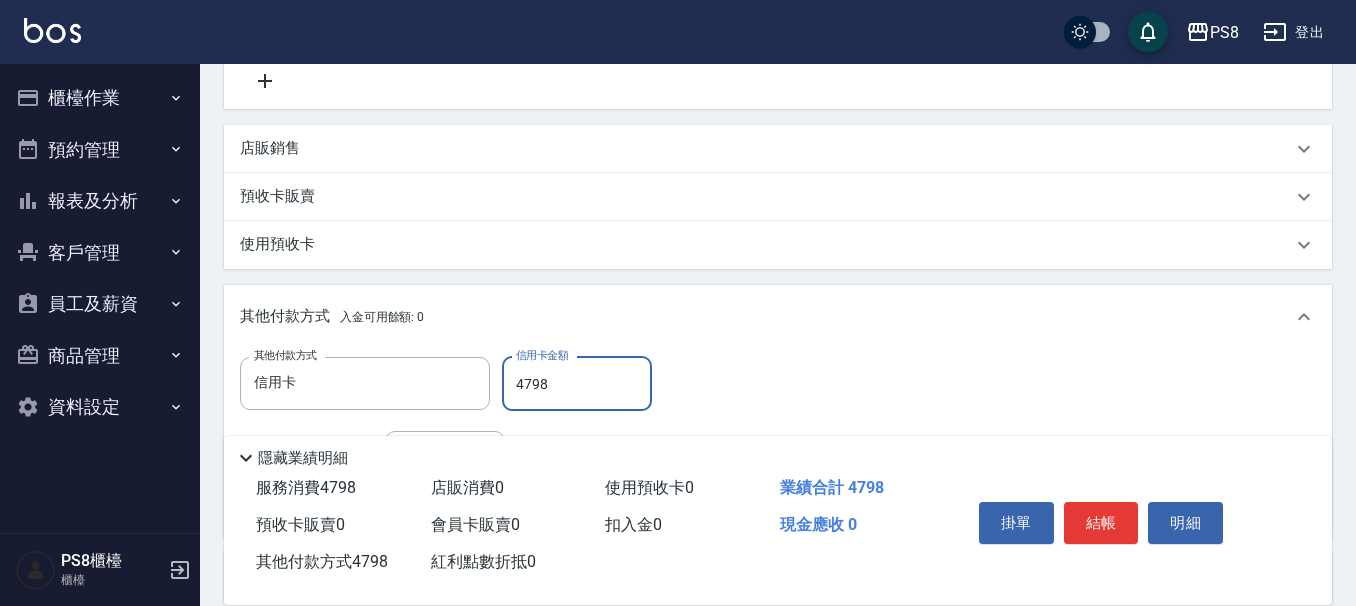 scroll, scrollTop: 762, scrollLeft: 0, axis: vertical 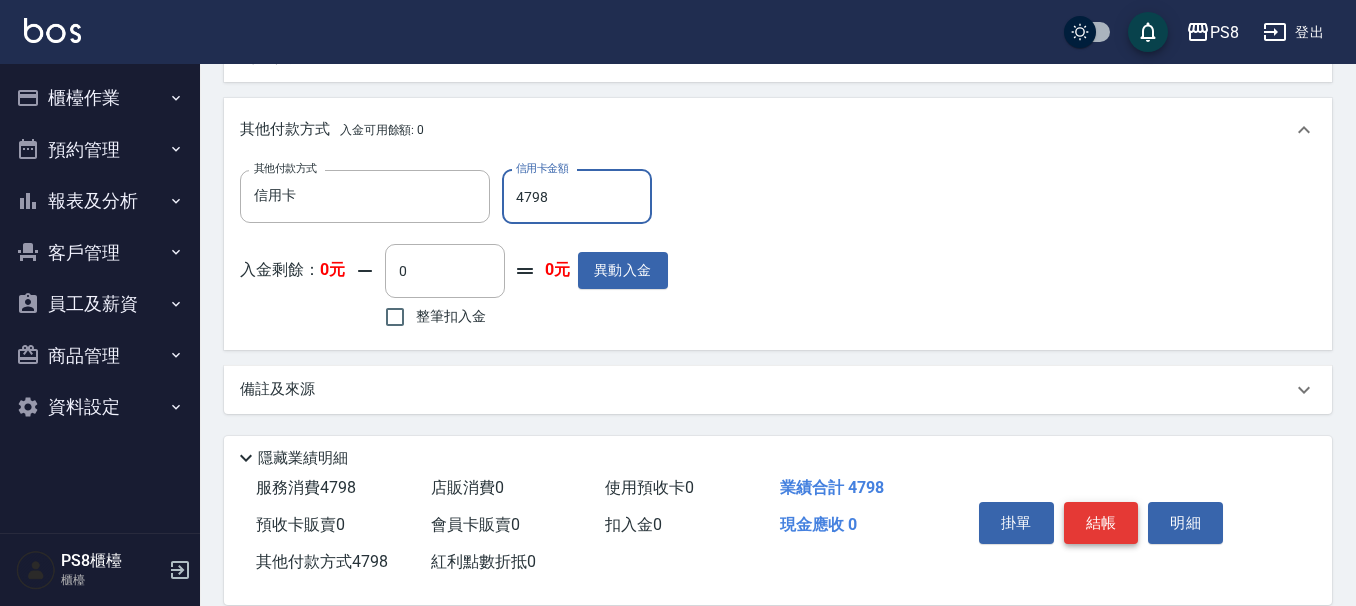 type on "4798" 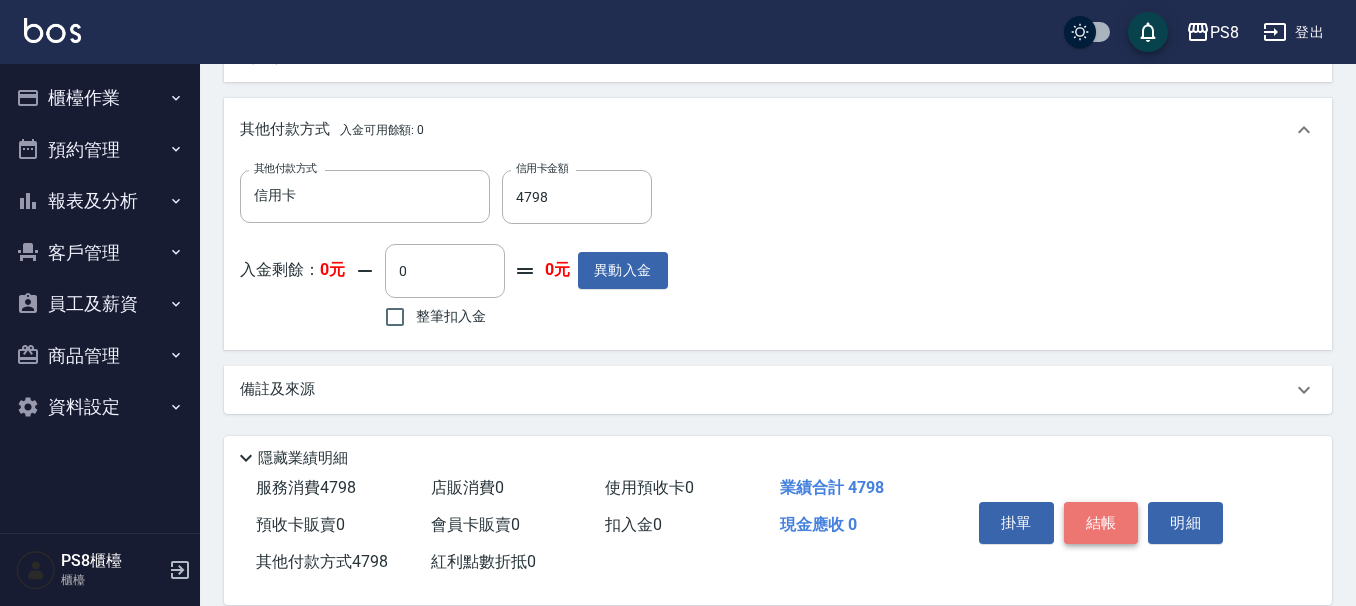 click on "結帳" at bounding box center [1101, 523] 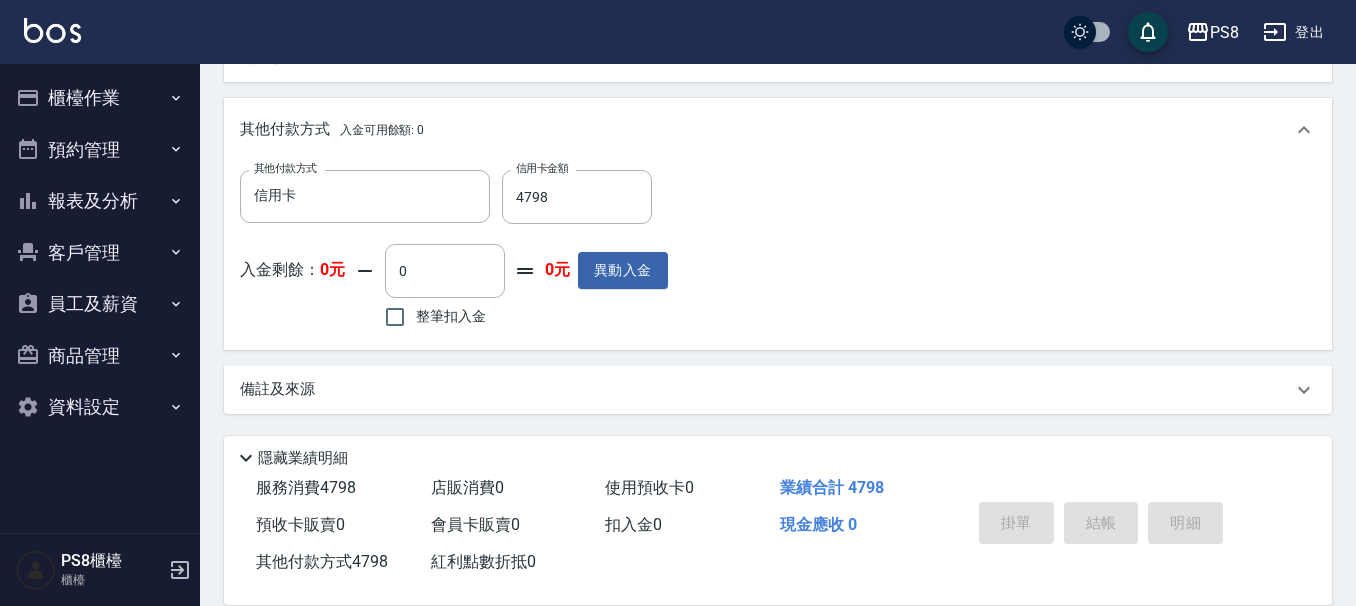 type on "2025/07/10 18:29" 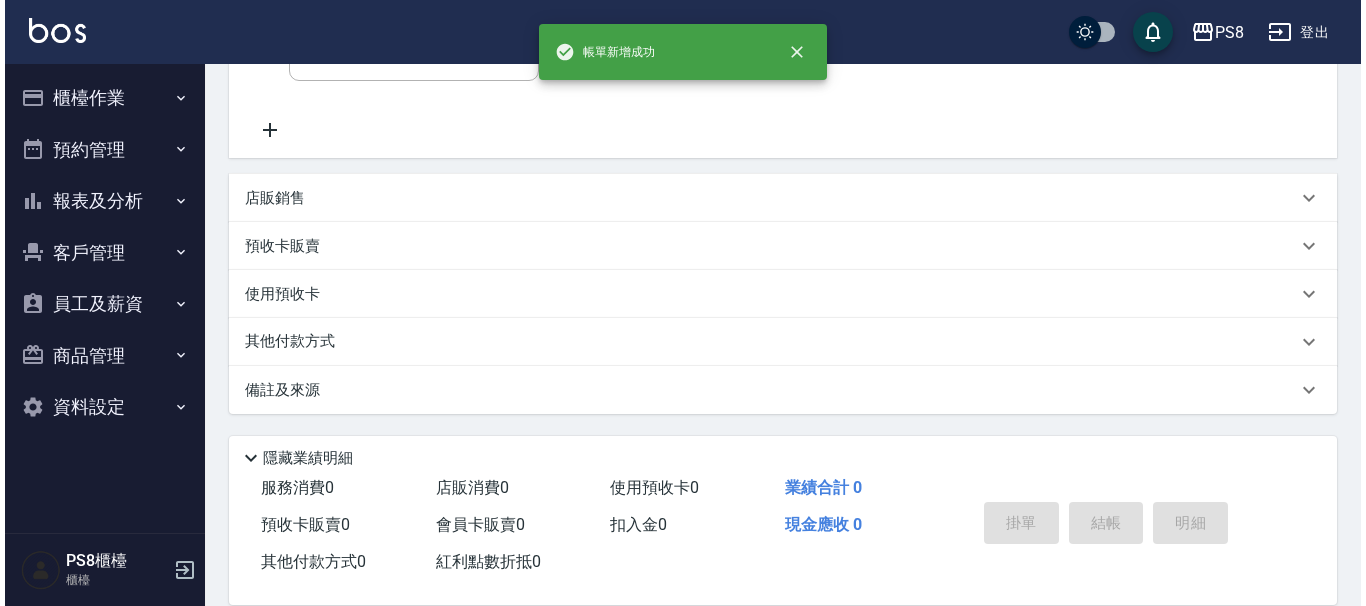 scroll, scrollTop: 0, scrollLeft: 0, axis: both 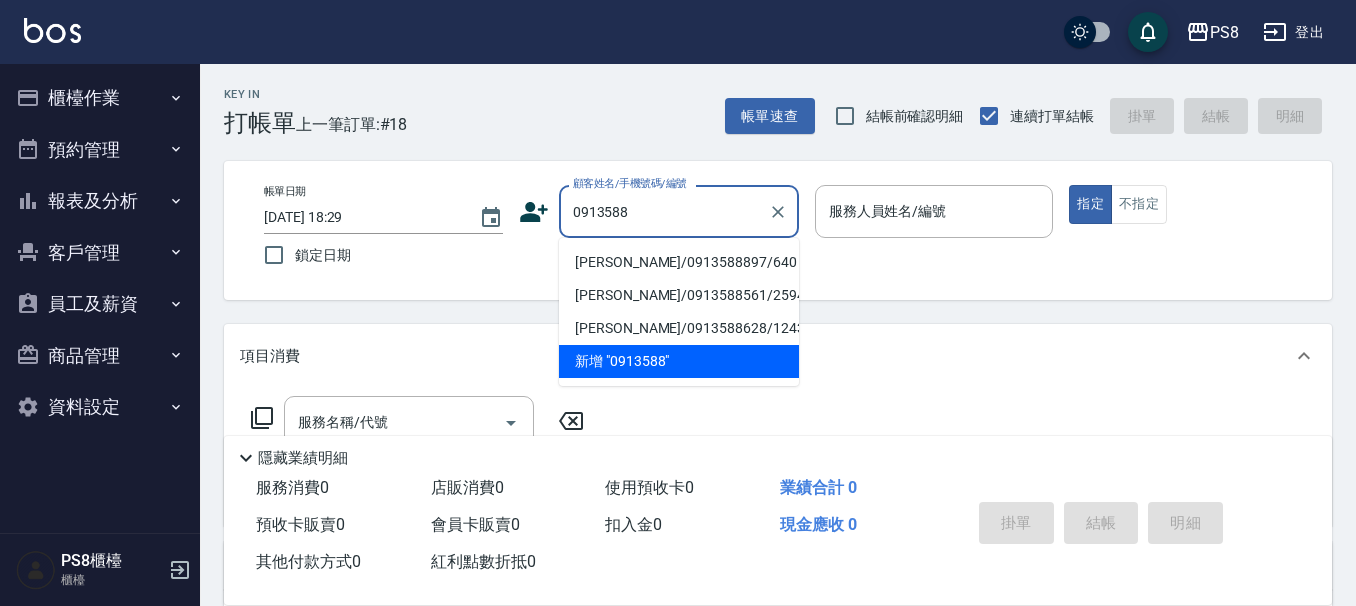 click on "謝東凱/0913588897/640" at bounding box center (679, 262) 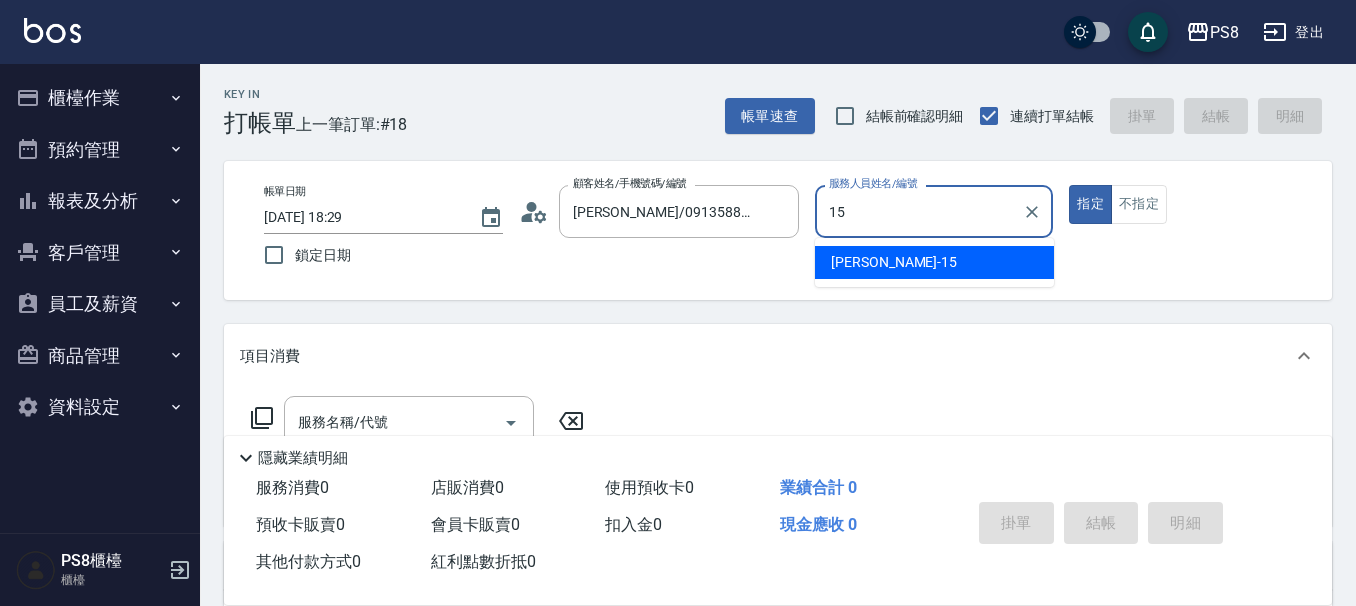 type on "EMMA-15" 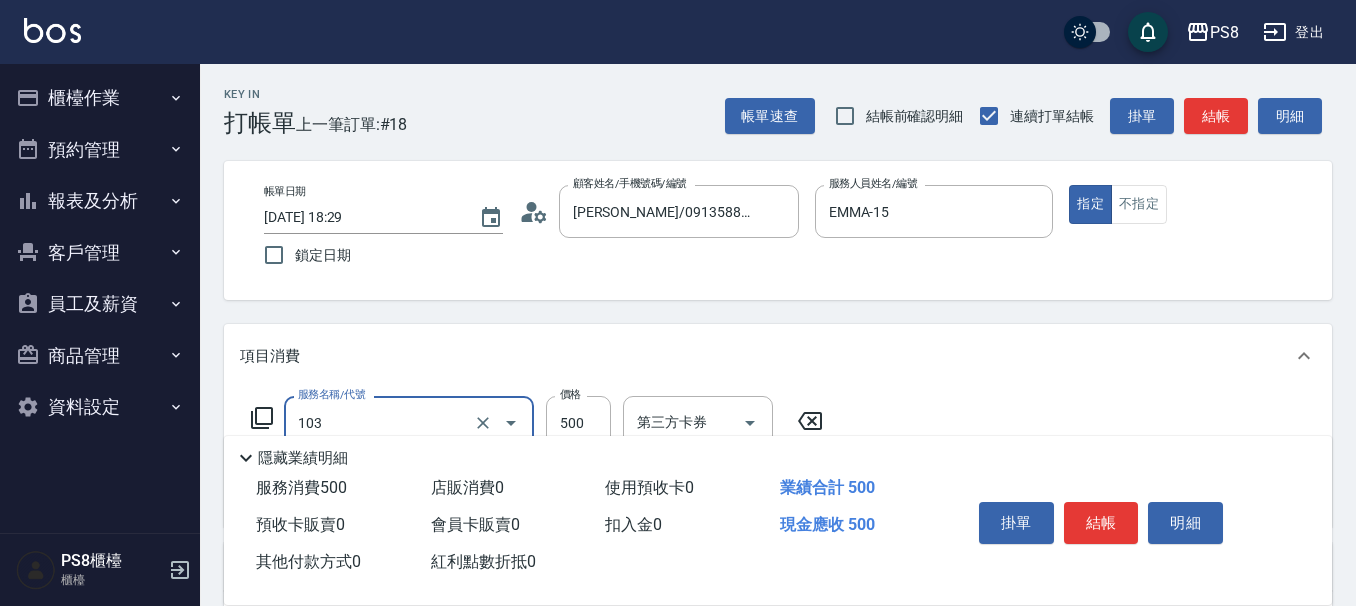 type on "B級洗剪500(103)" 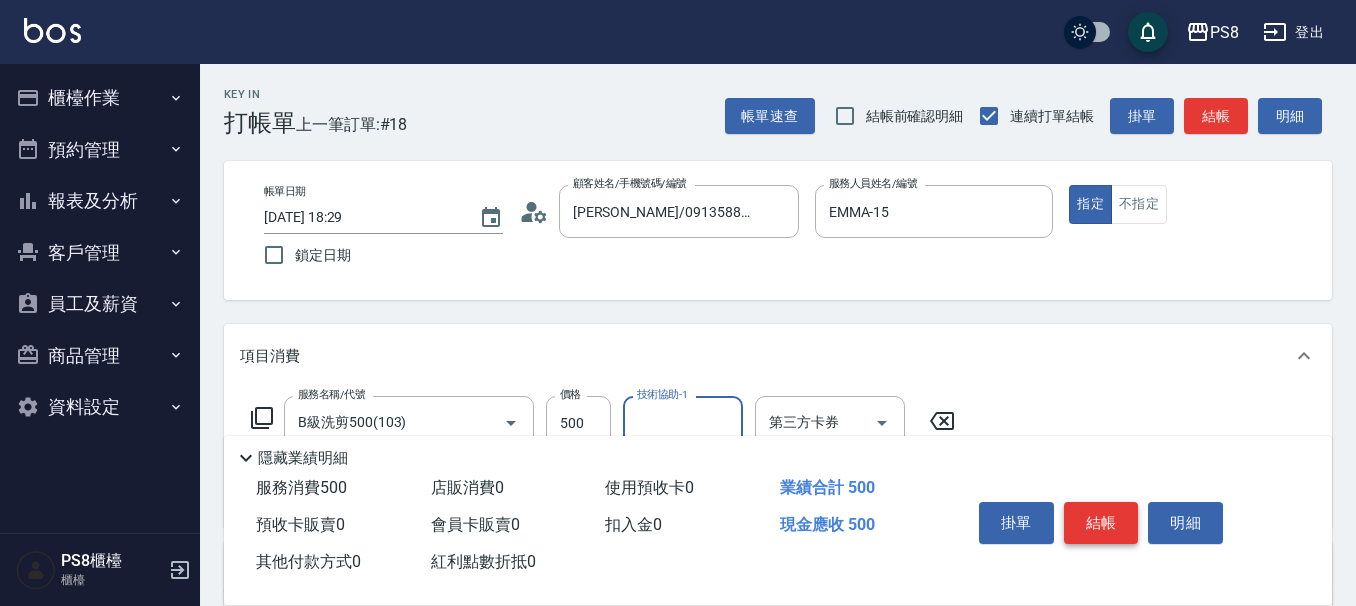 click on "結帳" at bounding box center (1101, 523) 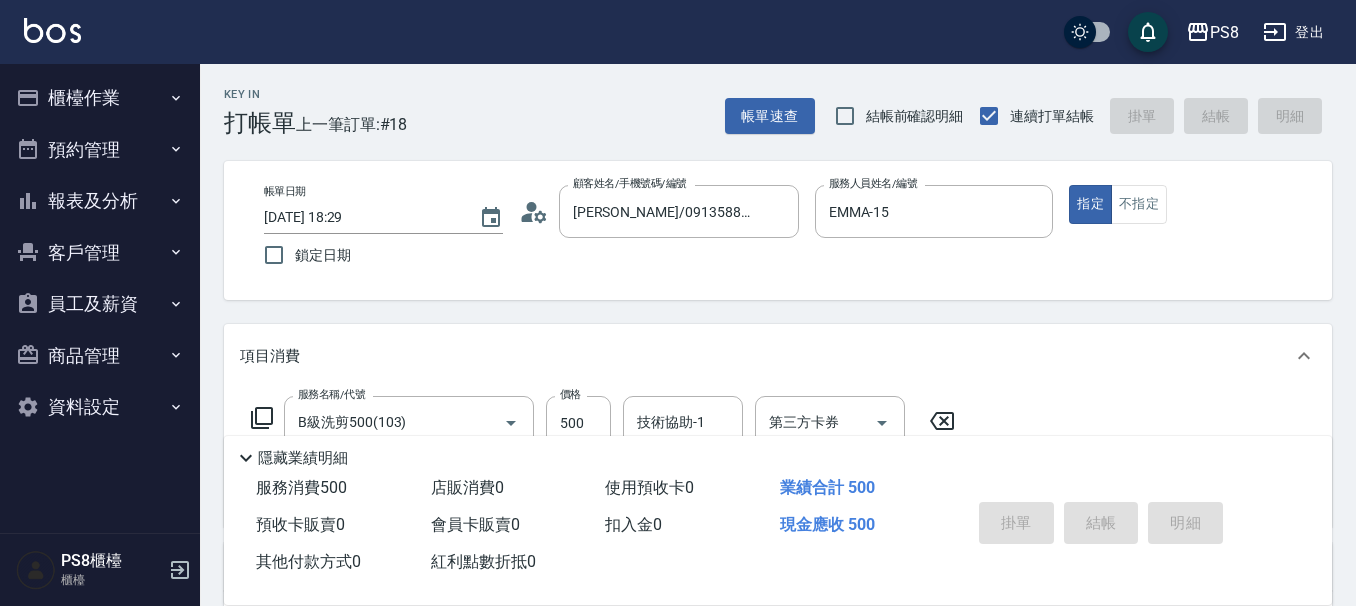 type 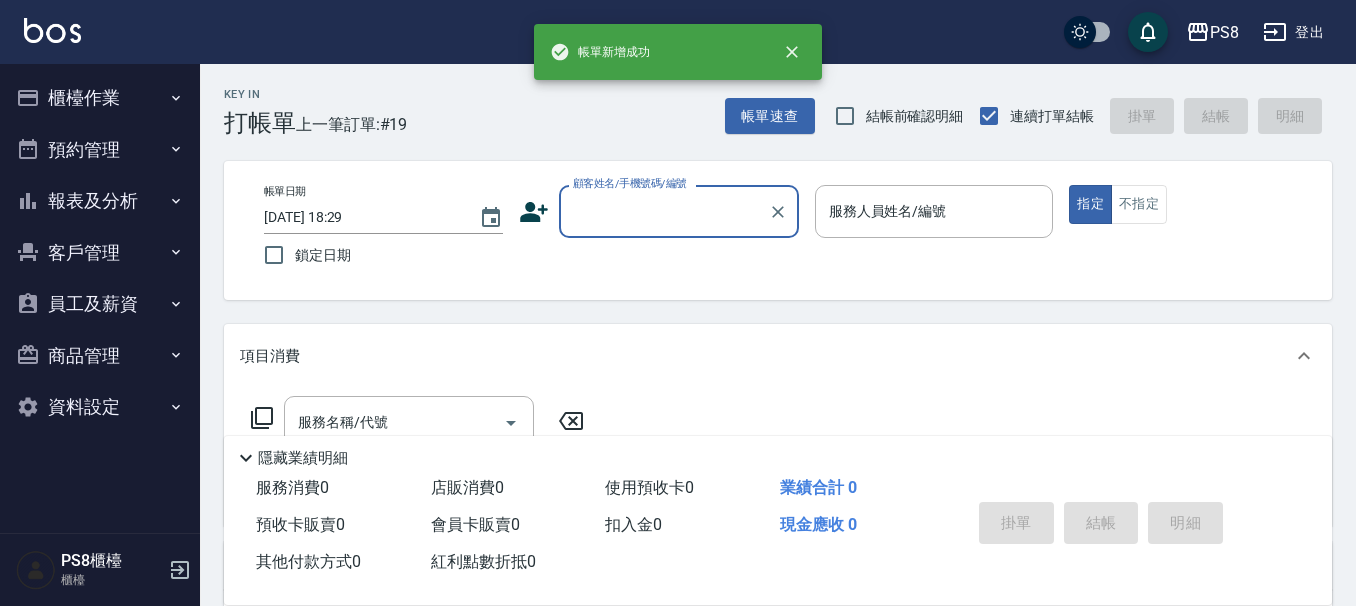click on "顧客姓名/手機號碼/編號" at bounding box center [664, 211] 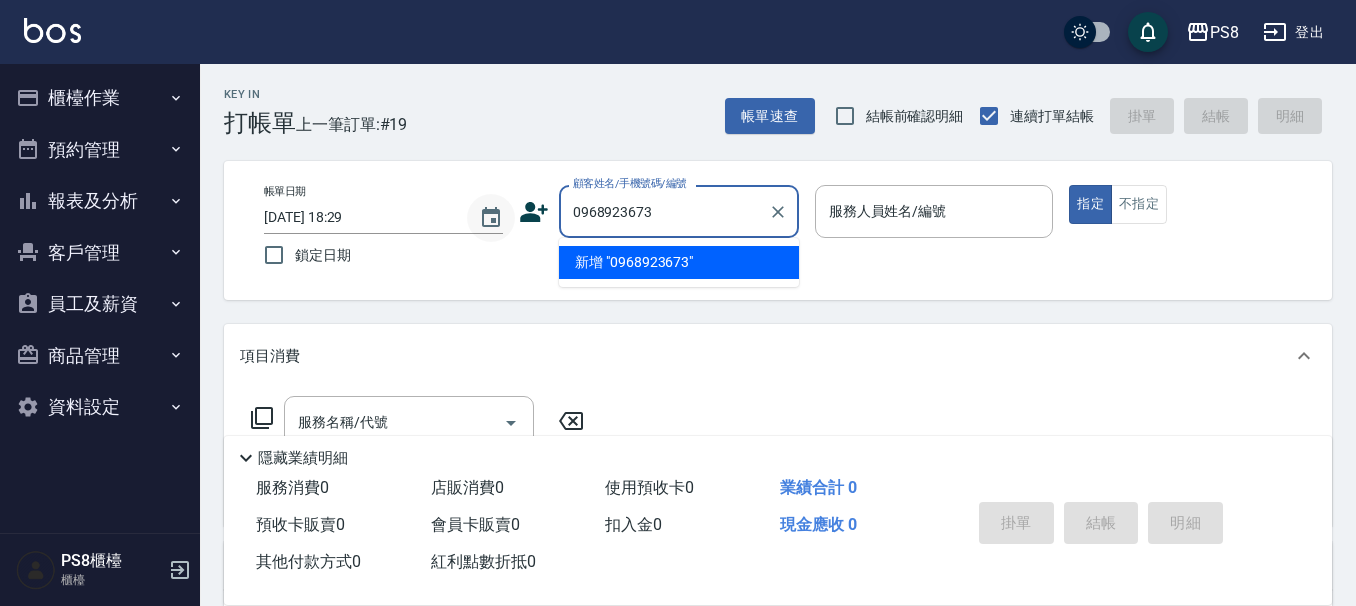 drag, startPoint x: 668, startPoint y: 205, endPoint x: 505, endPoint y: 205, distance: 163 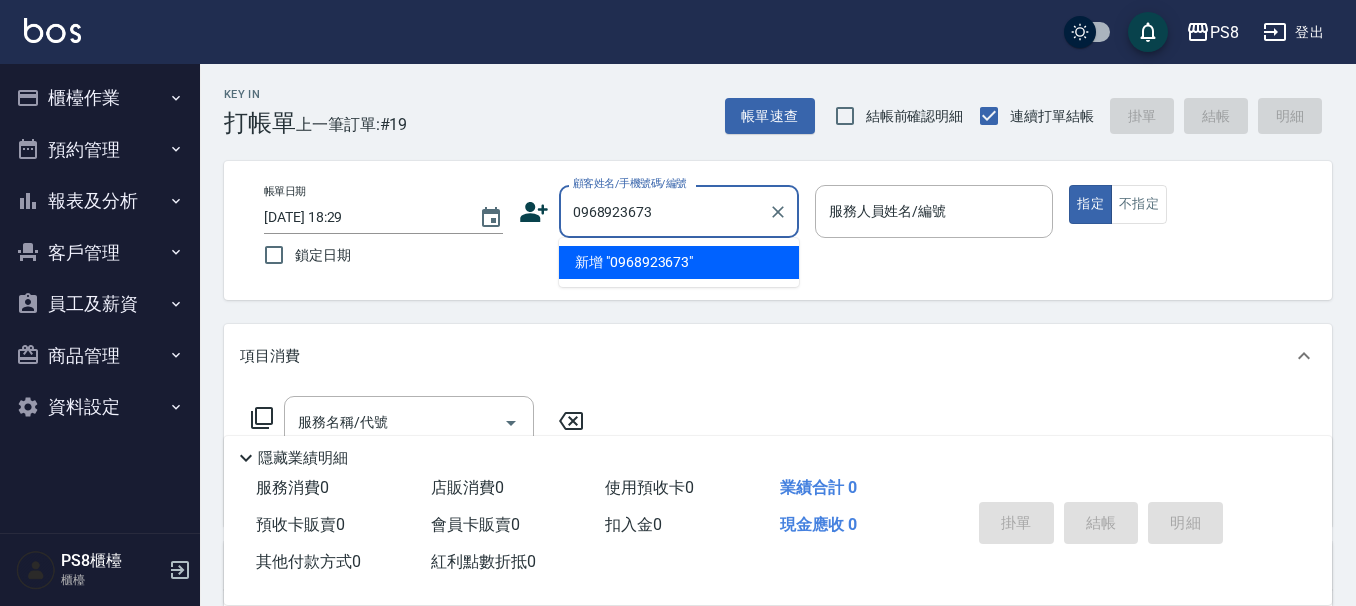 type on "0968923673" 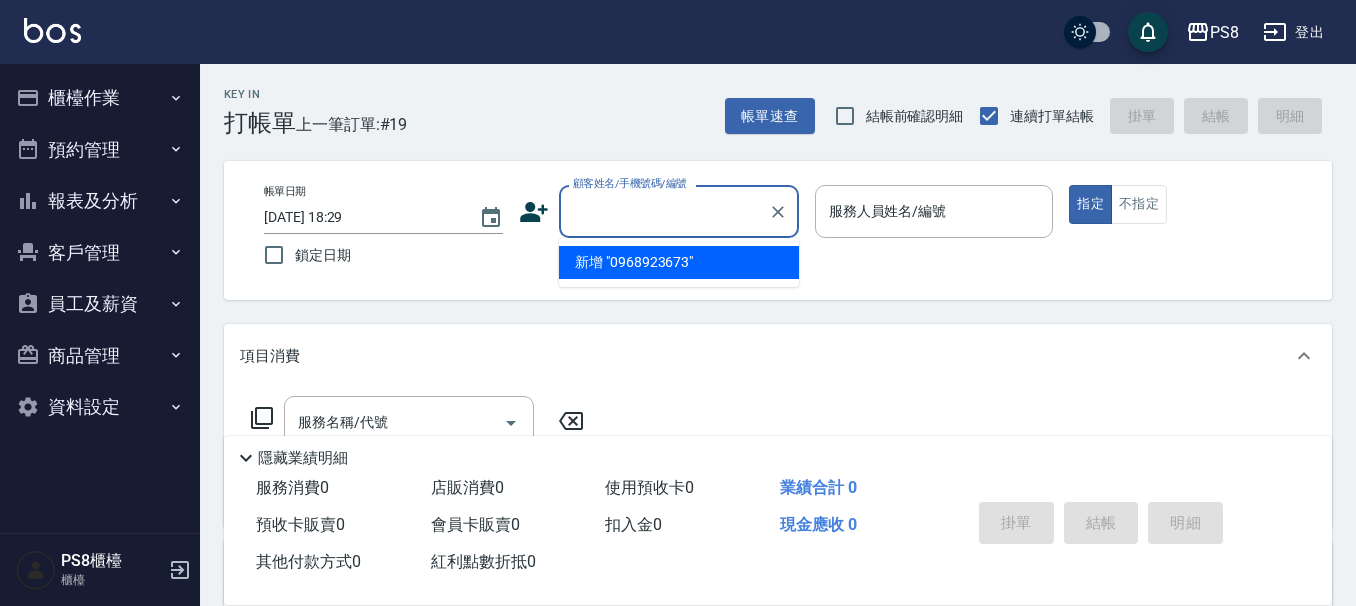 click 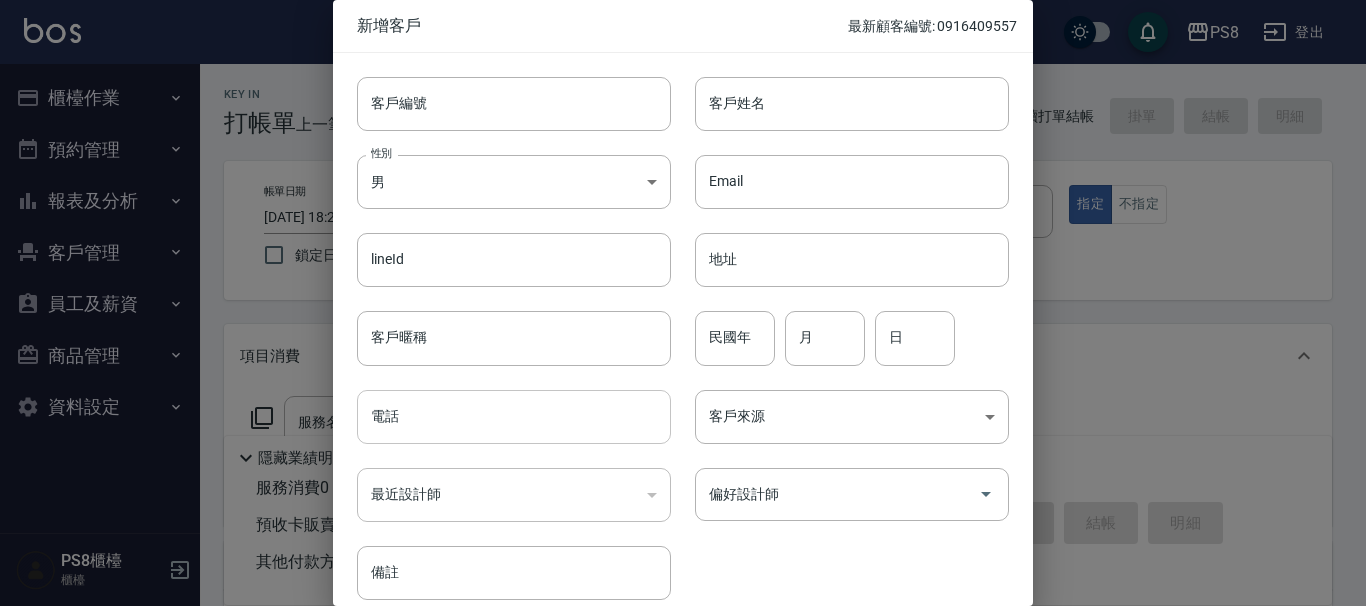 click on "電話" at bounding box center (514, 417) 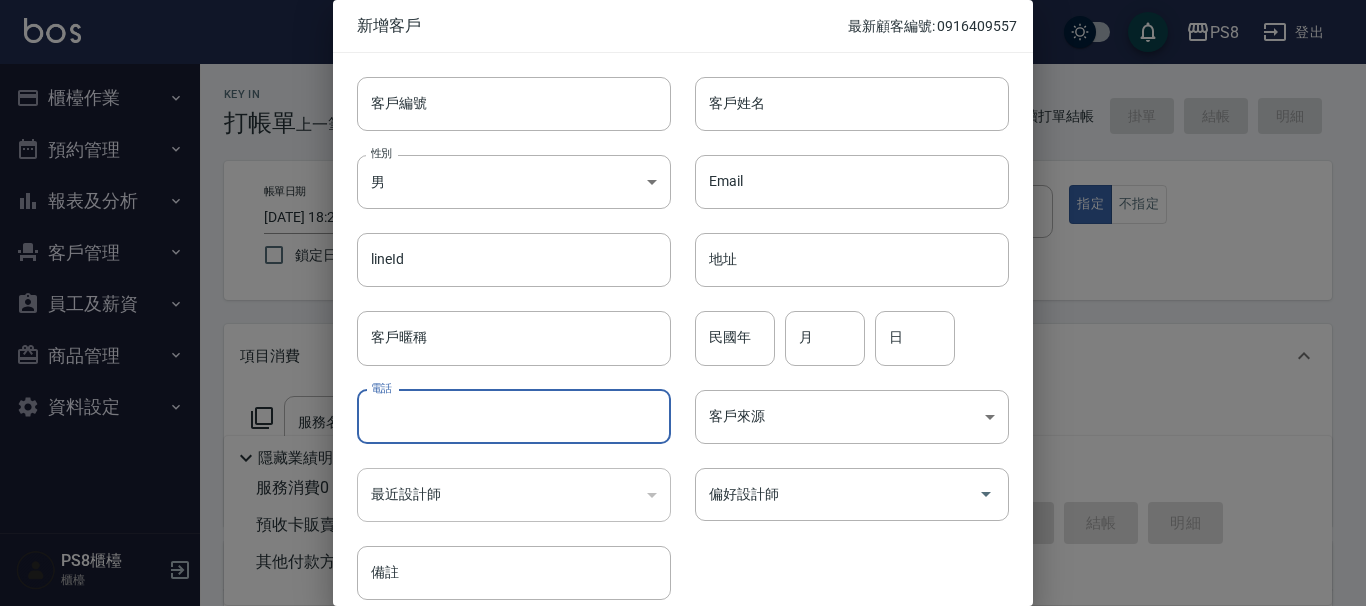 paste on "0968923673" 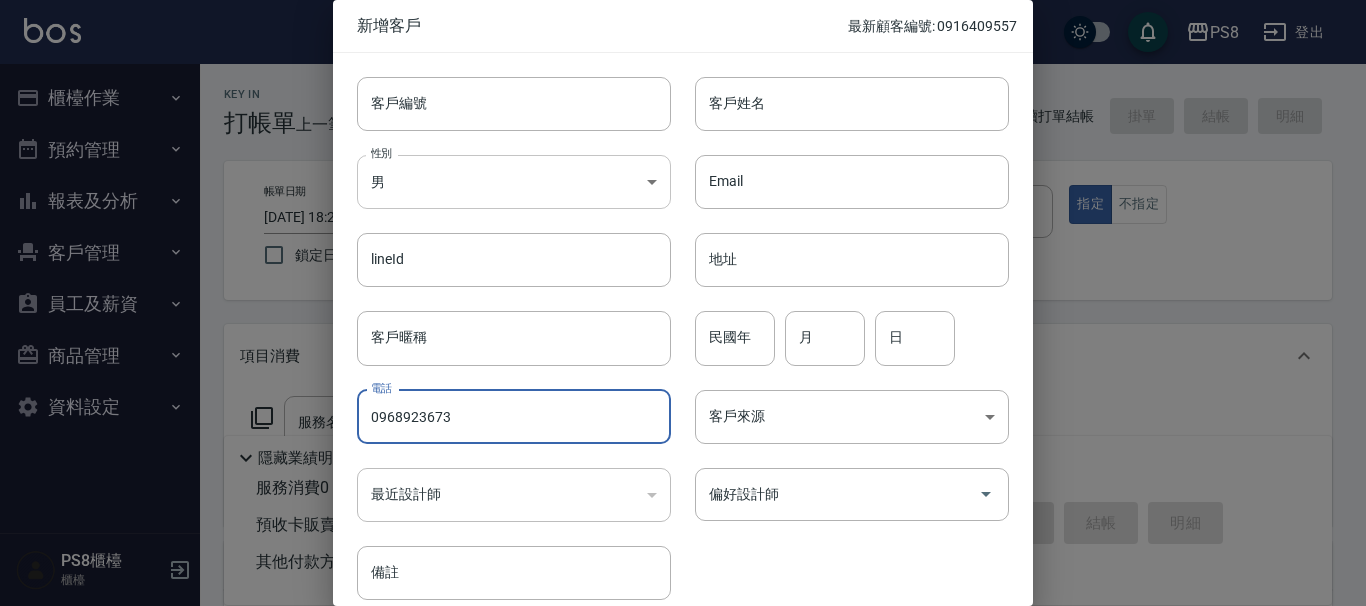 type on "0968923673" 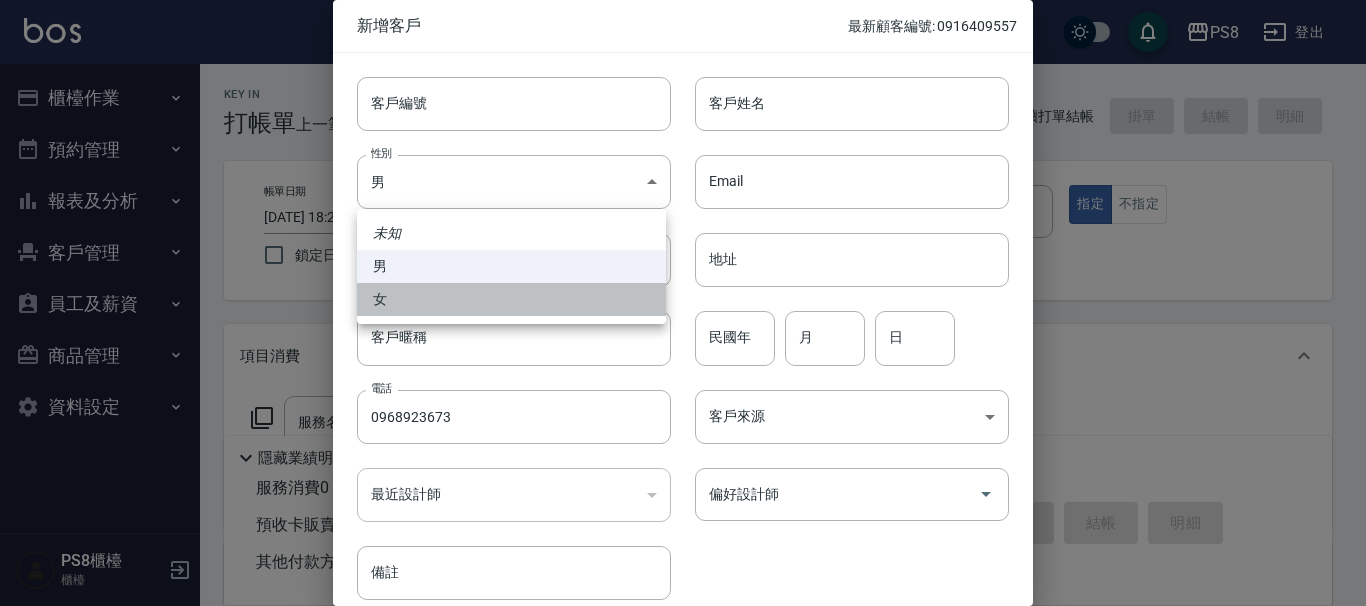 click on "女" at bounding box center [511, 299] 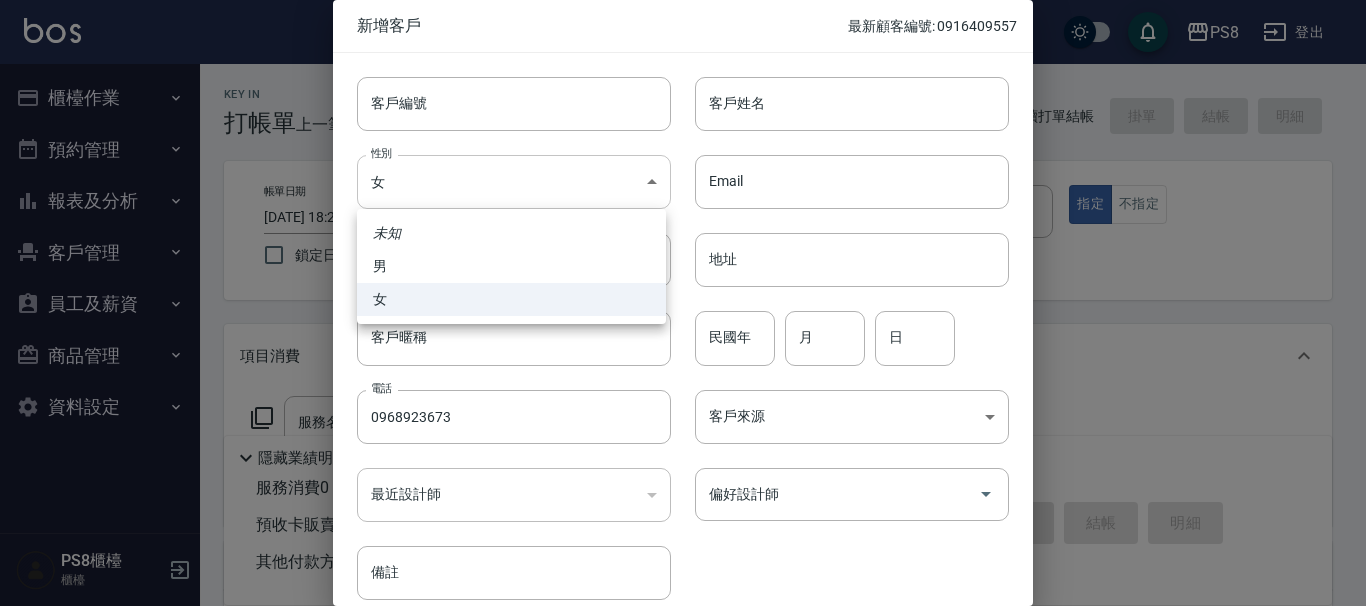 click on "PS8 登出 櫃檯作業 打帳單 帳單列表 掛單列表 座位開單 營業儀表板 現金收支登錄 材料自購登錄 每日結帳 排班表 掃碼打卡 預約管理 預約管理 單日預約紀錄 單週預約紀錄 報表及分析 報表目錄 店家日報表 互助日報表 互助排行榜 互助點數明細 全店業績分析表 設計師日報表 設計師業績分析表 設計師業績月報表 設計師排行榜 每日收支明細 收支分類明細表 客戶管理 客戶列表 卡券管理 入金管理 員工及薪資 員工列表 全店打卡記錄 商品管理 商品分類設定 商品列表 資料設定 服務分類設定 服務項目設定 預收卡設定 系統參數設定 業績抽成參數設定 收支科目設定 支付方式設定 第三方卡券設定 PS8櫃檯 櫃檯 Key In 打帳單 上一筆訂單:#19 帳單速查 結帳前確認明細 連續打單結帳 掛單 結帳 明細 帳單日期 2025/07/10 18:29 鎖定日期 顧客姓名/手機號碼/編號 服務人員姓名/編號 ​" at bounding box center (683, 487) 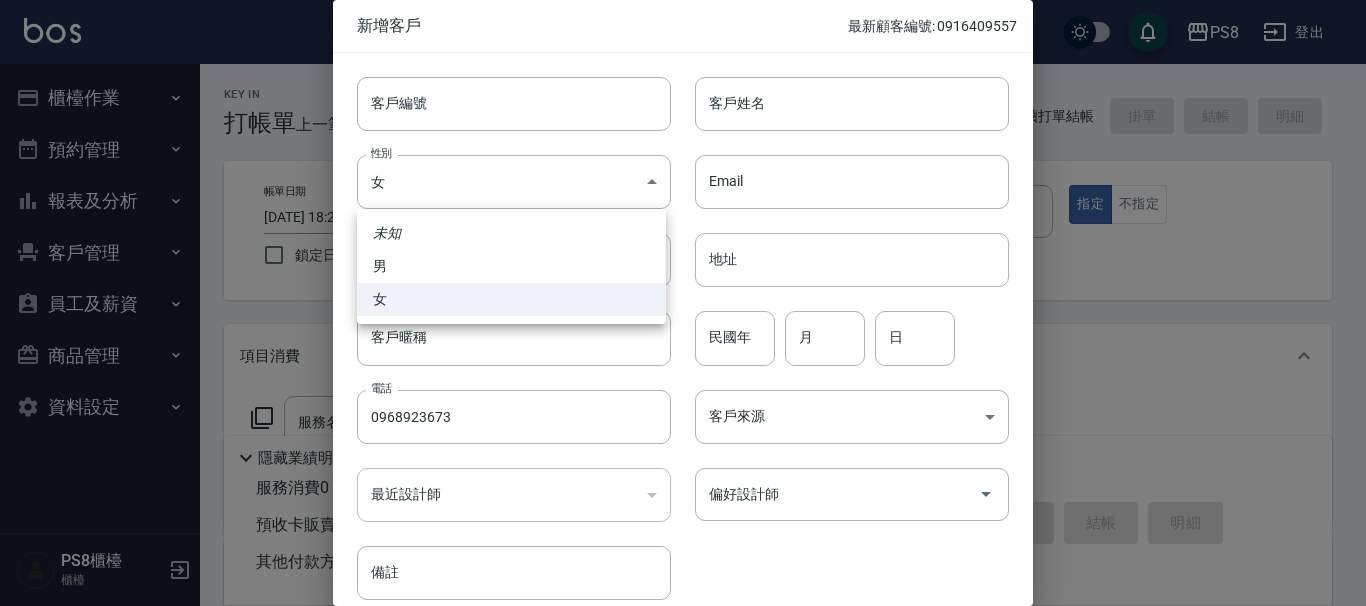 click on "男" at bounding box center [511, 266] 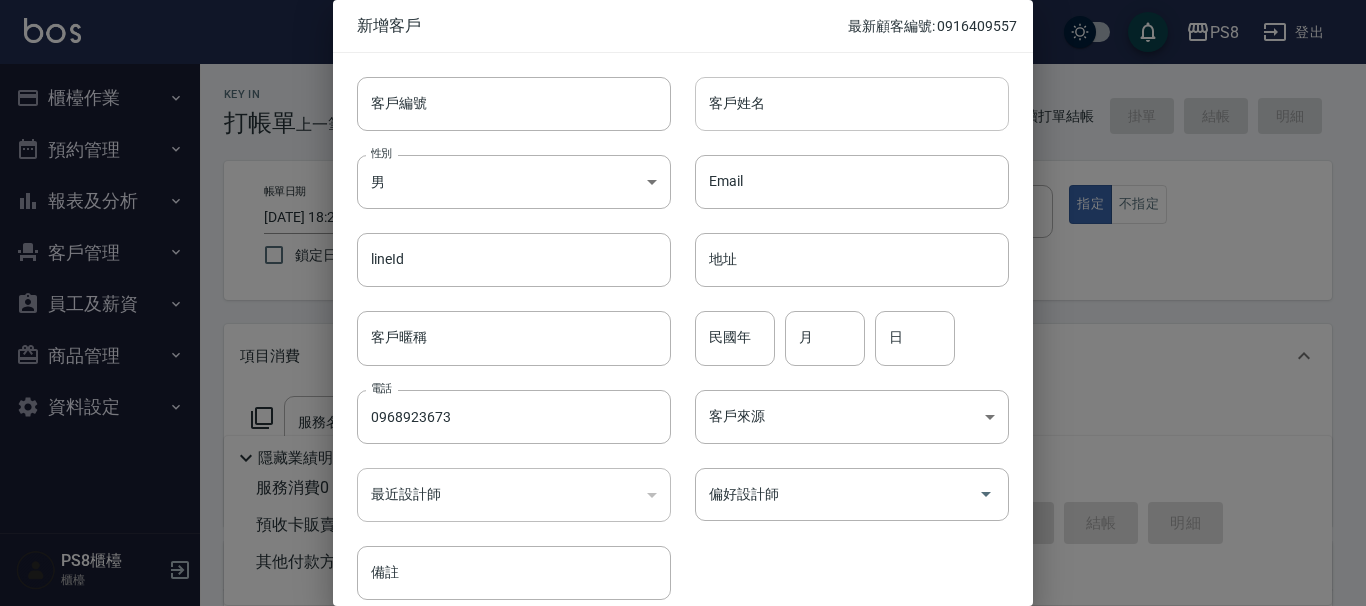 click on "客戶姓名" at bounding box center (852, 104) 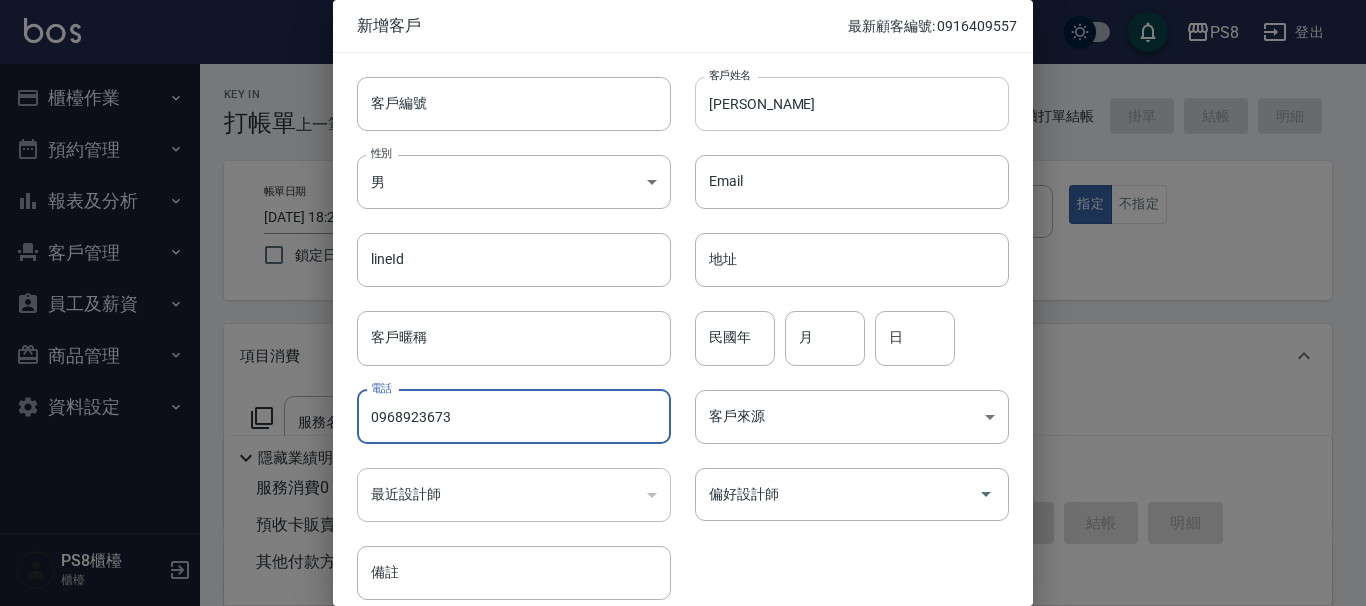 click on "黃重" at bounding box center (852, 104) 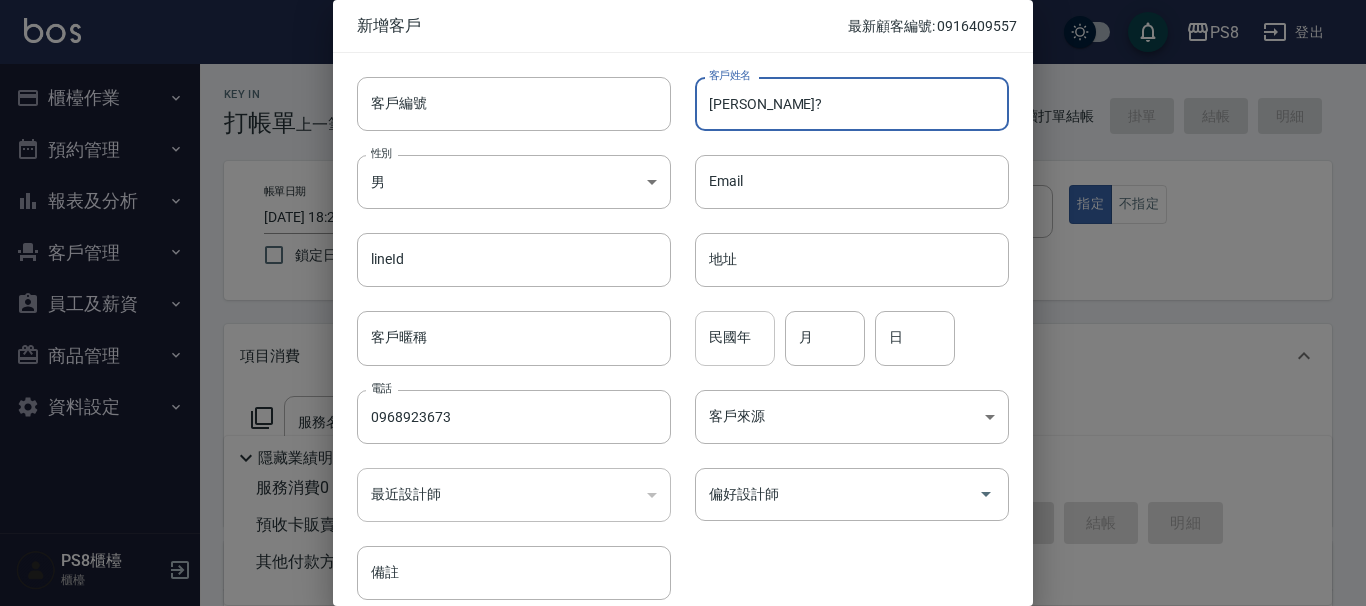 type on "黃重?" 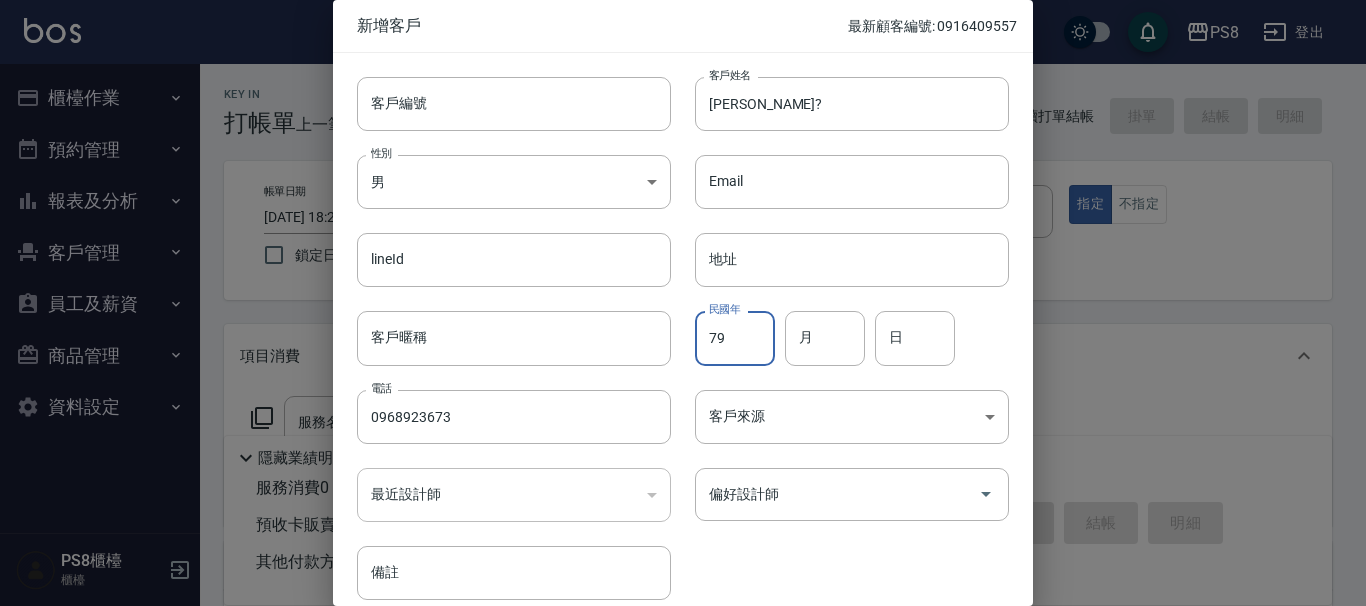 type on "79" 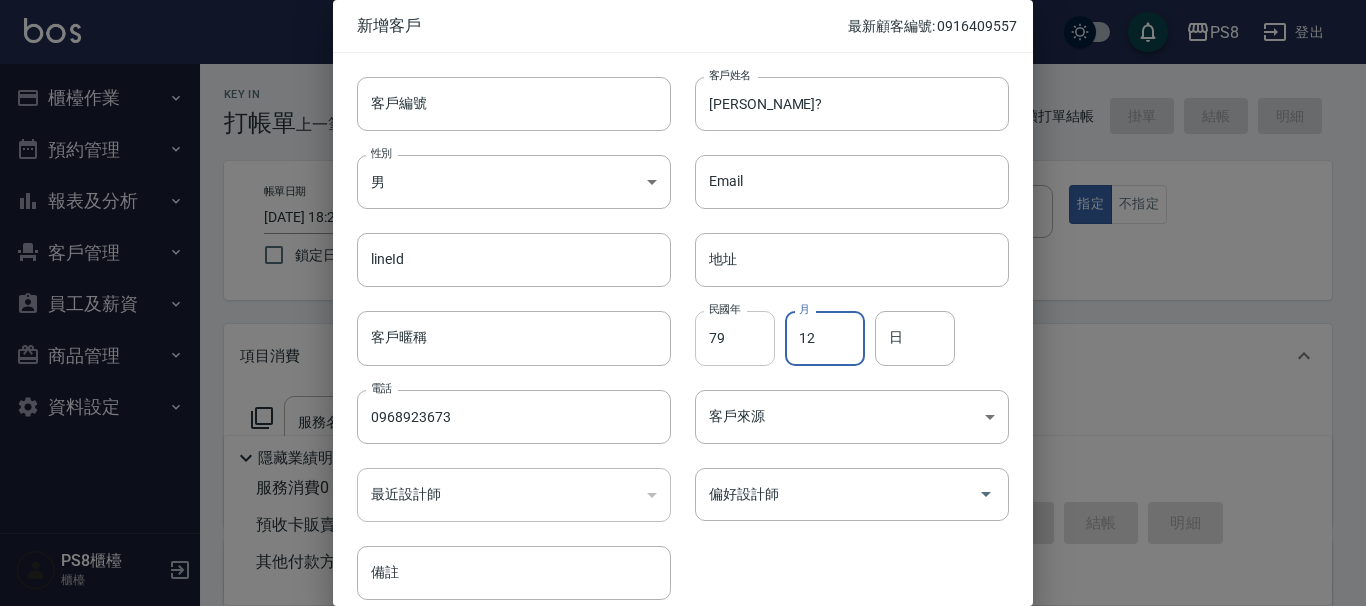 type on "12" 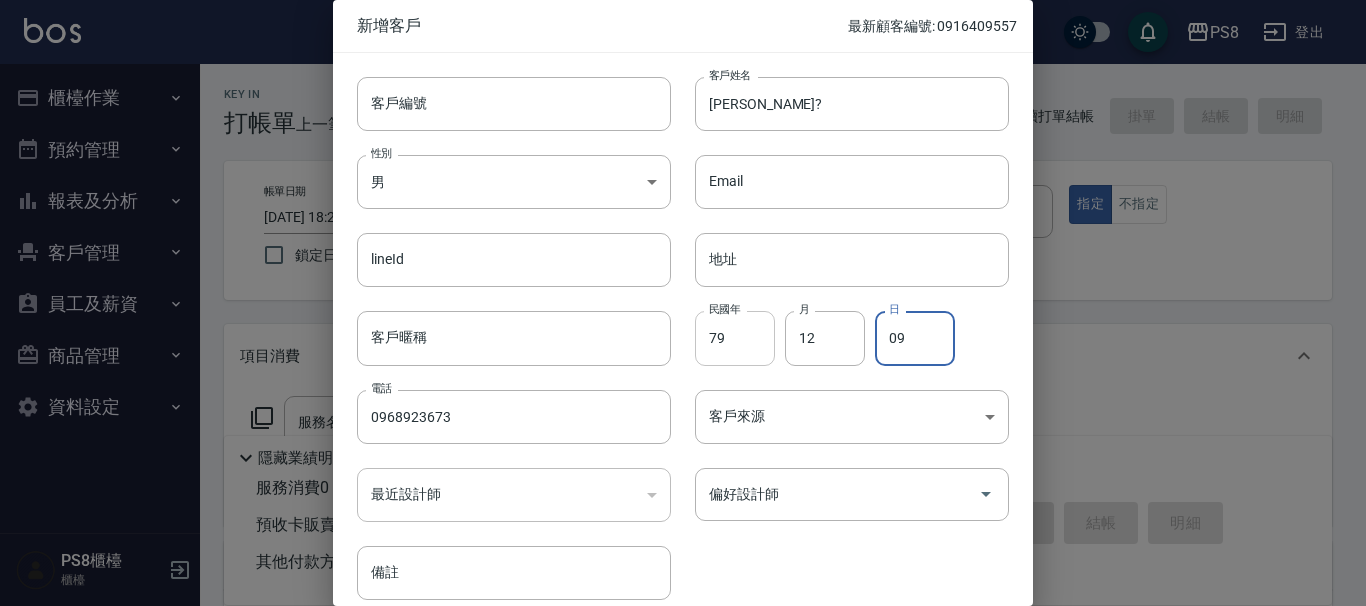 type on "09" 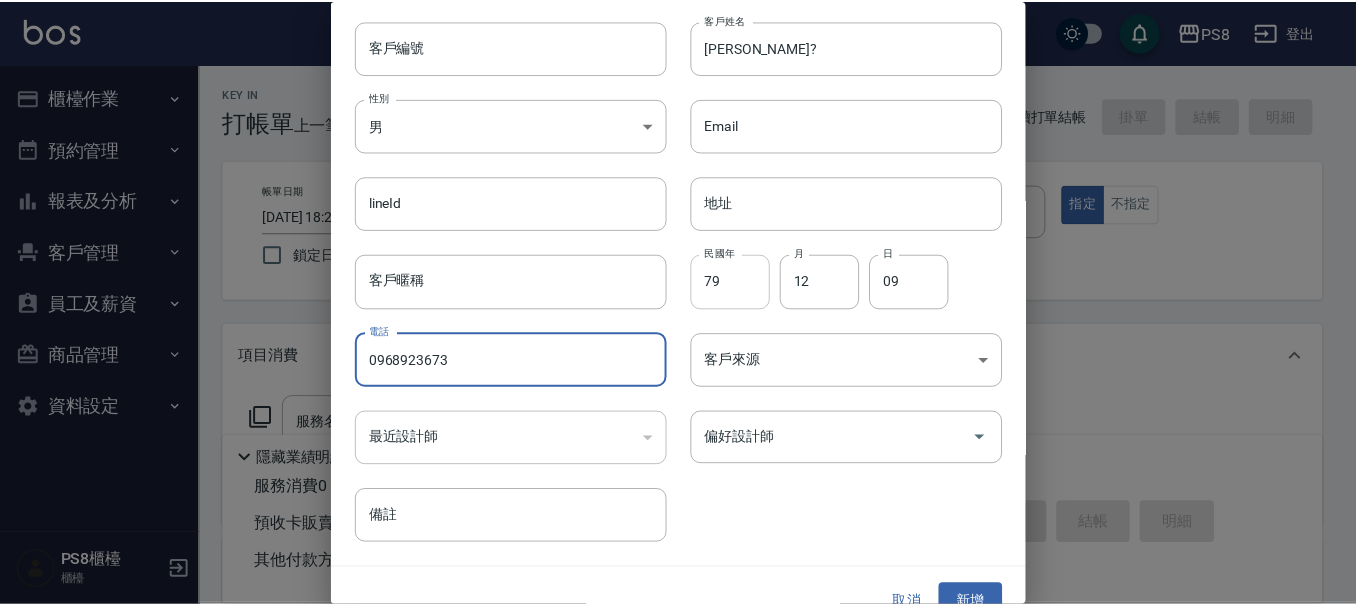 scroll, scrollTop: 87, scrollLeft: 0, axis: vertical 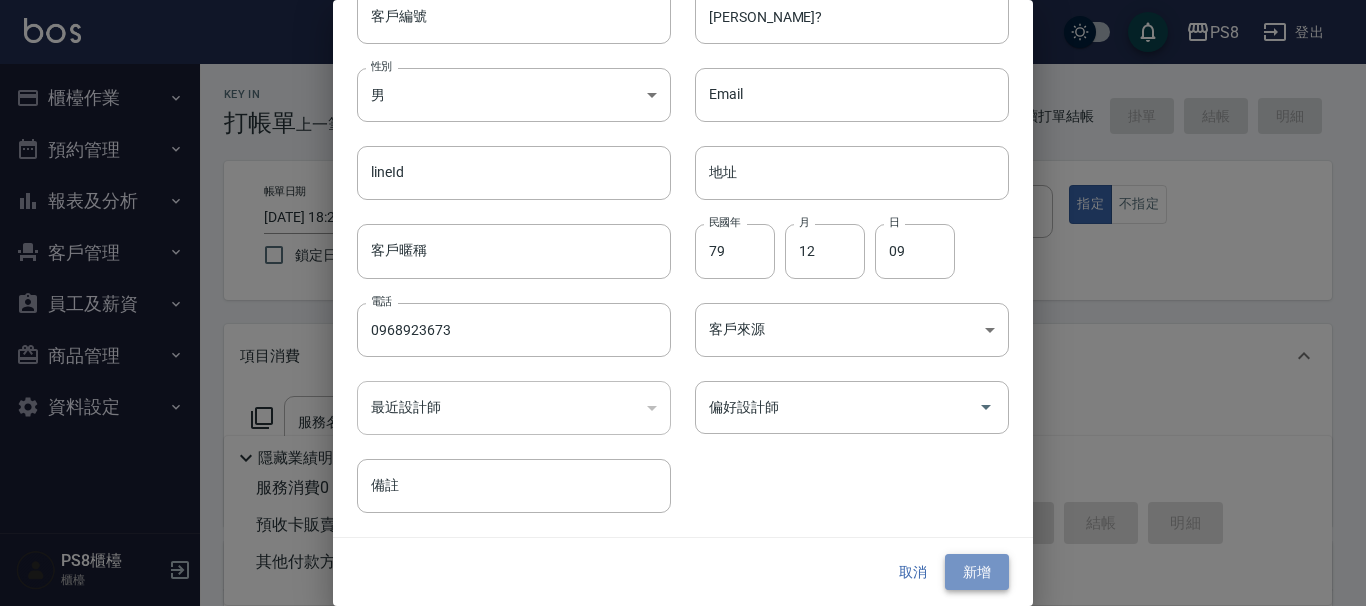 click on "新增" at bounding box center [977, 572] 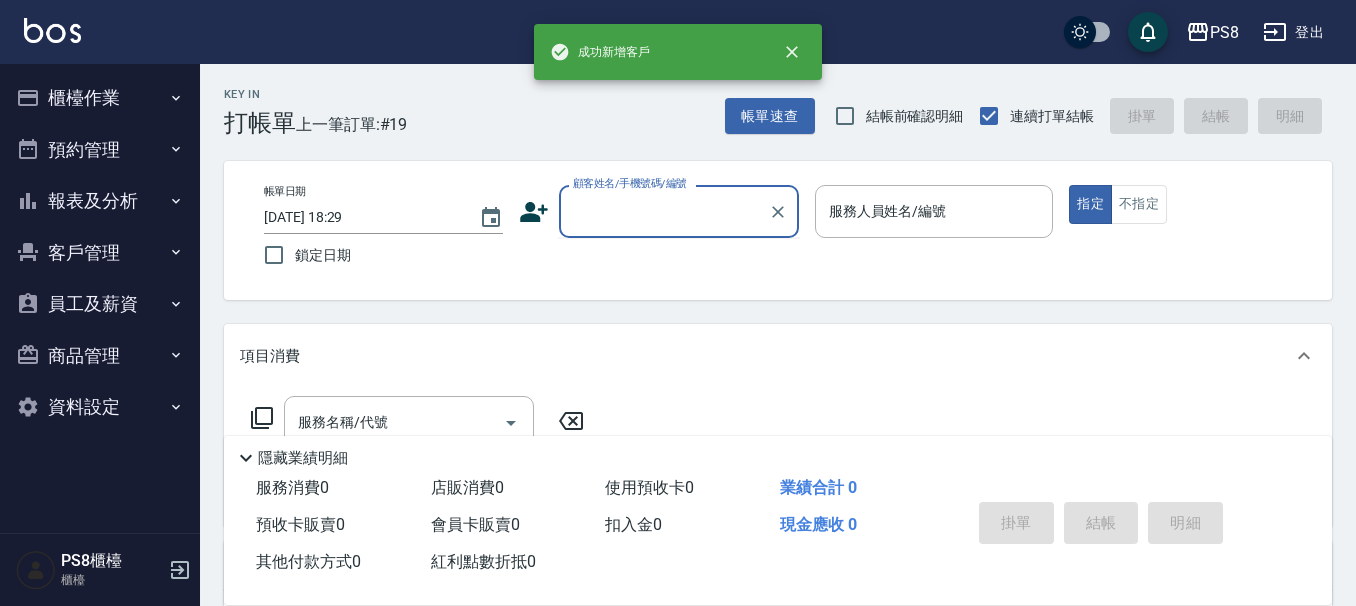 click on "顧客姓名/手機號碼/編號" at bounding box center [664, 211] 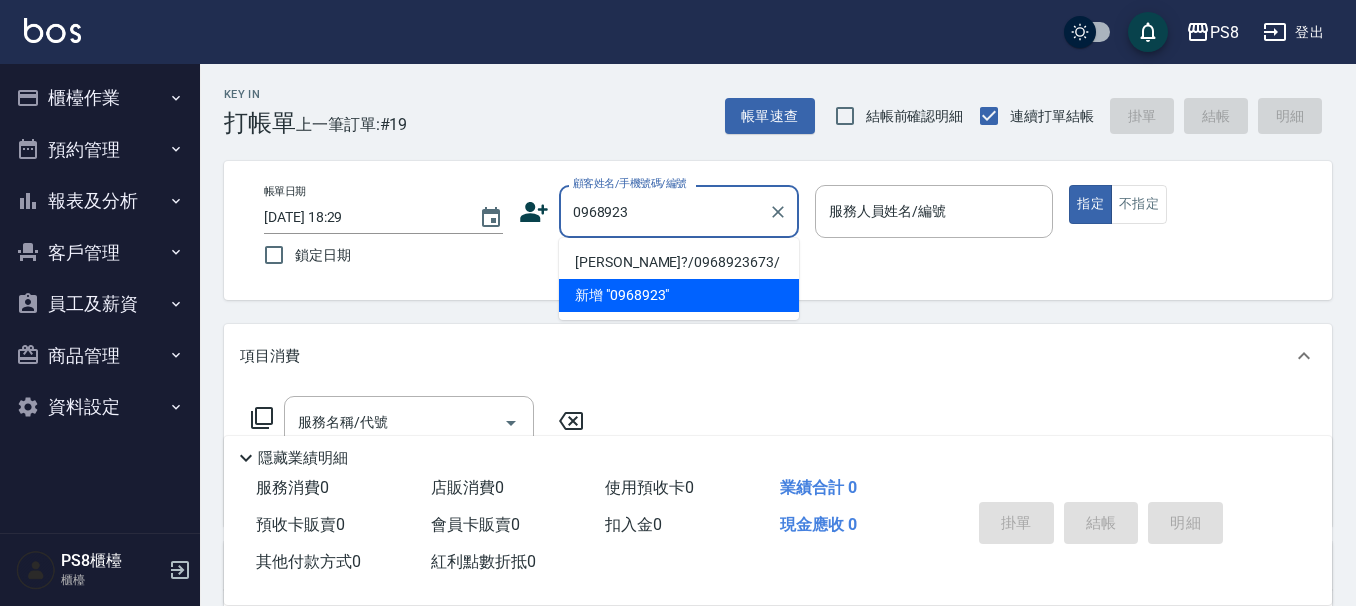 click on "黃重?/0968923673/" at bounding box center (679, 262) 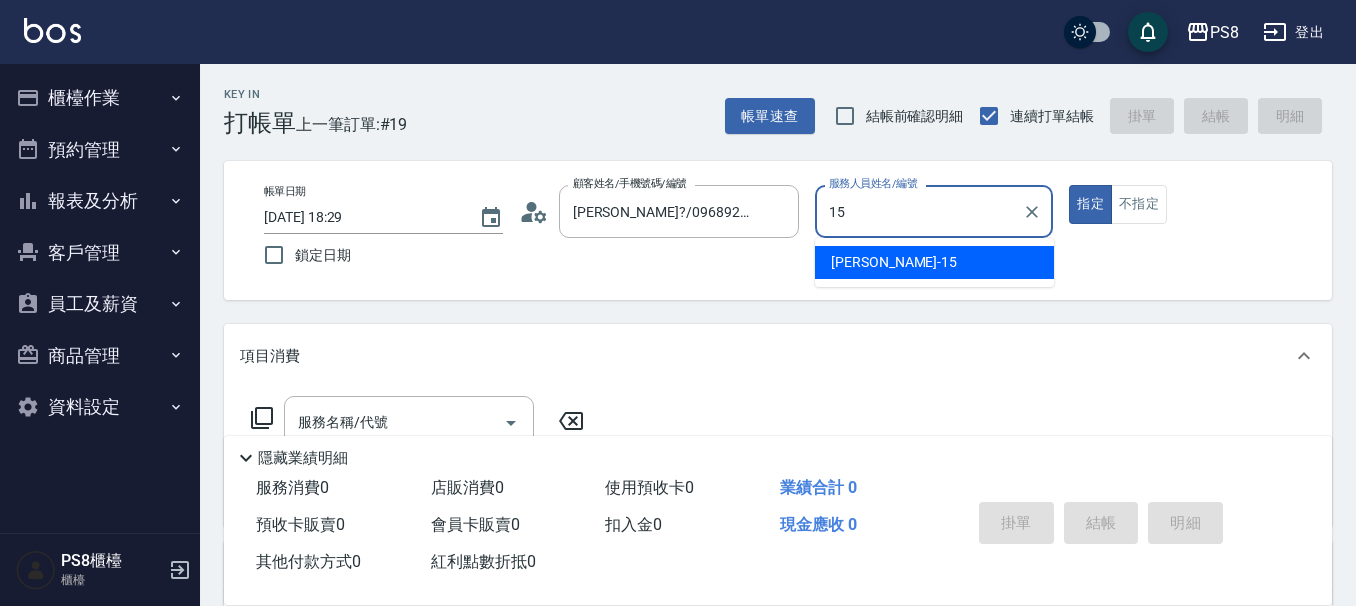 type on "EMMA-15" 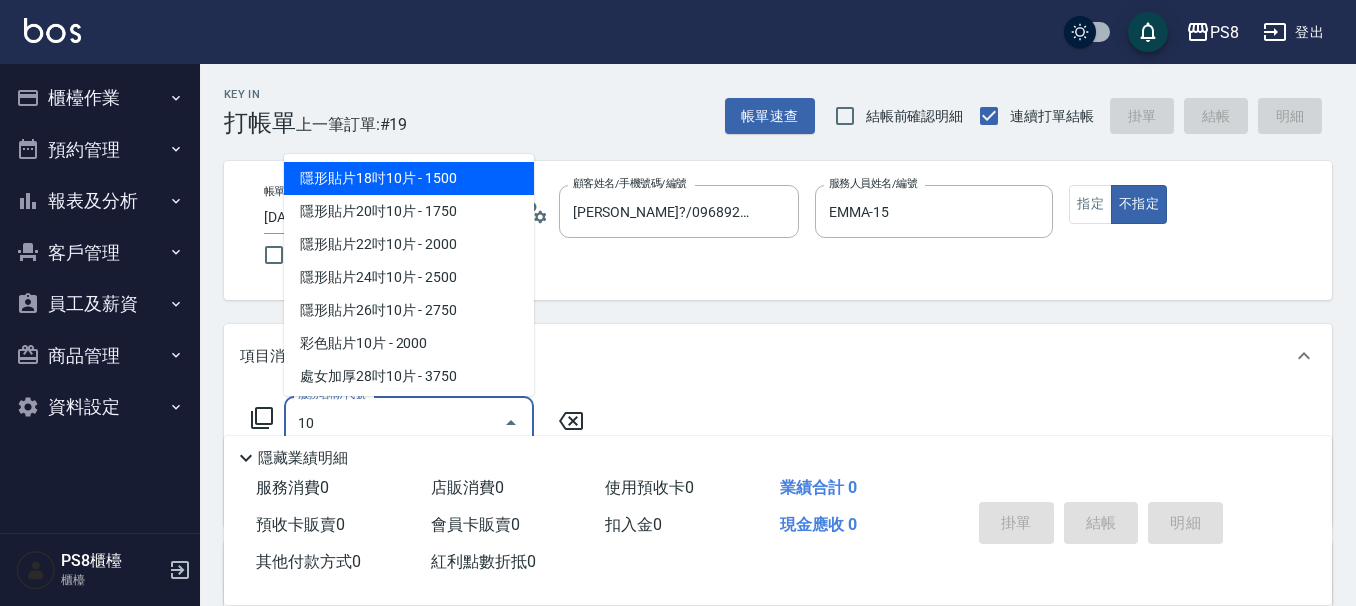 type on "1" 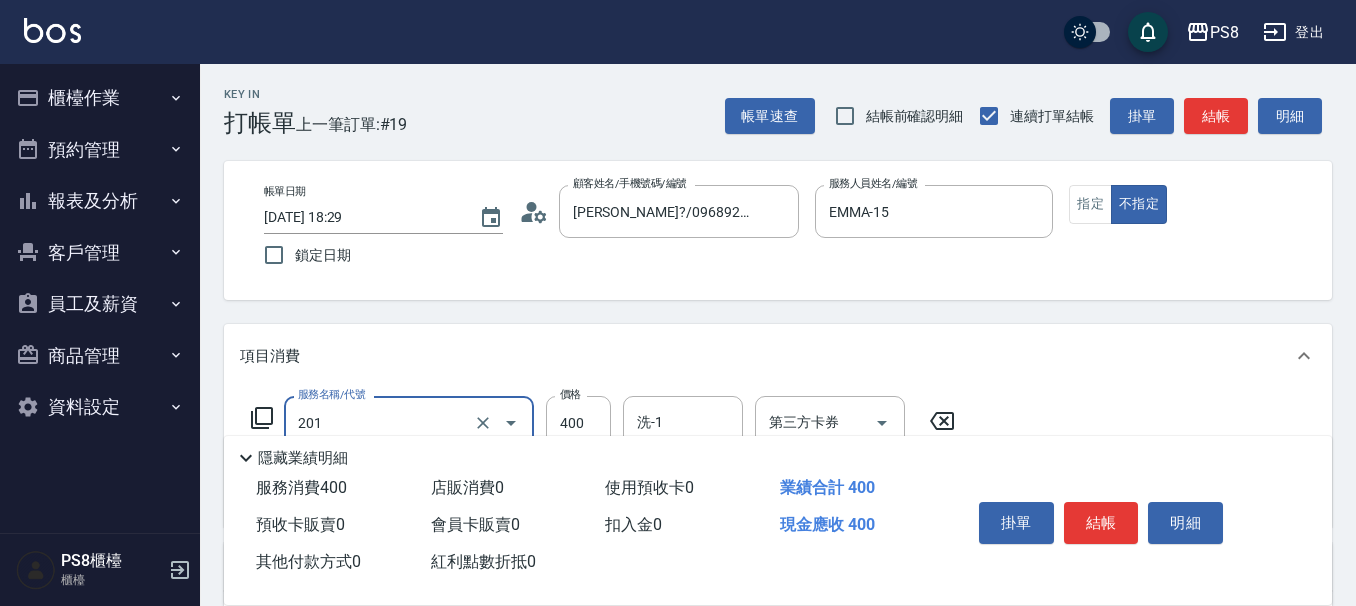 type on "洗剪400(201)" 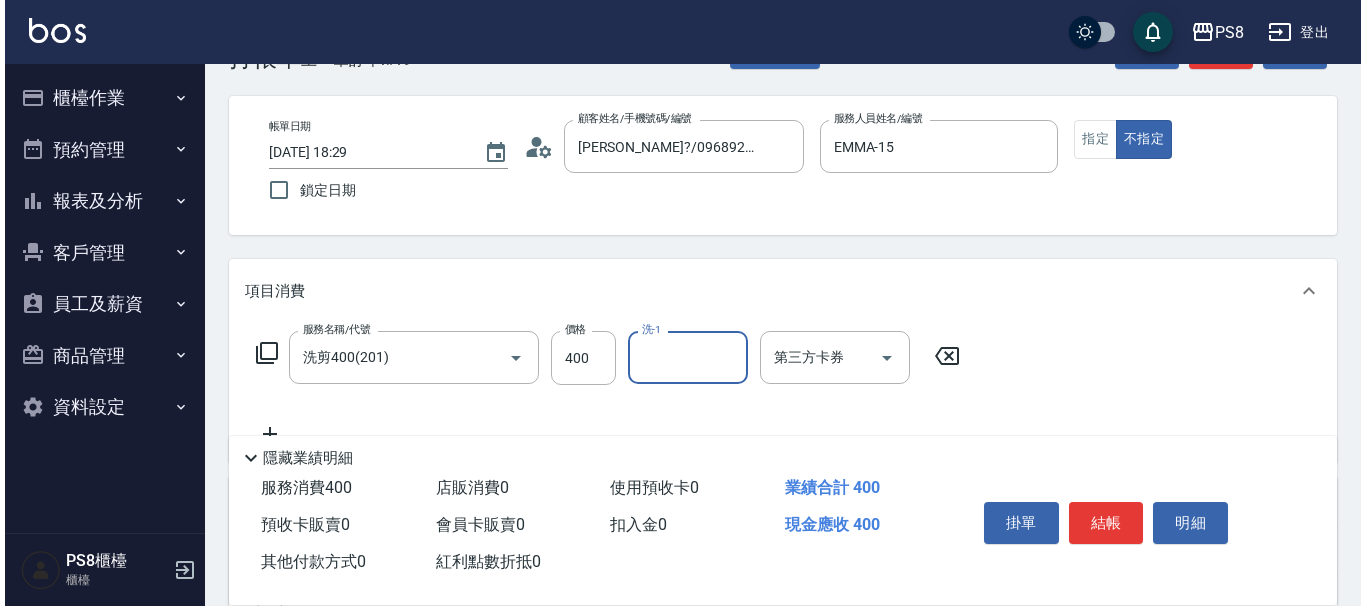 scroll, scrollTop: 100, scrollLeft: 0, axis: vertical 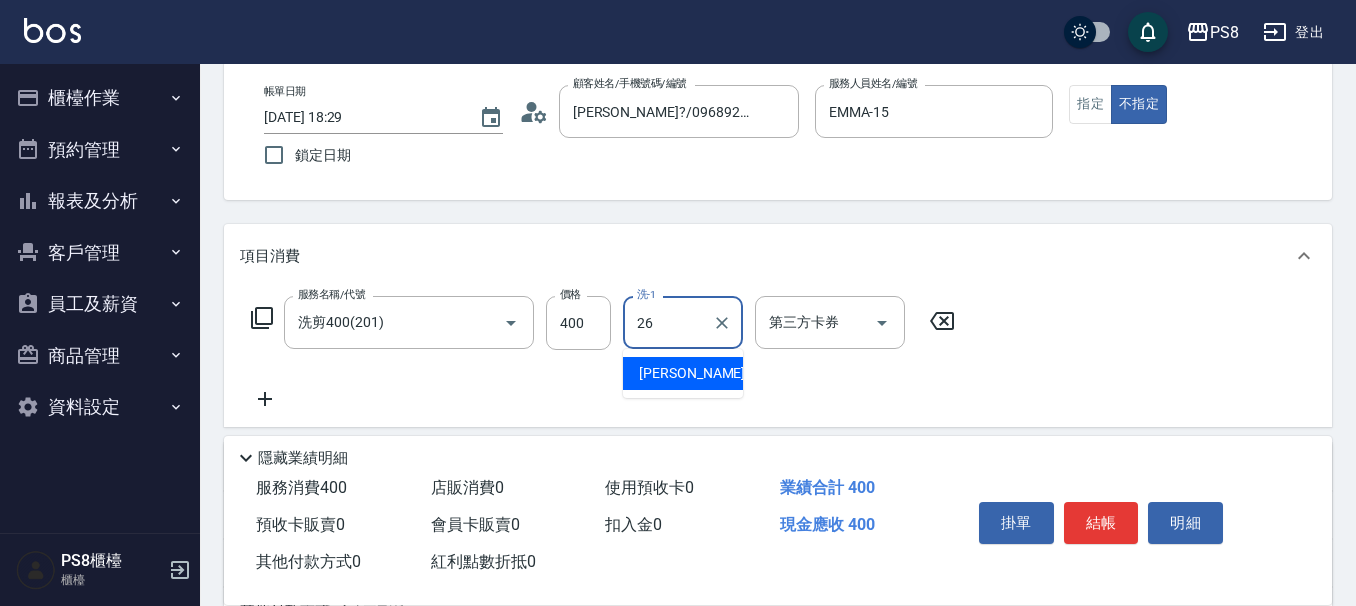 type on "苡真-26" 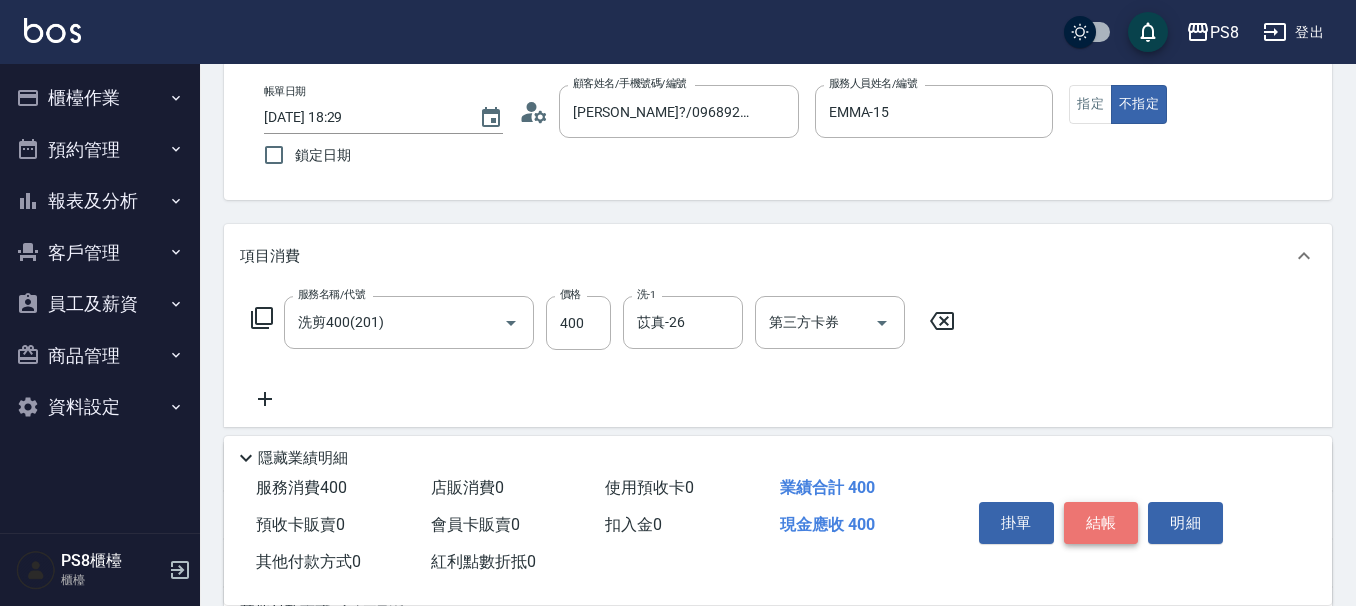 click on "結帳" at bounding box center (1101, 523) 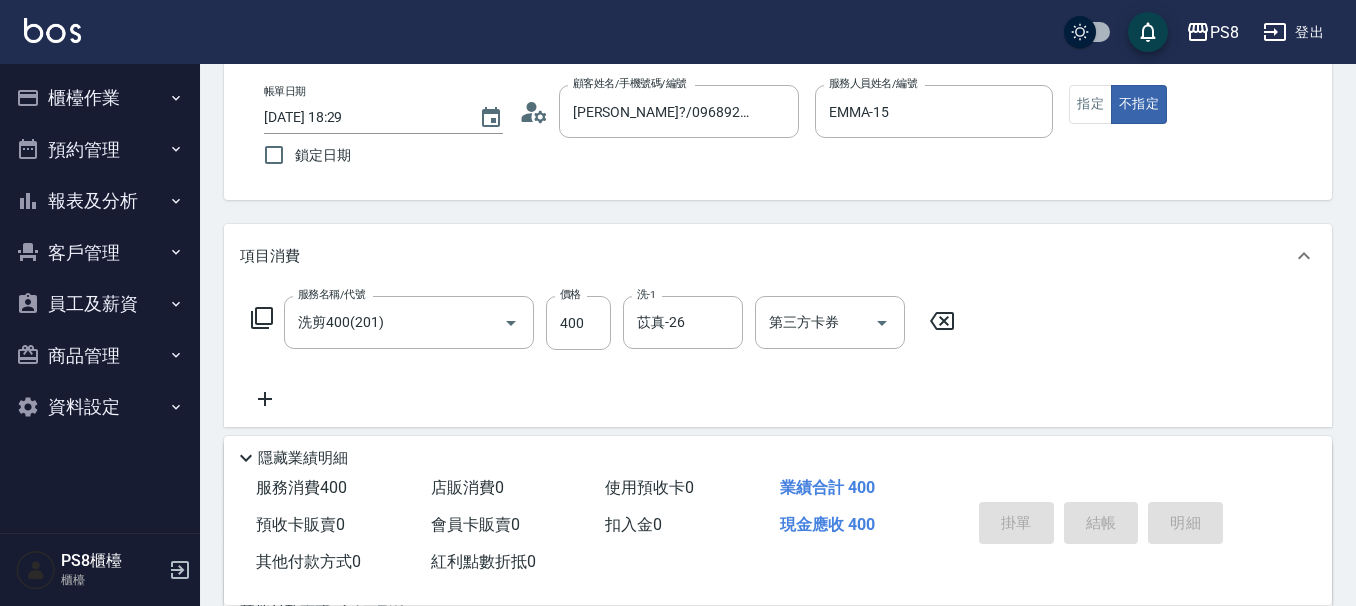 type on "2025/07/10 18:30" 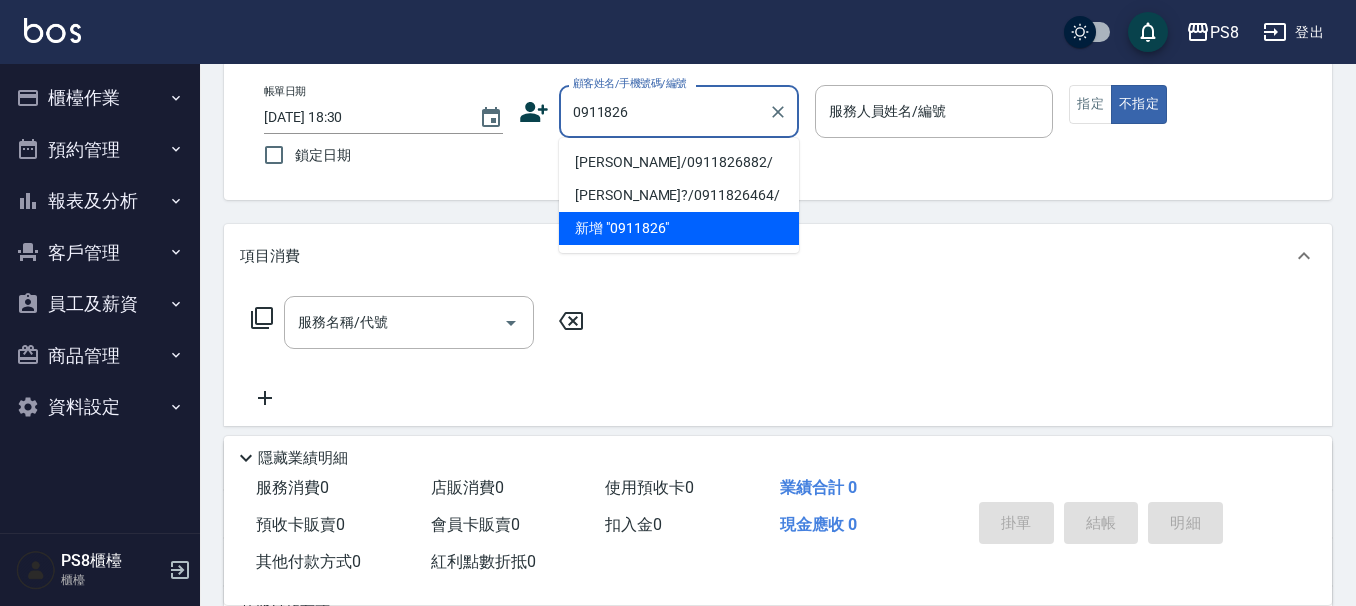 click on "陳柏謙/0911826882/" at bounding box center (679, 162) 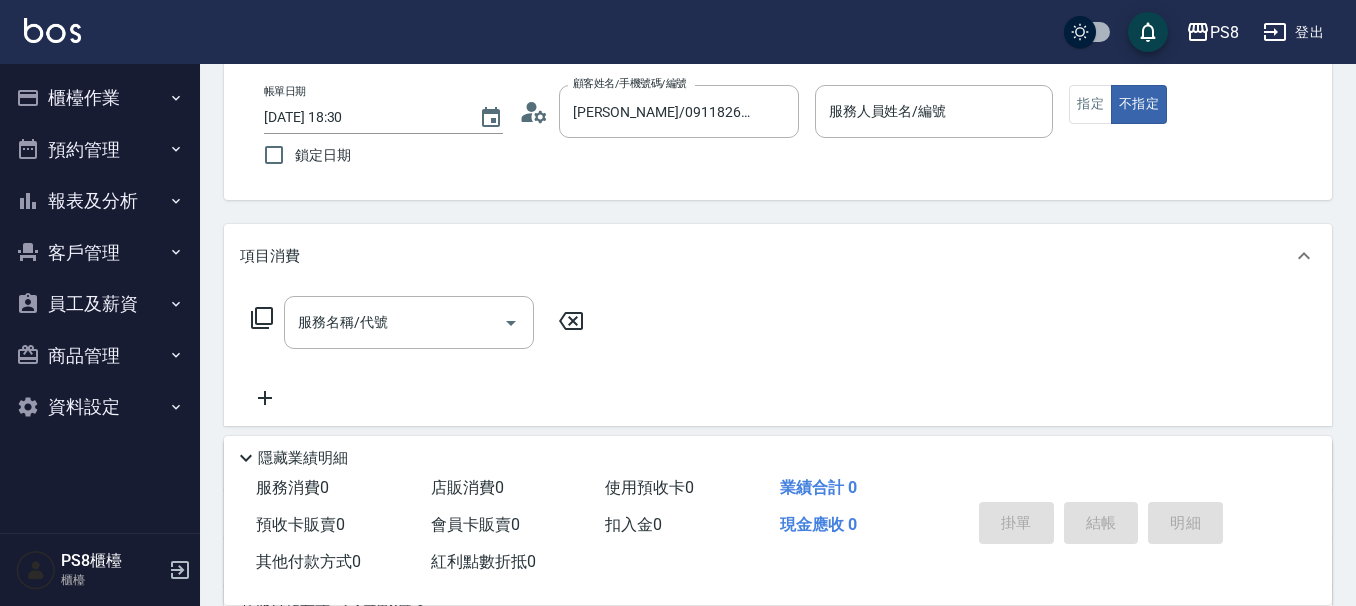 click 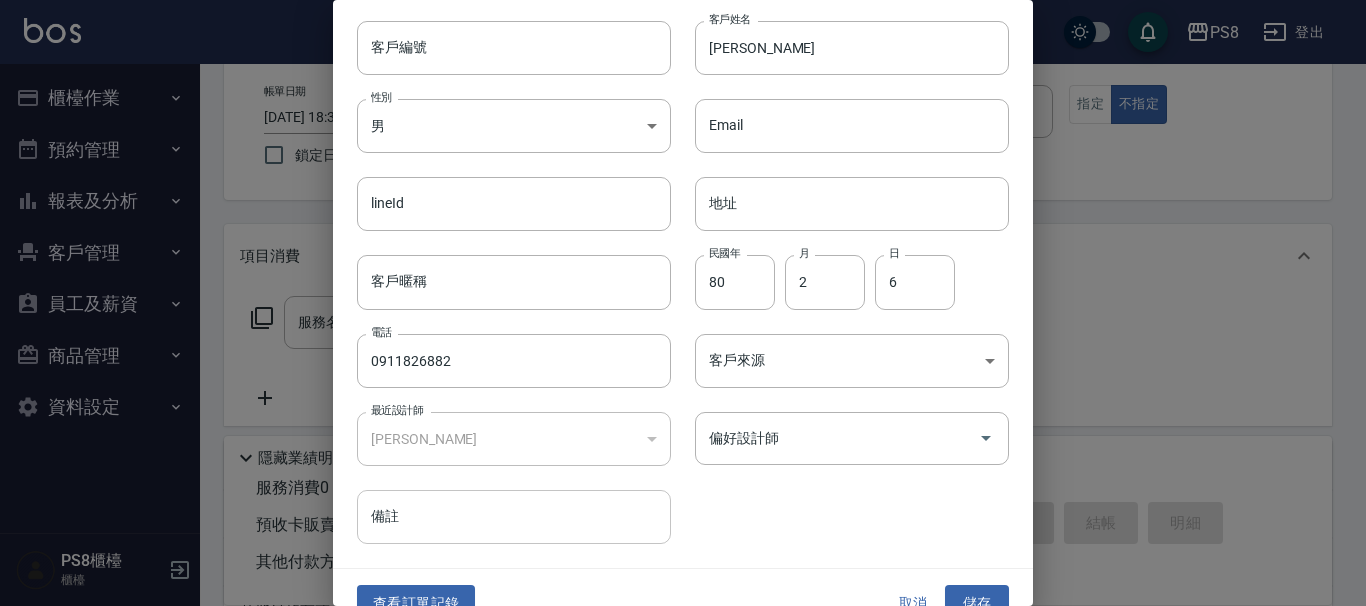 scroll, scrollTop: 87, scrollLeft: 0, axis: vertical 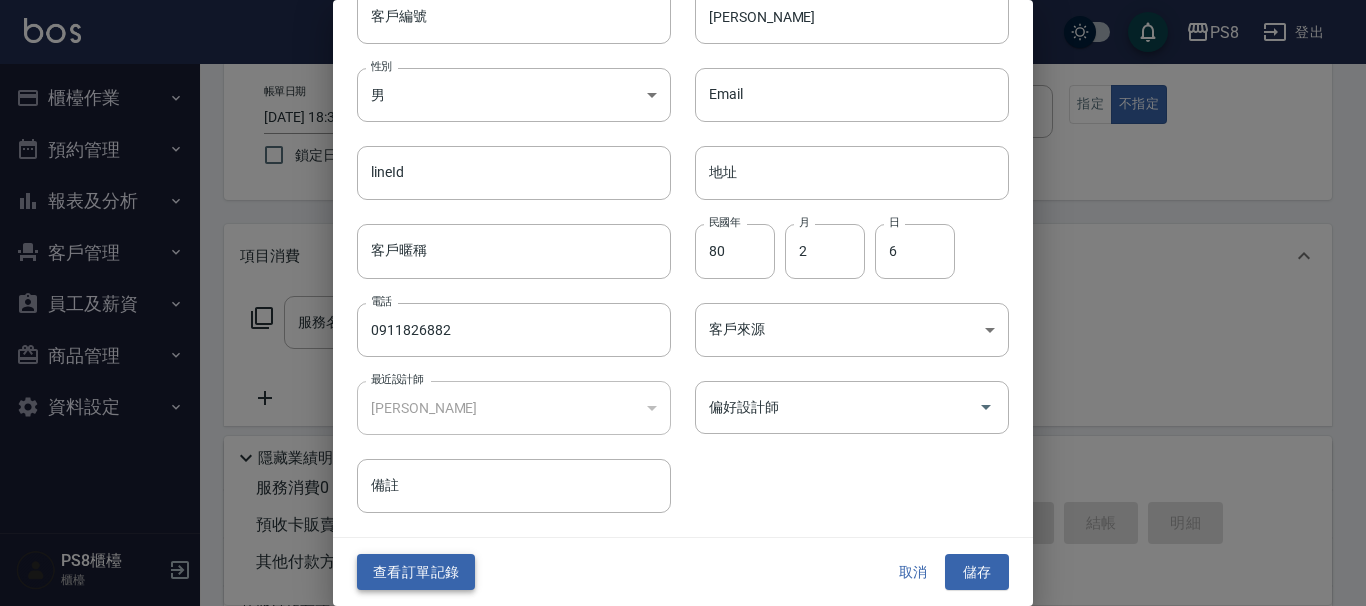 click on "查看訂單記錄" at bounding box center [416, 572] 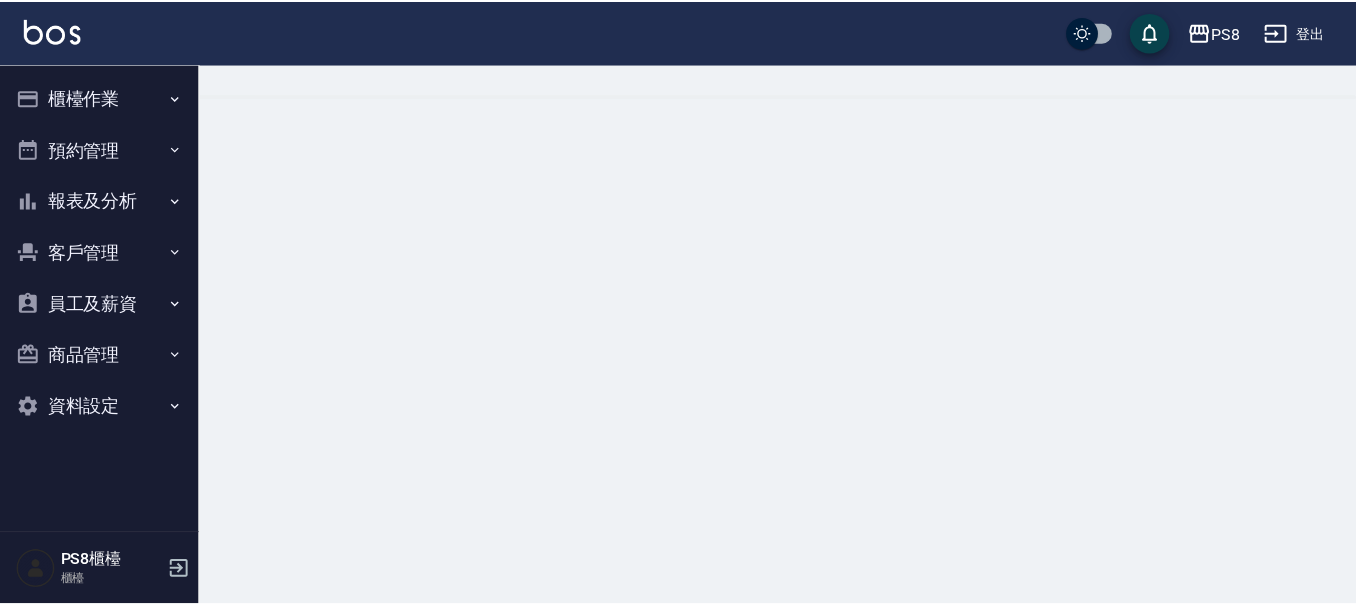 scroll, scrollTop: 0, scrollLeft: 0, axis: both 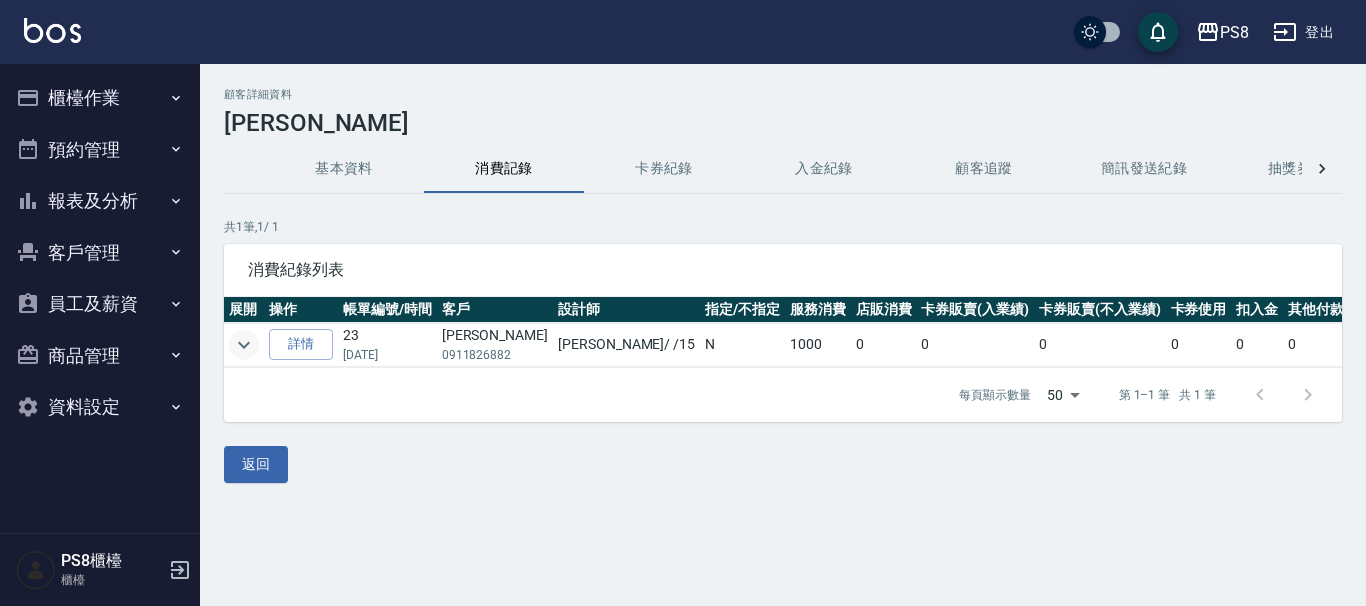 click 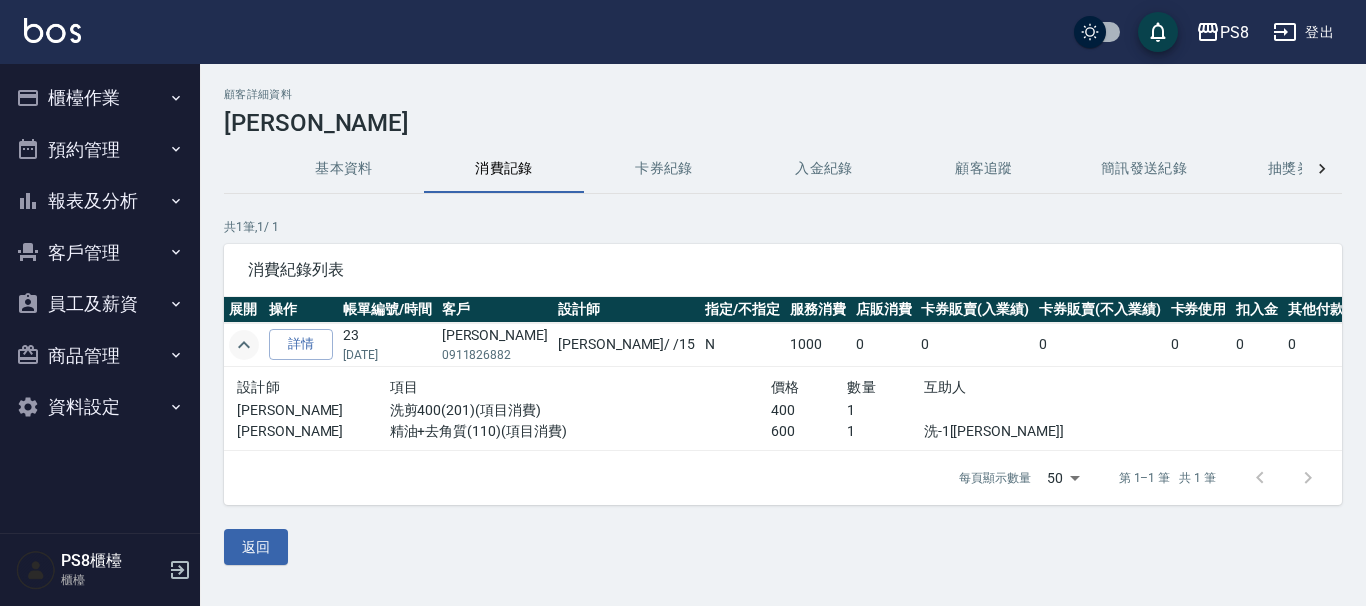 click 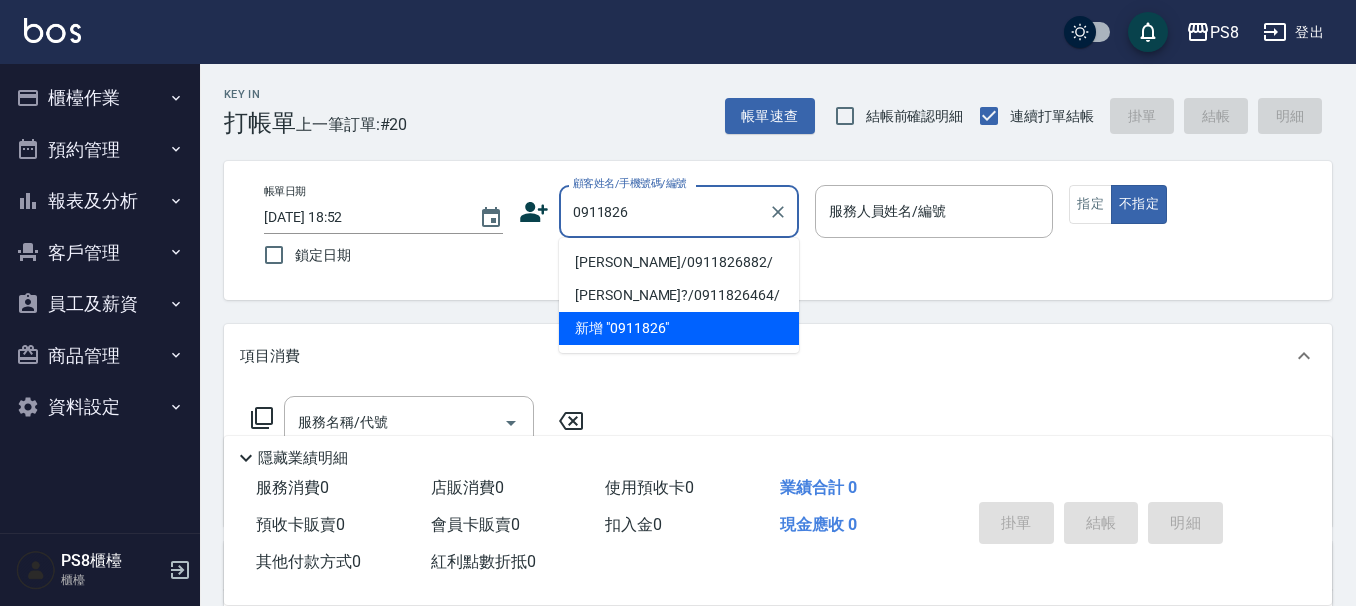click on "陳柏謙/0911826882/" at bounding box center [679, 262] 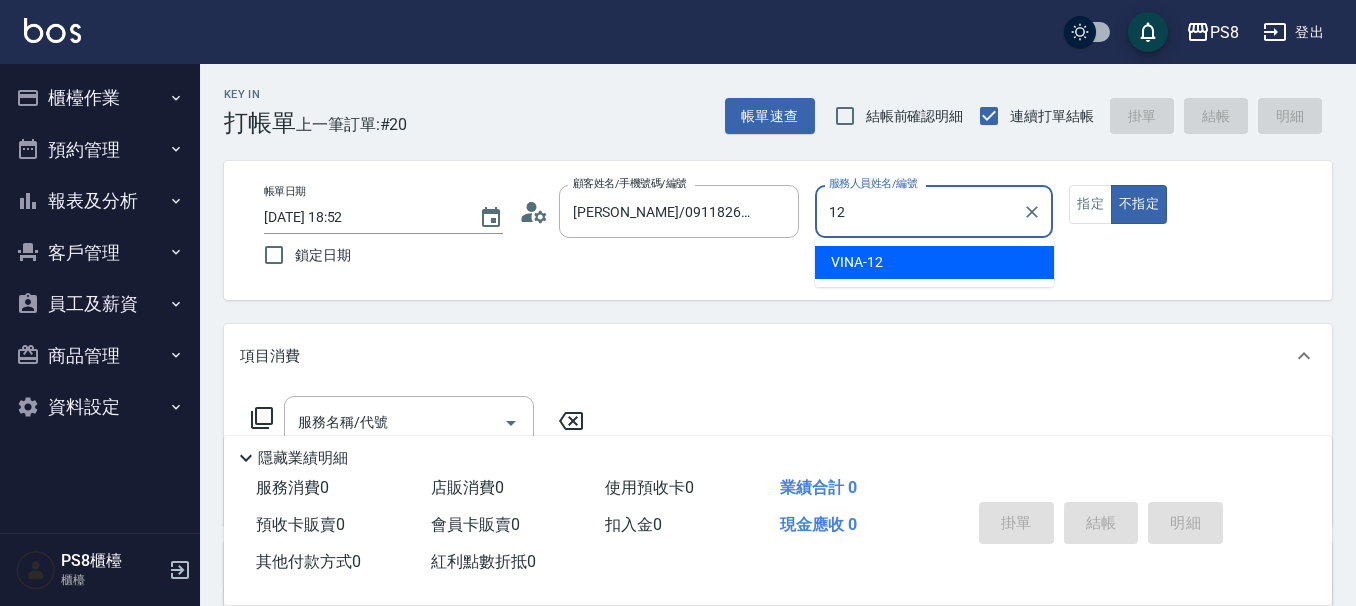 type on "VINA-12" 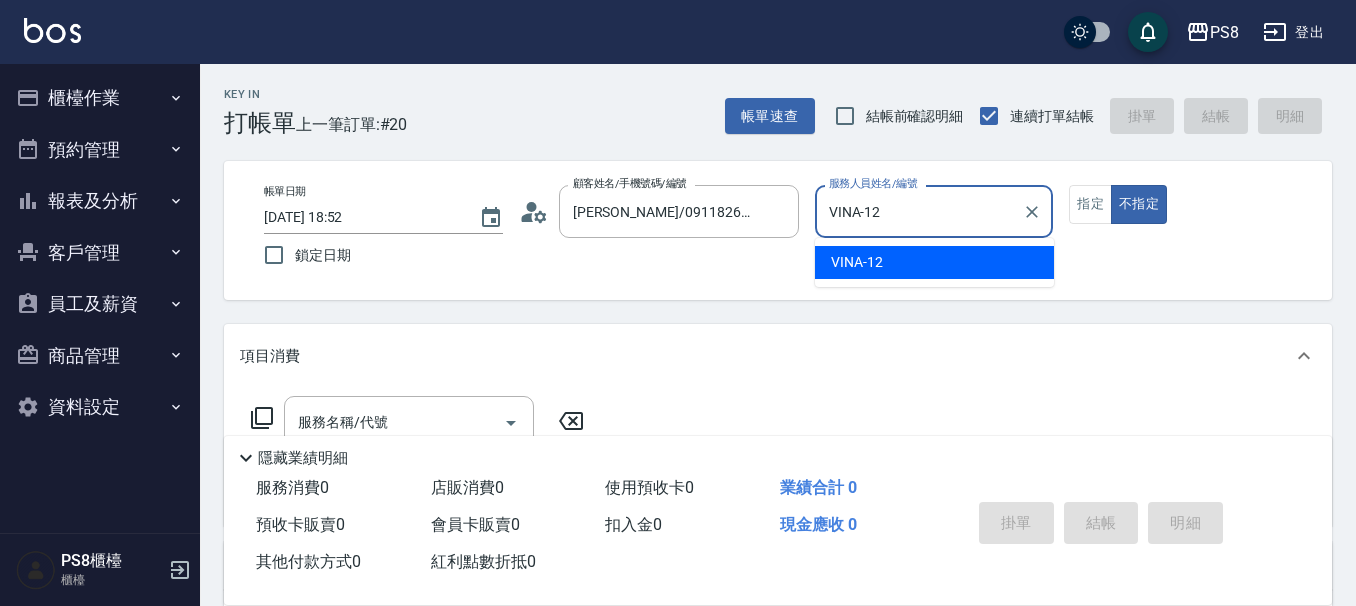 type on "false" 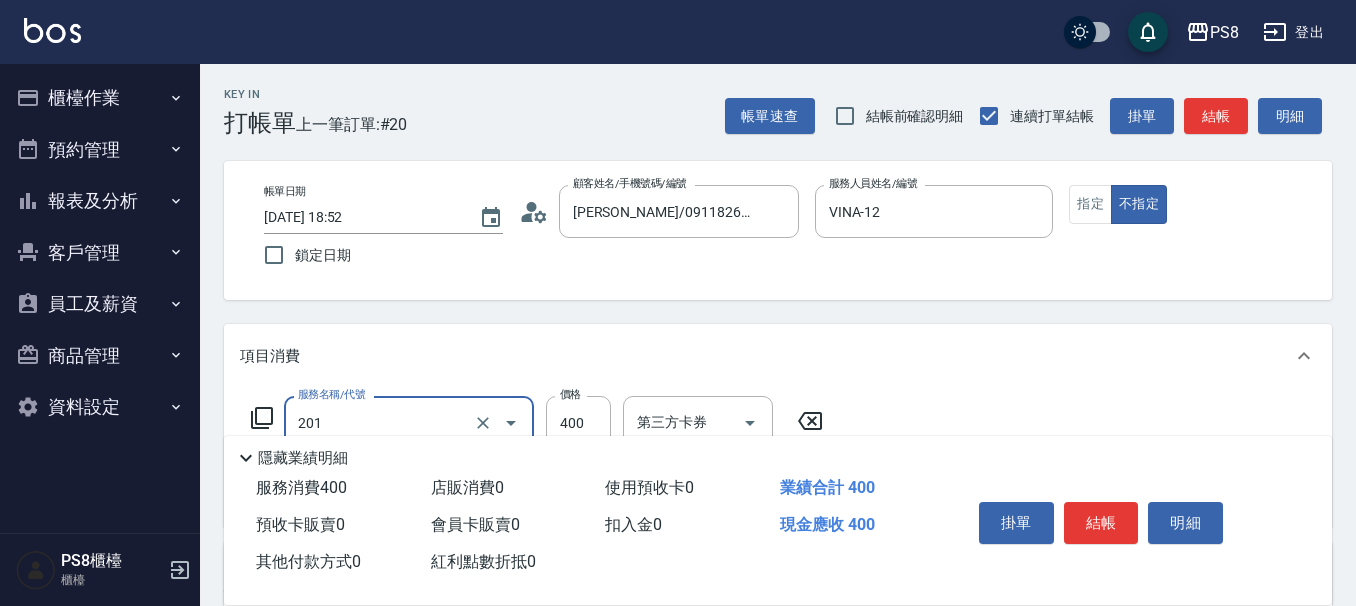 type on "洗剪400(201)" 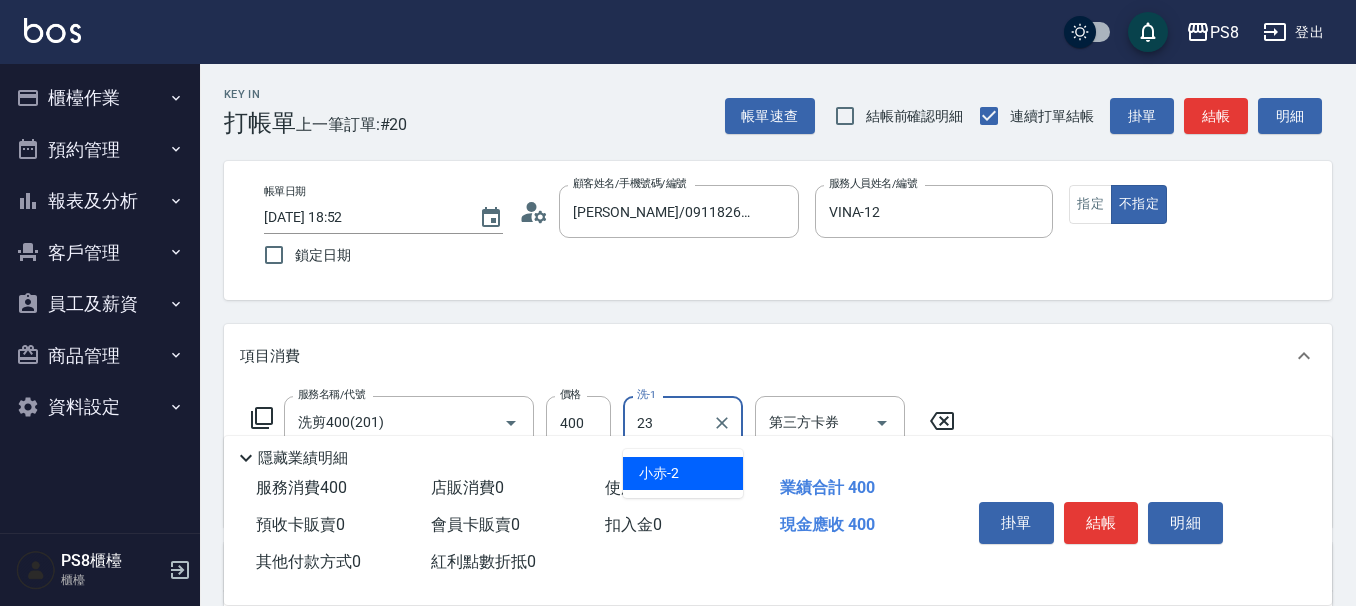 type on "芯芯-23" 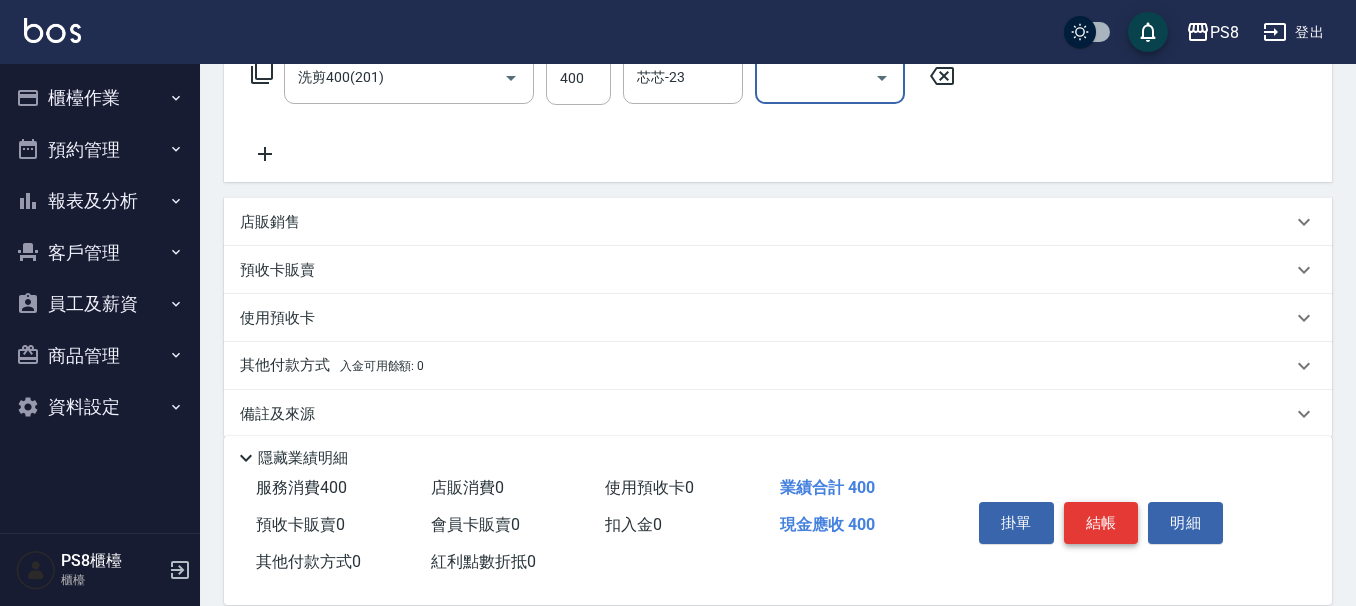 scroll, scrollTop: 369, scrollLeft: 0, axis: vertical 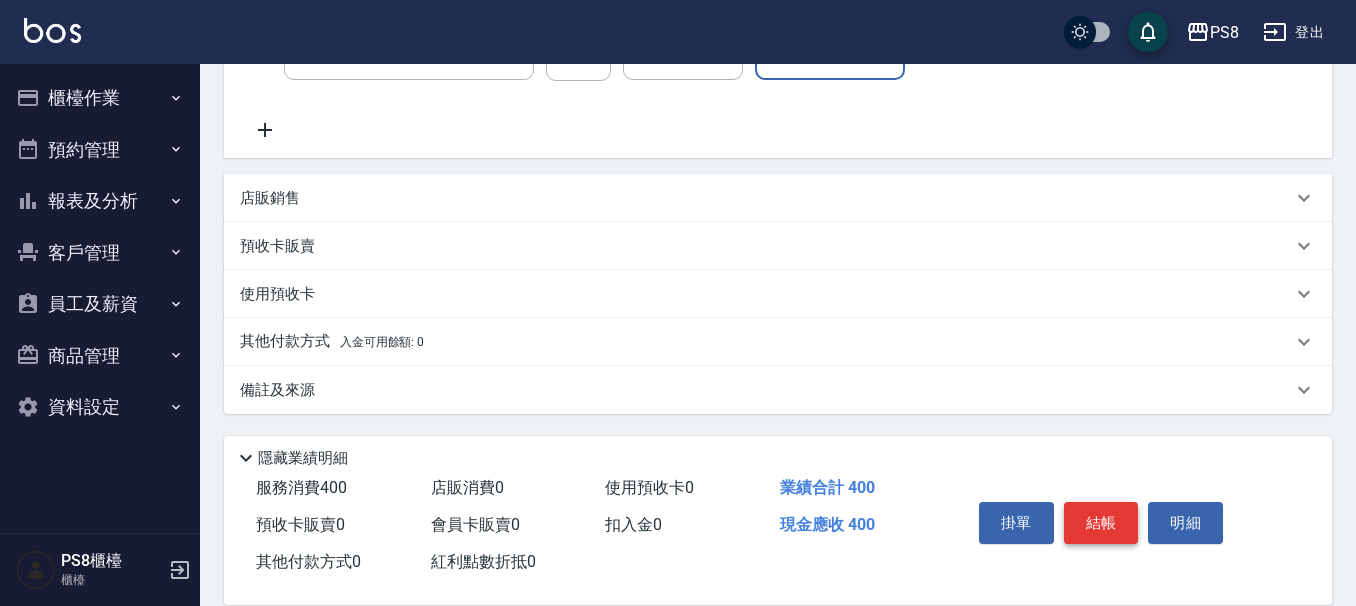 click on "結帳" at bounding box center (1101, 523) 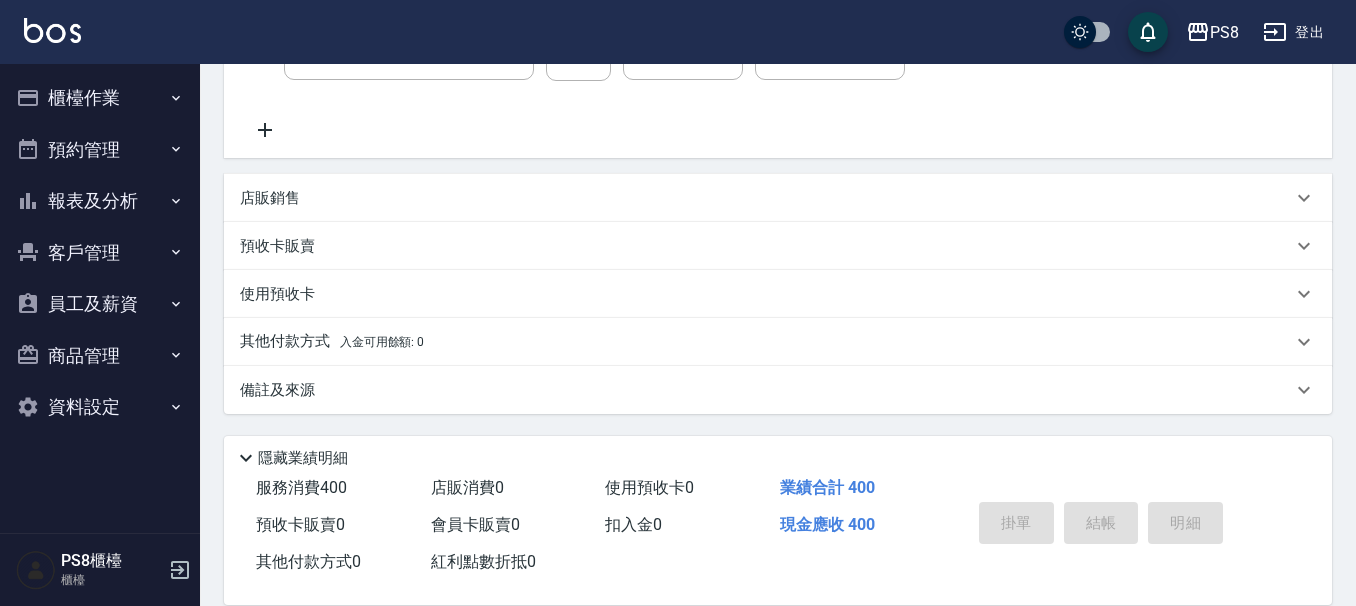 type 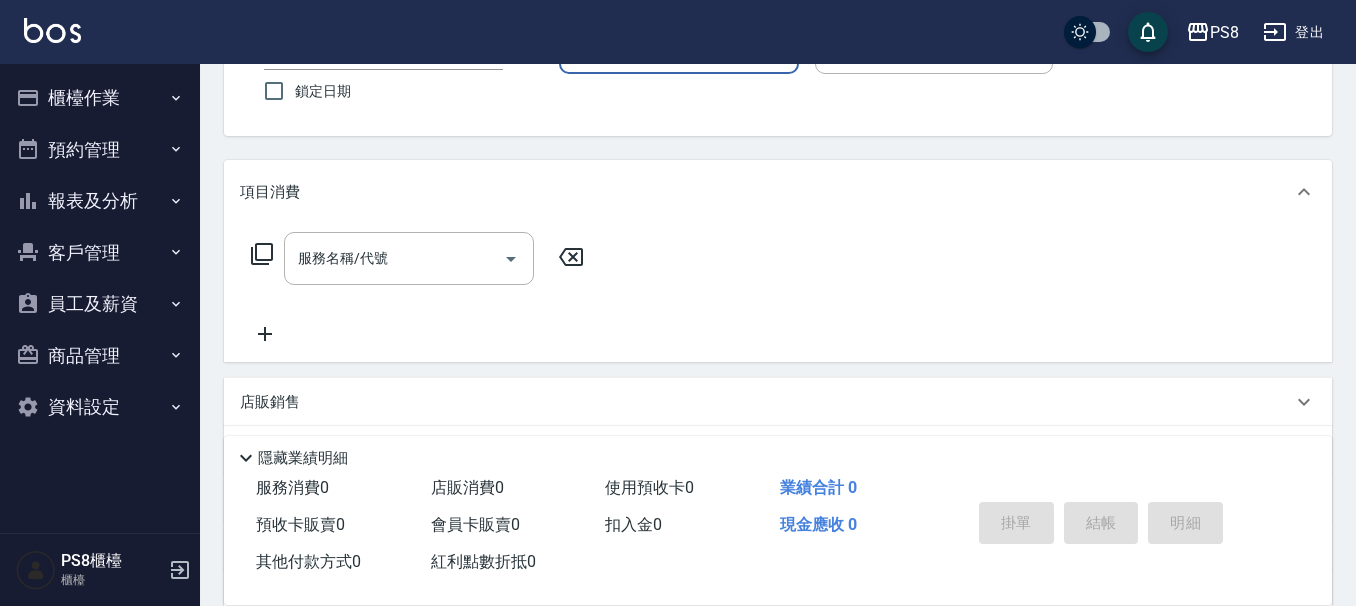 scroll, scrollTop: 368, scrollLeft: 0, axis: vertical 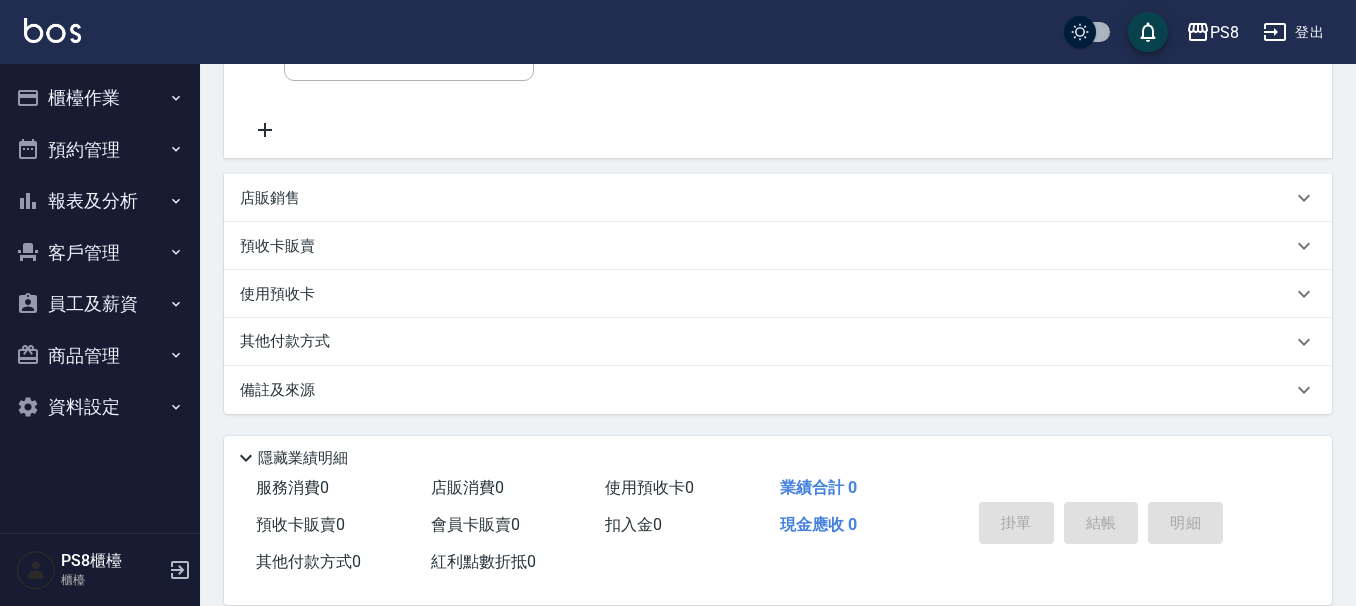 click on "店販銷售" at bounding box center [766, 198] 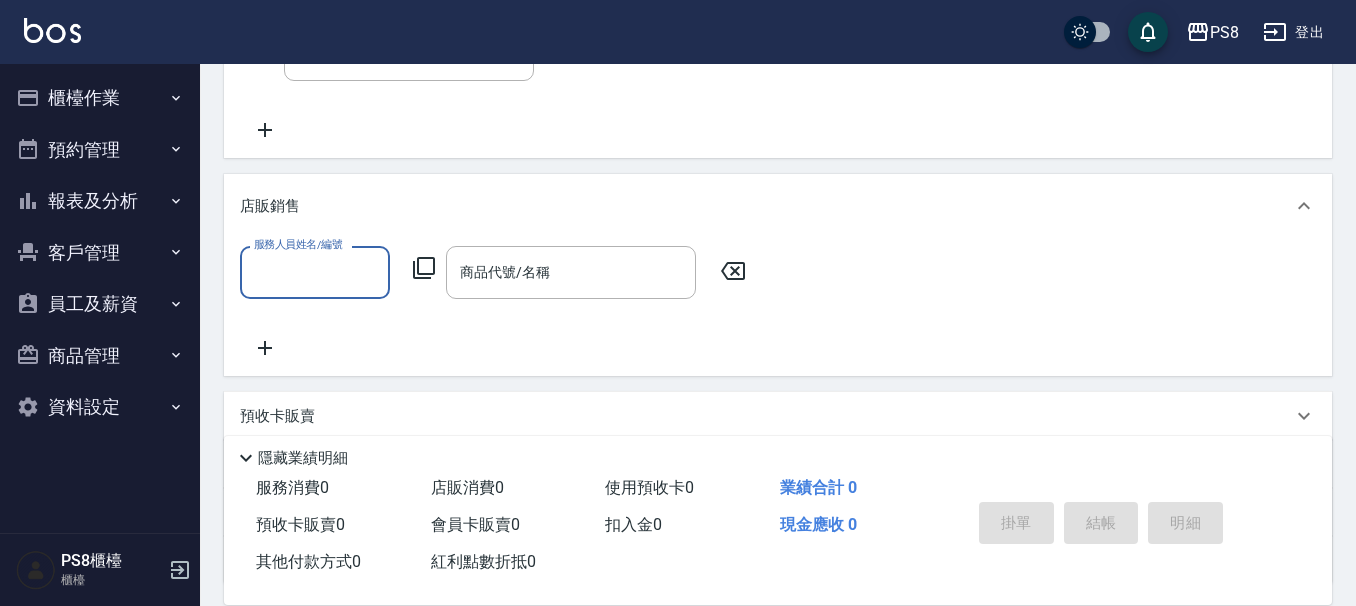scroll, scrollTop: 0, scrollLeft: 0, axis: both 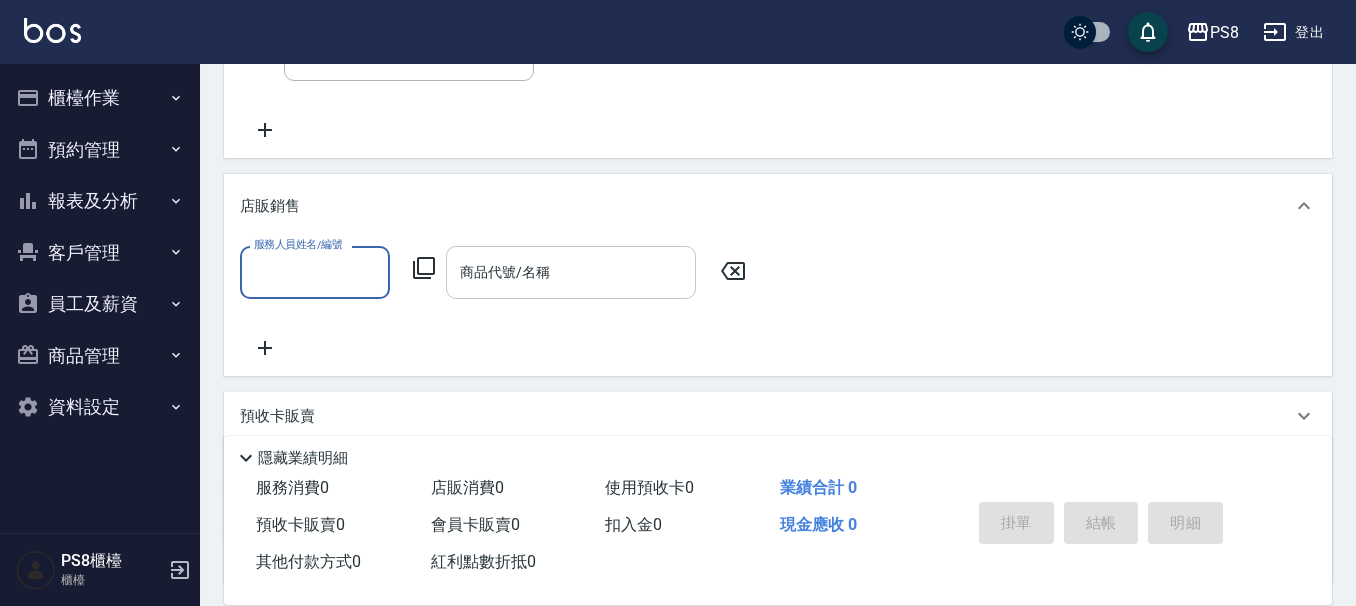 click on "商品代號/名稱" at bounding box center (571, 272) 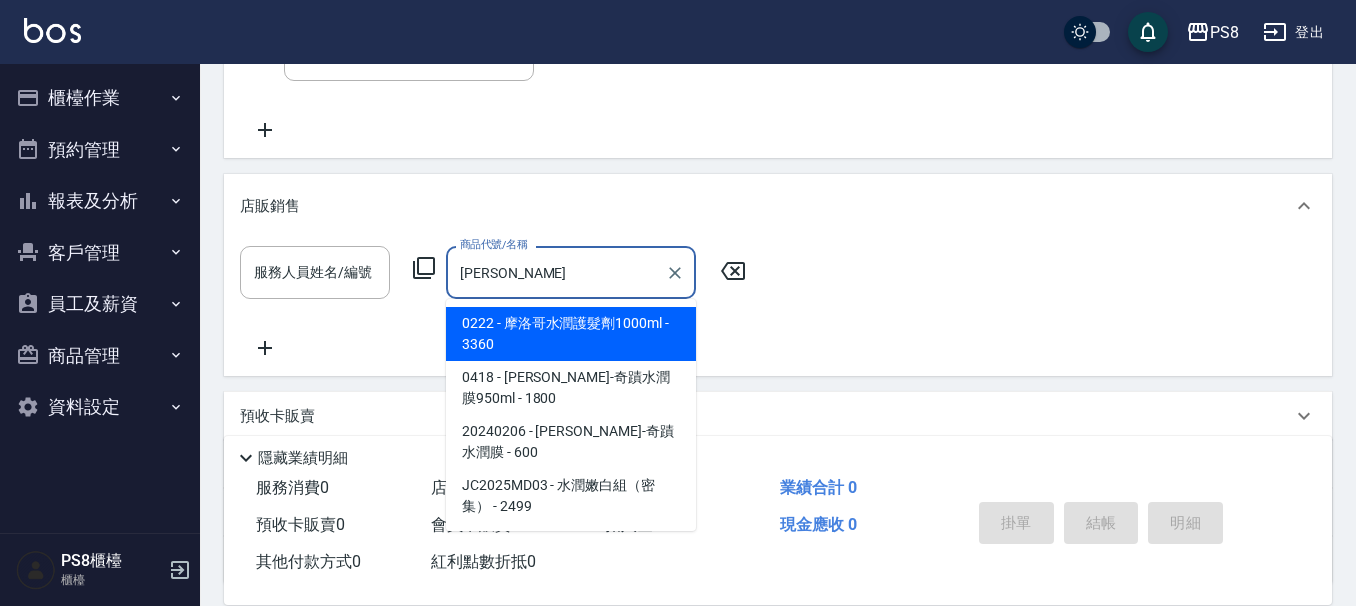 type on "水" 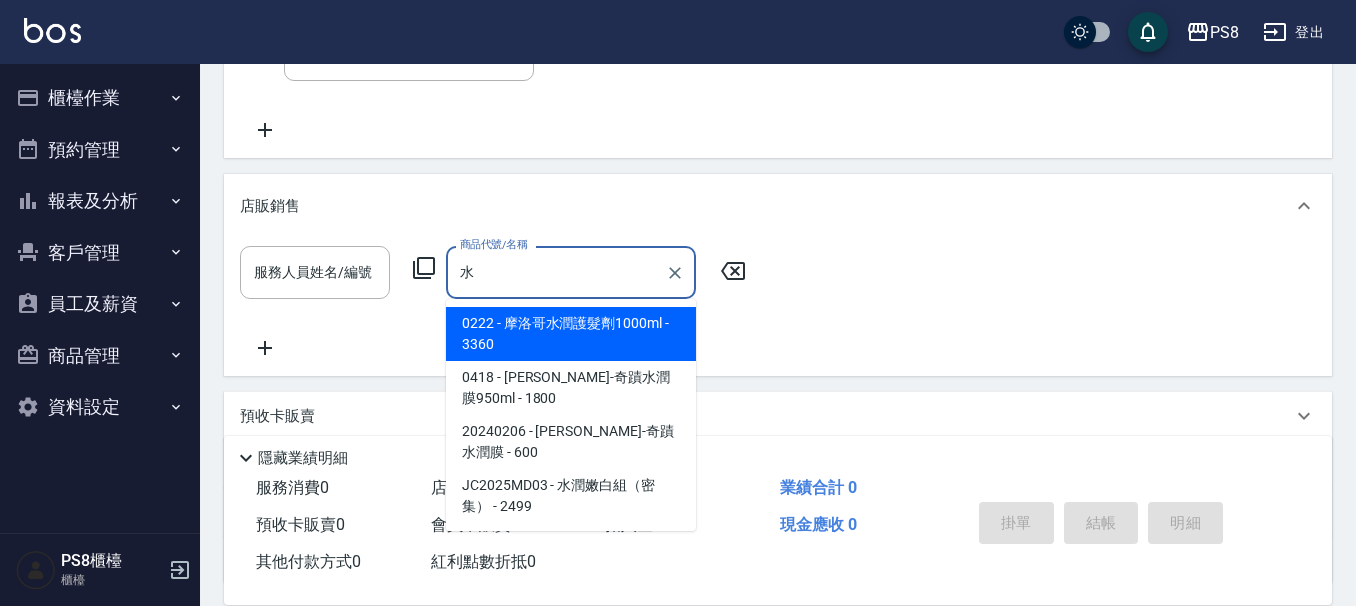 type 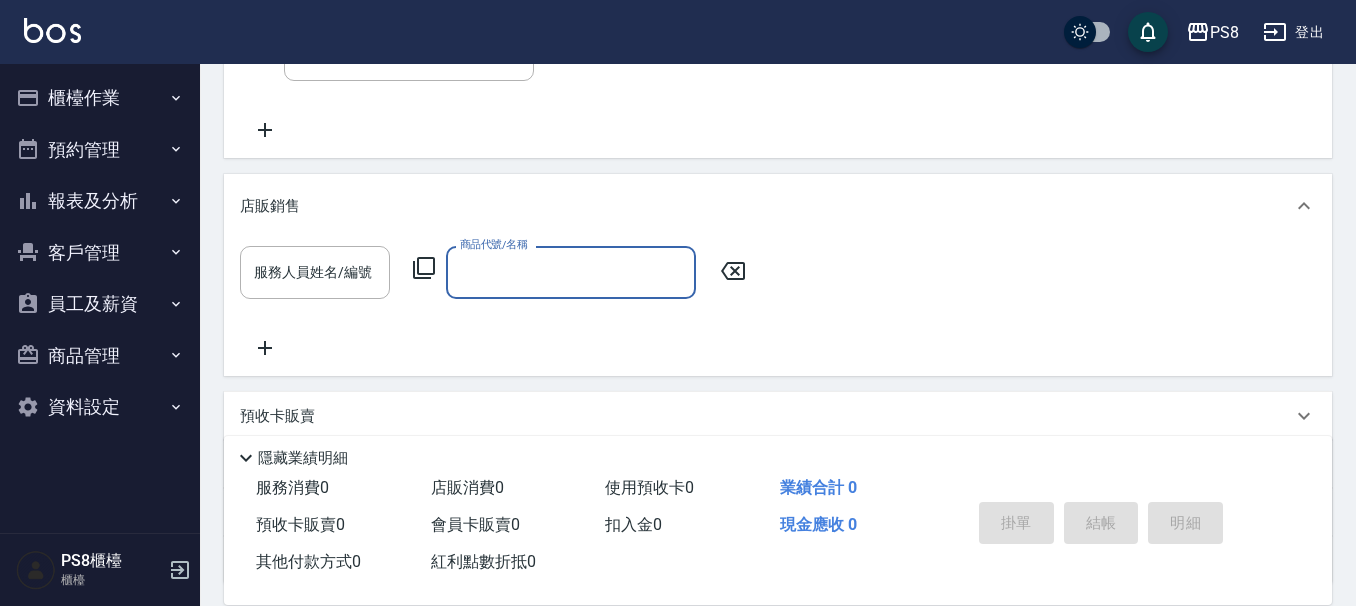click on "櫃檯作業" at bounding box center (100, 98) 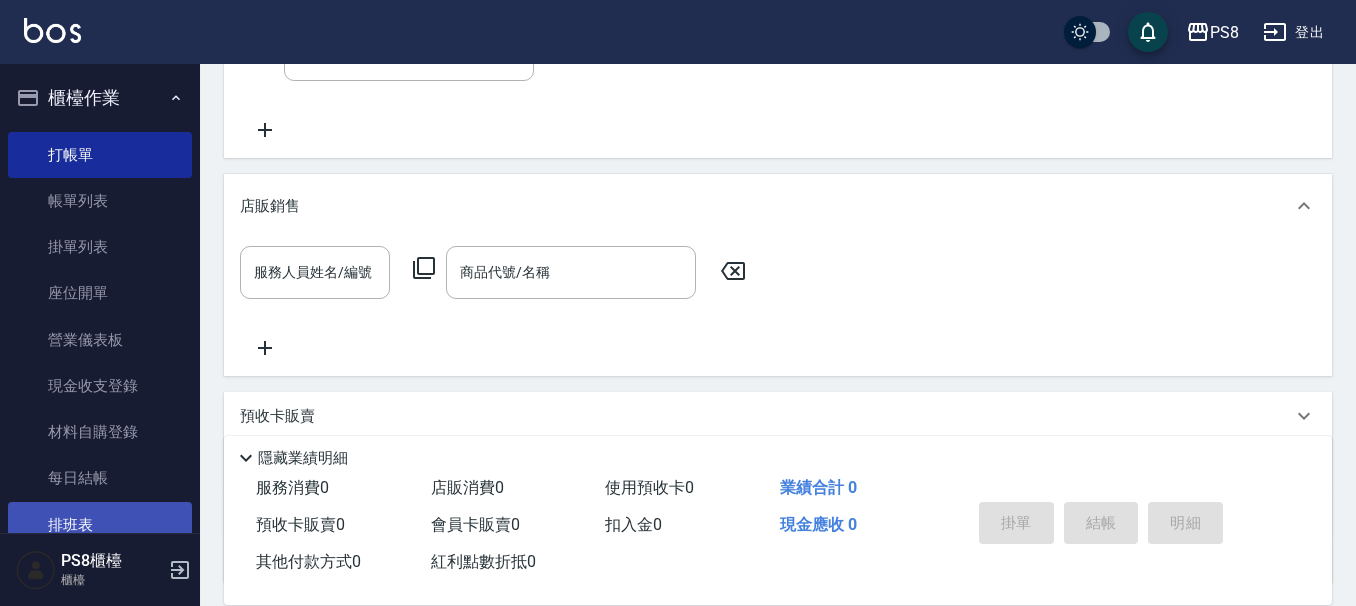 click on "排班表" at bounding box center (100, 525) 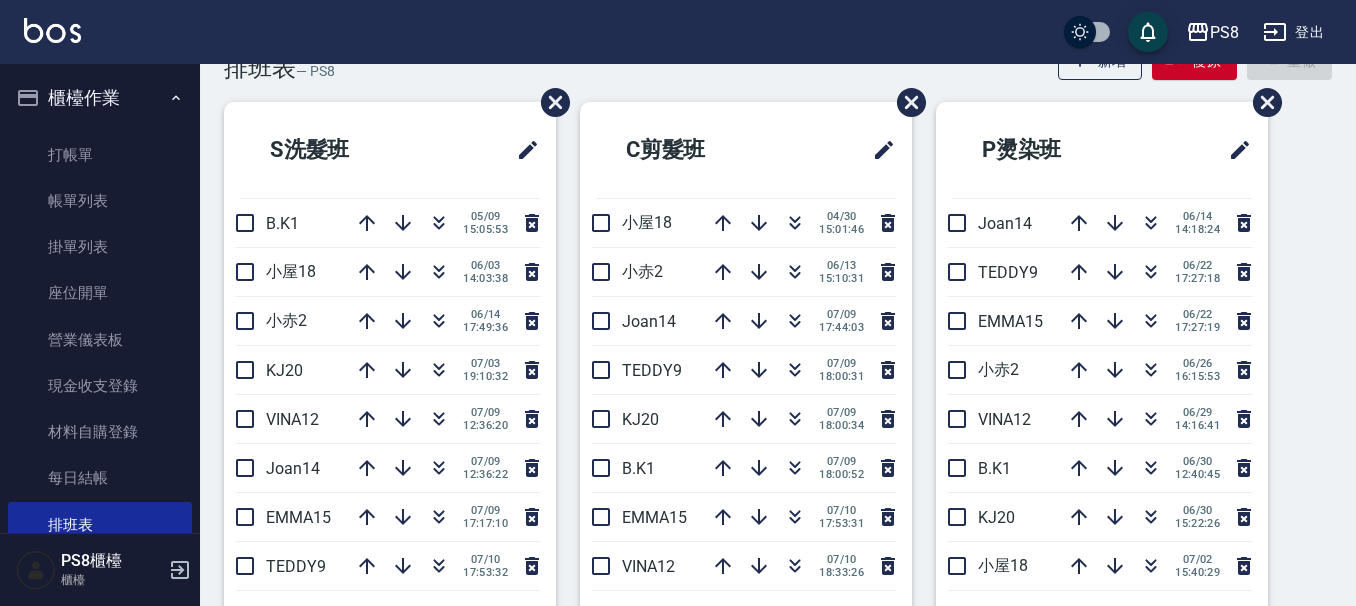 scroll, scrollTop: 0, scrollLeft: 0, axis: both 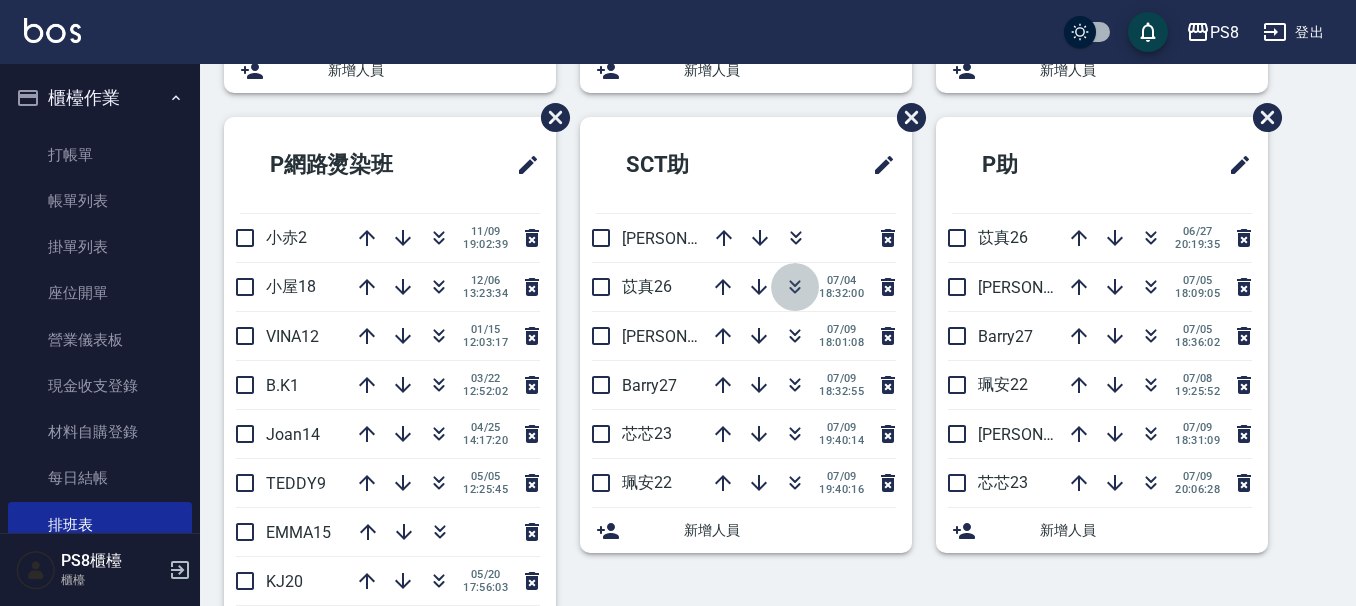 click 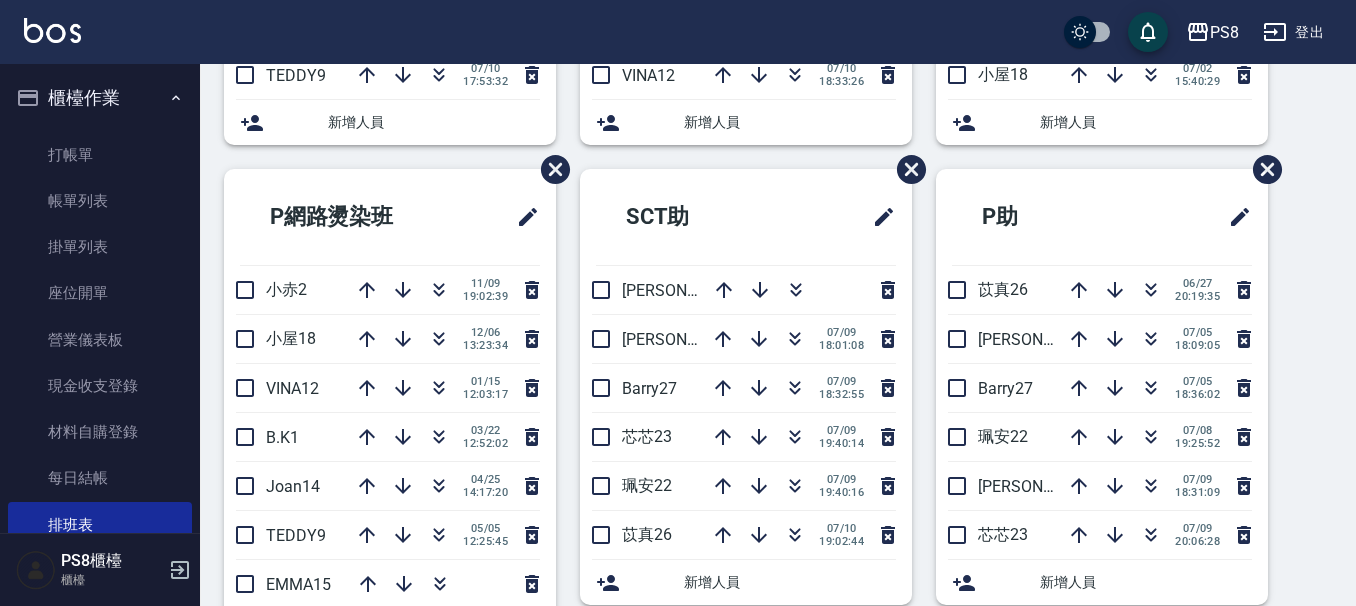 scroll, scrollTop: 600, scrollLeft: 0, axis: vertical 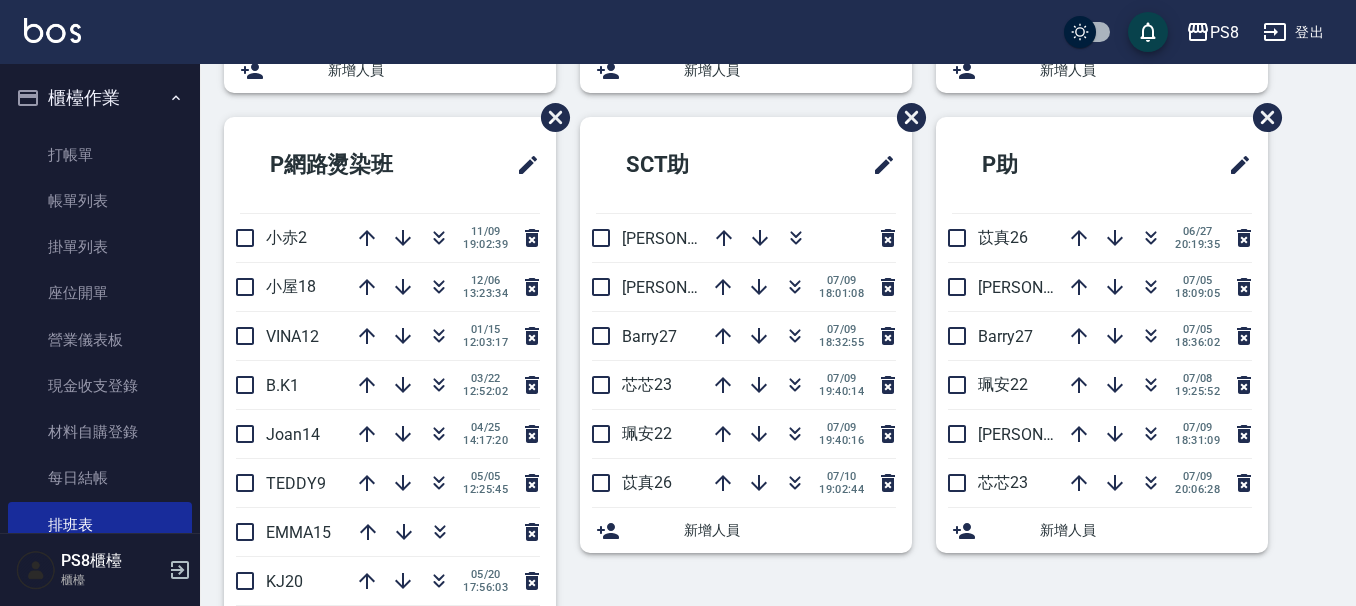 click on "PS8 登出" at bounding box center [678, 32] 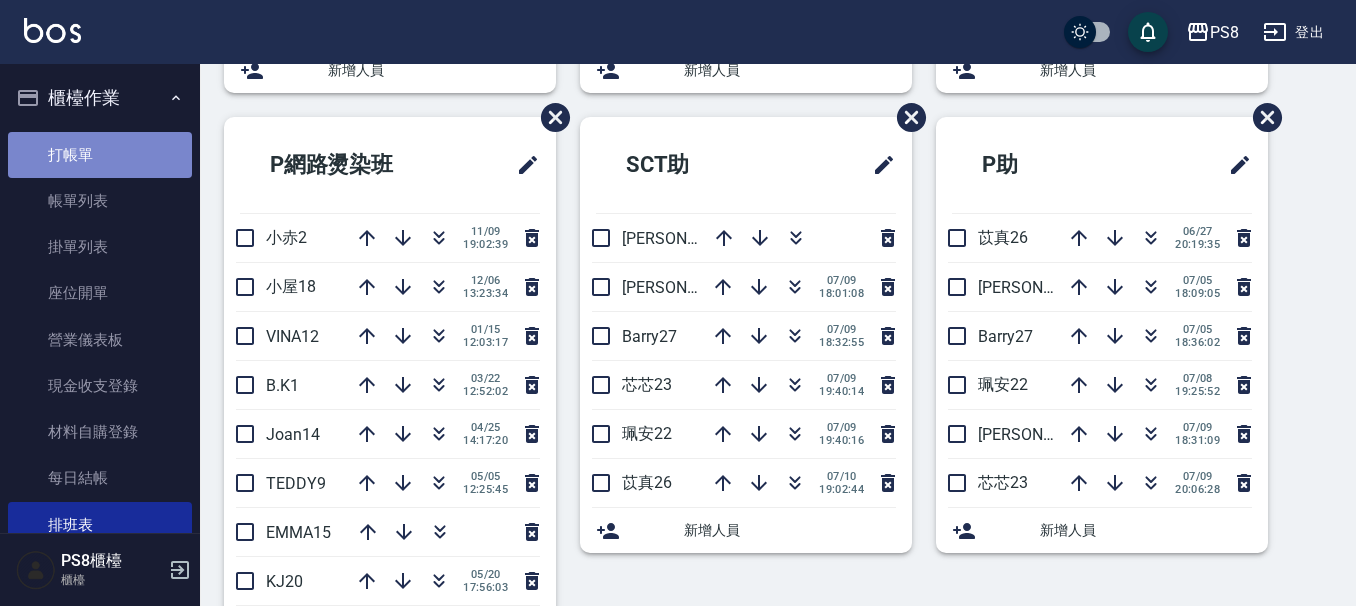 click on "打帳單" at bounding box center (100, 155) 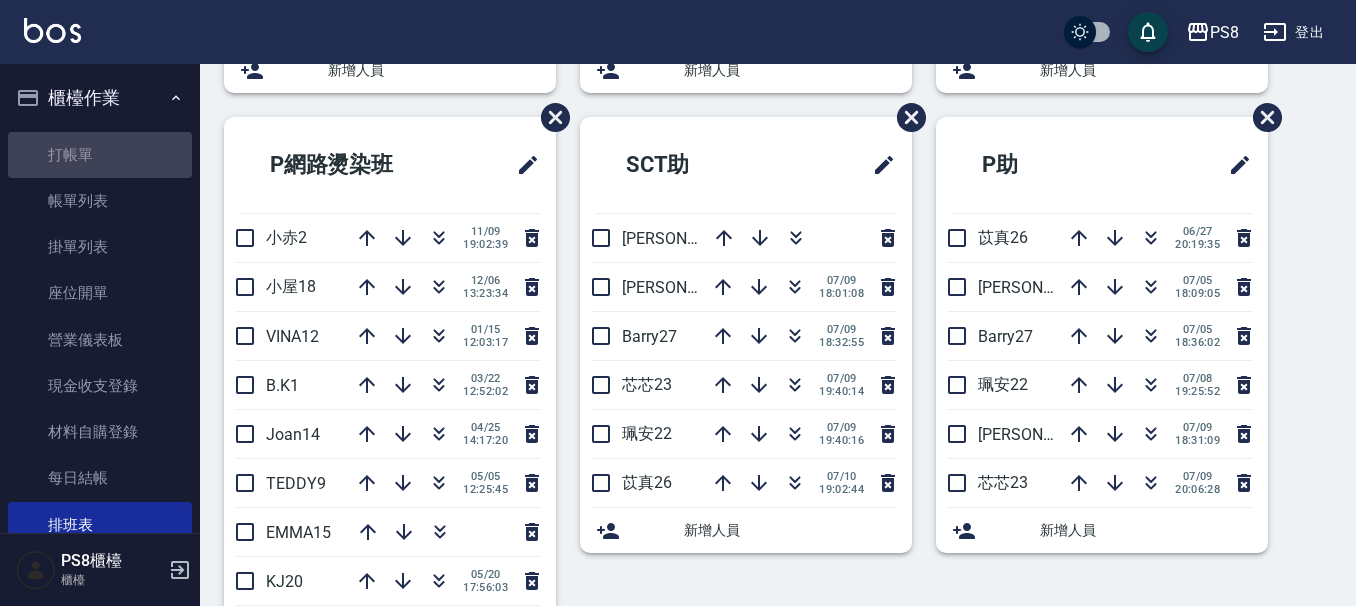 scroll, scrollTop: 0, scrollLeft: 0, axis: both 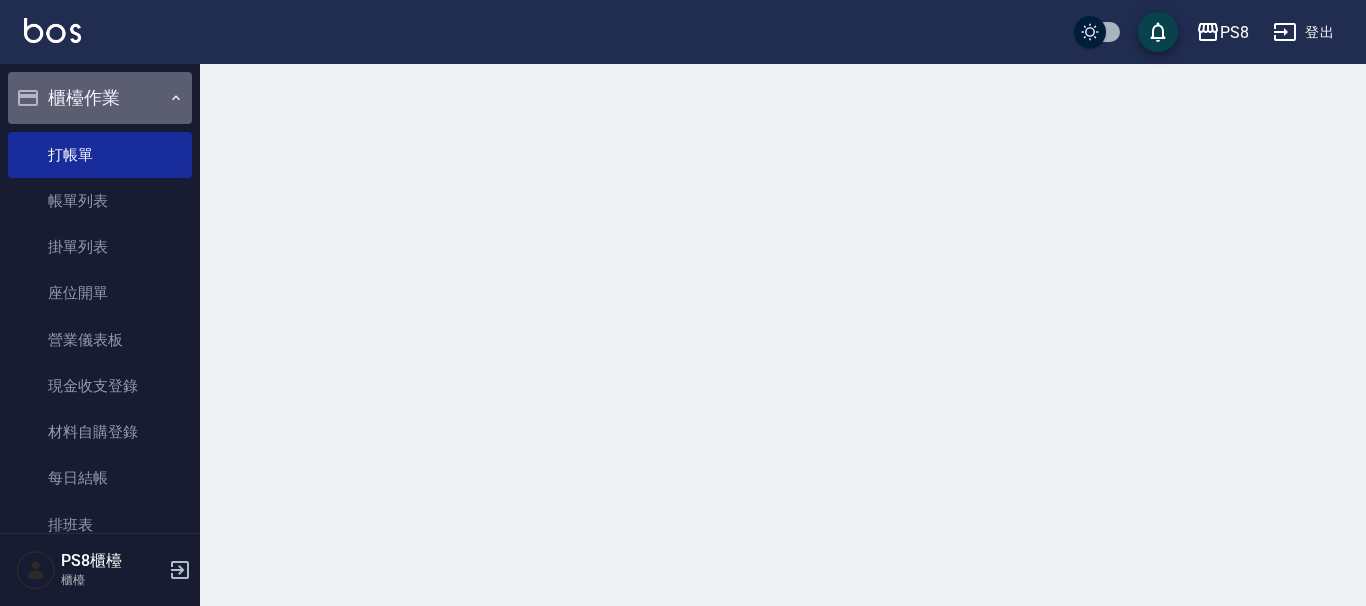 click on "櫃檯作業" at bounding box center [100, 98] 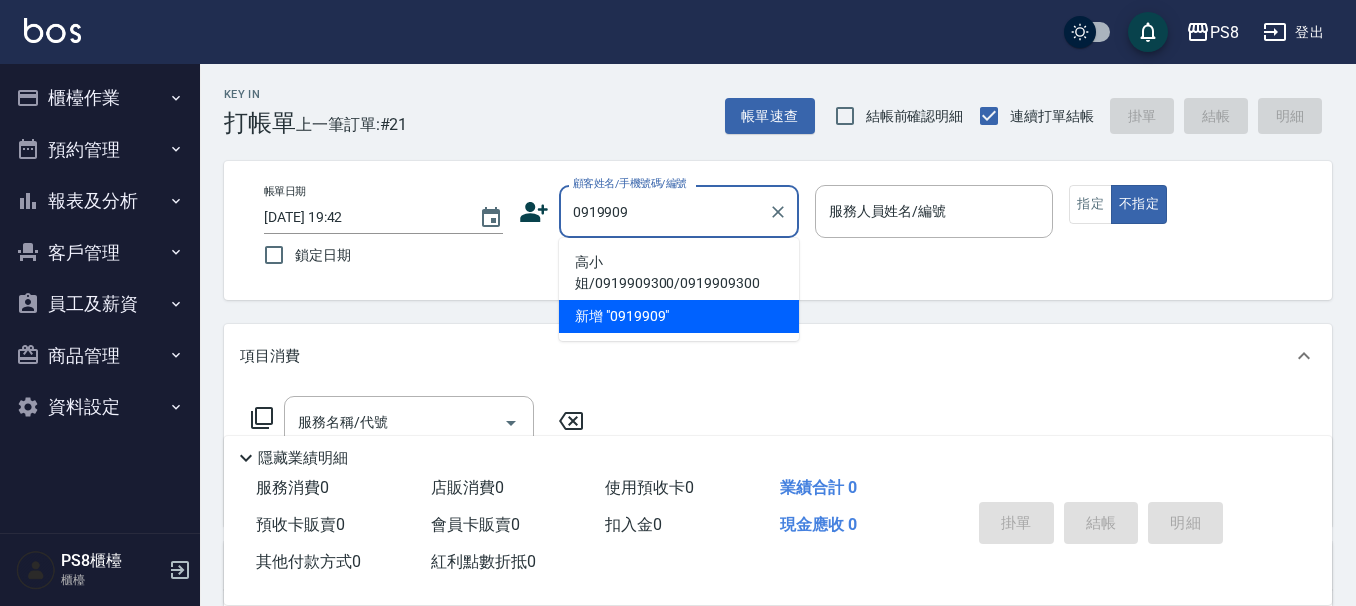 click on "高小姐/0919909300/0919909300" at bounding box center (679, 273) 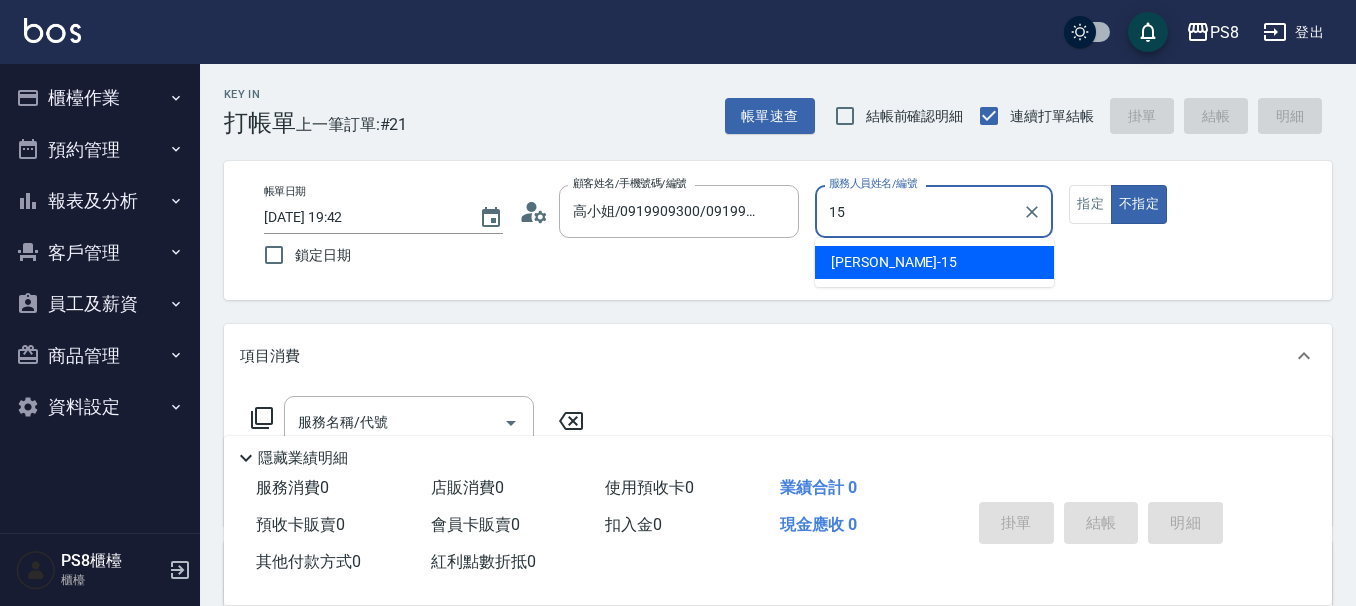 type on "EMMA-15" 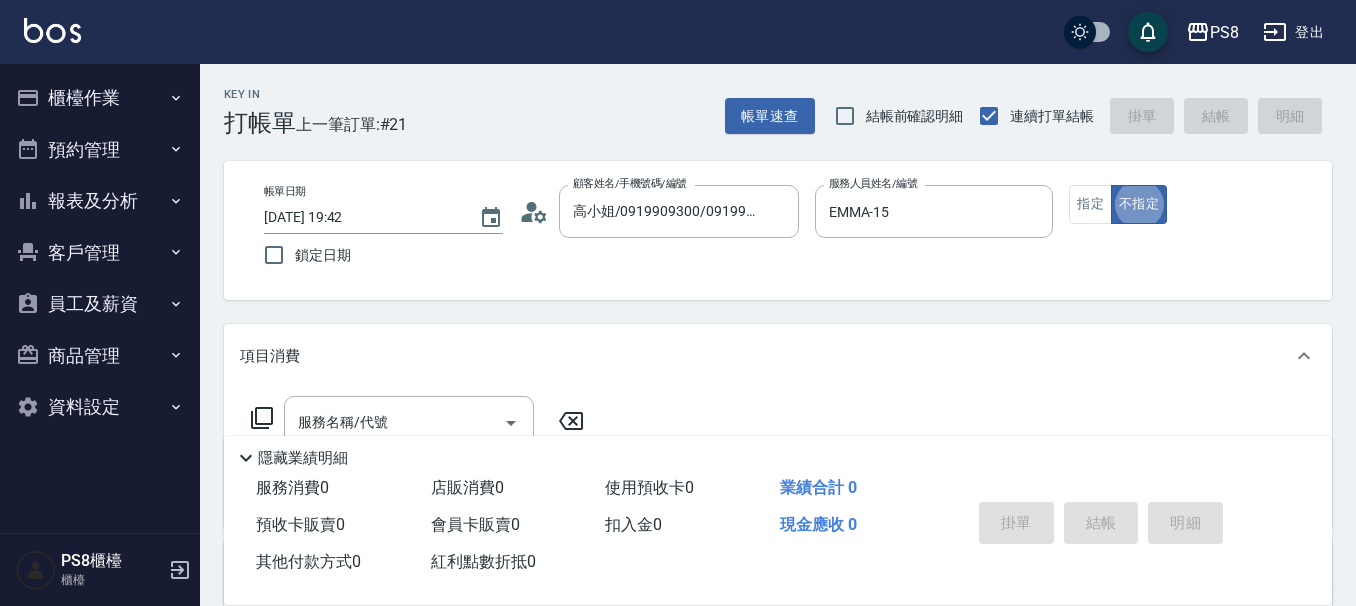 type on "false" 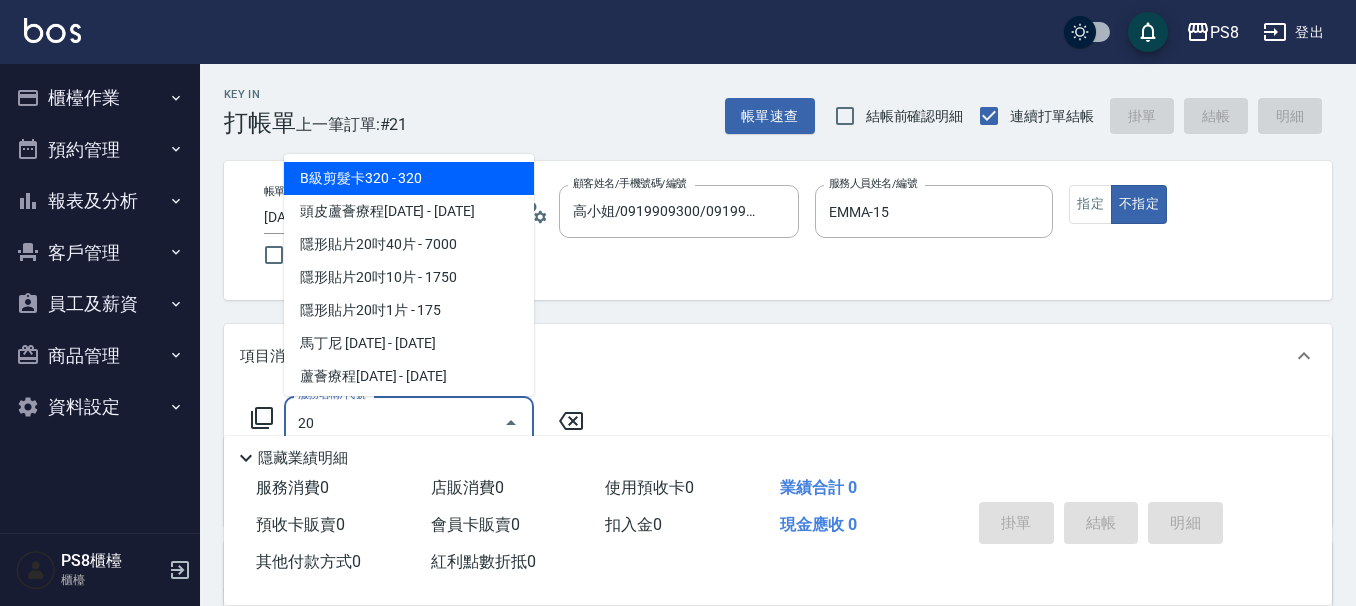 type on "2" 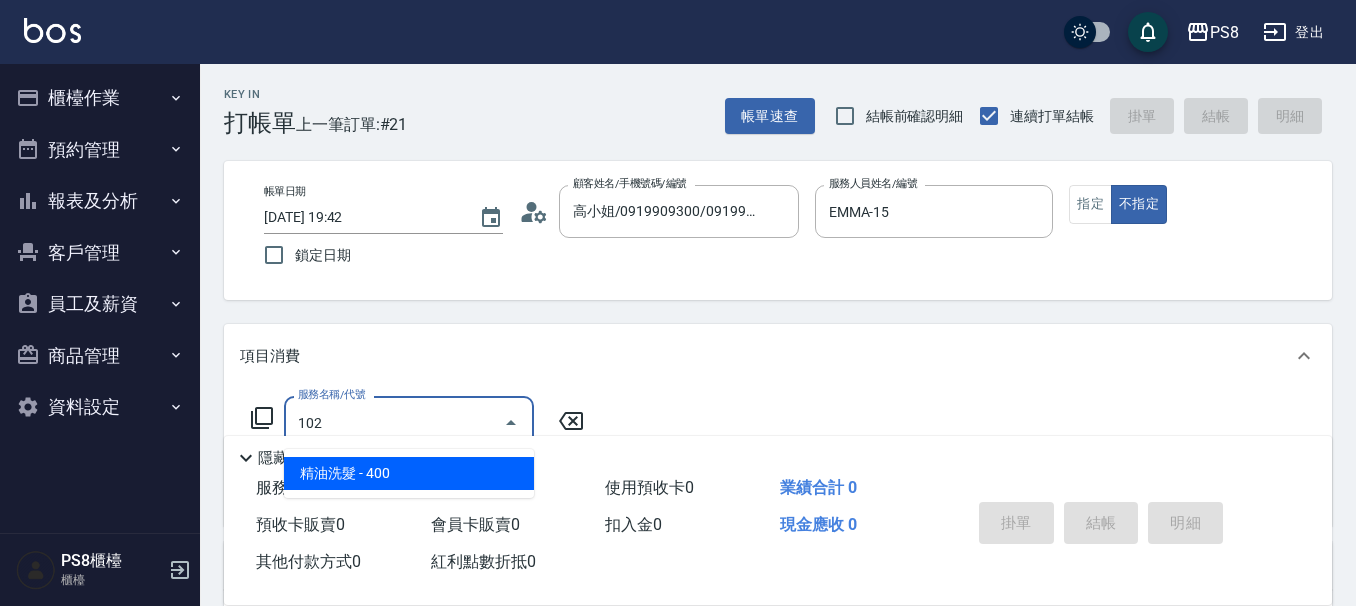type on "精油洗髮(102)" 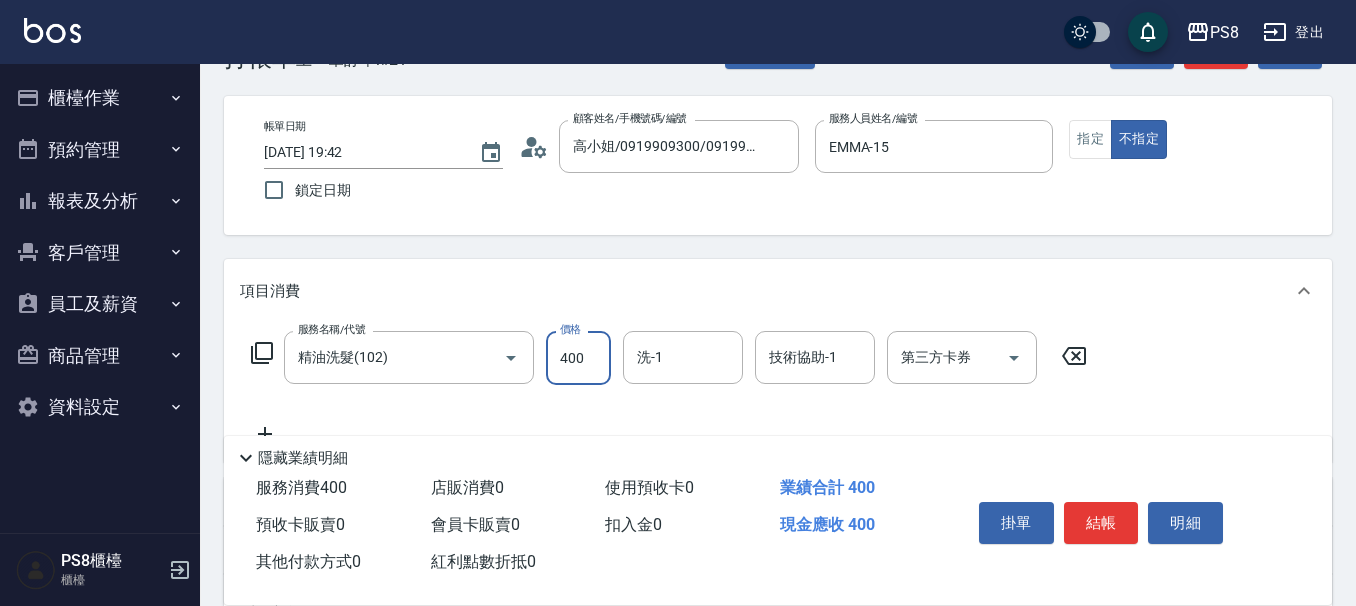 scroll, scrollTop: 100, scrollLeft: 0, axis: vertical 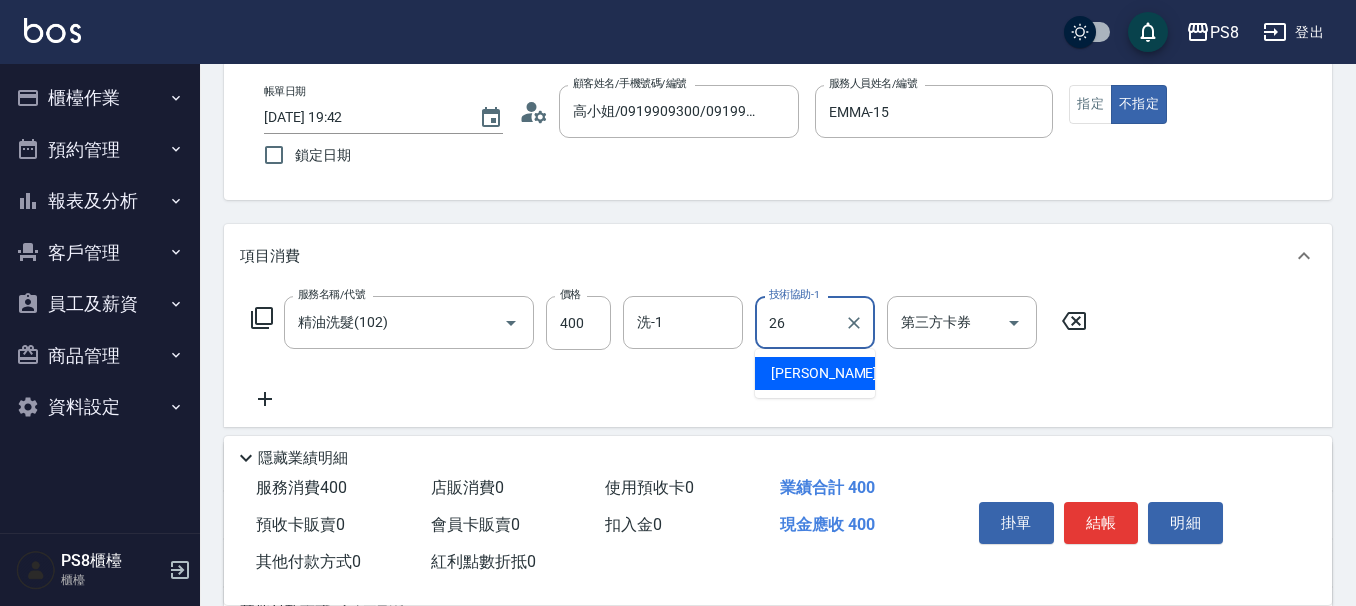 type on "苡真-26" 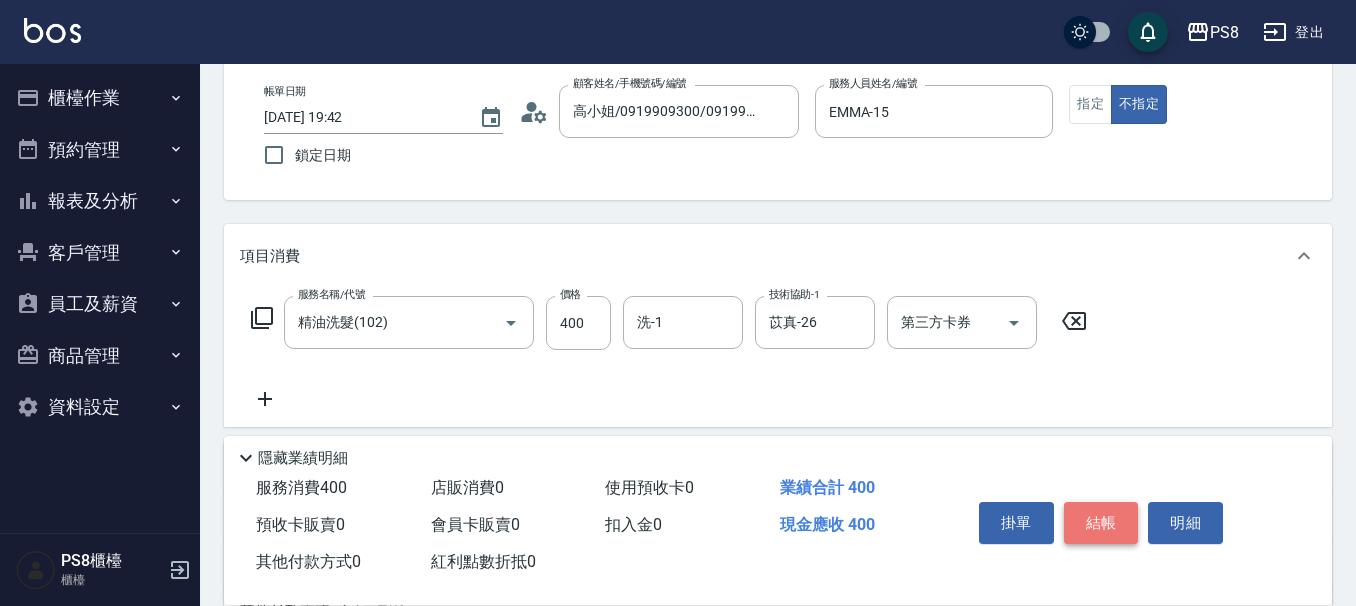 click on "結帳" at bounding box center (1101, 523) 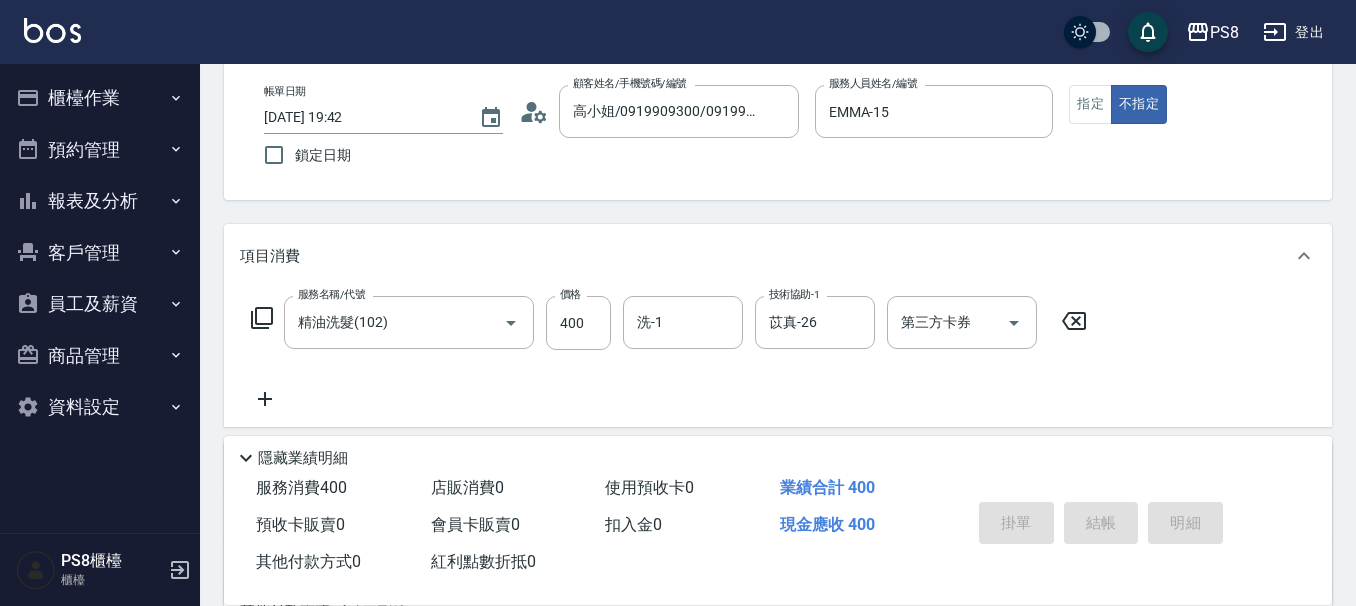 type 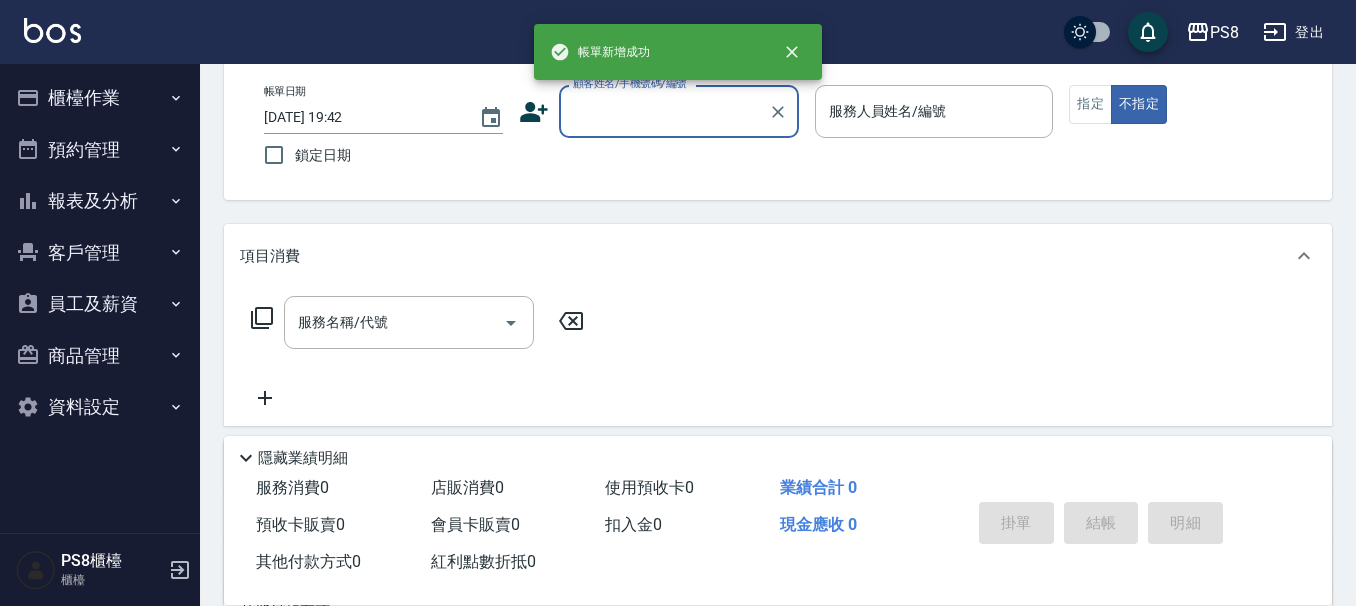 scroll, scrollTop: 0, scrollLeft: 0, axis: both 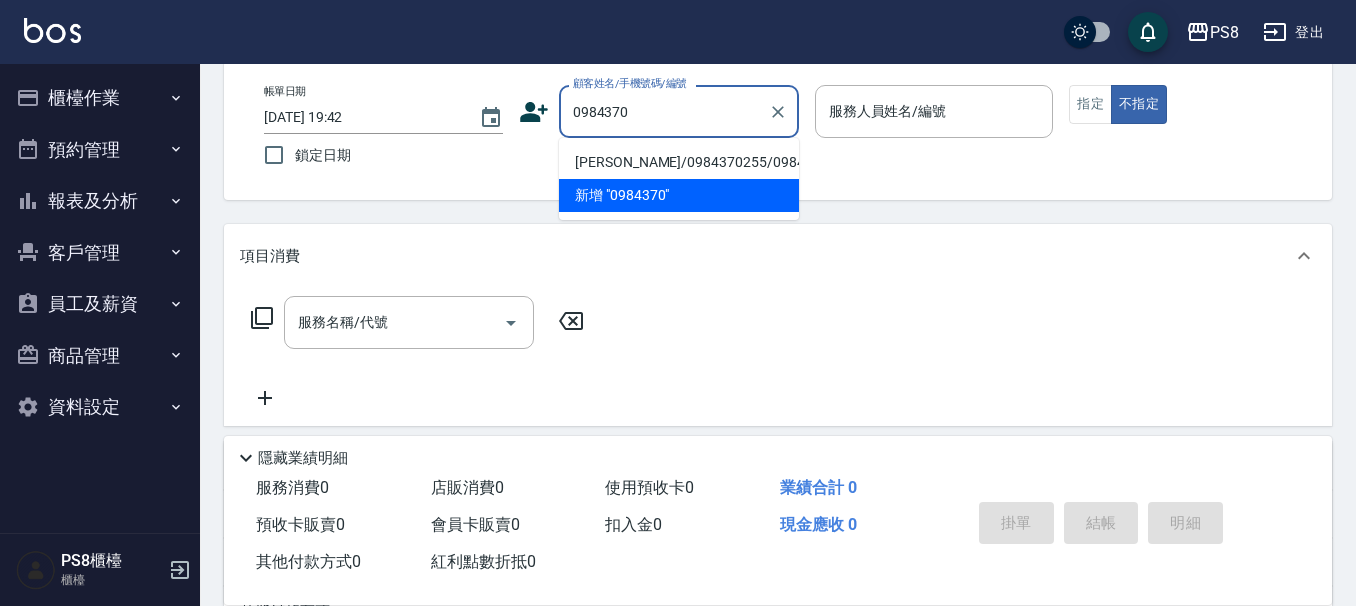 click on "張育盛/0984370255/0984370255" at bounding box center (679, 162) 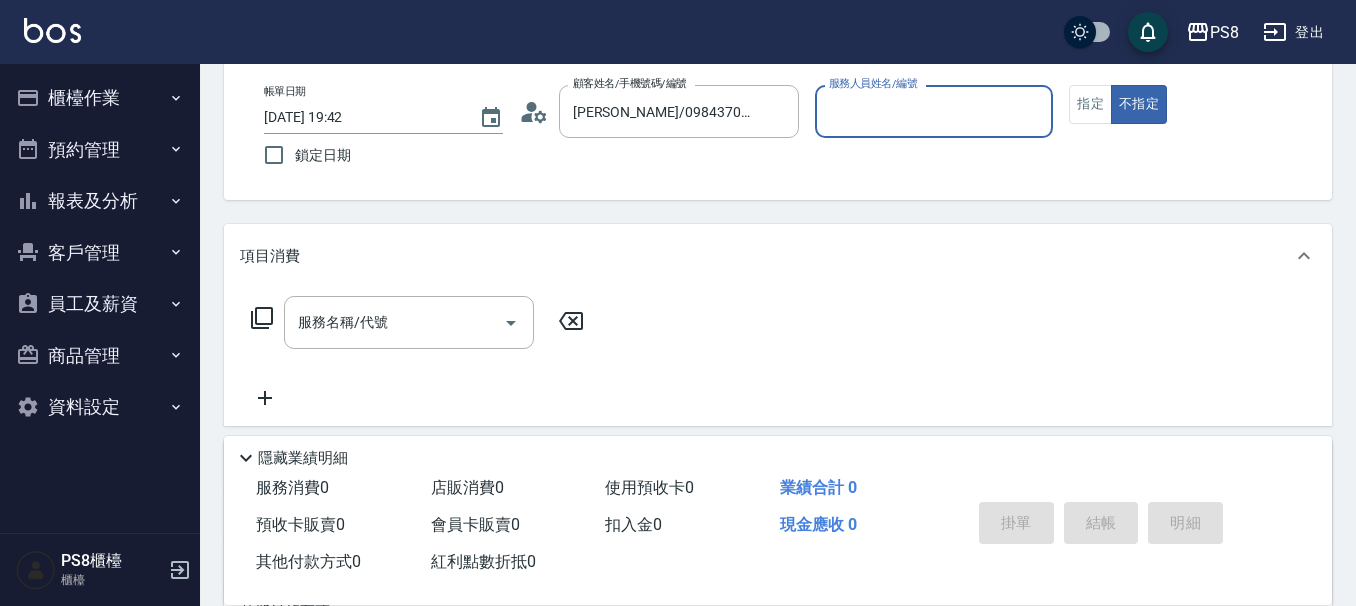 type on "TEDDY-9" 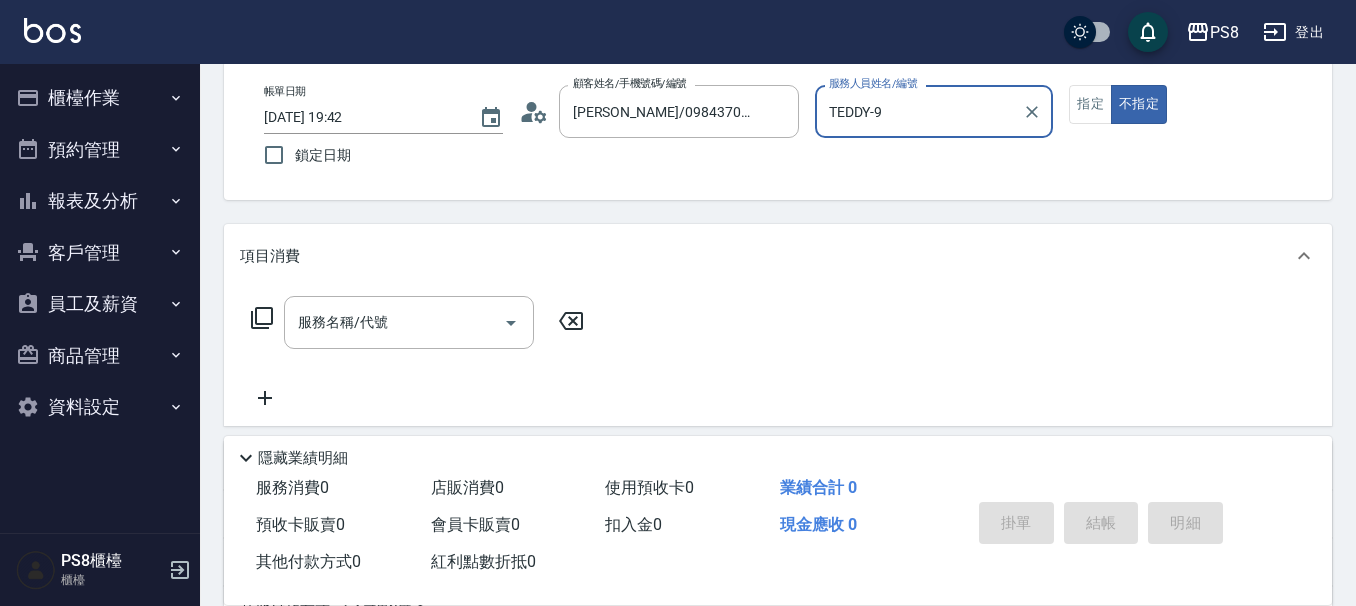 click on "不指定" at bounding box center (1139, 104) 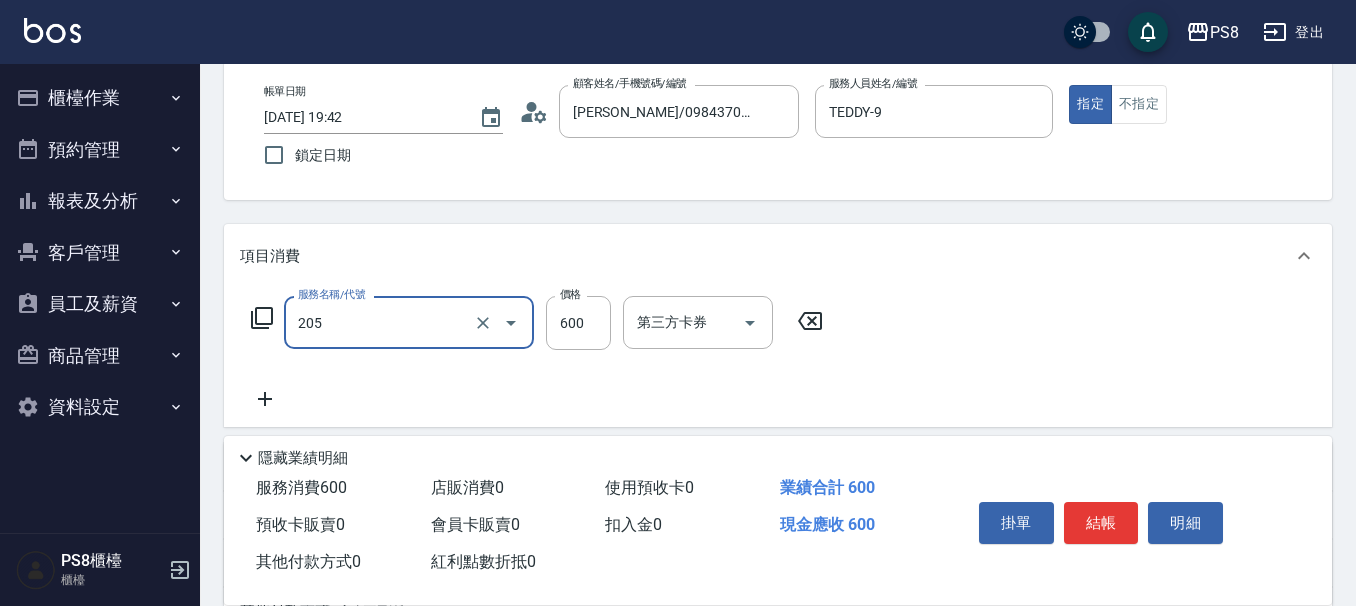 type on "A級洗剪600(205)" 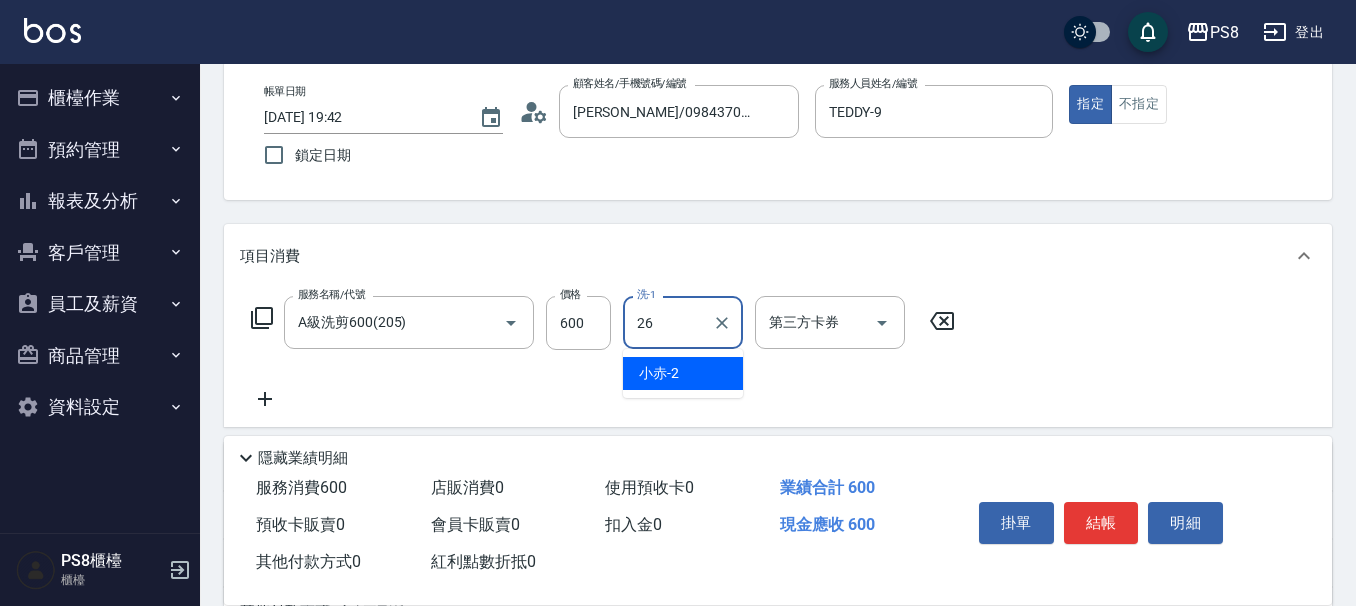 type on "苡真-26" 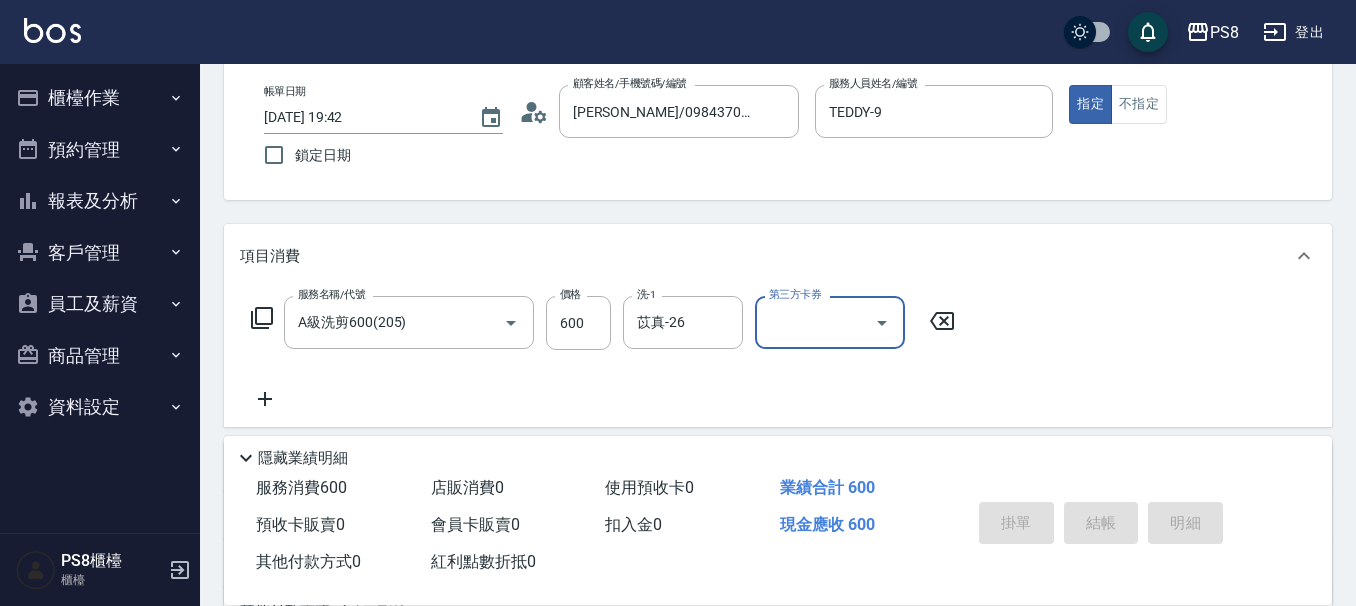 type on "2025/07/10 19:43" 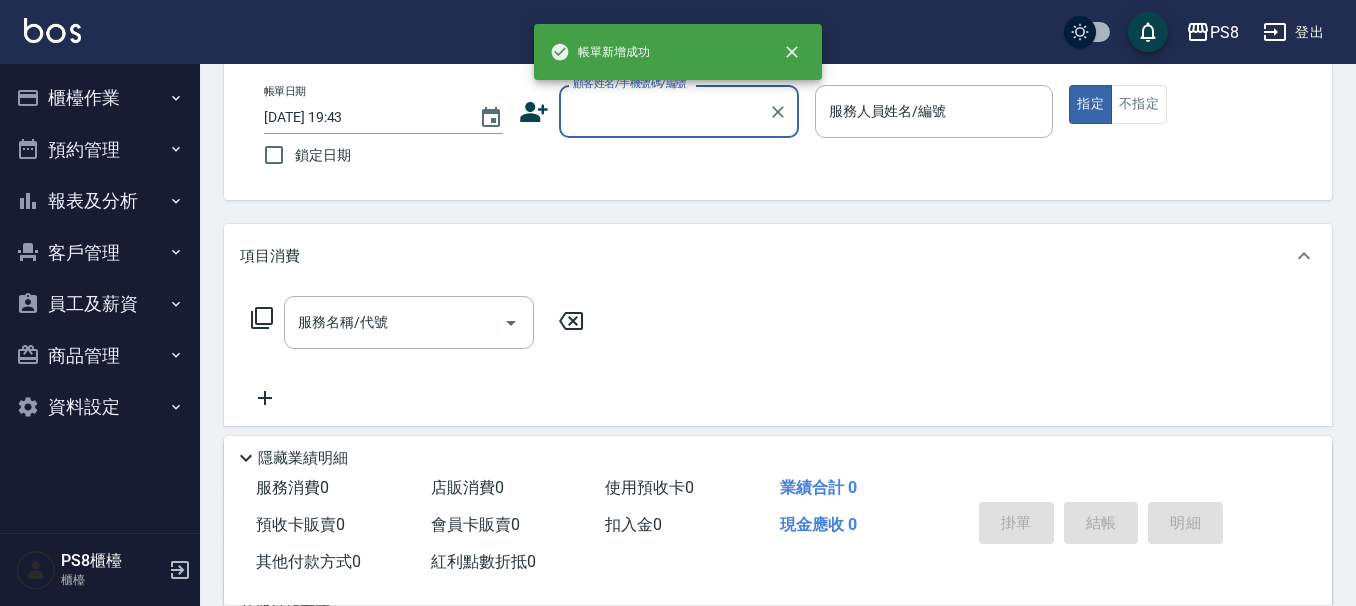 scroll, scrollTop: 0, scrollLeft: 0, axis: both 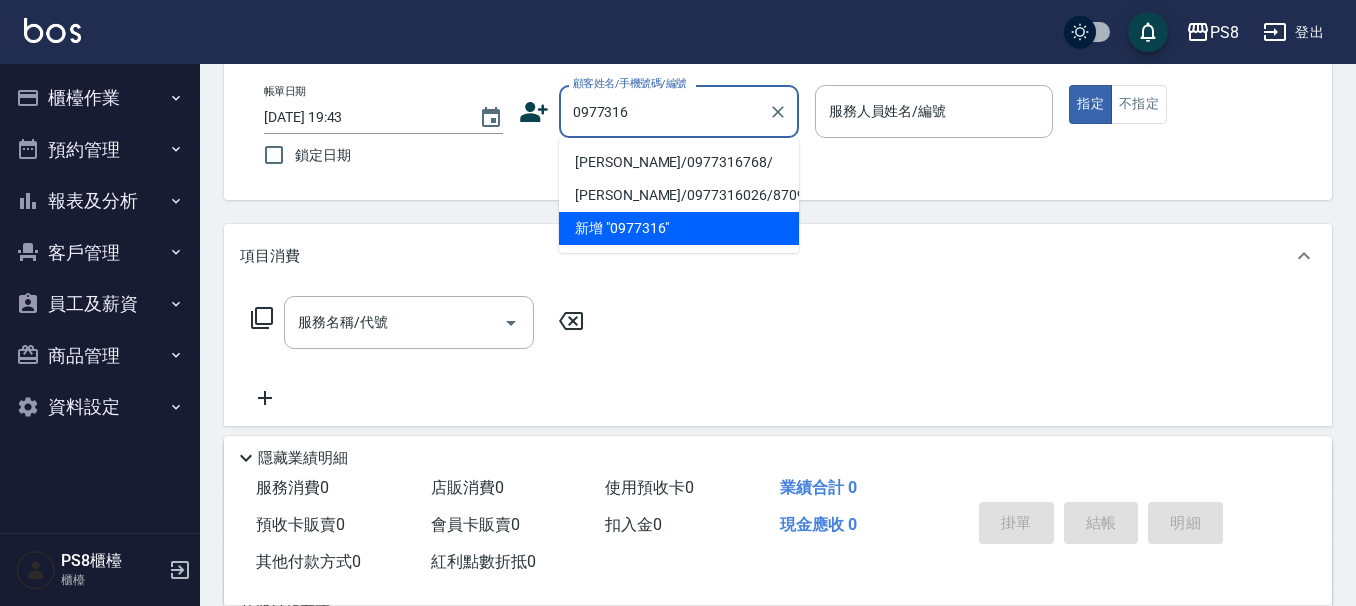 click on "蔡金峯/0977316768/" at bounding box center (679, 162) 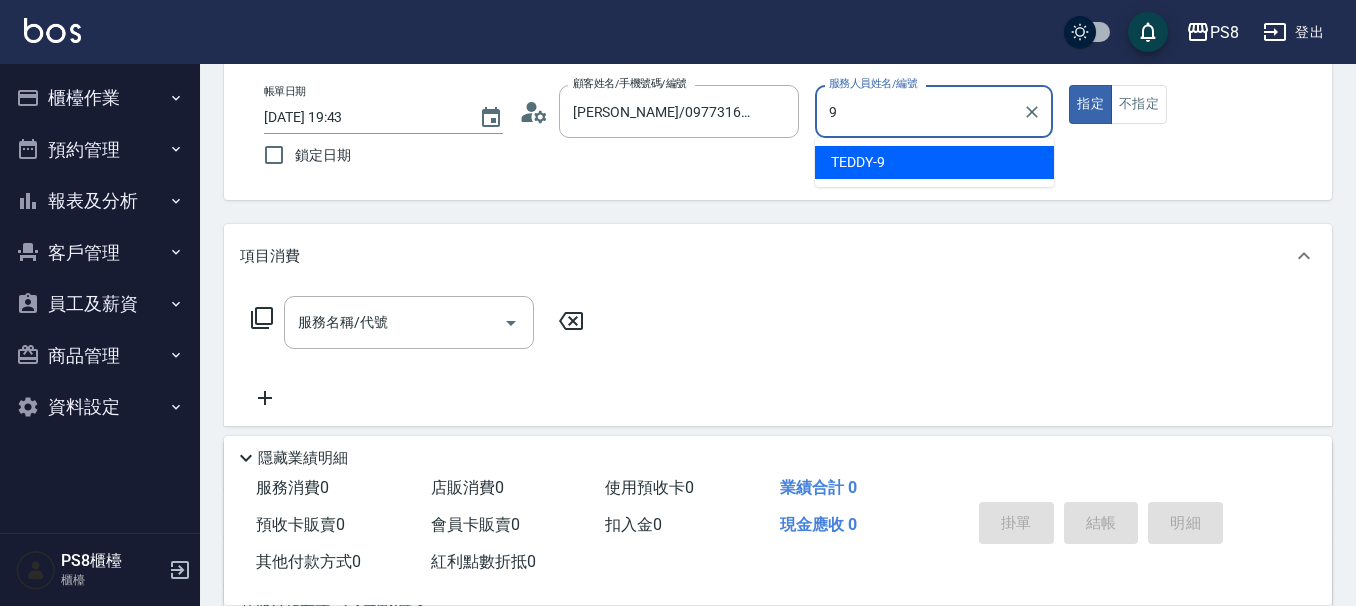 type on "TEDDY-9" 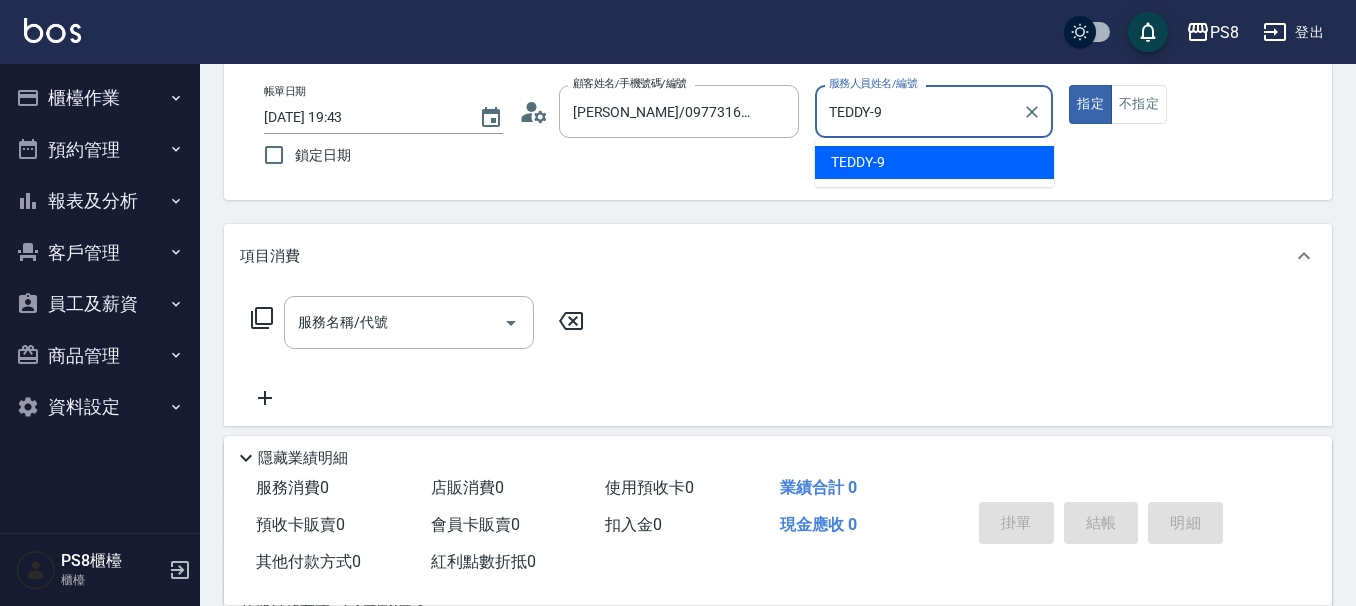 type on "true" 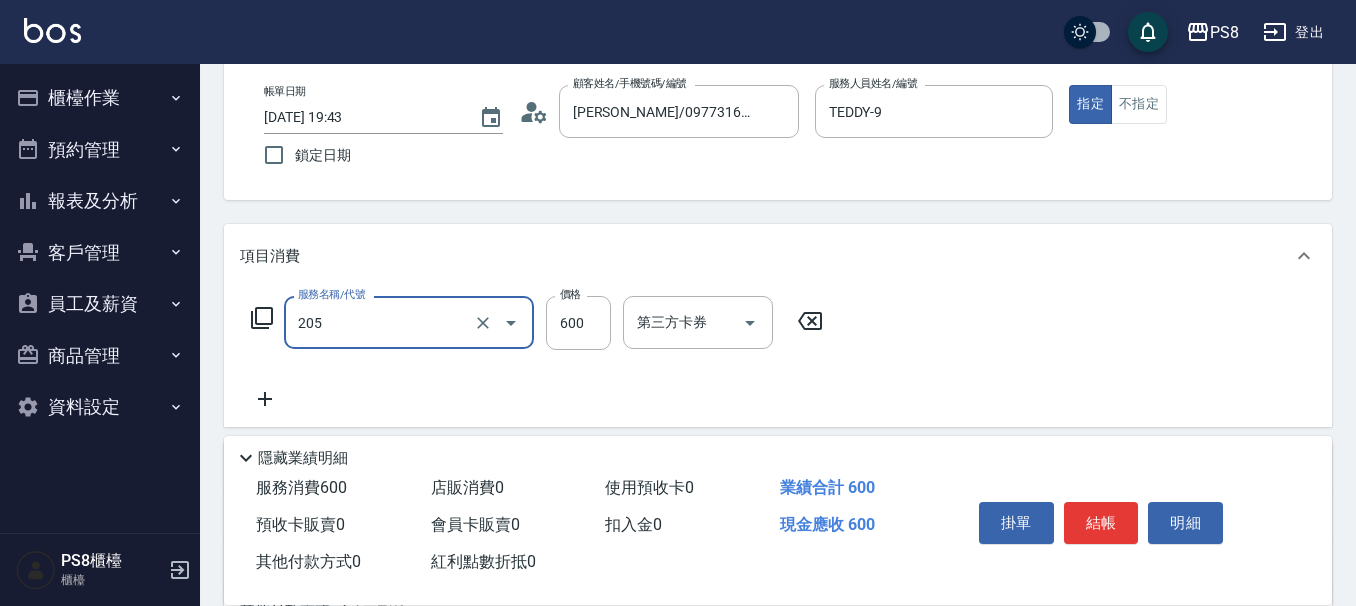 type on "A級洗剪600(205)" 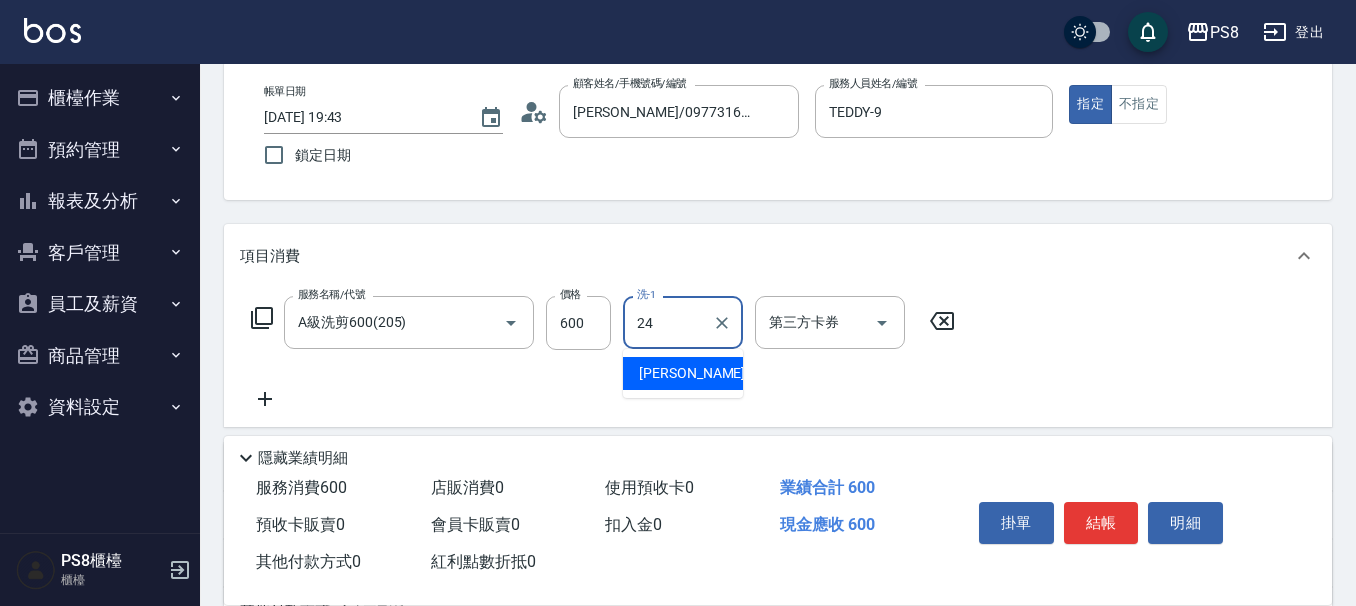 type on "婷婷-24" 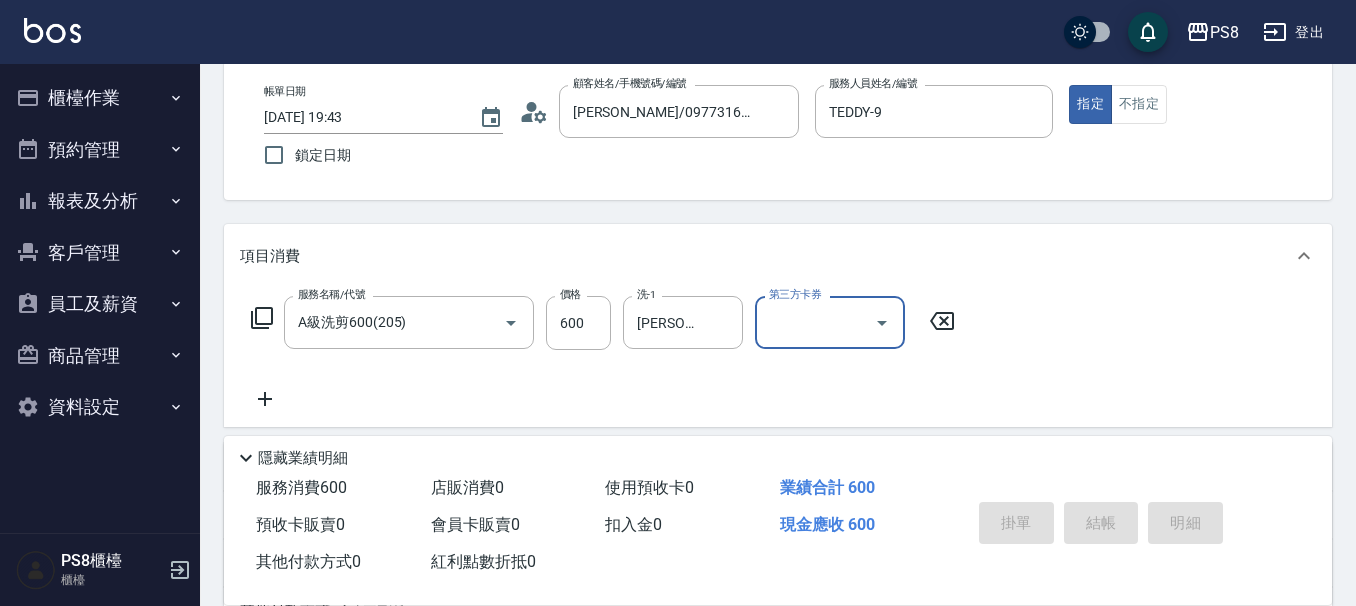 type 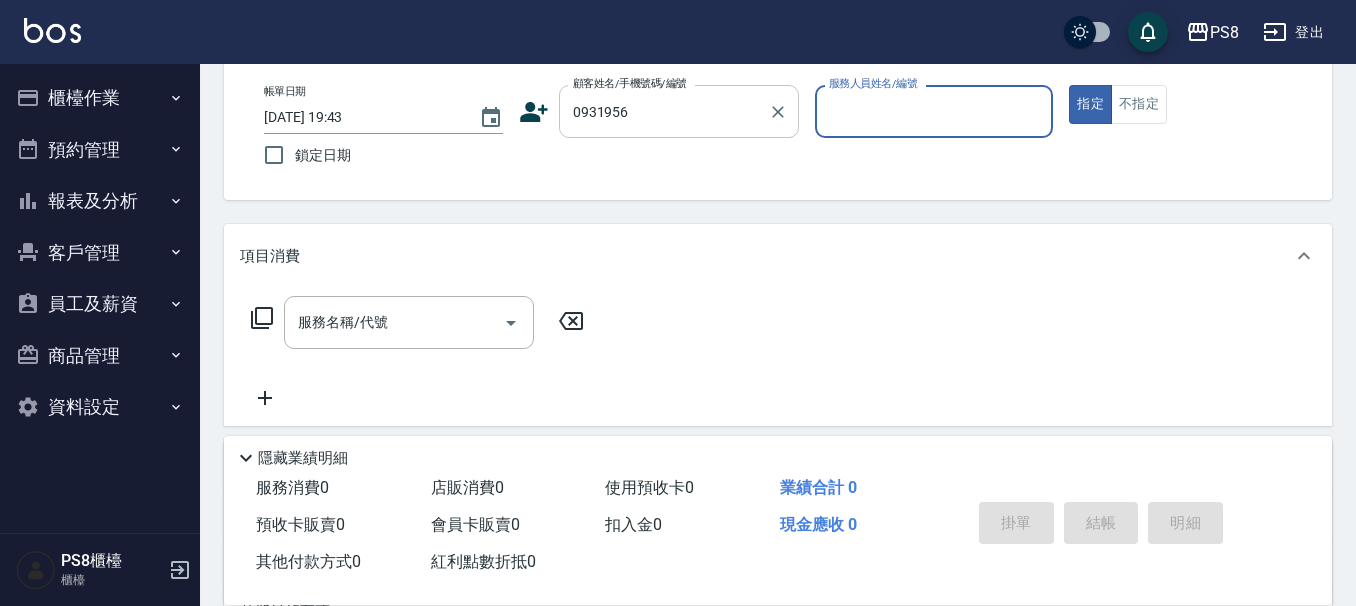 click on "0931956" at bounding box center (664, 111) 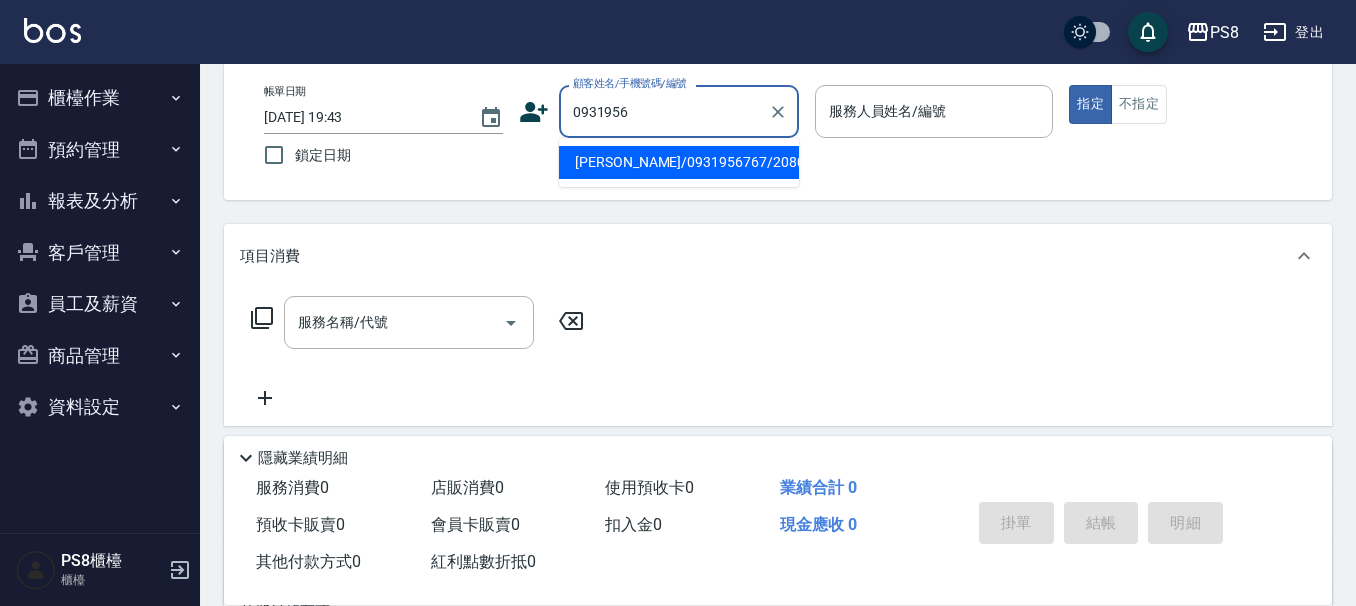 click on "宋啟誠/0931956767/20806" at bounding box center (679, 162) 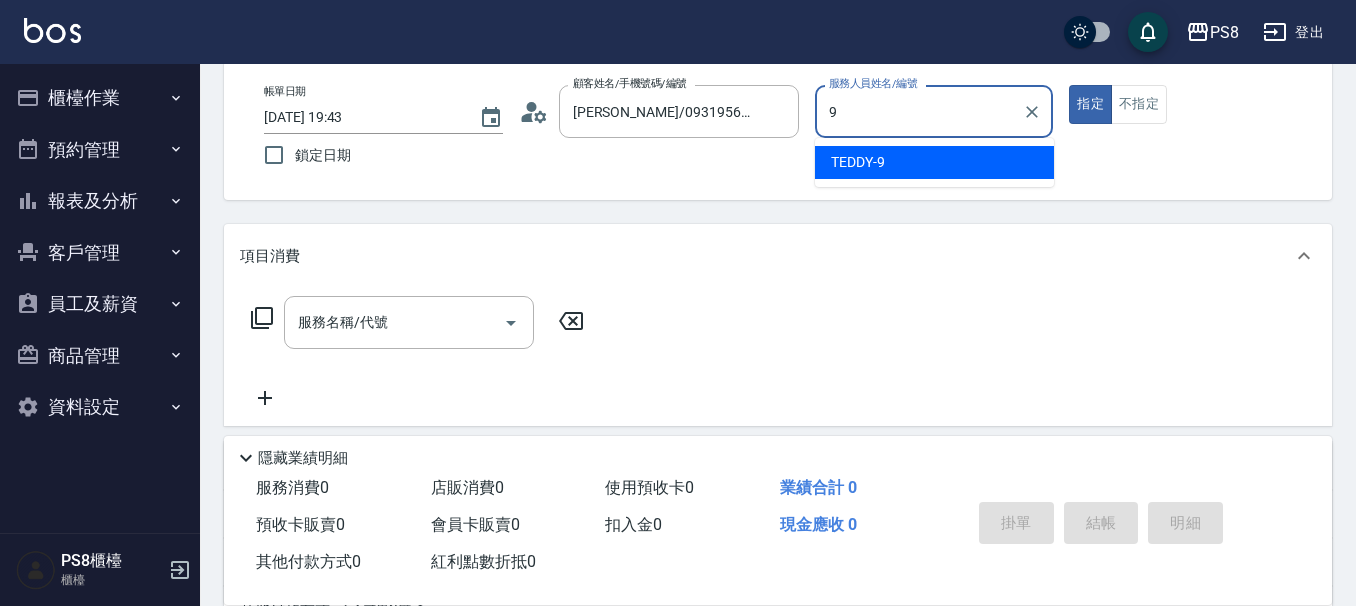 type on "TEDDY-9" 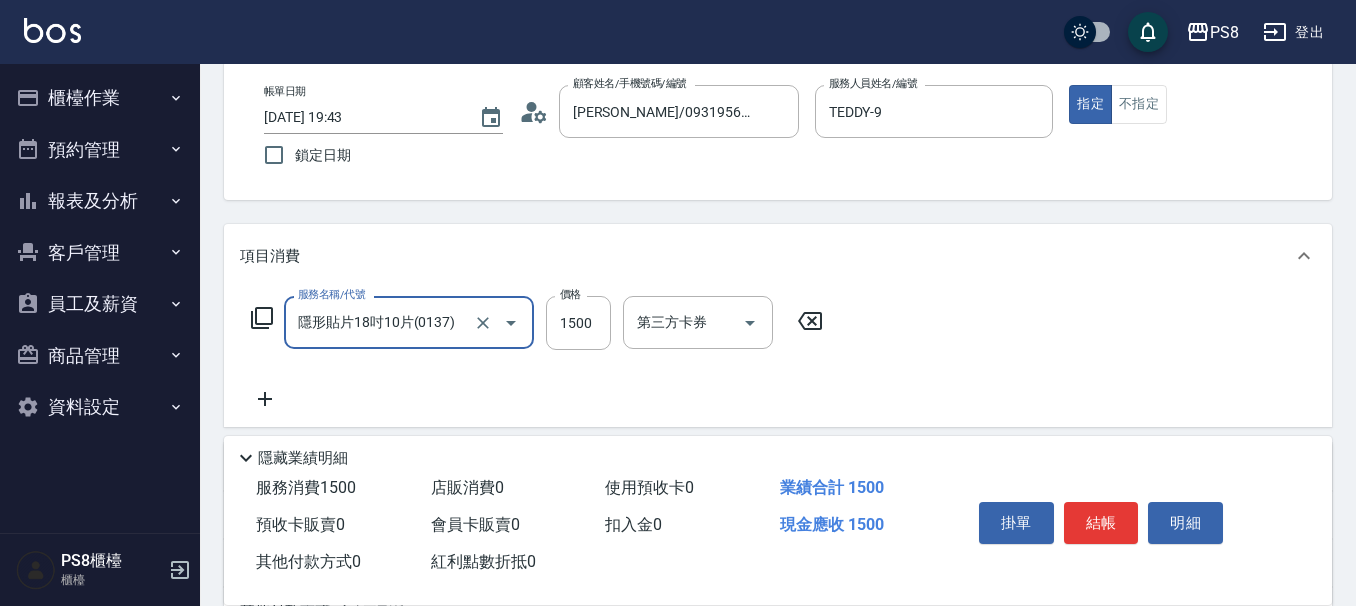 type on "隱形貼片18吋10片(0137)" 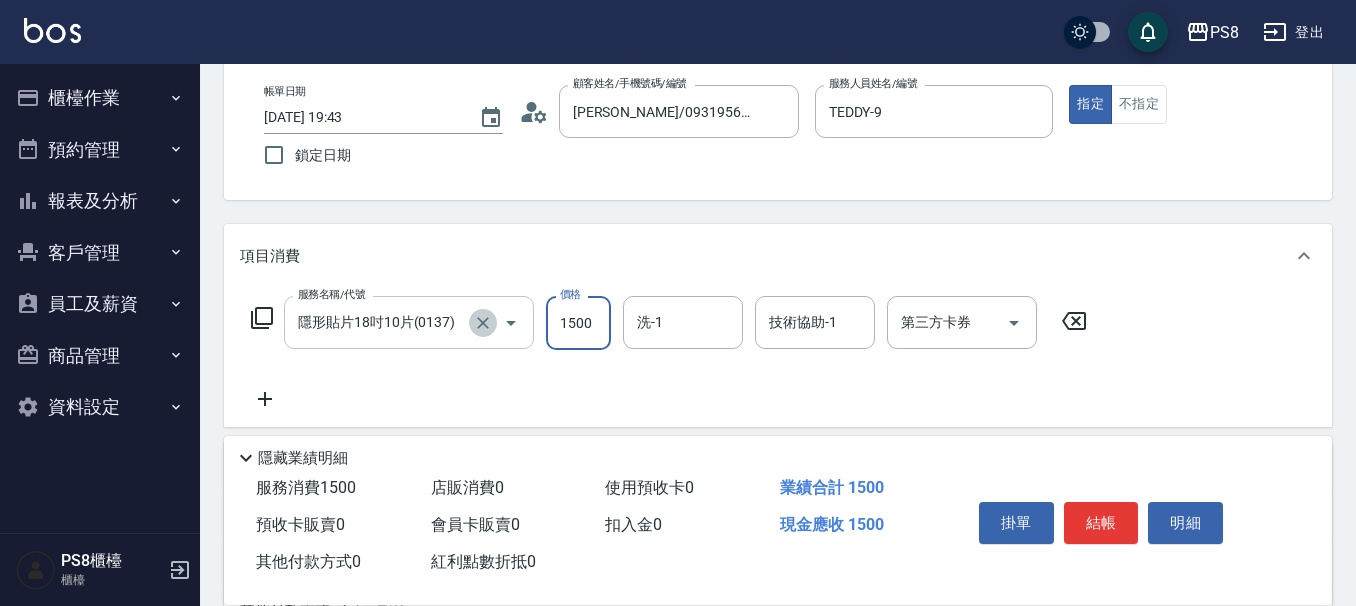 click 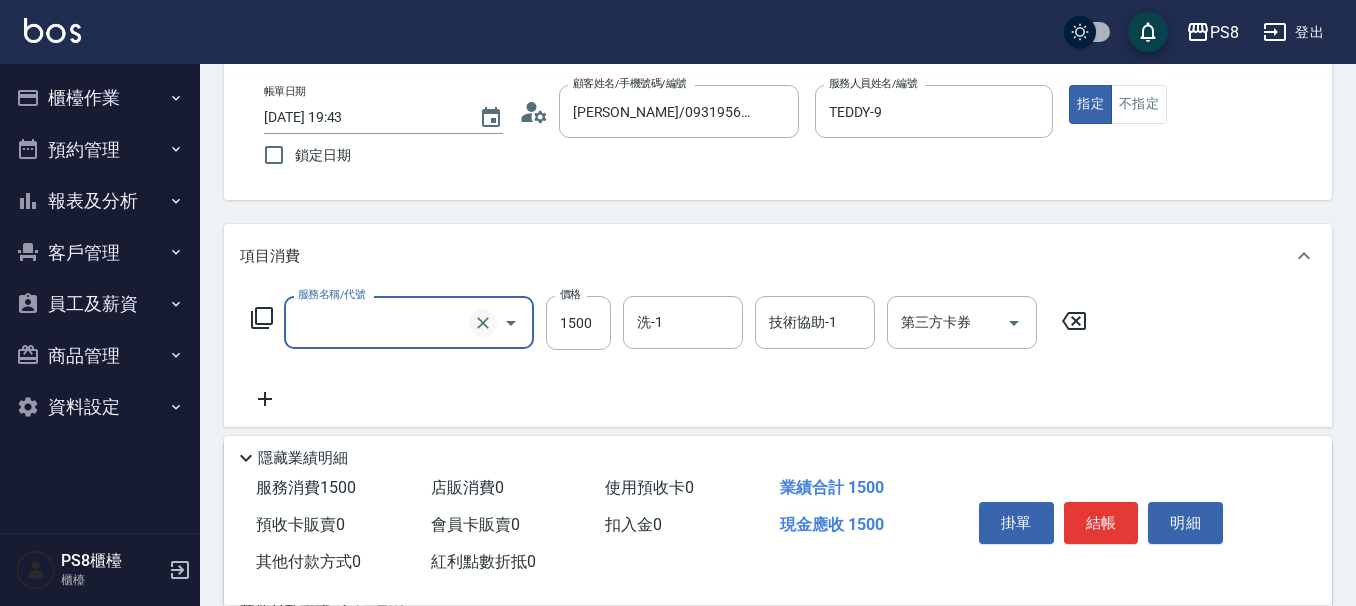 type on "0" 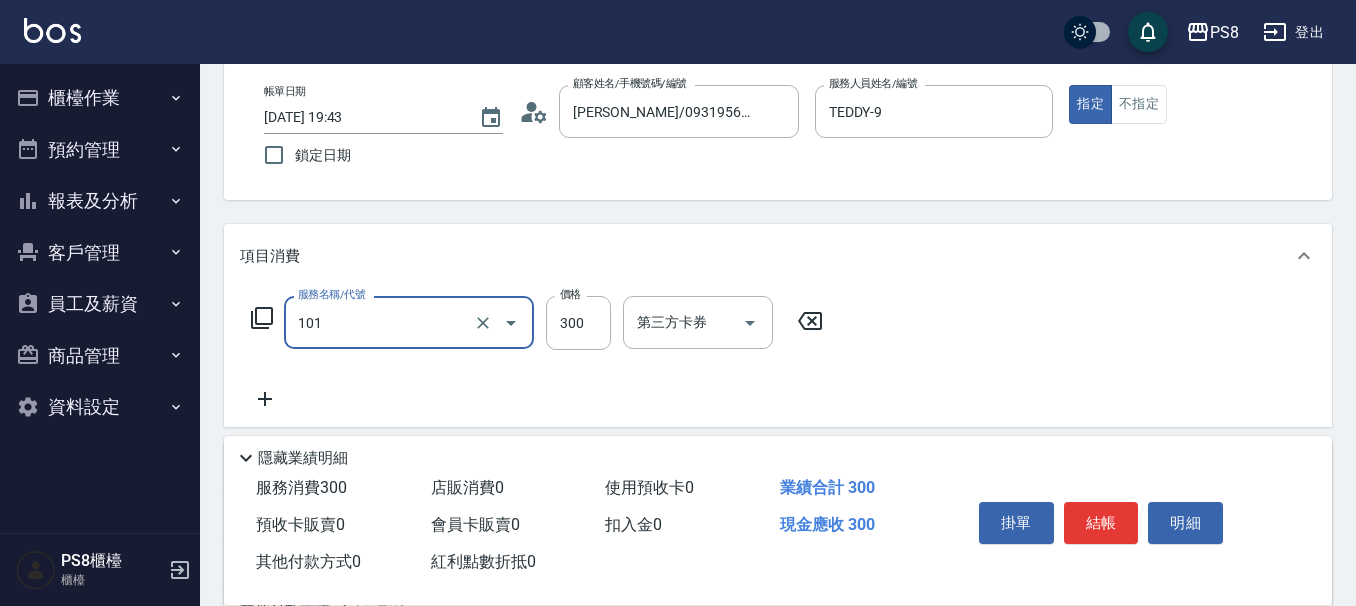type on "洗髮(101)" 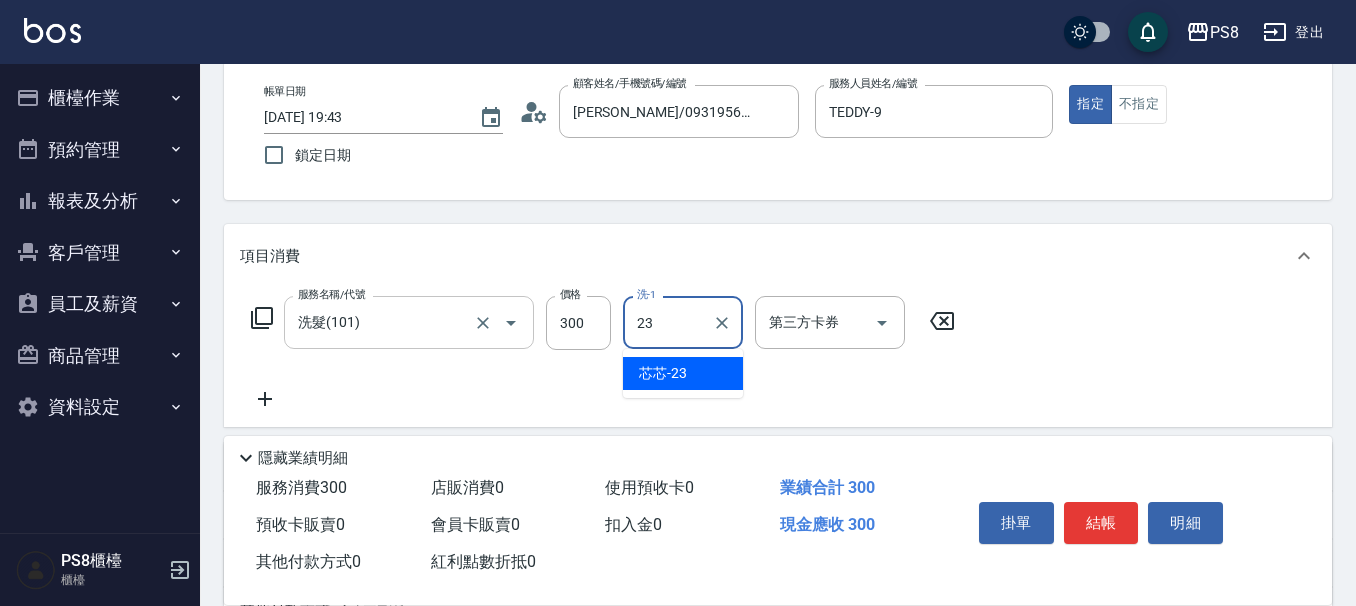 type on "芯芯-23" 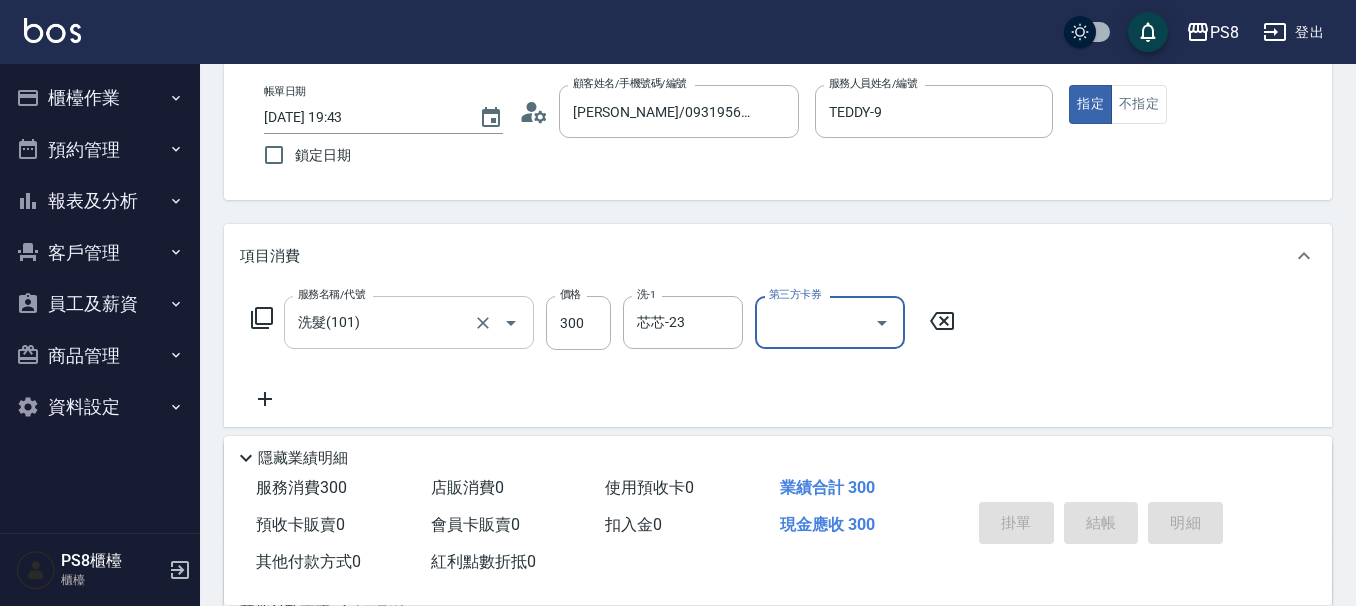 type on "2025/07/10 19:44" 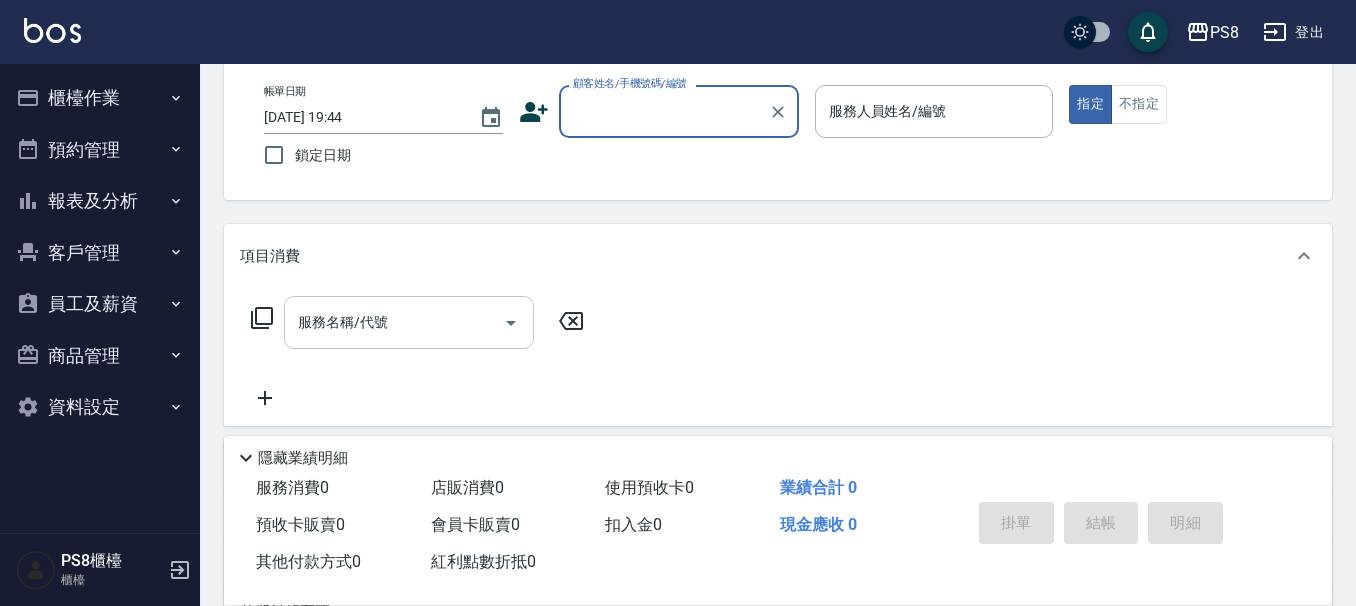 click on "預約管理" at bounding box center [100, 150] 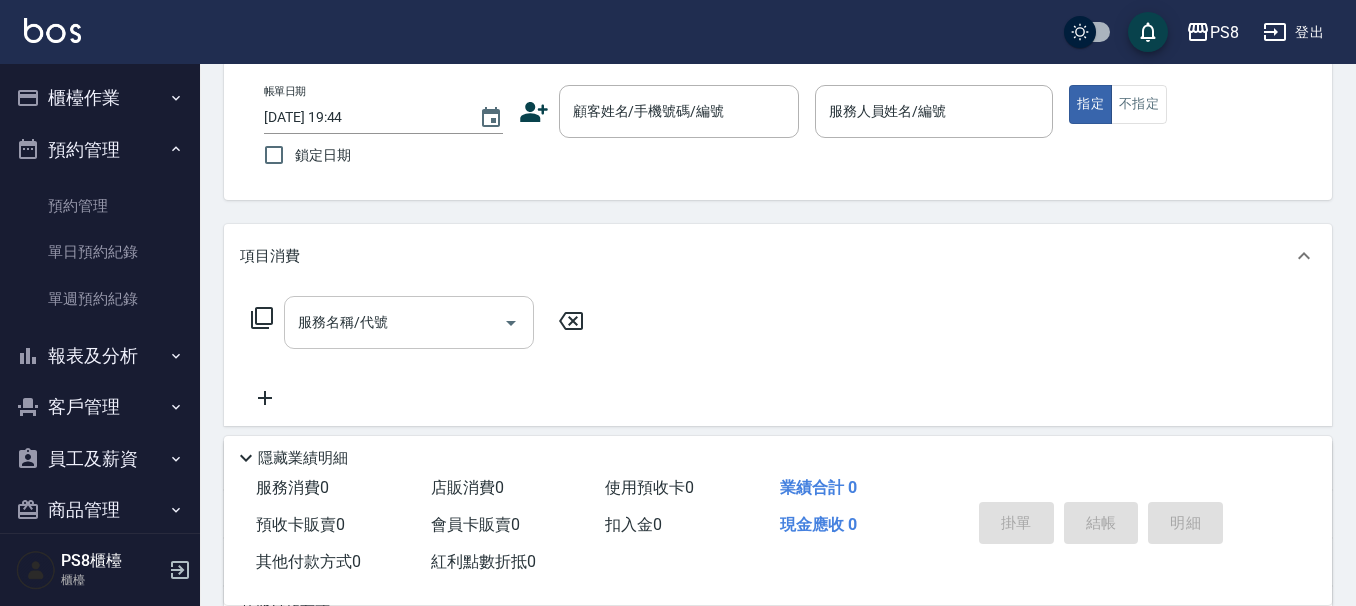 click on "預約管理" at bounding box center (100, 150) 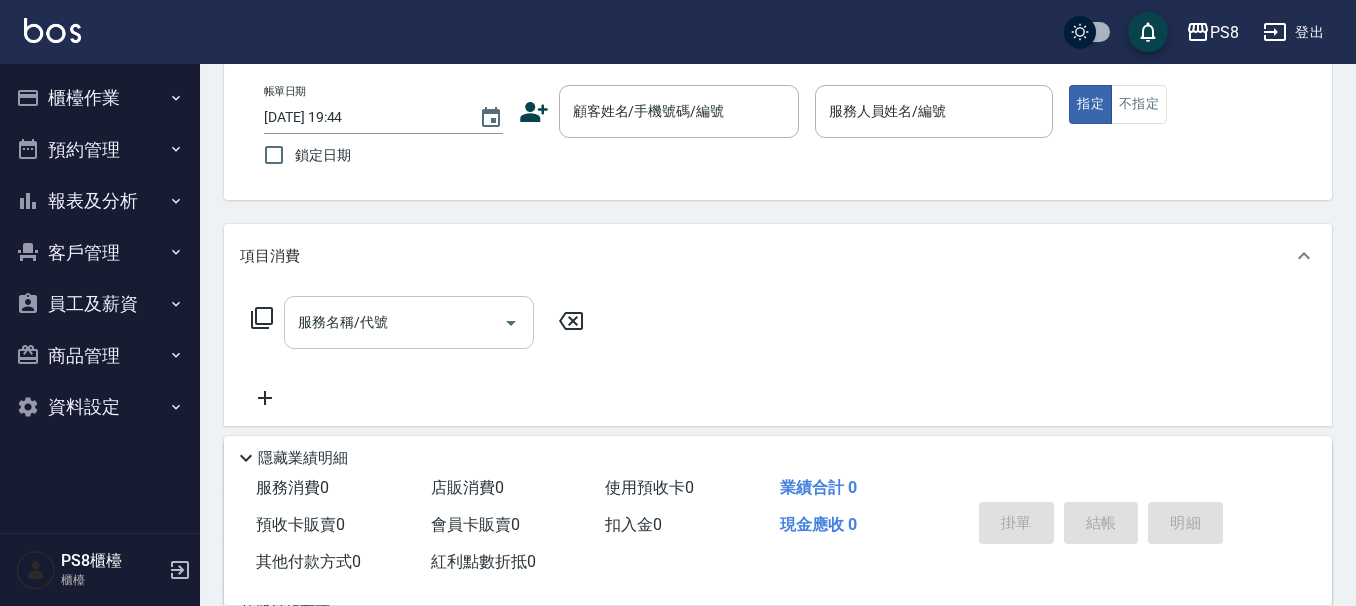 click on "櫃檯作業" at bounding box center (100, 98) 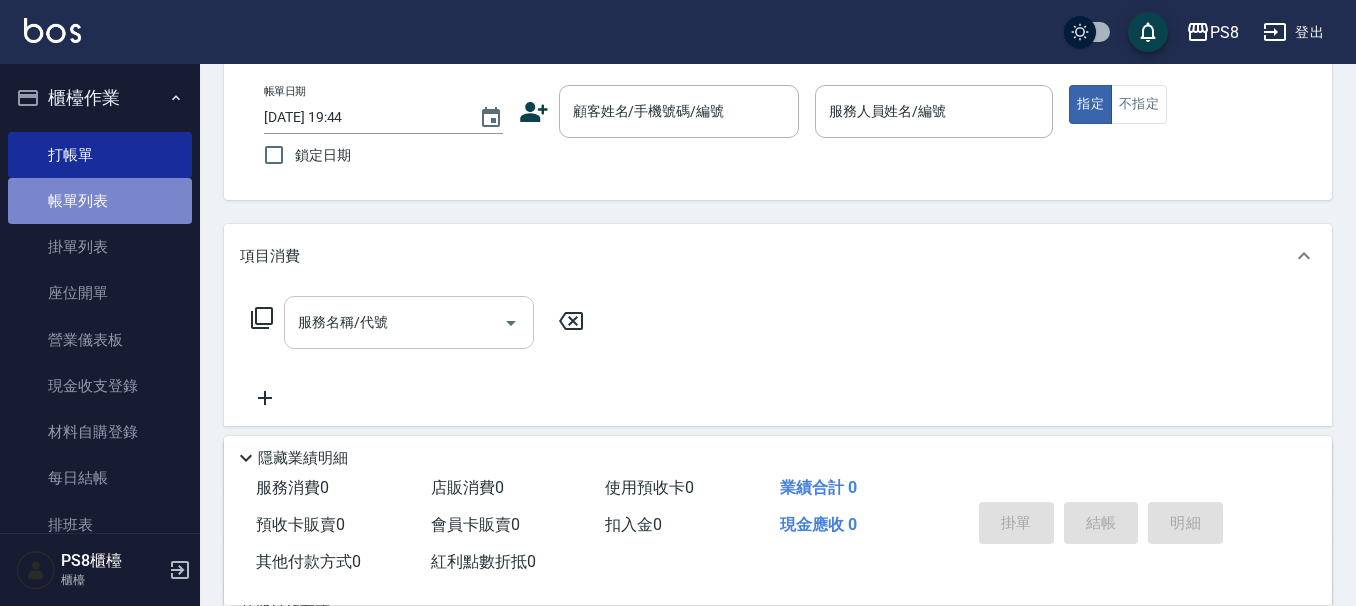 click on "帳單列表" at bounding box center [100, 201] 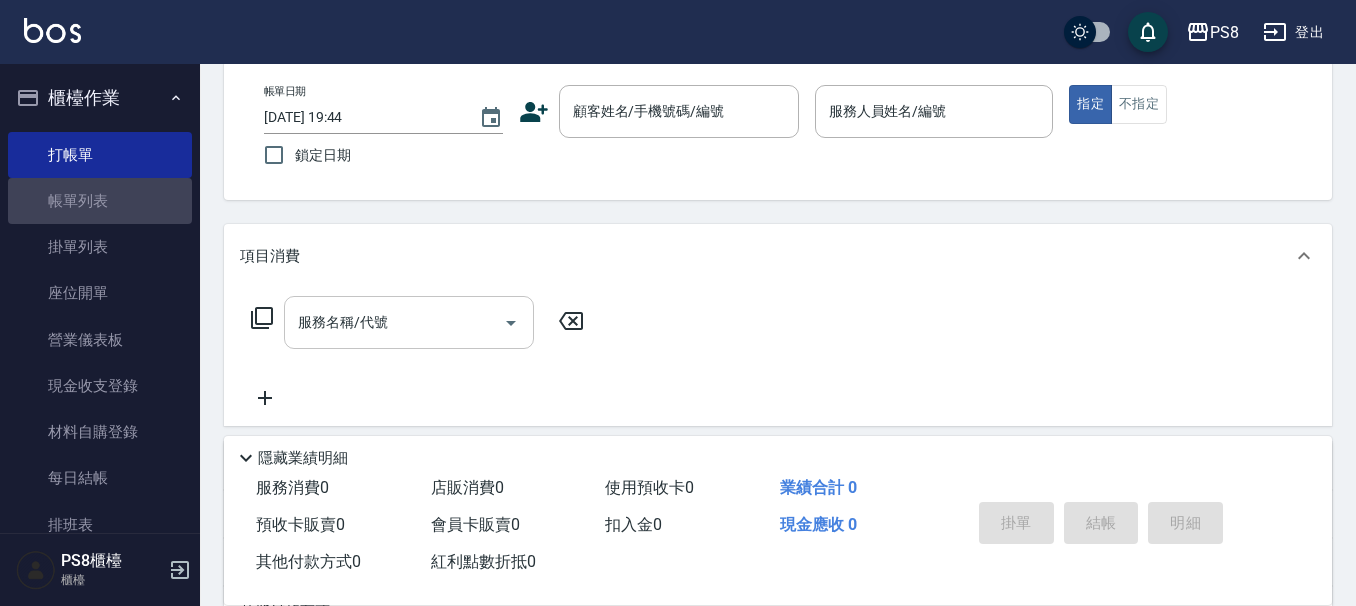 click on "櫃檯作業" at bounding box center [100, 98] 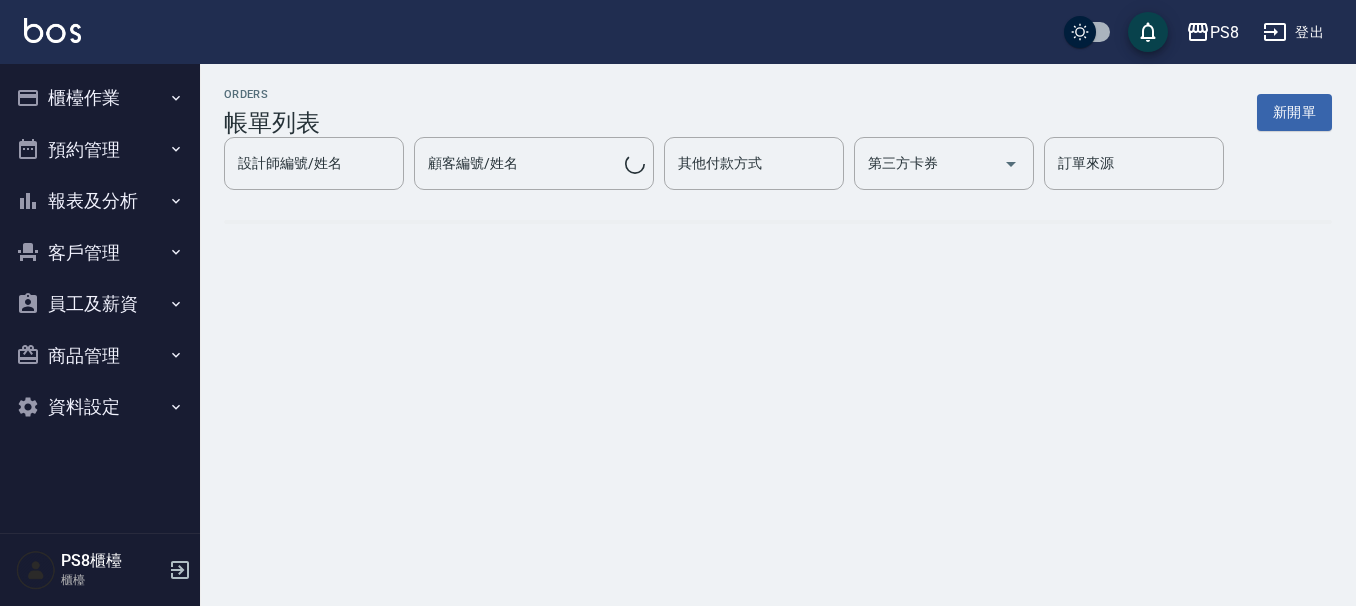 scroll, scrollTop: 0, scrollLeft: 0, axis: both 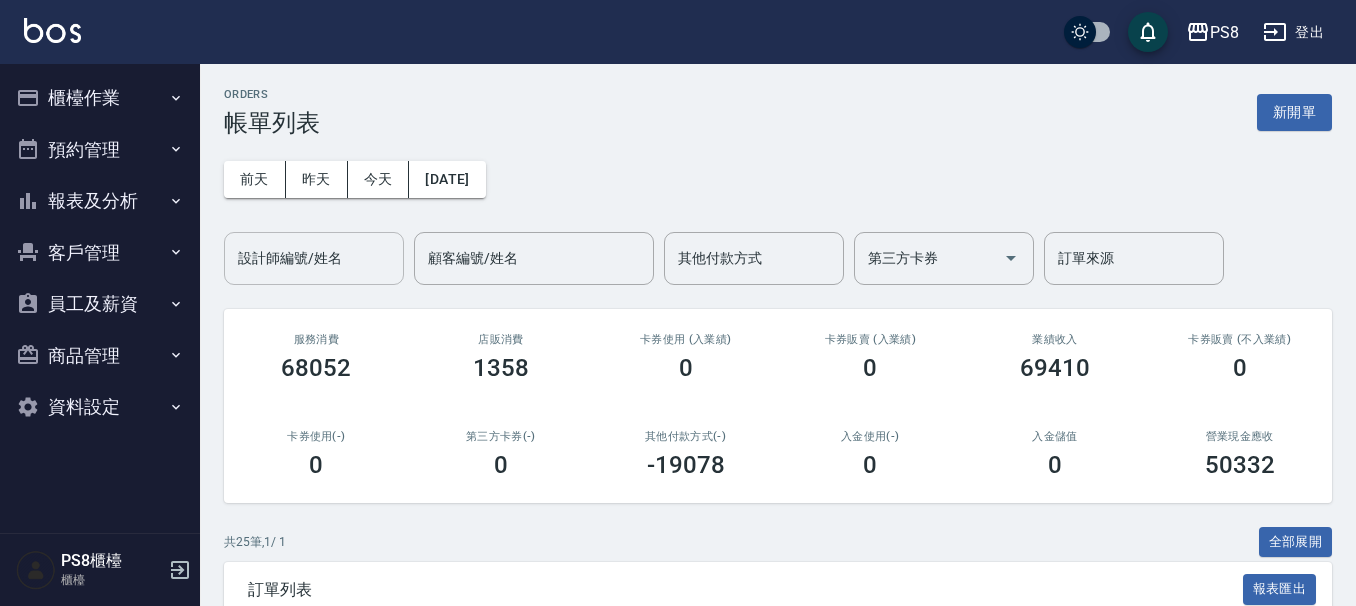 click on "設計師編號/姓名" at bounding box center (314, 258) 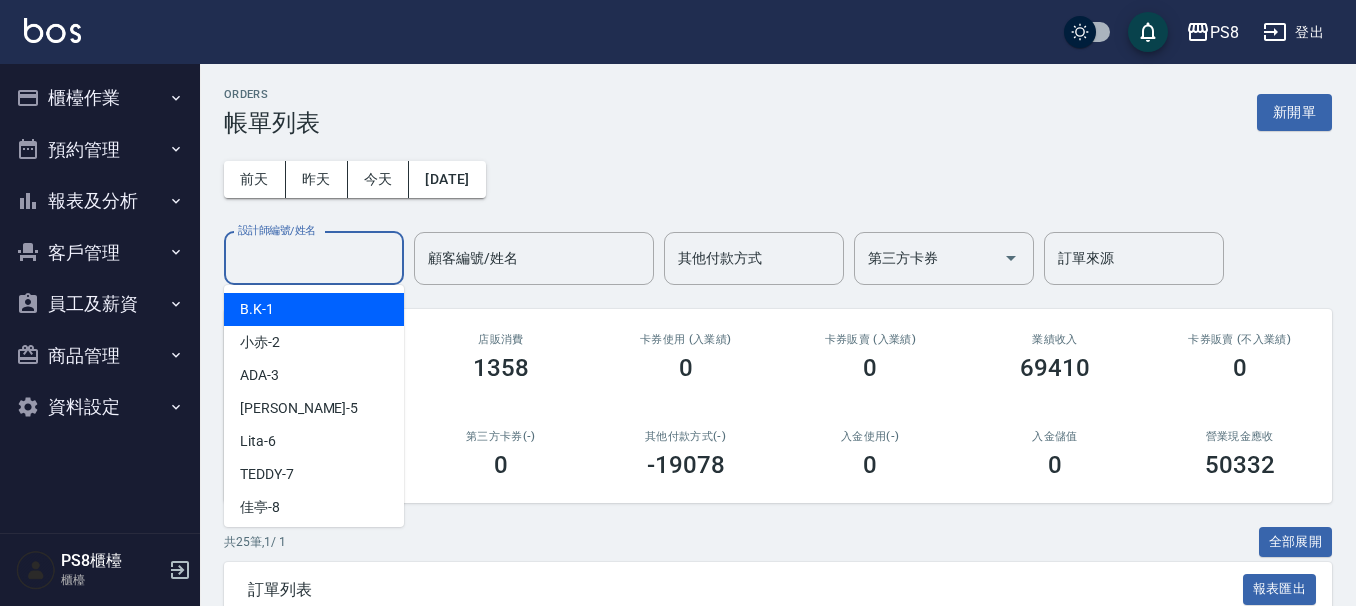 type on "1" 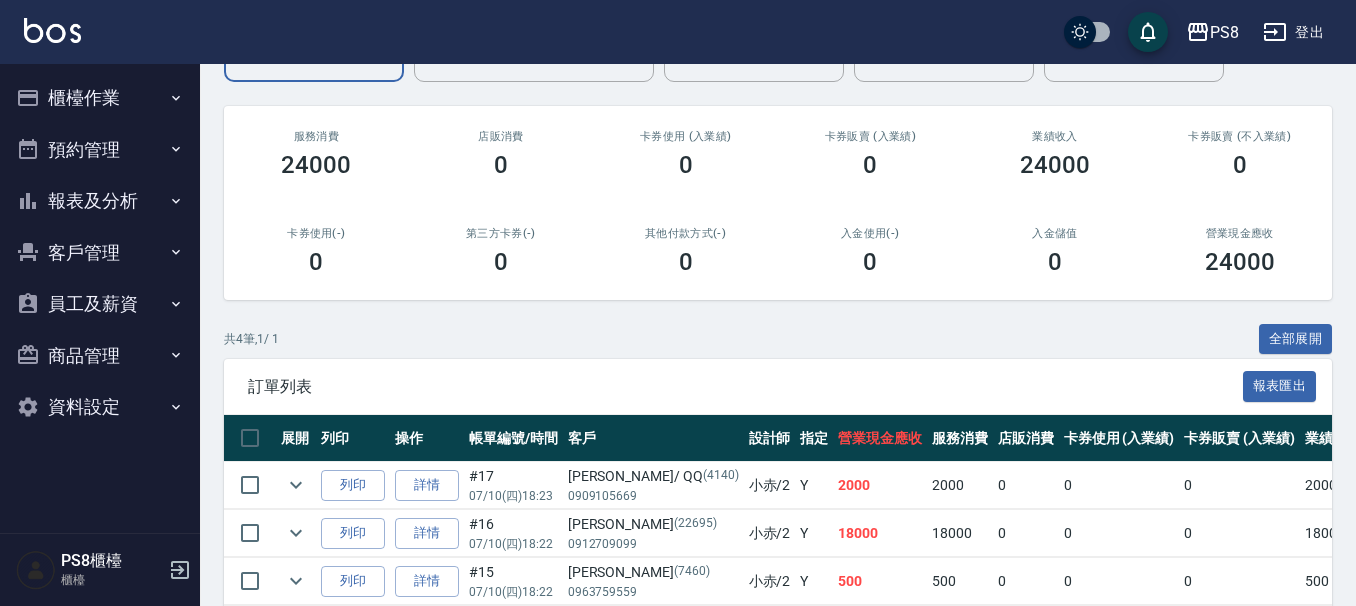 scroll, scrollTop: 146, scrollLeft: 0, axis: vertical 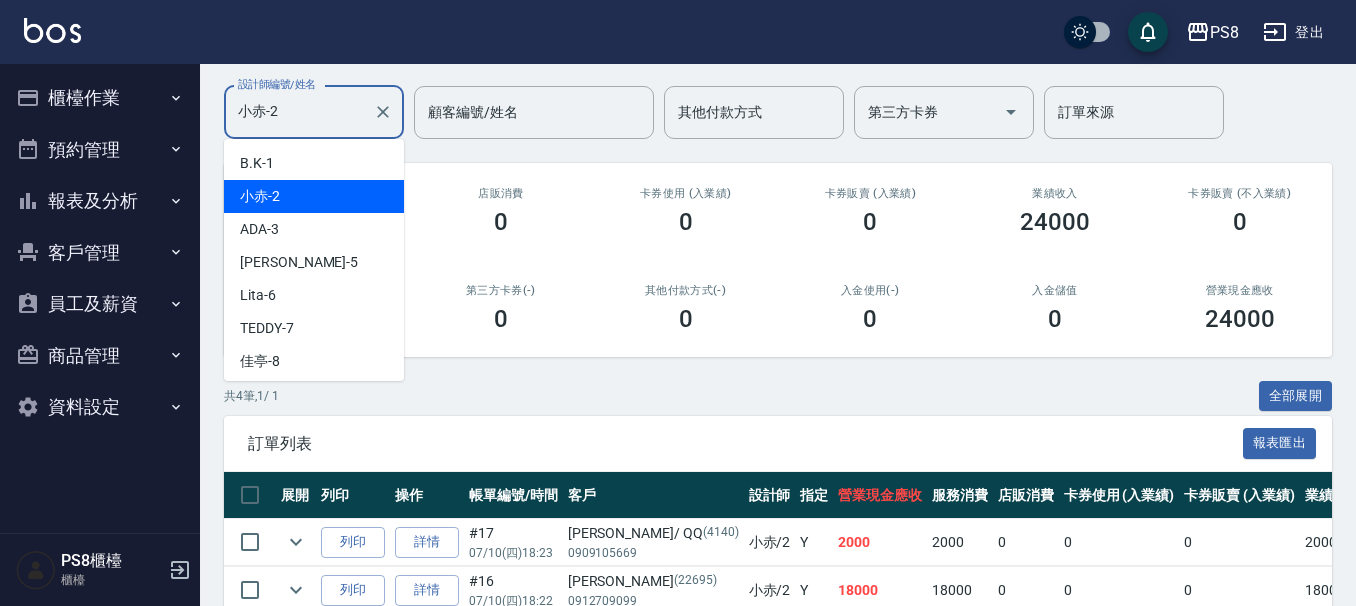 drag, startPoint x: 338, startPoint y: 118, endPoint x: 0, endPoint y: 0, distance: 358.00558 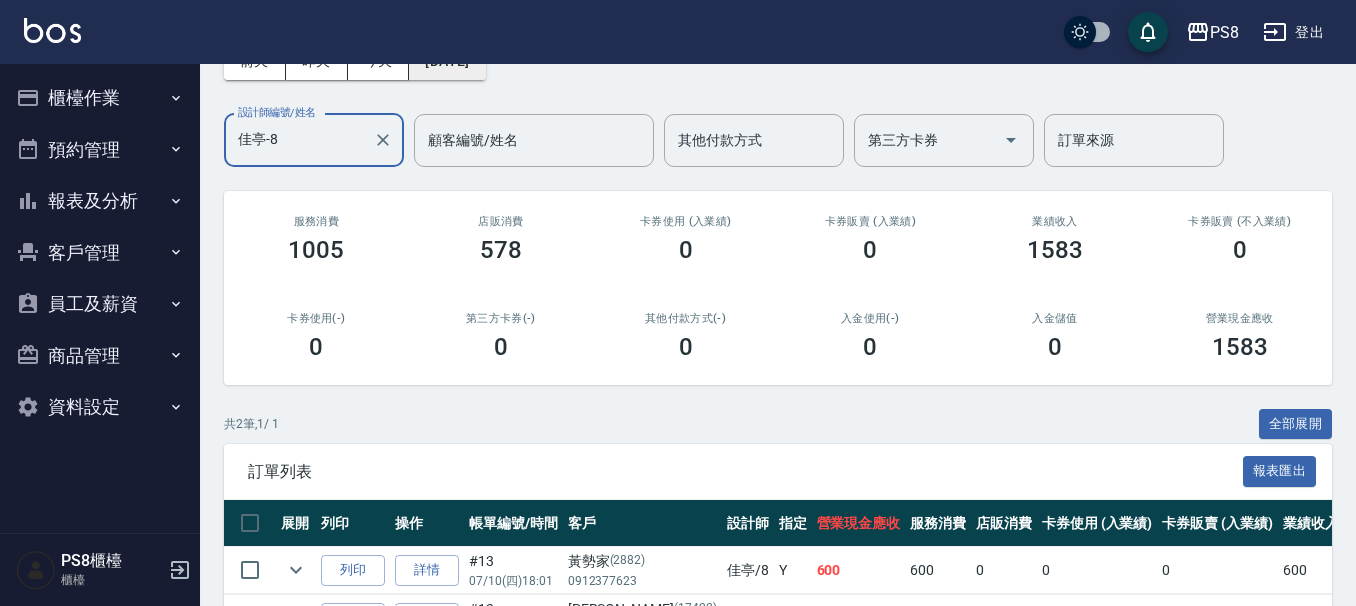 scroll, scrollTop: 0, scrollLeft: 0, axis: both 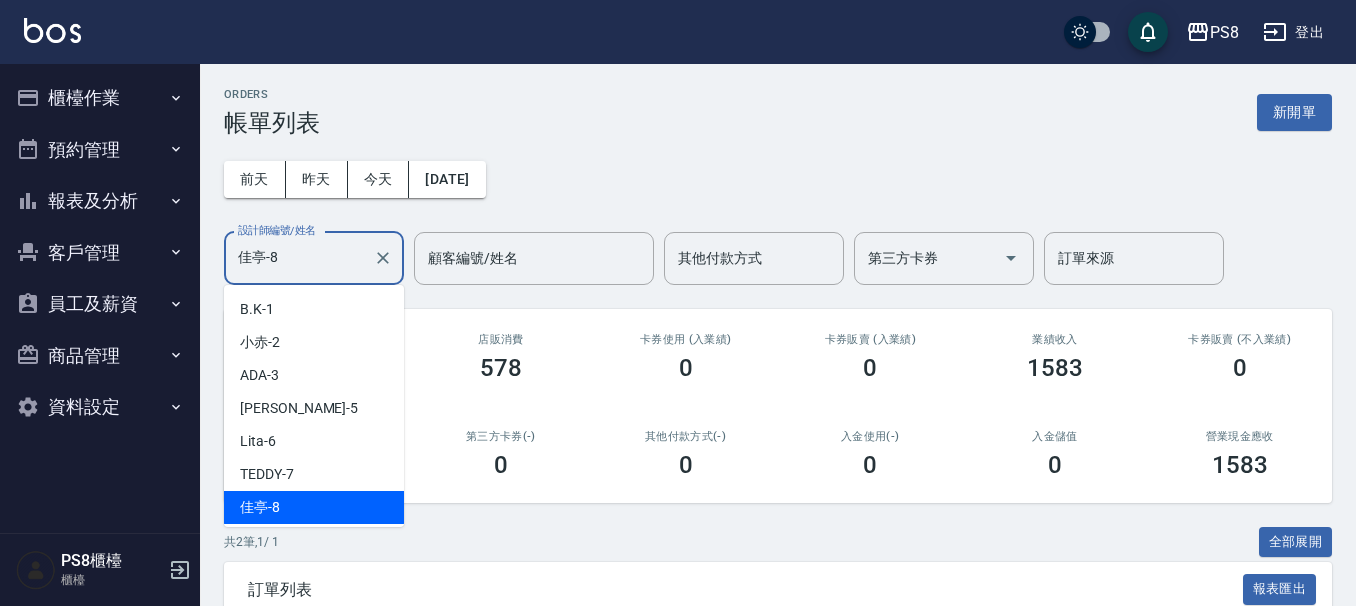 drag, startPoint x: 316, startPoint y: 249, endPoint x: 107, endPoint y: 251, distance: 209.00957 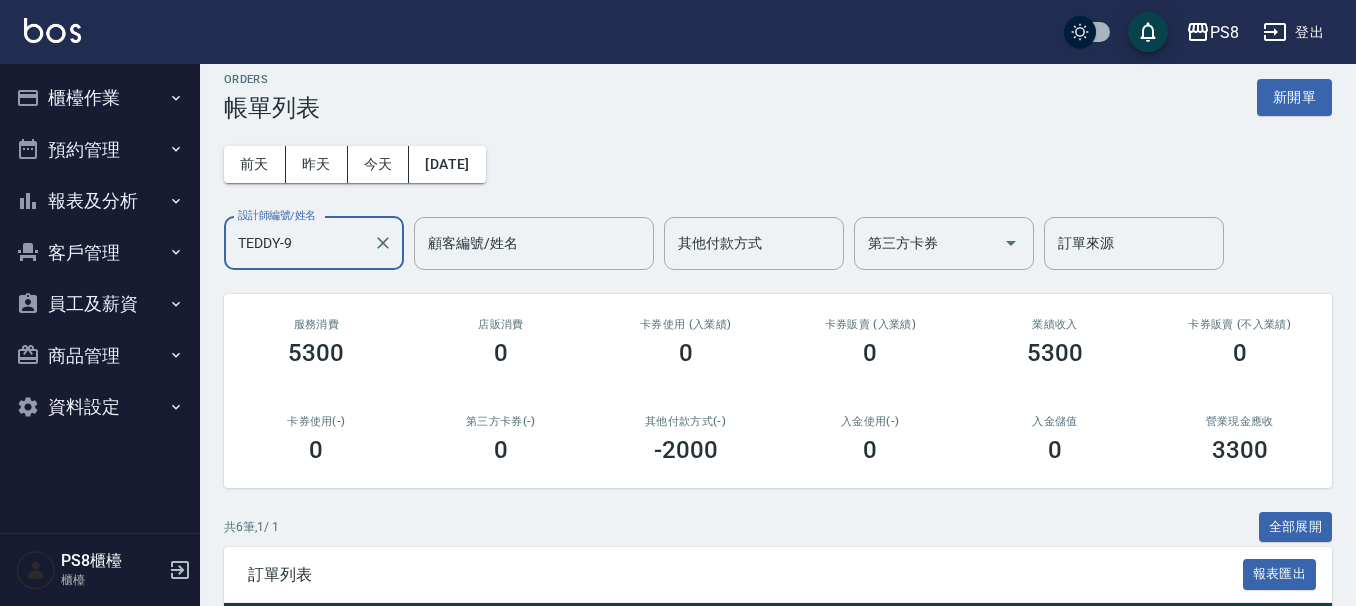 scroll, scrollTop: 0, scrollLeft: 0, axis: both 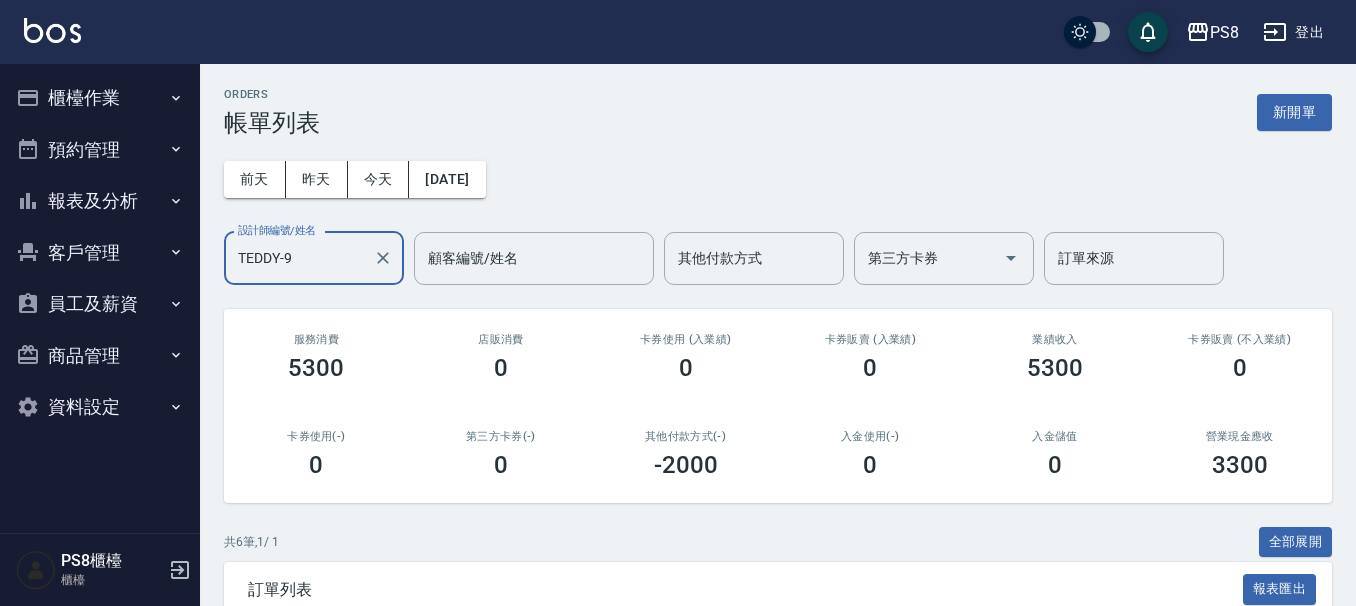 click at bounding box center (382, 258) 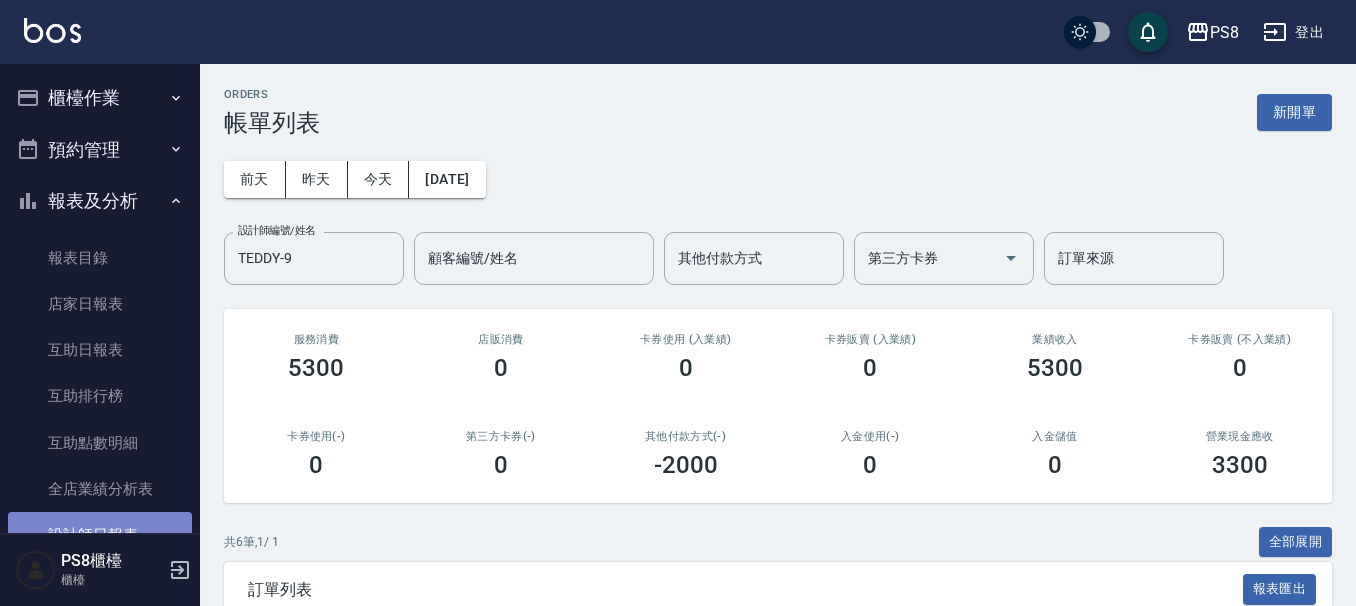 click on "設計師日報表" at bounding box center [100, 535] 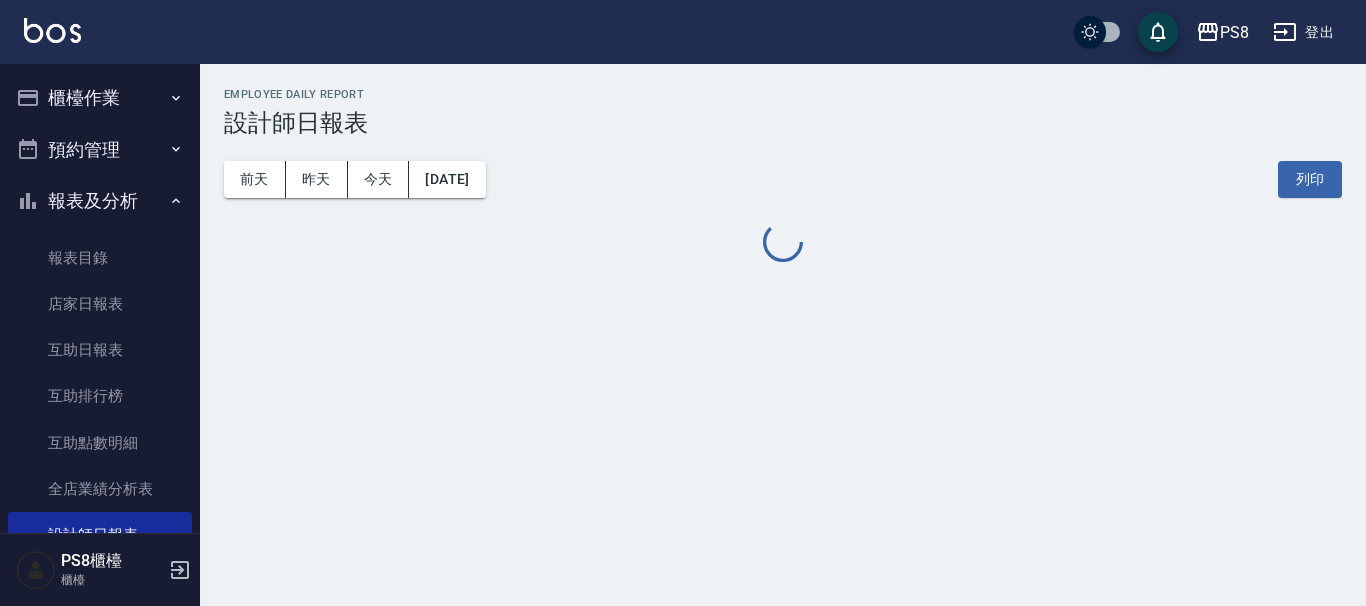click on "報表及分析" at bounding box center [100, 201] 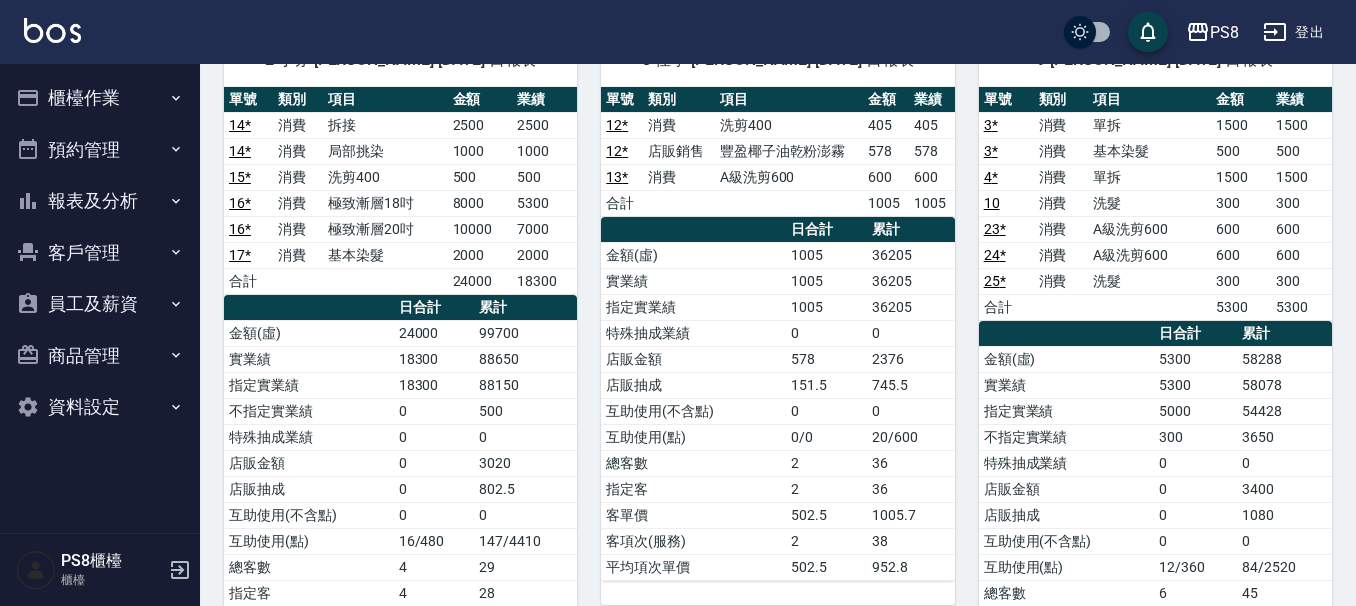 scroll, scrollTop: 700, scrollLeft: 0, axis: vertical 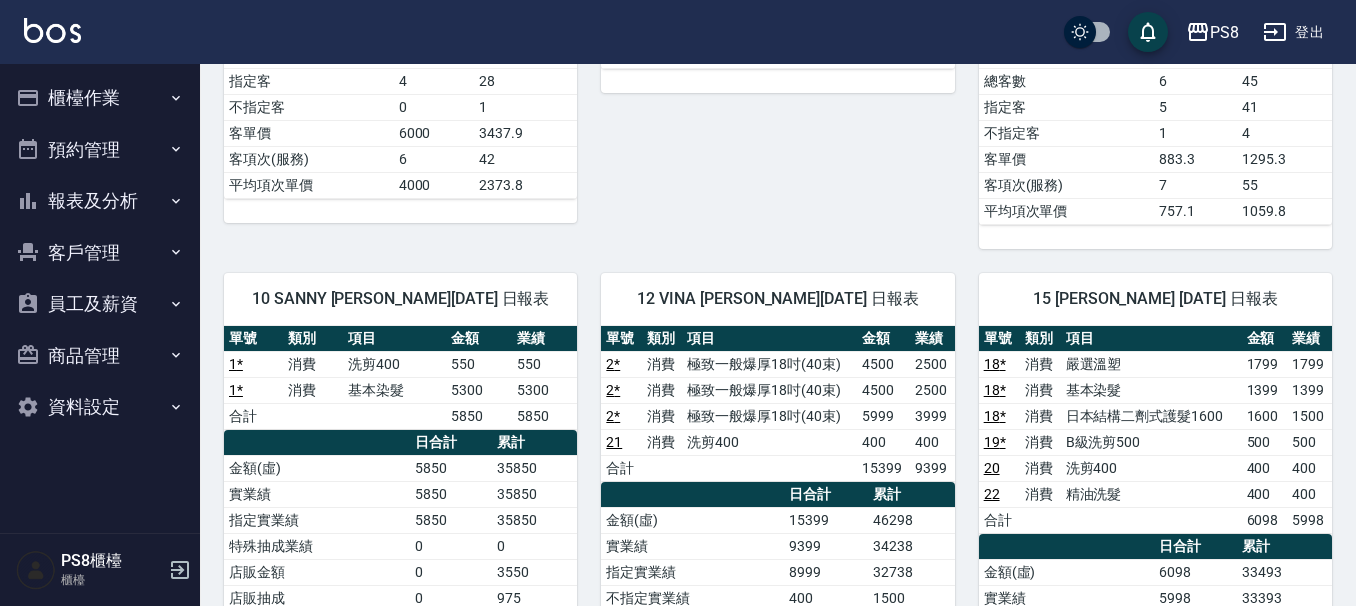 click on "櫃檯作業" at bounding box center [100, 98] 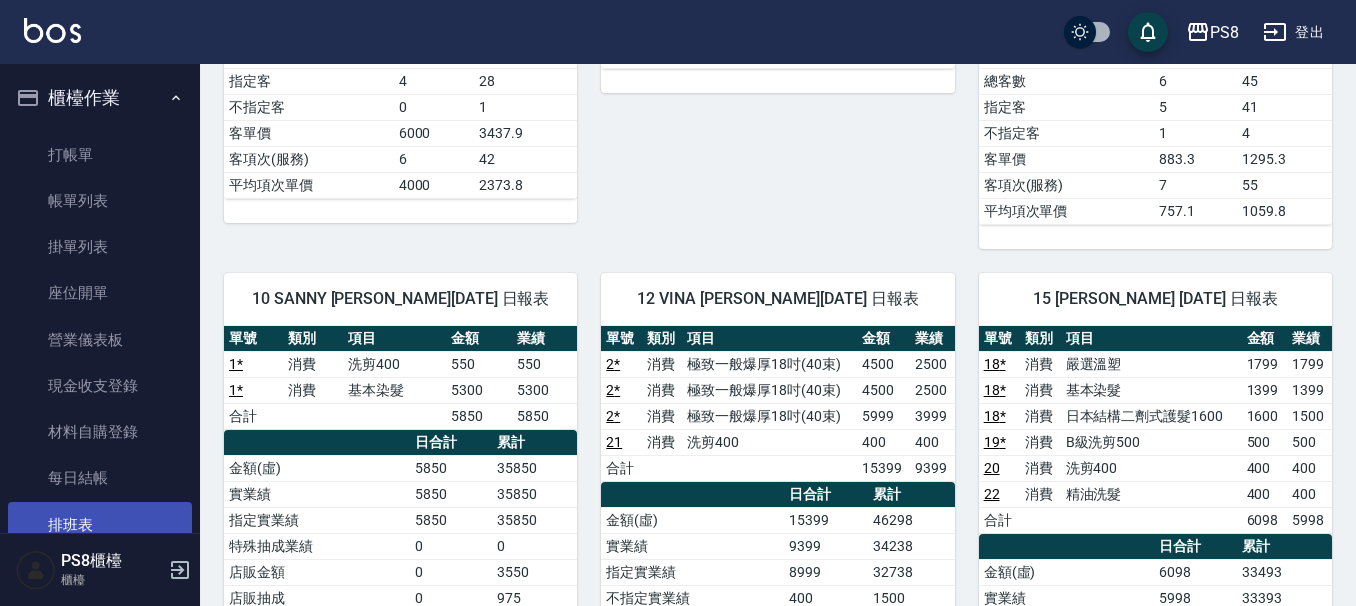 click on "排班表" at bounding box center [100, 525] 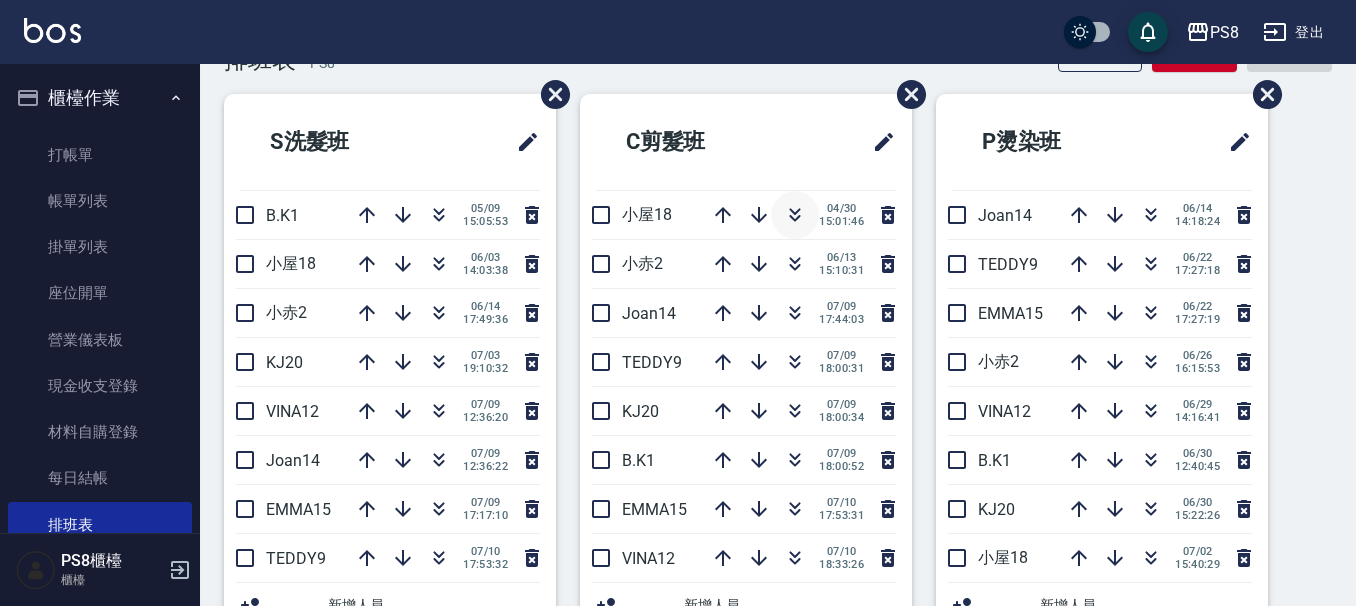 scroll, scrollTop: 100, scrollLeft: 0, axis: vertical 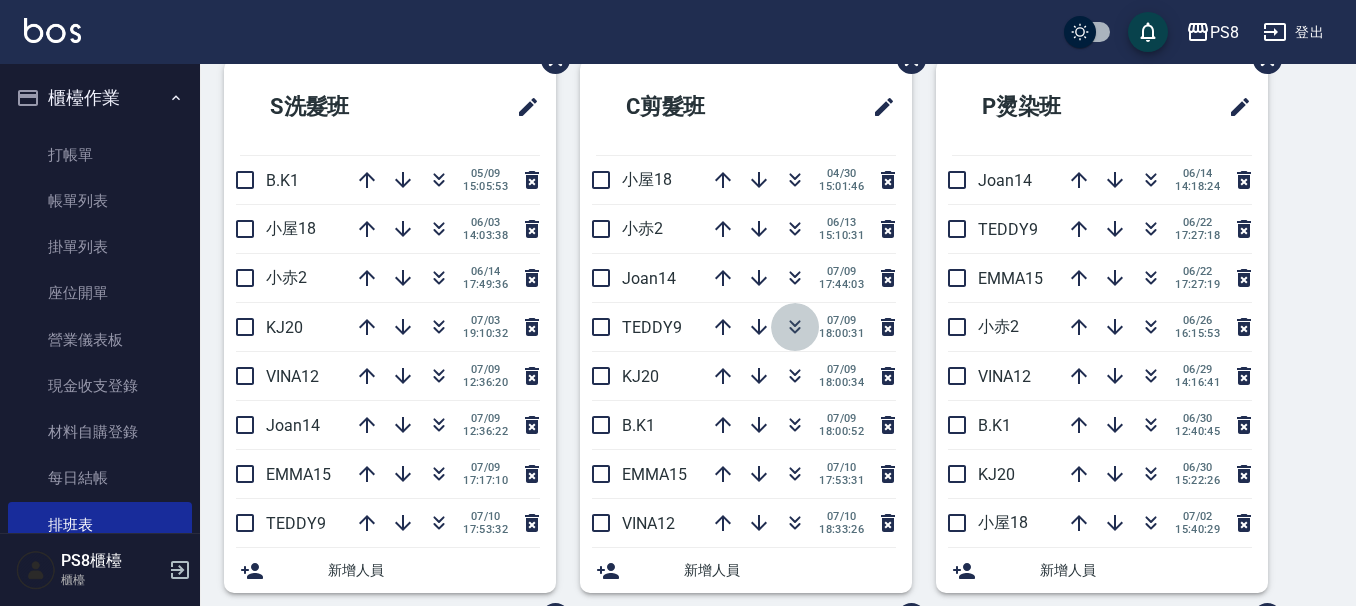 click at bounding box center (795, 327) 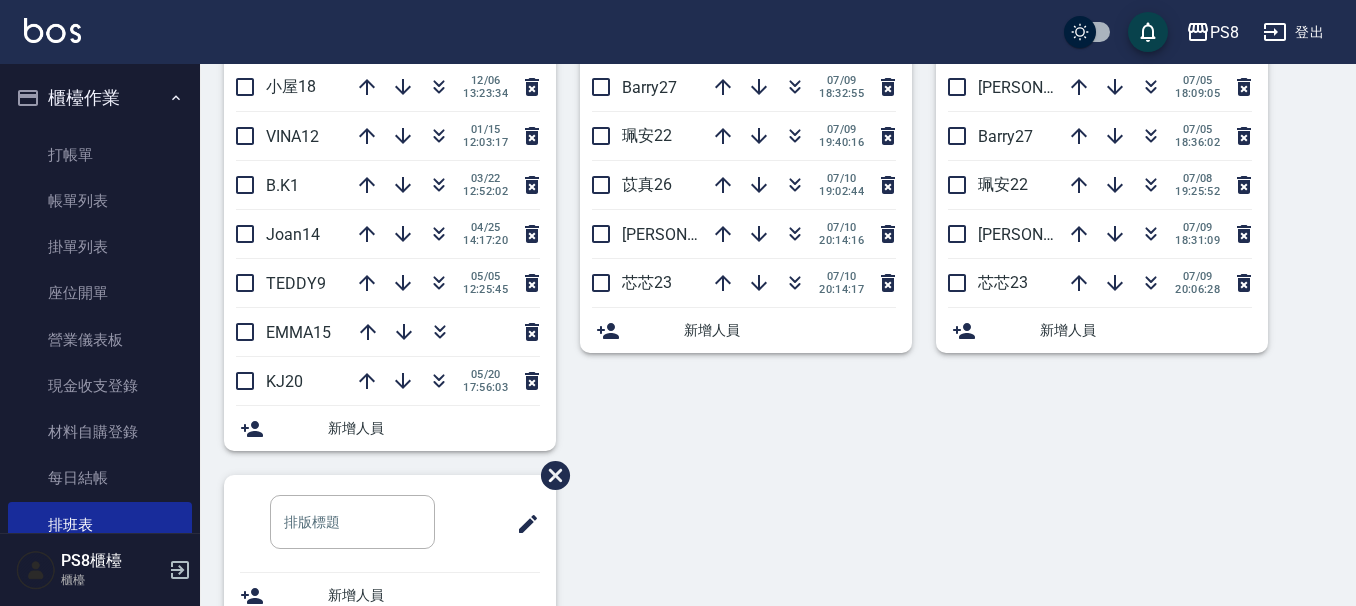 scroll, scrollTop: 700, scrollLeft: 0, axis: vertical 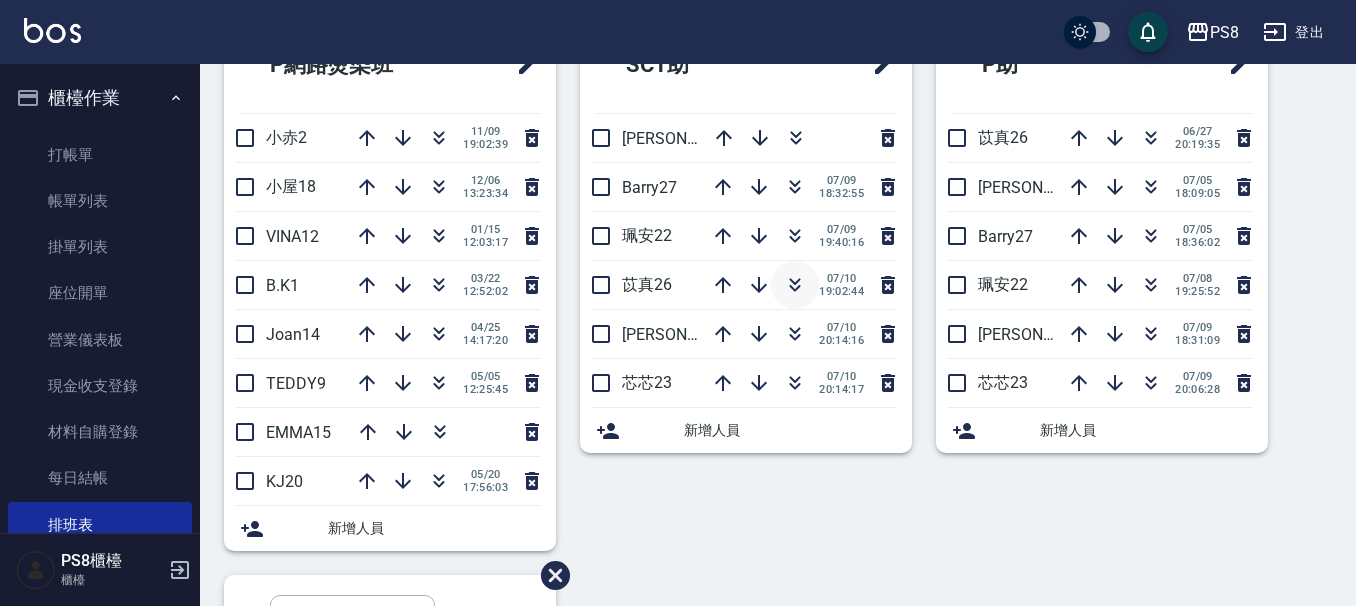click 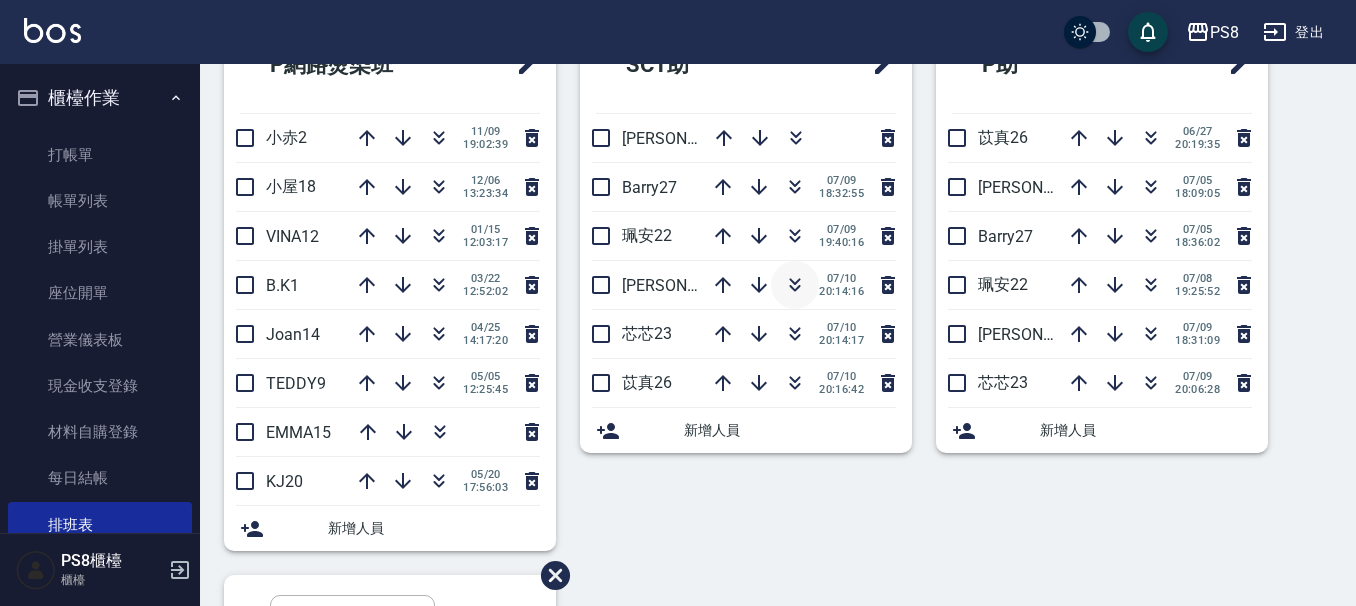 click 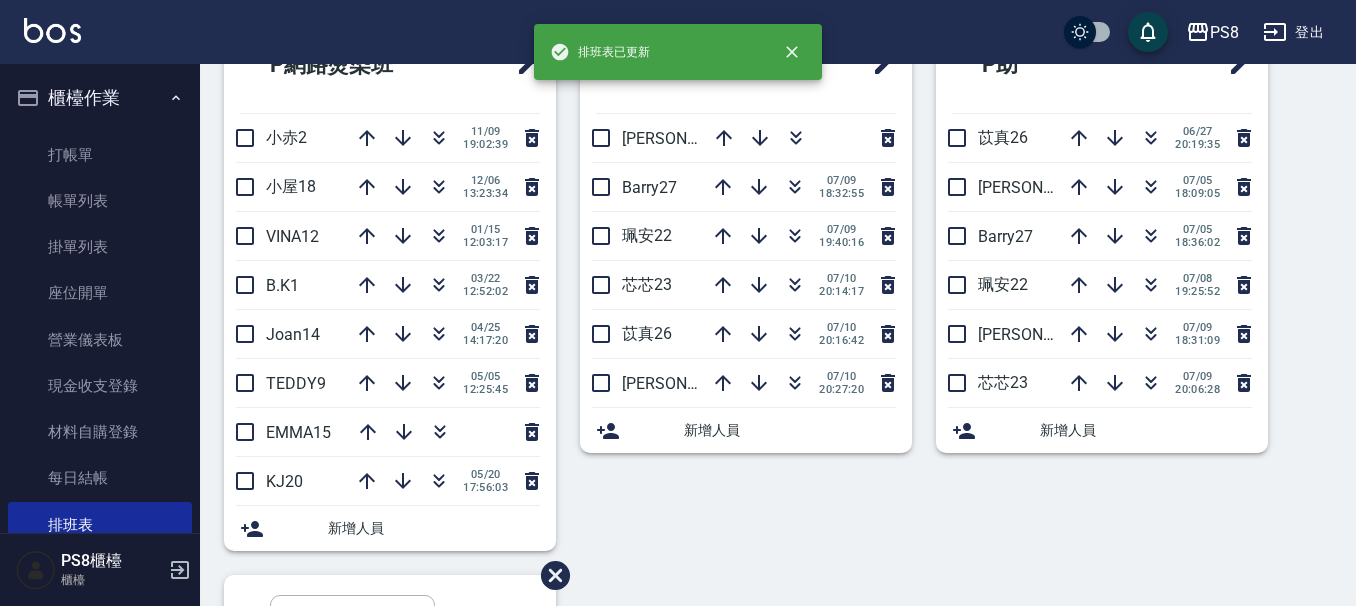 drag, startPoint x: 122, startPoint y: 194, endPoint x: 300, endPoint y: 301, distance: 207.68486 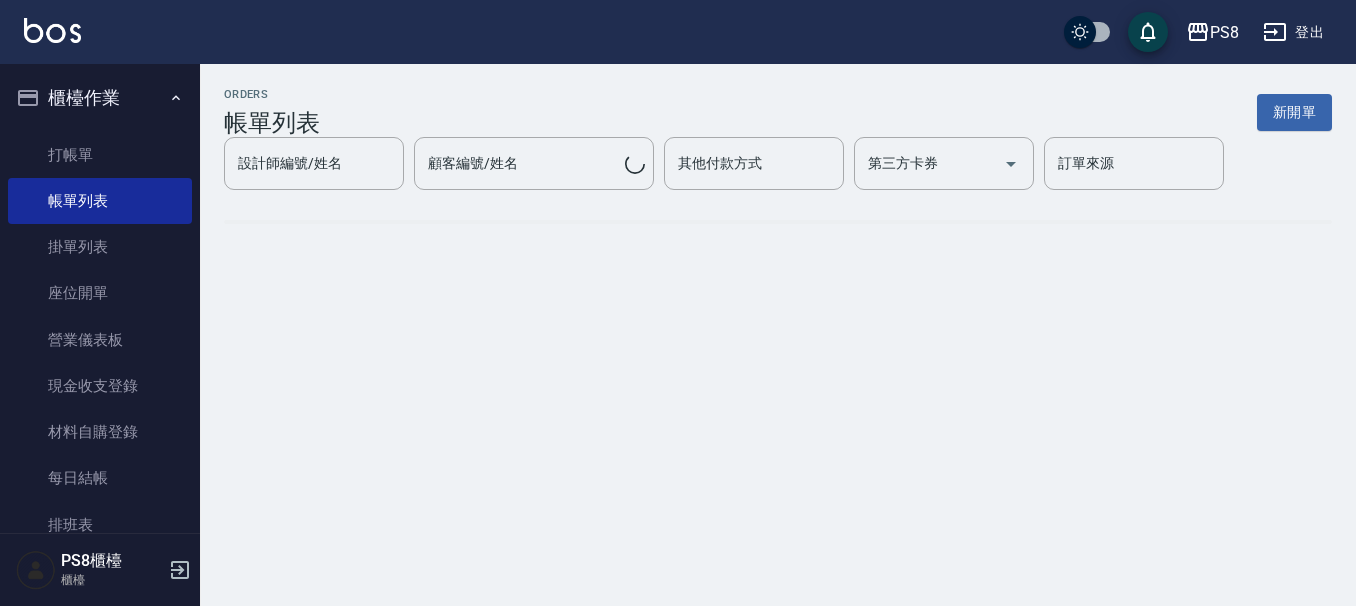 scroll, scrollTop: 0, scrollLeft: 0, axis: both 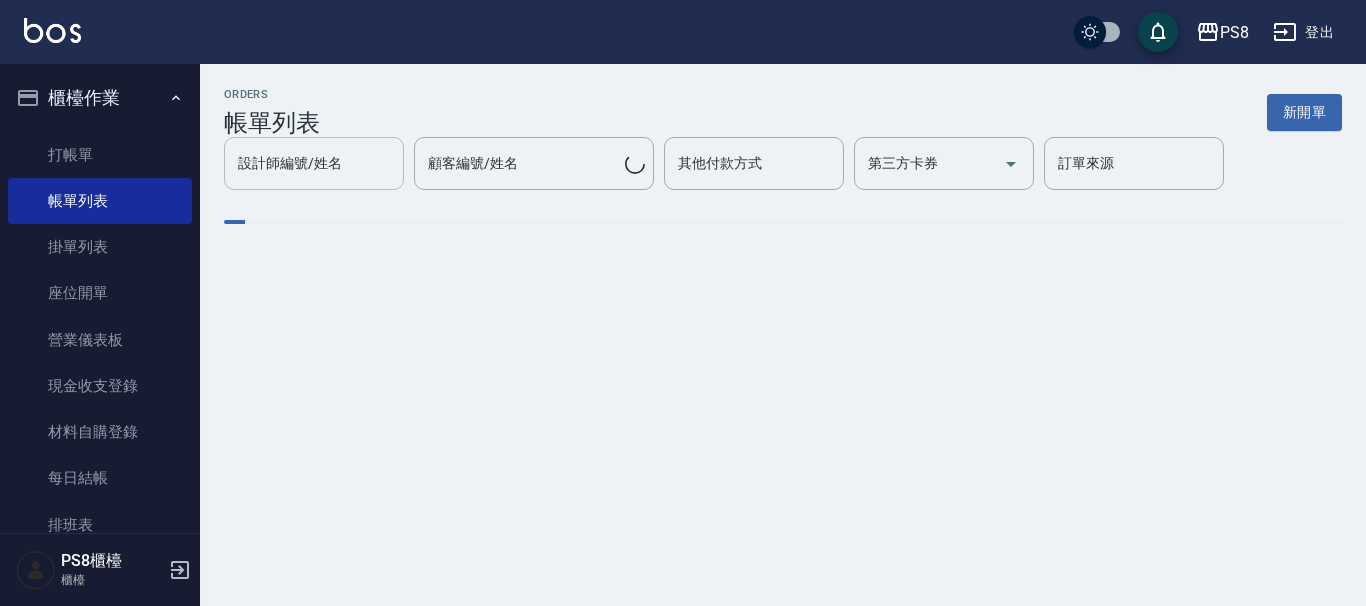 click on "設計師編號/姓名" at bounding box center (314, 163) 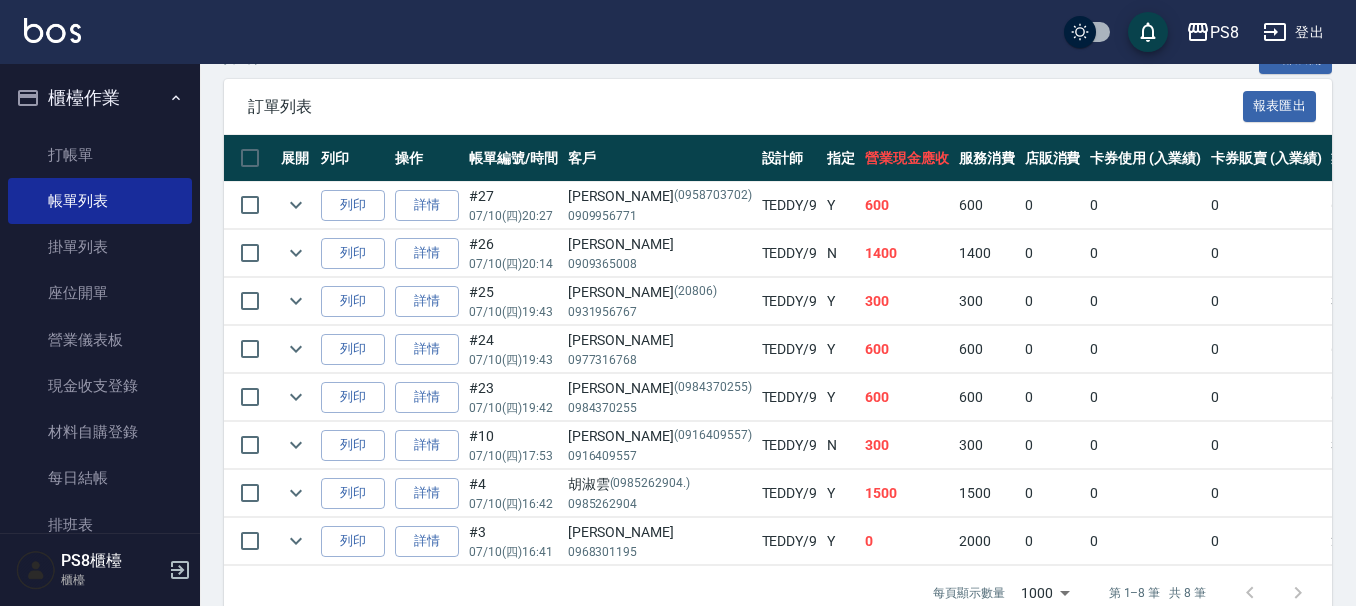 scroll, scrollTop: 500, scrollLeft: 0, axis: vertical 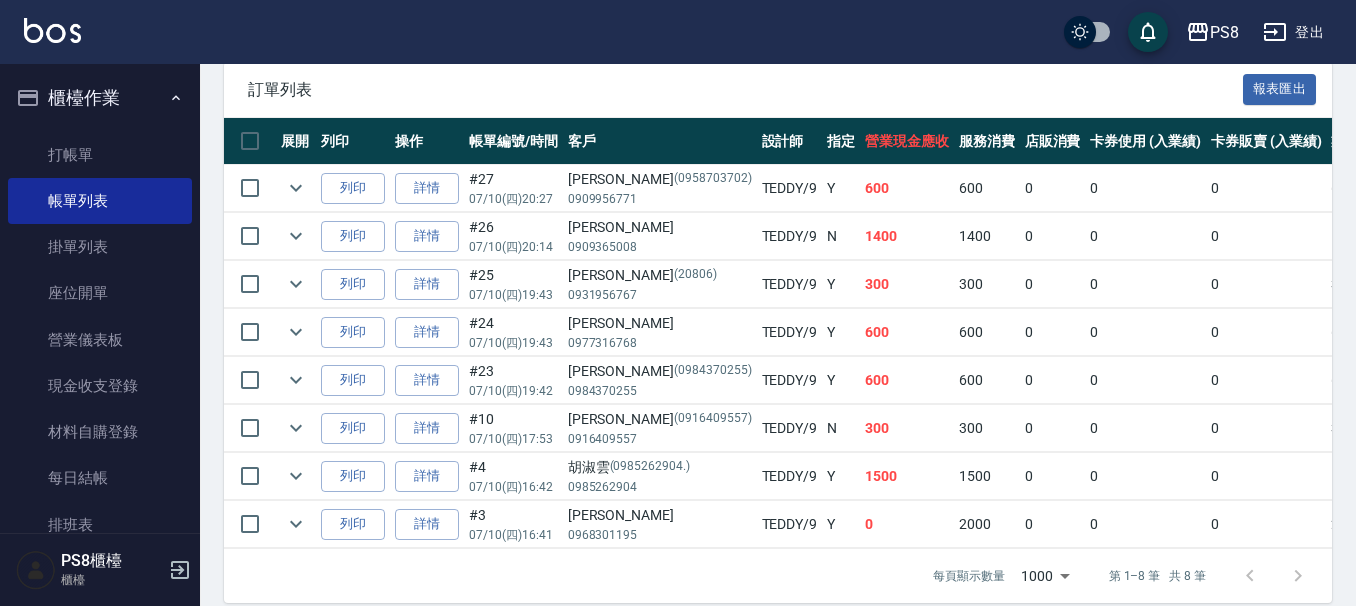 type on "TEDDY-9" 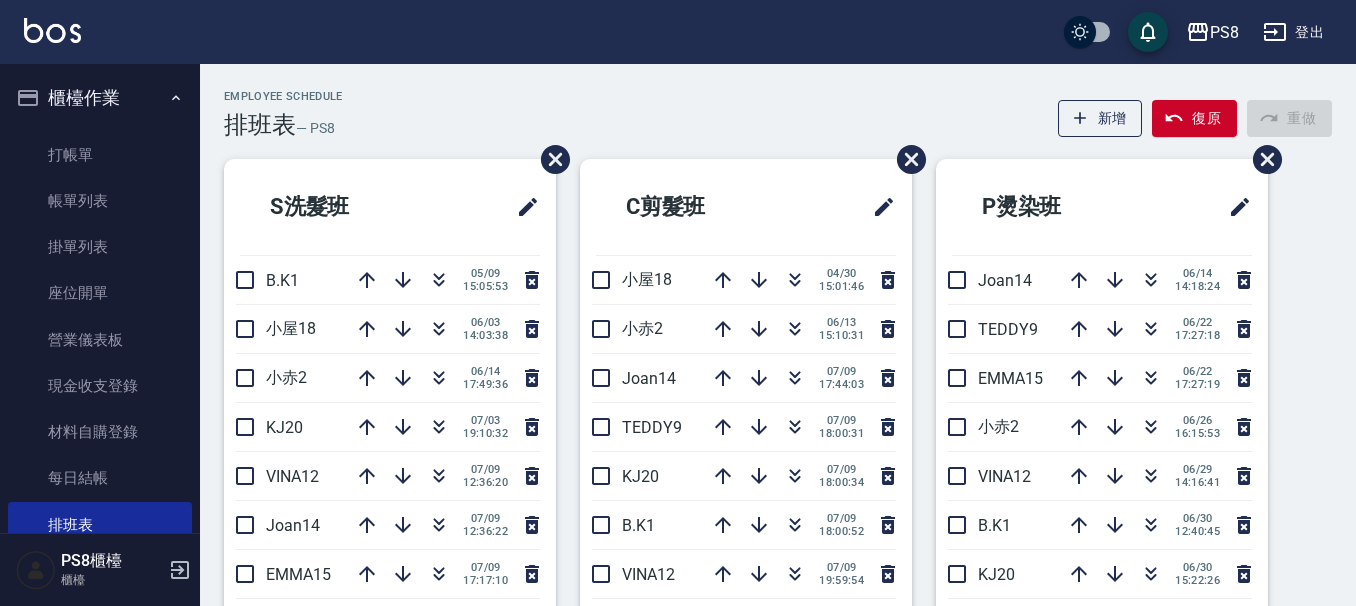 scroll, scrollTop: 0, scrollLeft: 0, axis: both 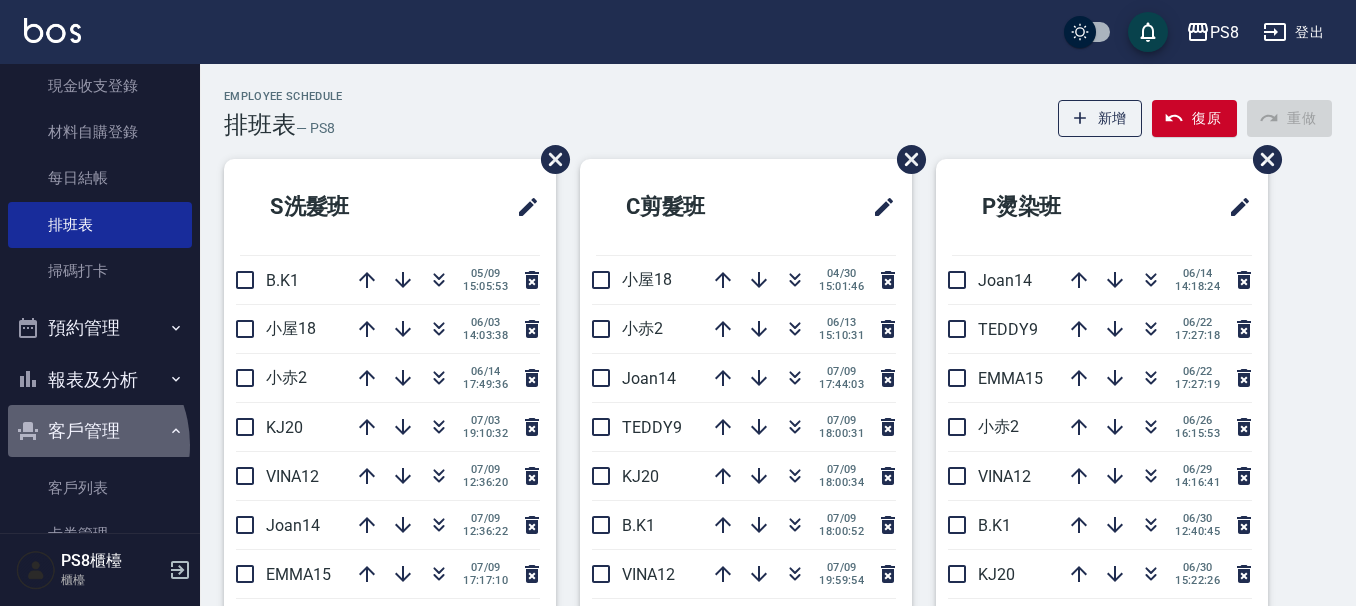 click on "客戶管理" at bounding box center [100, 431] 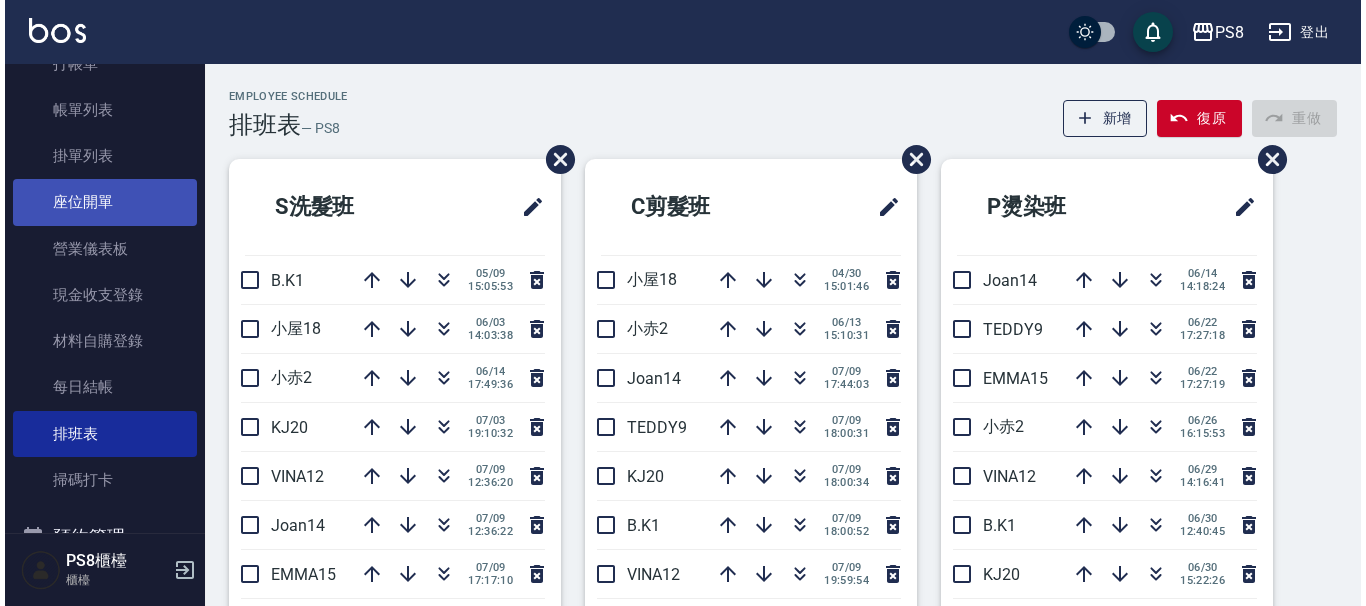 scroll, scrollTop: 0, scrollLeft: 0, axis: both 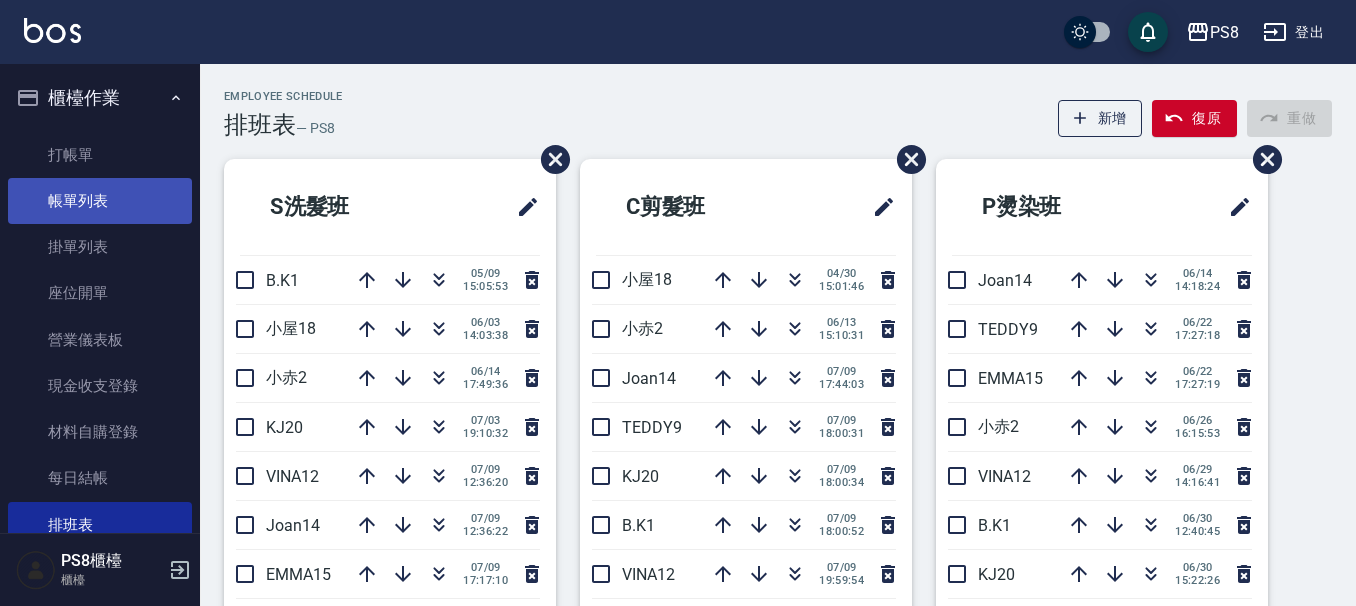 click on "帳單列表" at bounding box center (100, 201) 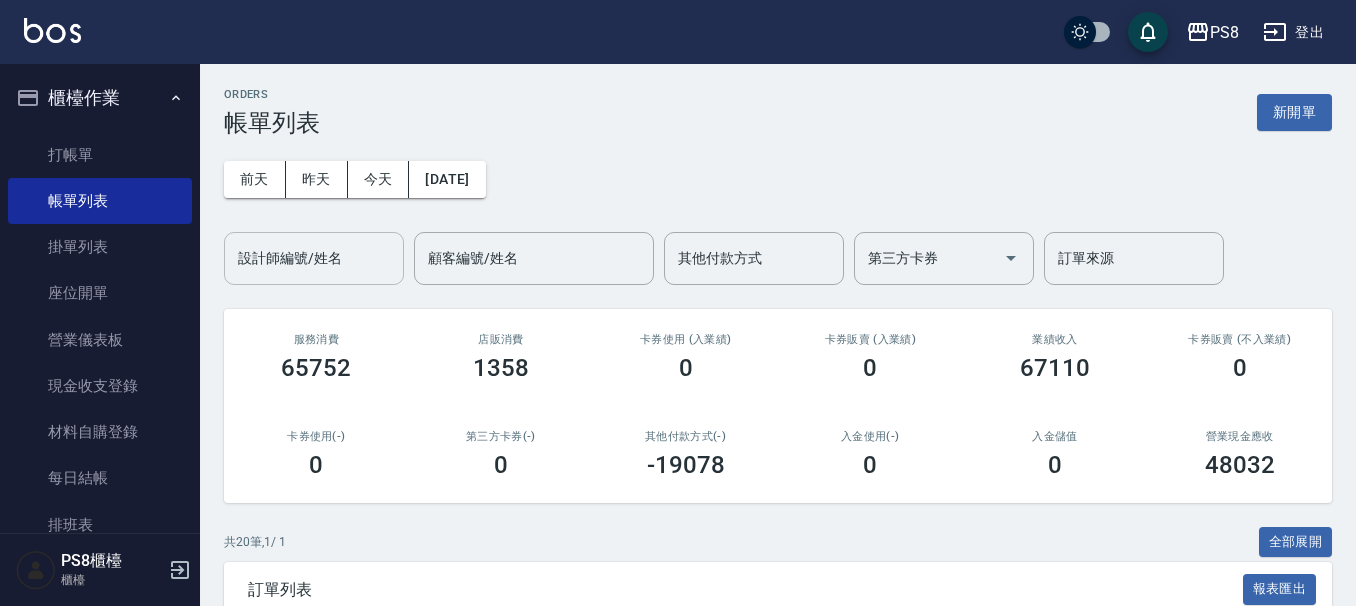click on "設計師編號/姓名" at bounding box center (314, 258) 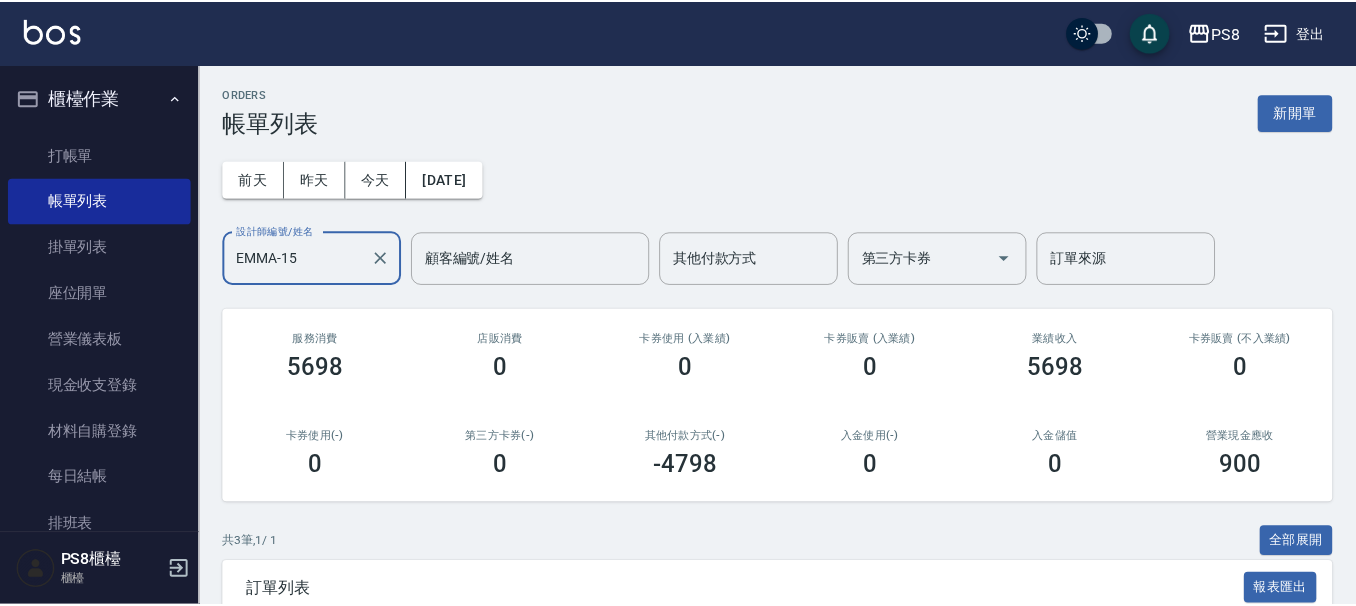 scroll, scrollTop: 298, scrollLeft: 0, axis: vertical 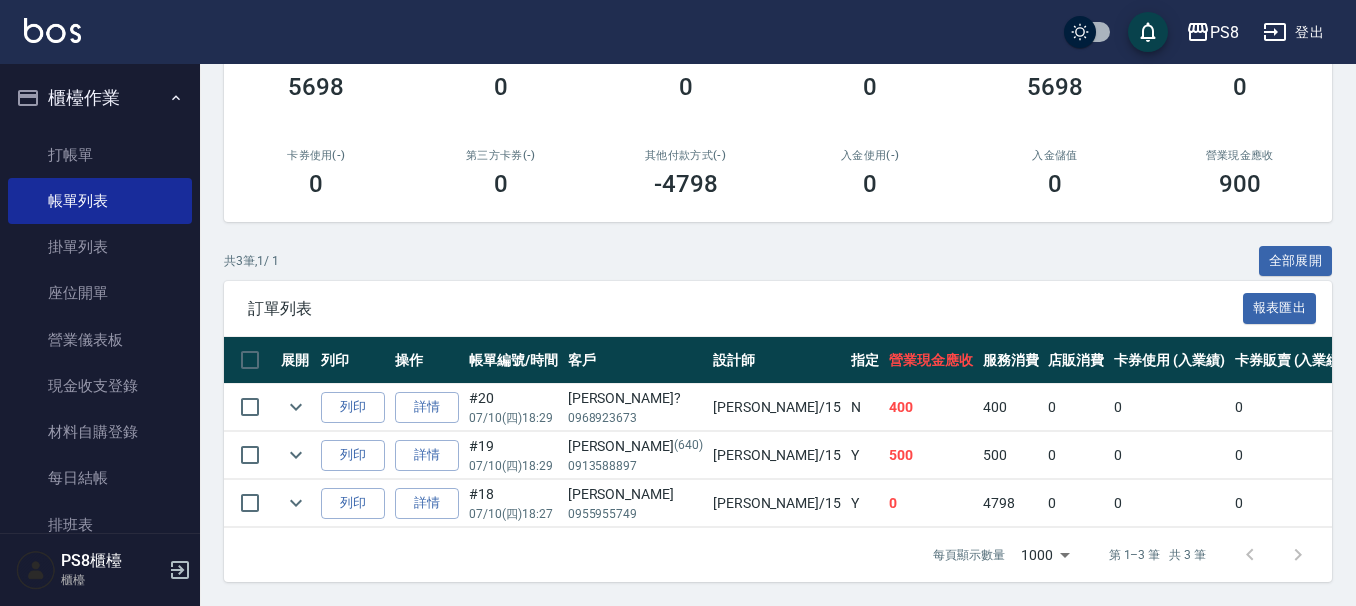 type on "EMMA-15" 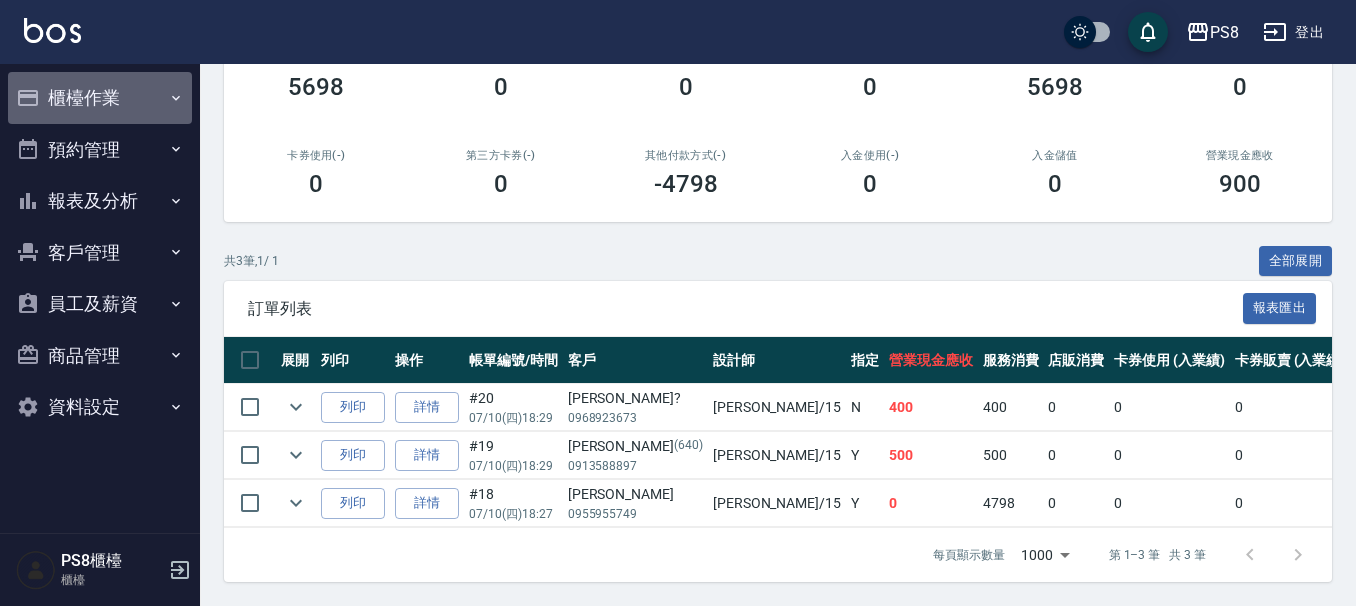 click on "櫃檯作業" at bounding box center (100, 98) 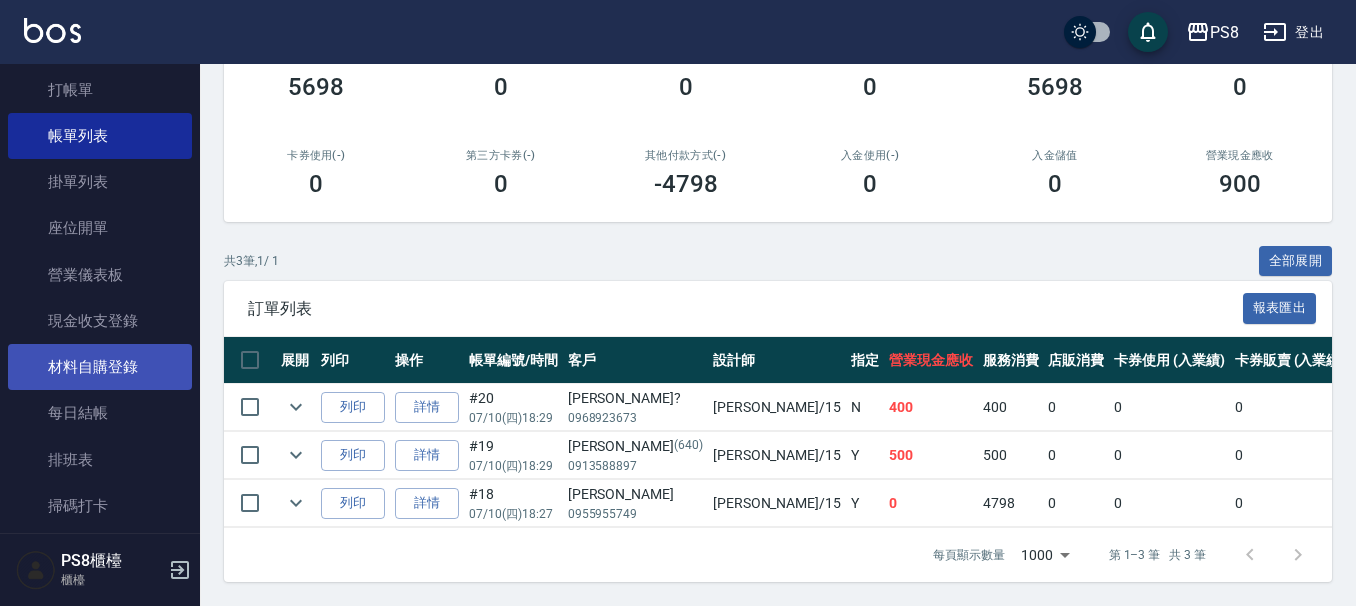 scroll, scrollTop: 100, scrollLeft: 0, axis: vertical 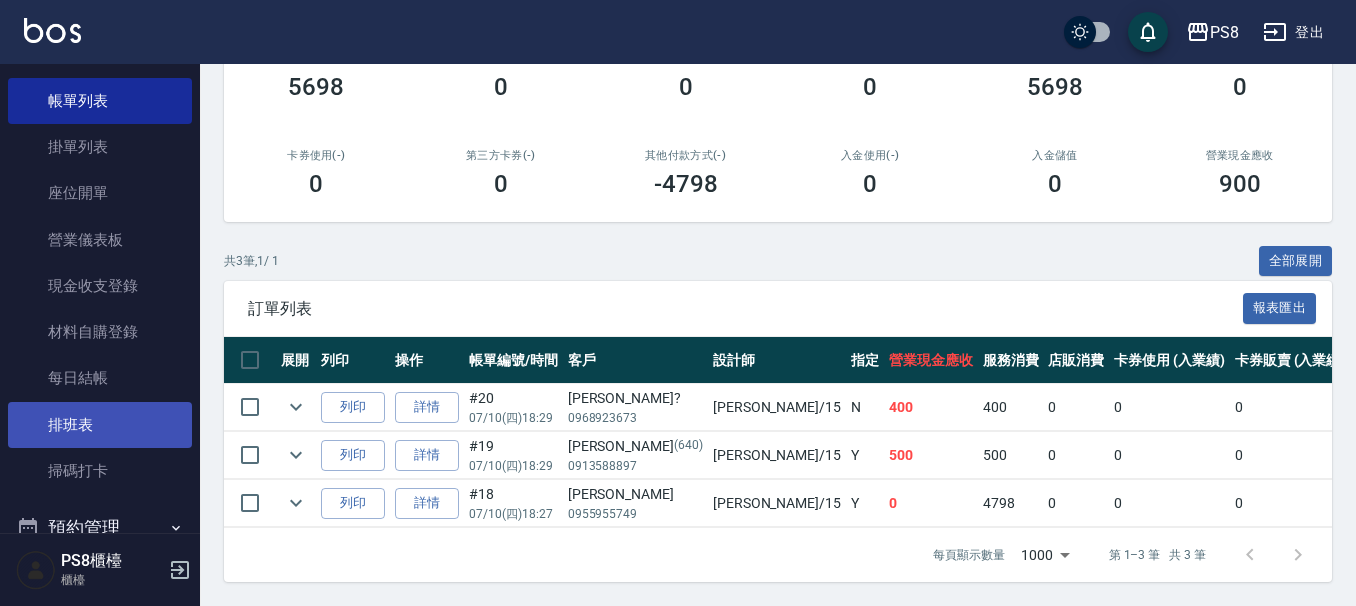 click on "排班表" at bounding box center (100, 425) 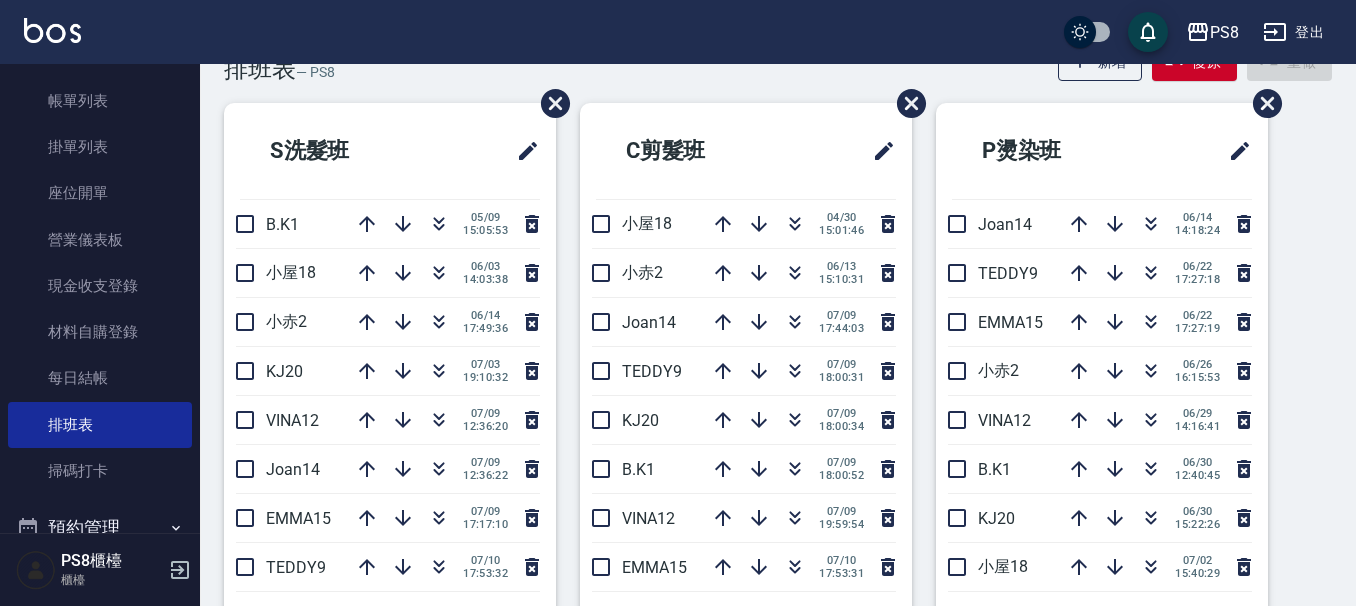 scroll, scrollTop: 100, scrollLeft: 0, axis: vertical 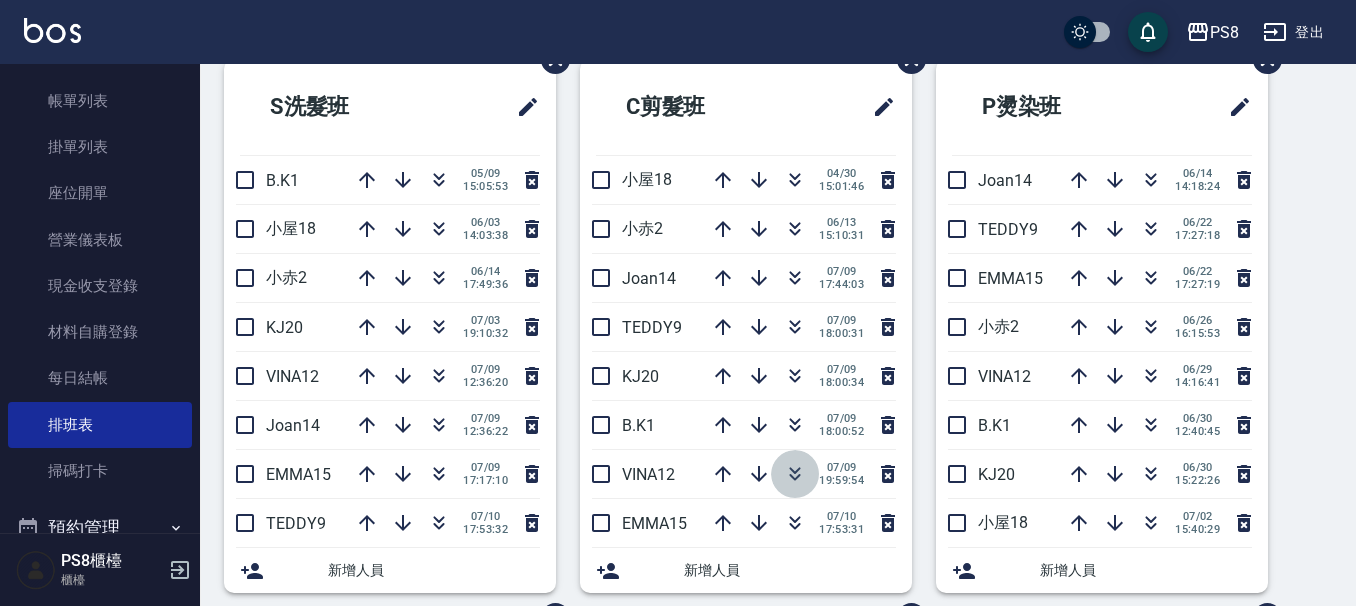 click 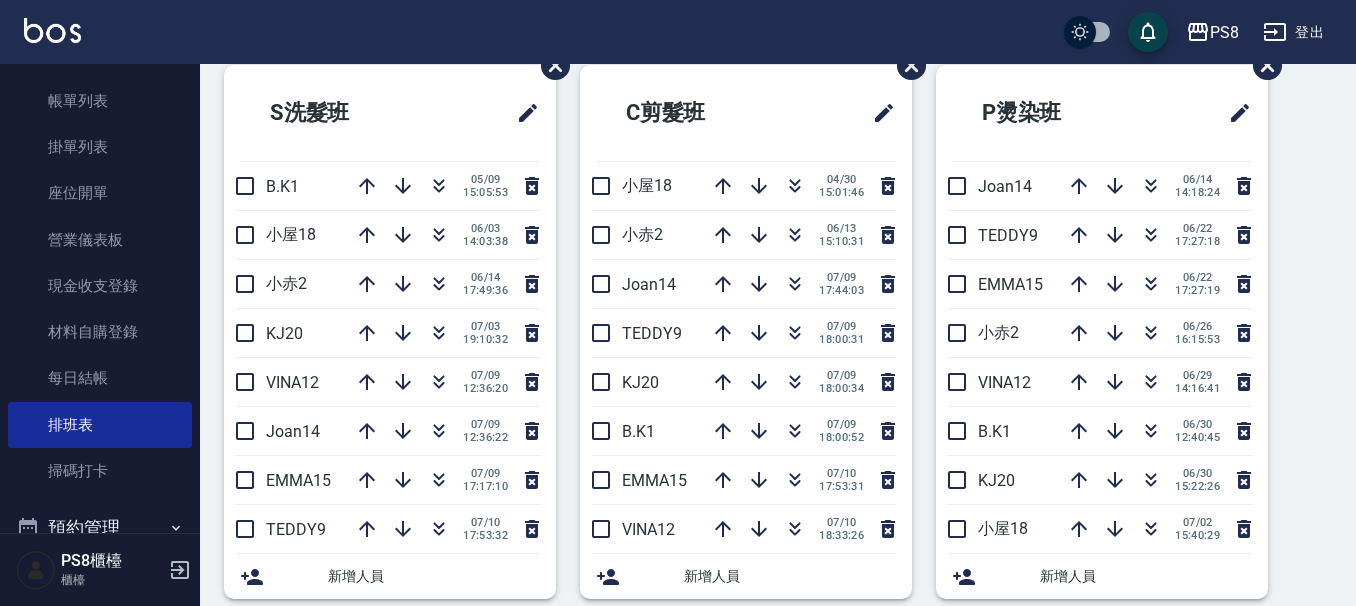 scroll, scrollTop: 0, scrollLeft: 0, axis: both 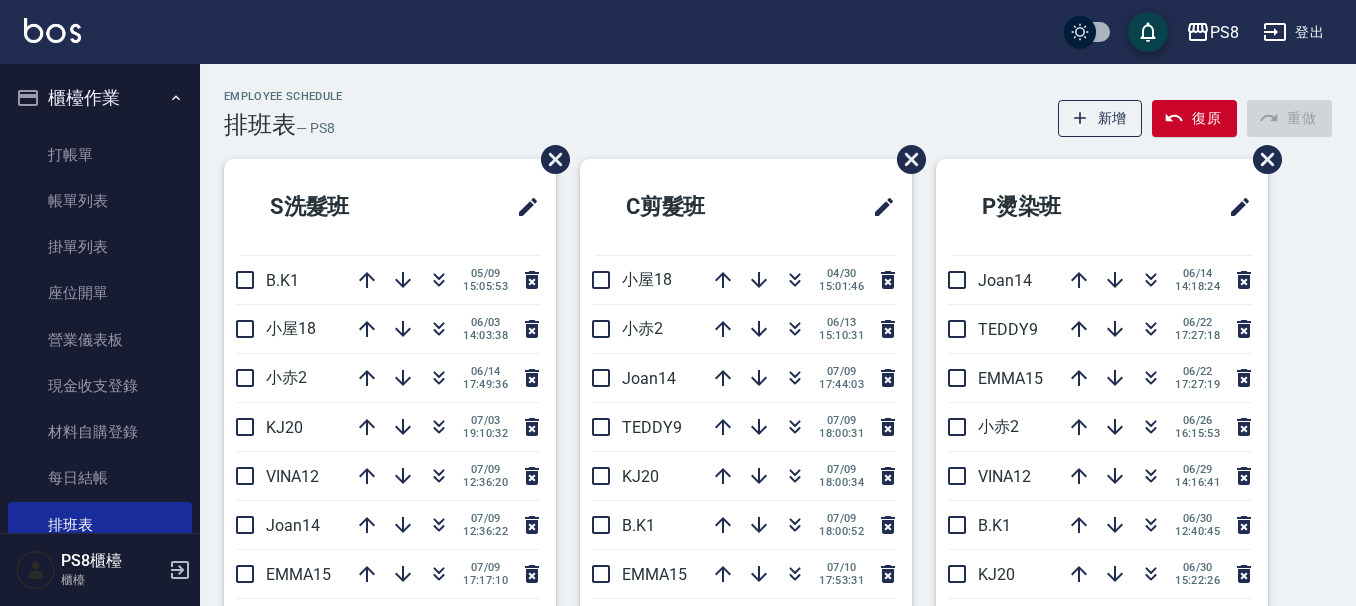 click on "櫃檯作業" at bounding box center (100, 98) 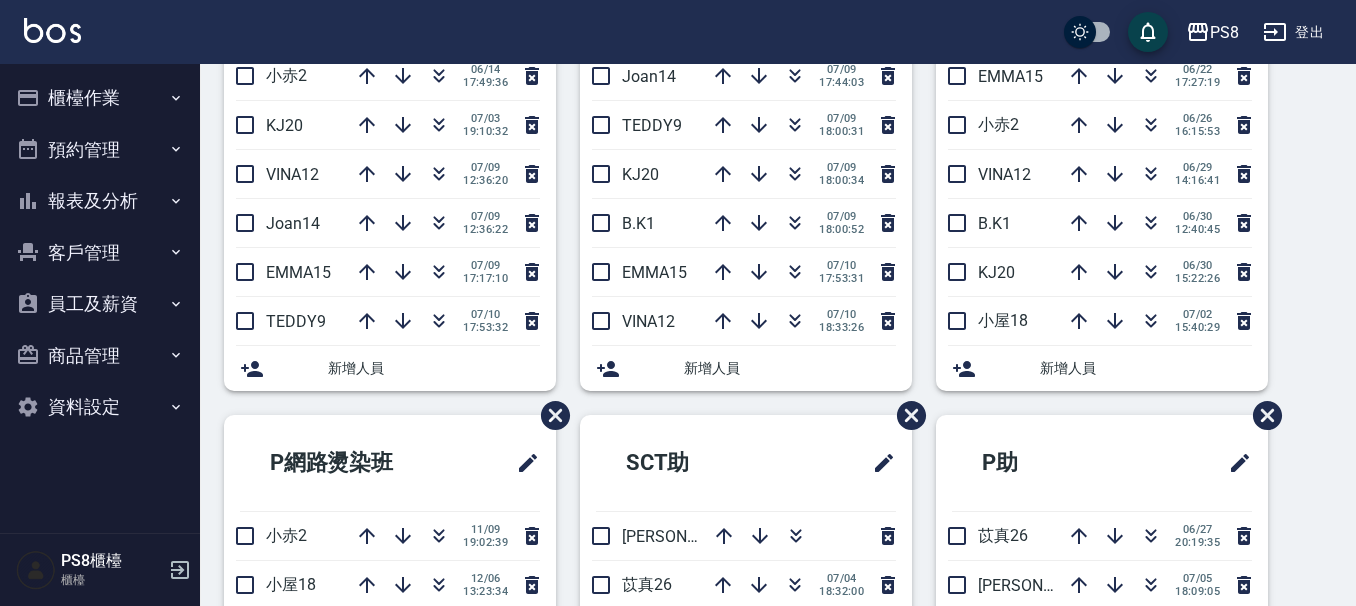 scroll, scrollTop: 0, scrollLeft: 0, axis: both 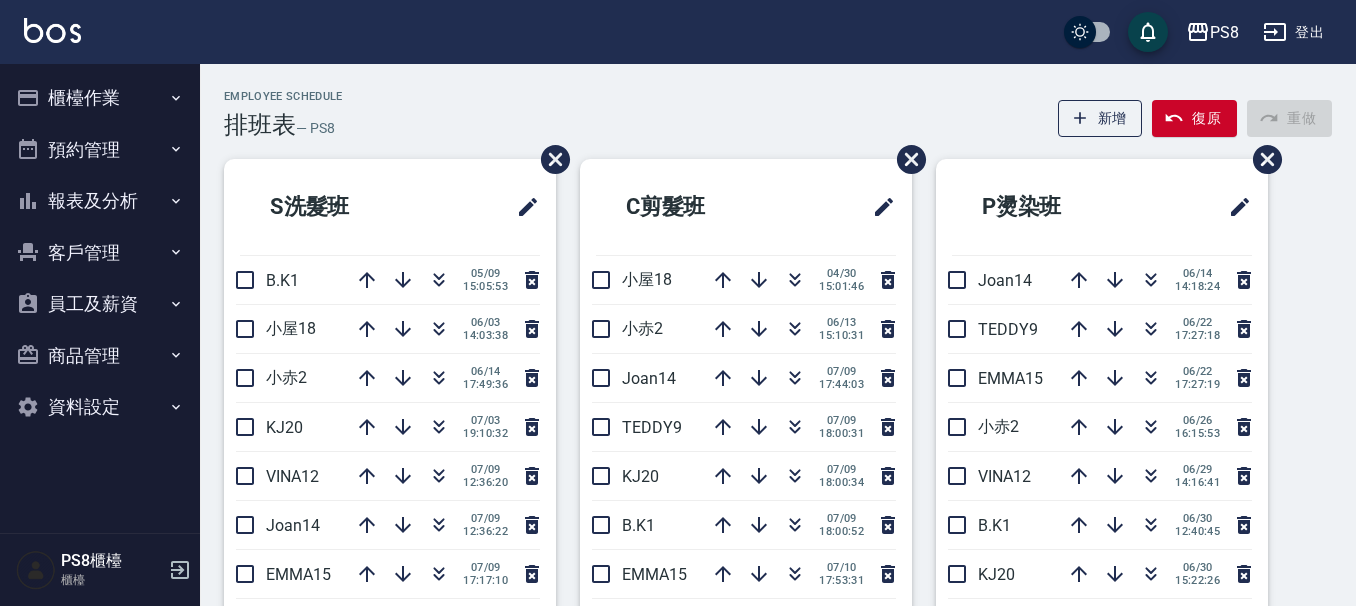 click on "報表及分析" at bounding box center (100, 201) 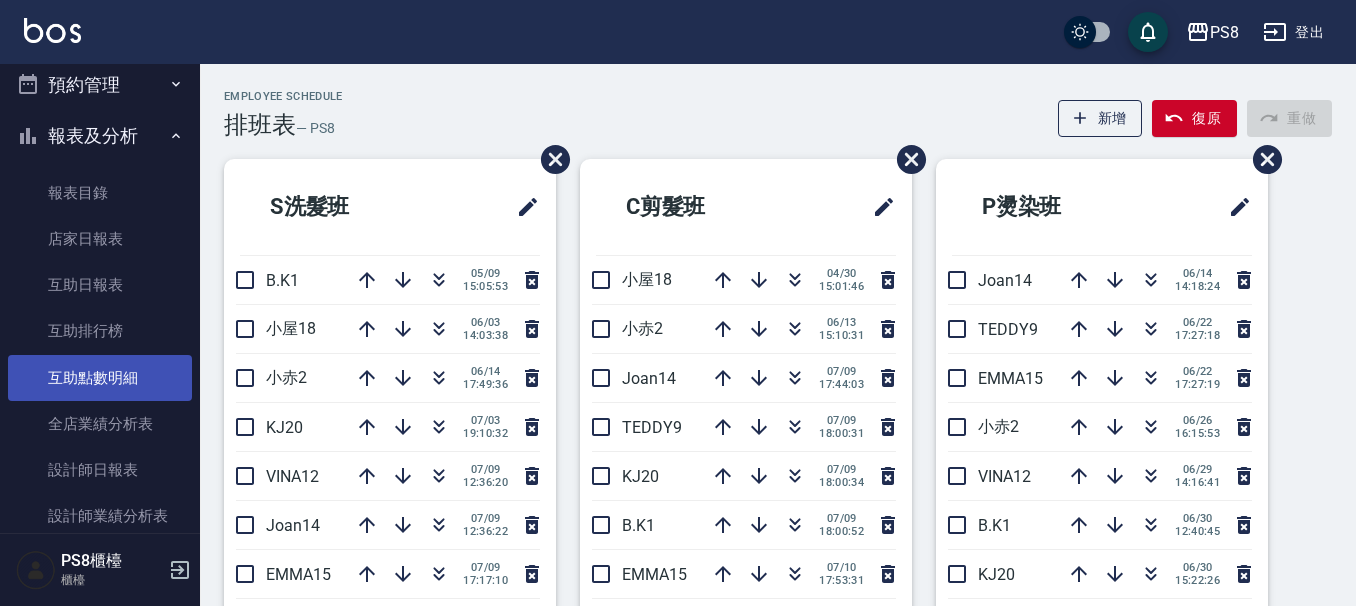 scroll, scrollTop: 100, scrollLeft: 0, axis: vertical 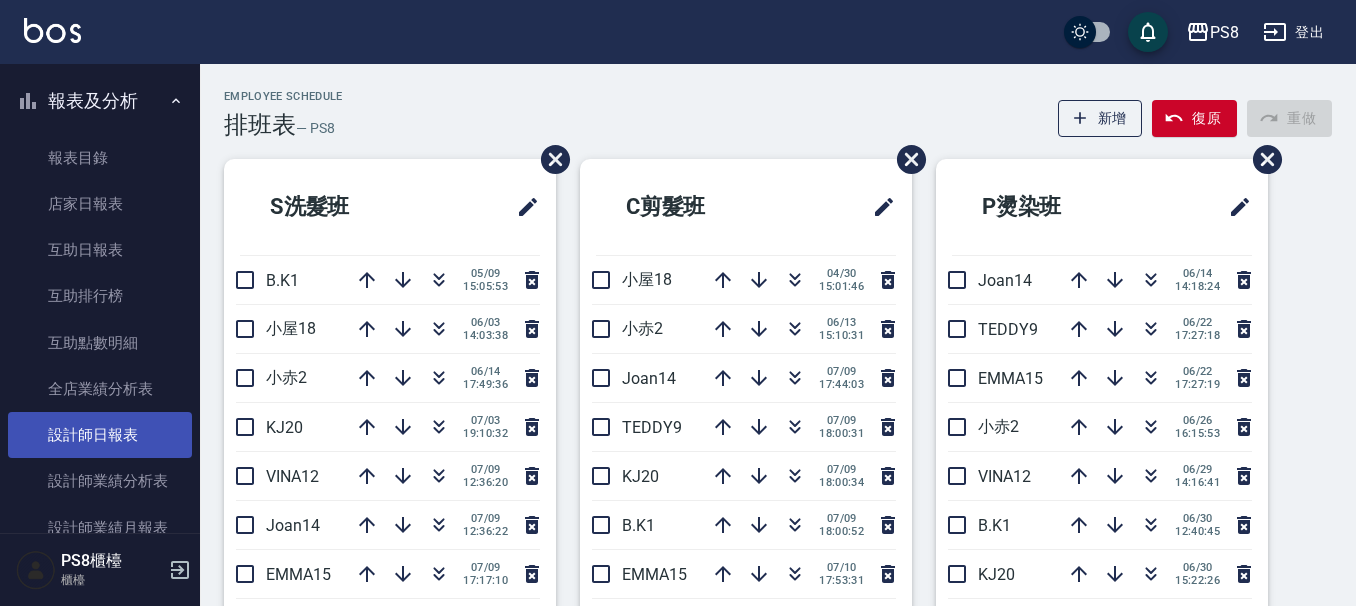 click on "設計師日報表" at bounding box center (100, 435) 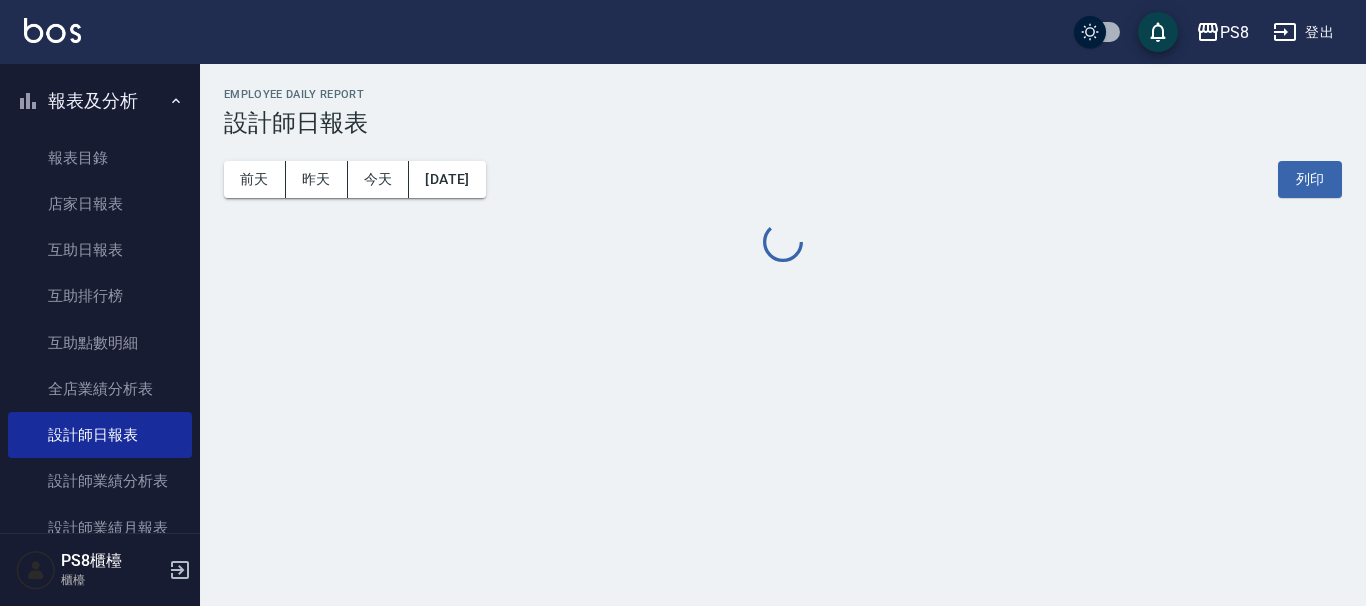 click on "報表及分析" at bounding box center [100, 101] 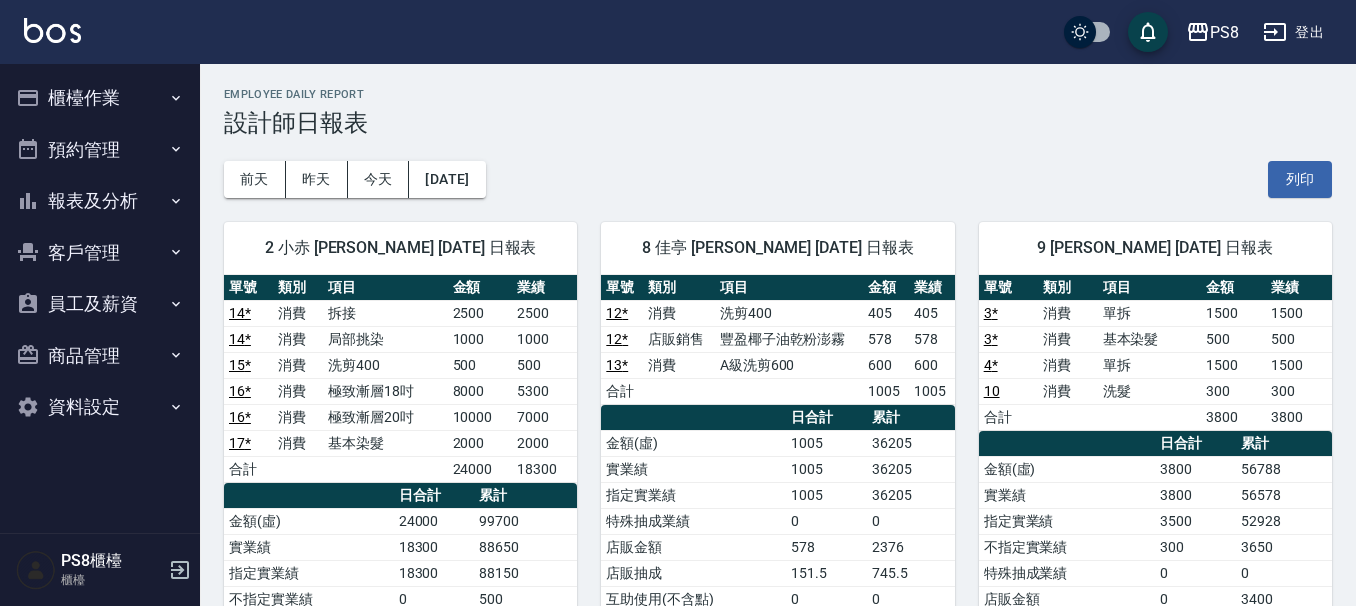scroll, scrollTop: 0, scrollLeft: 0, axis: both 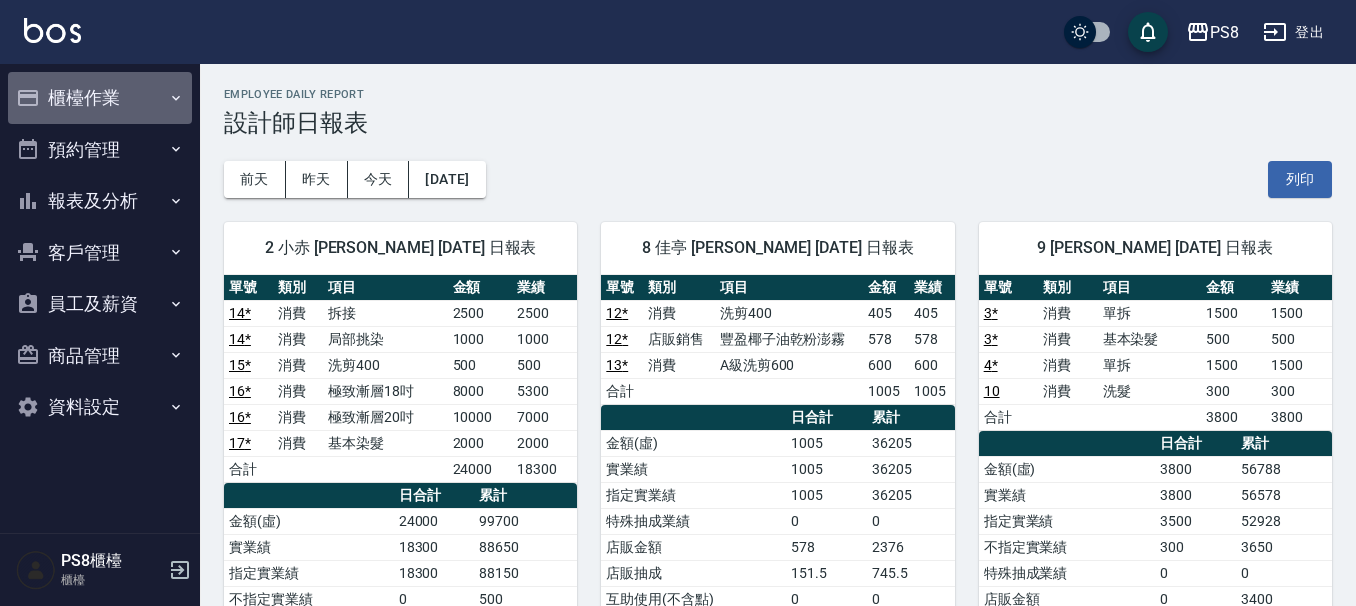 click on "櫃檯作業" at bounding box center [100, 98] 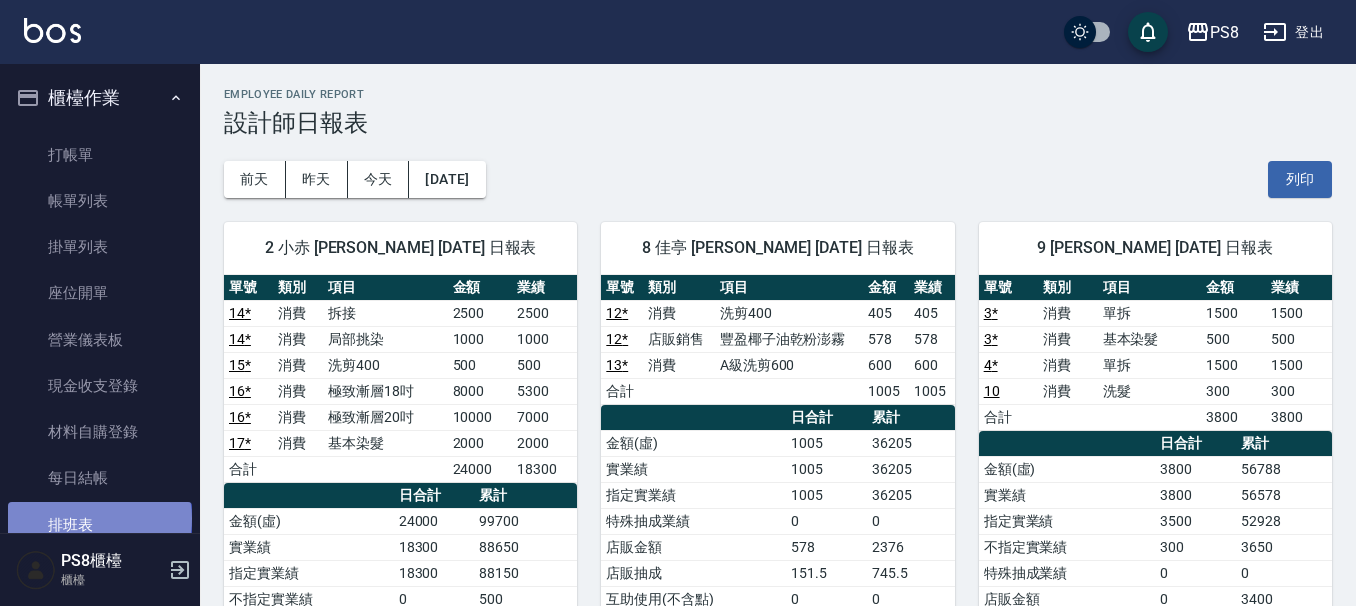 click on "排班表" at bounding box center [100, 525] 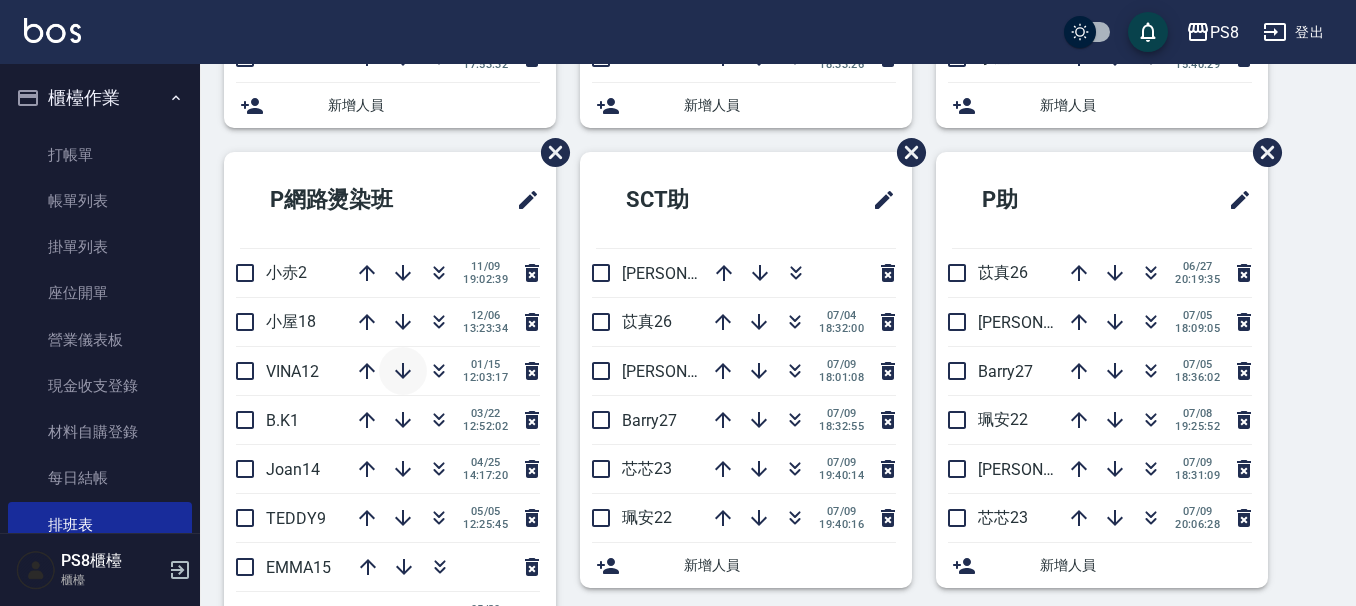 scroll, scrollTop: 600, scrollLeft: 0, axis: vertical 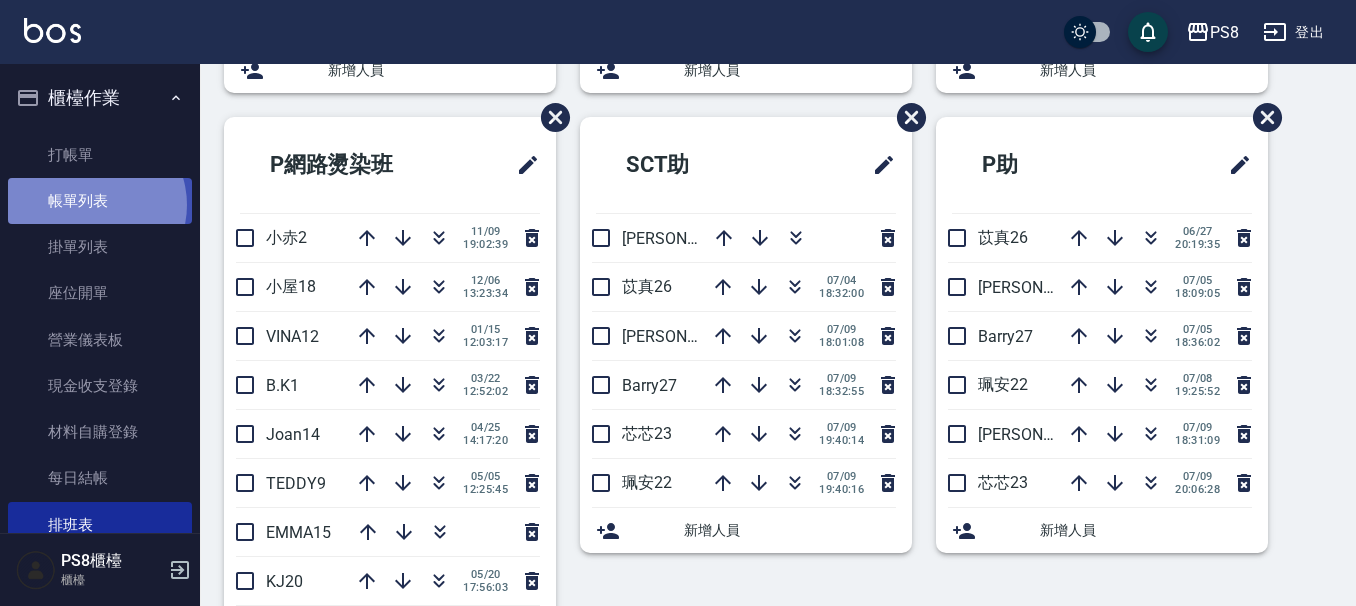 click on "帳單列表" at bounding box center (100, 201) 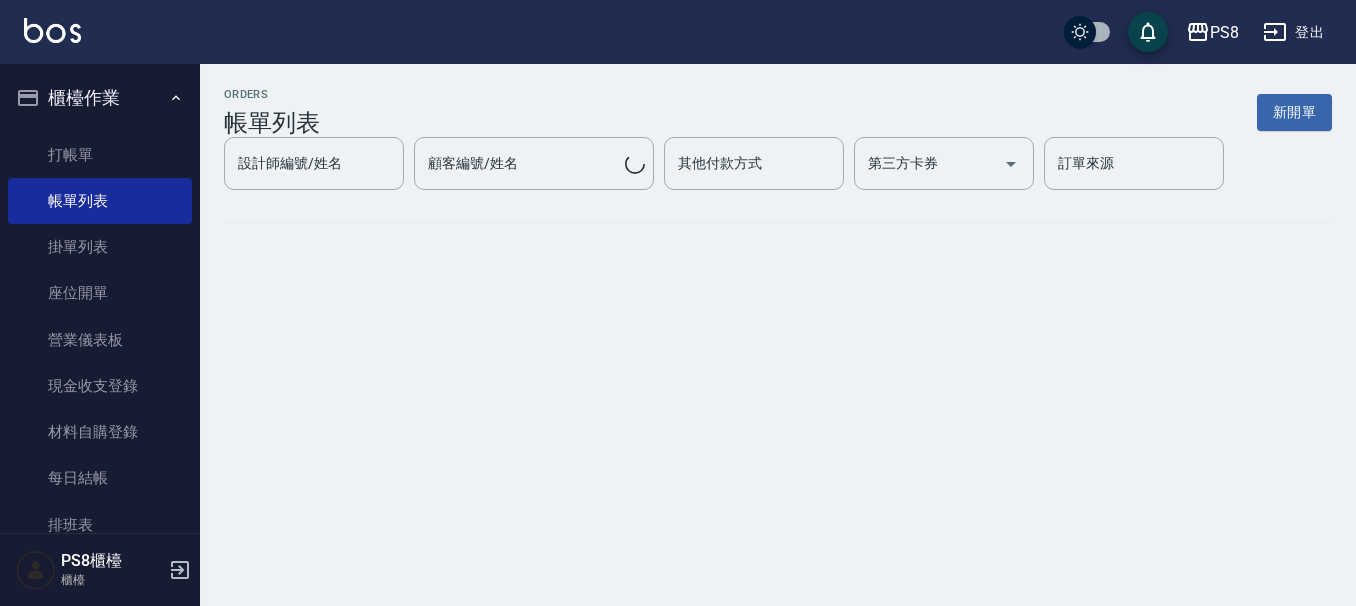 scroll, scrollTop: 0, scrollLeft: 0, axis: both 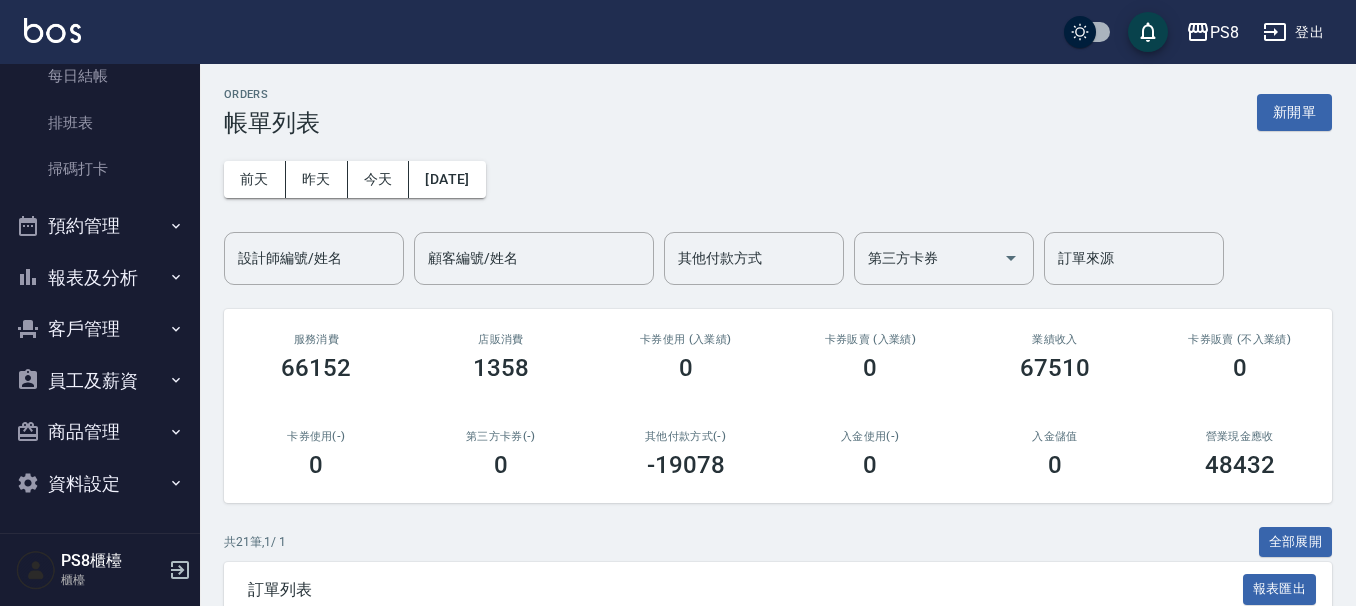 click on "報表及分析" at bounding box center (100, 278) 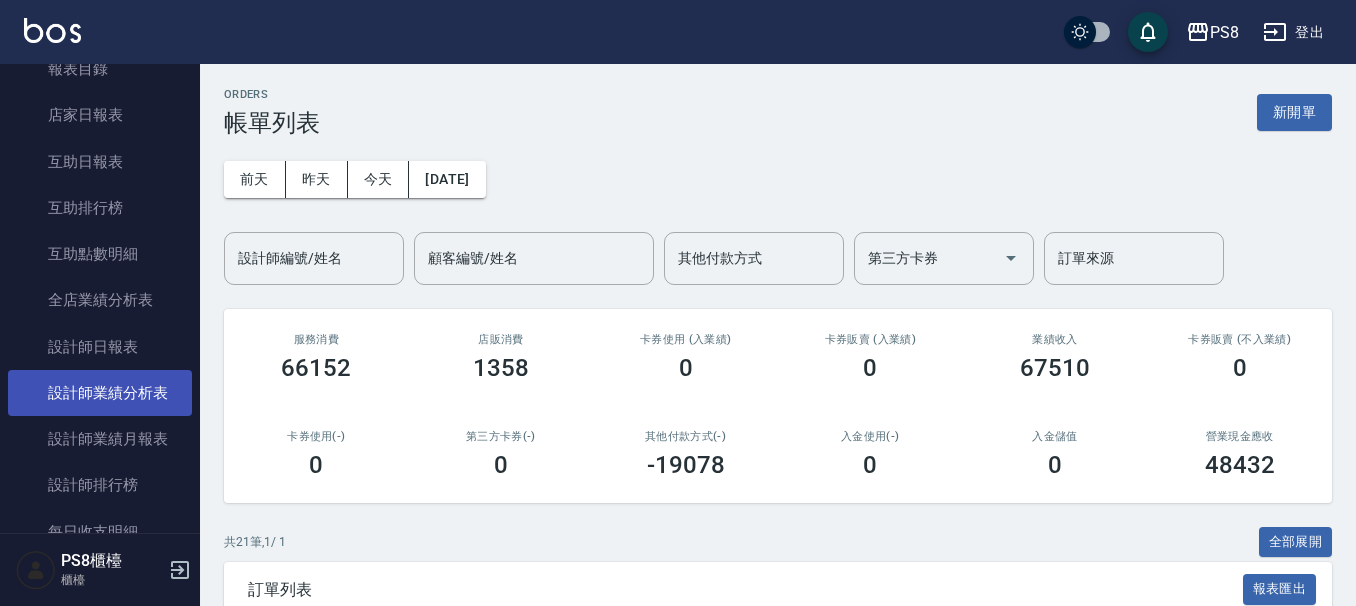 scroll, scrollTop: 702, scrollLeft: 0, axis: vertical 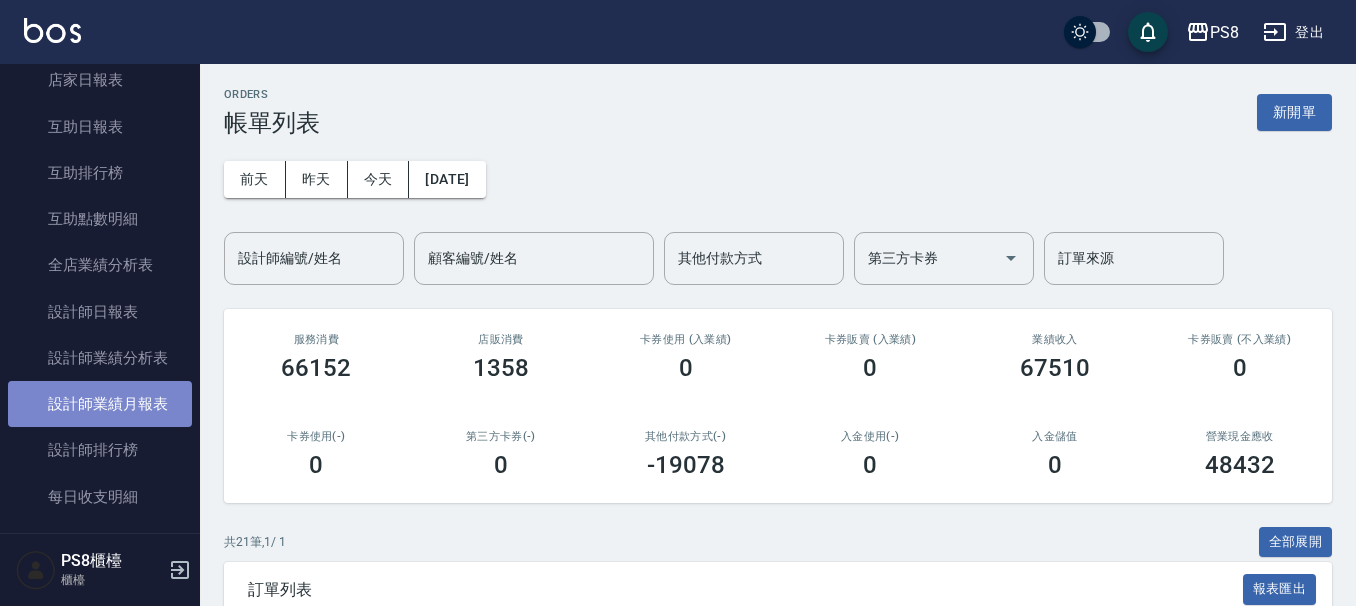 click on "設計師業績月報表" at bounding box center (100, 404) 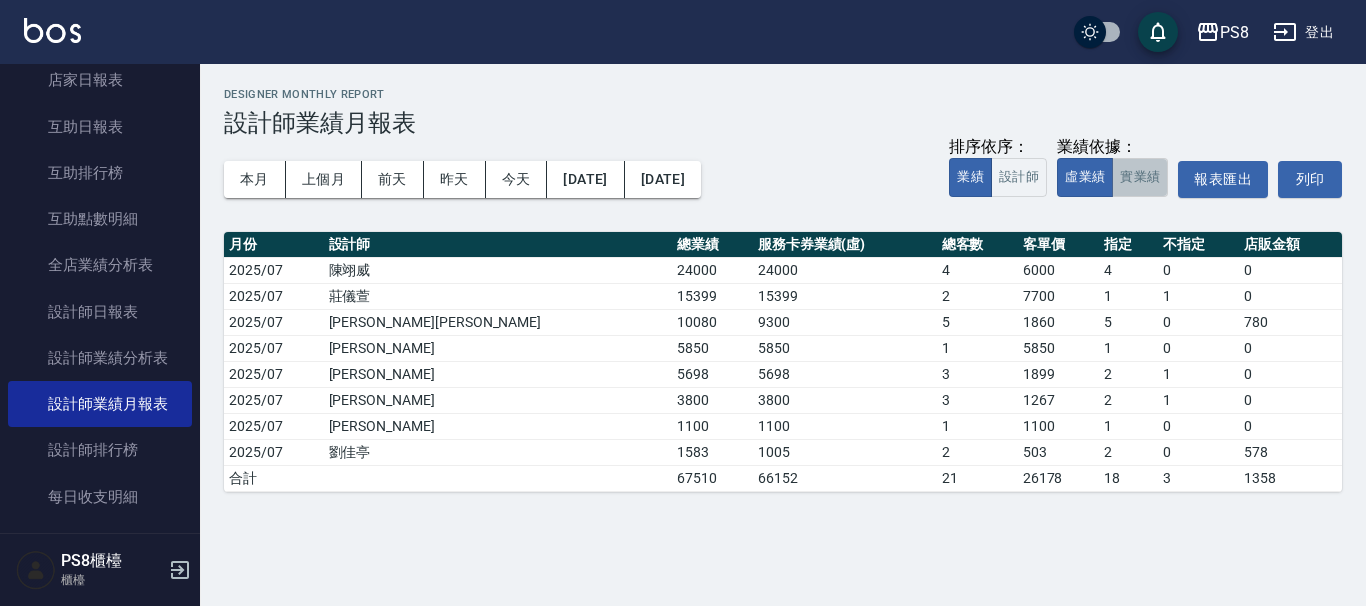 click on "實業績" at bounding box center (1140, 177) 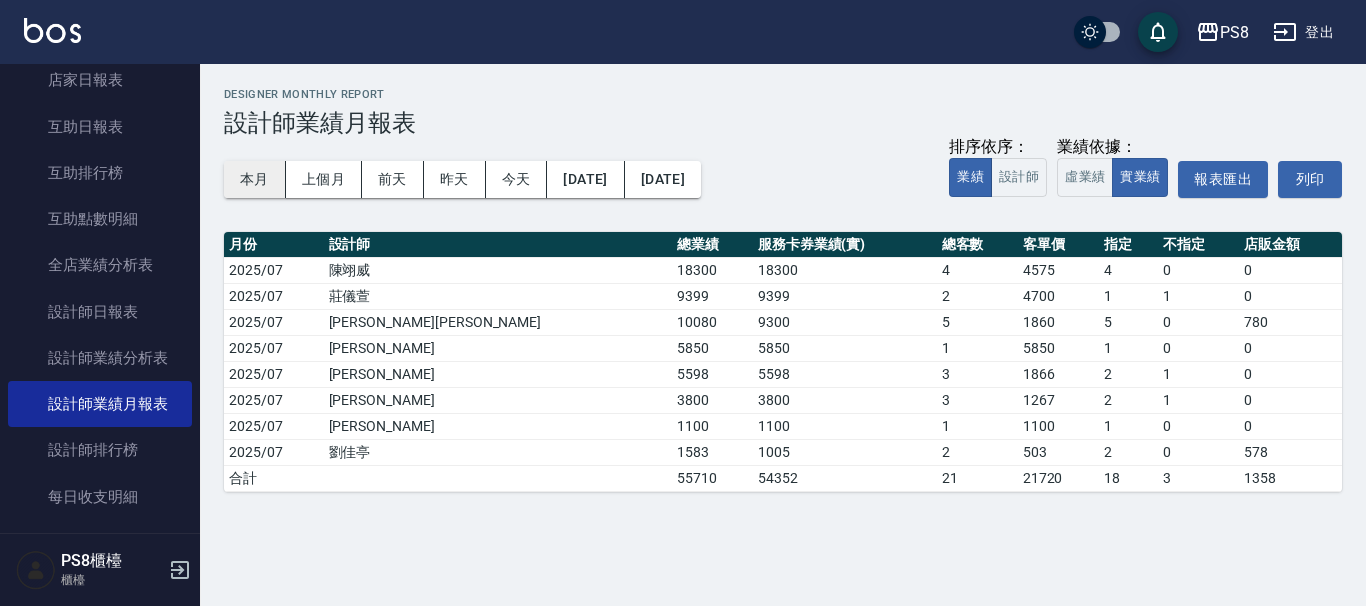 click on "本月" at bounding box center [255, 179] 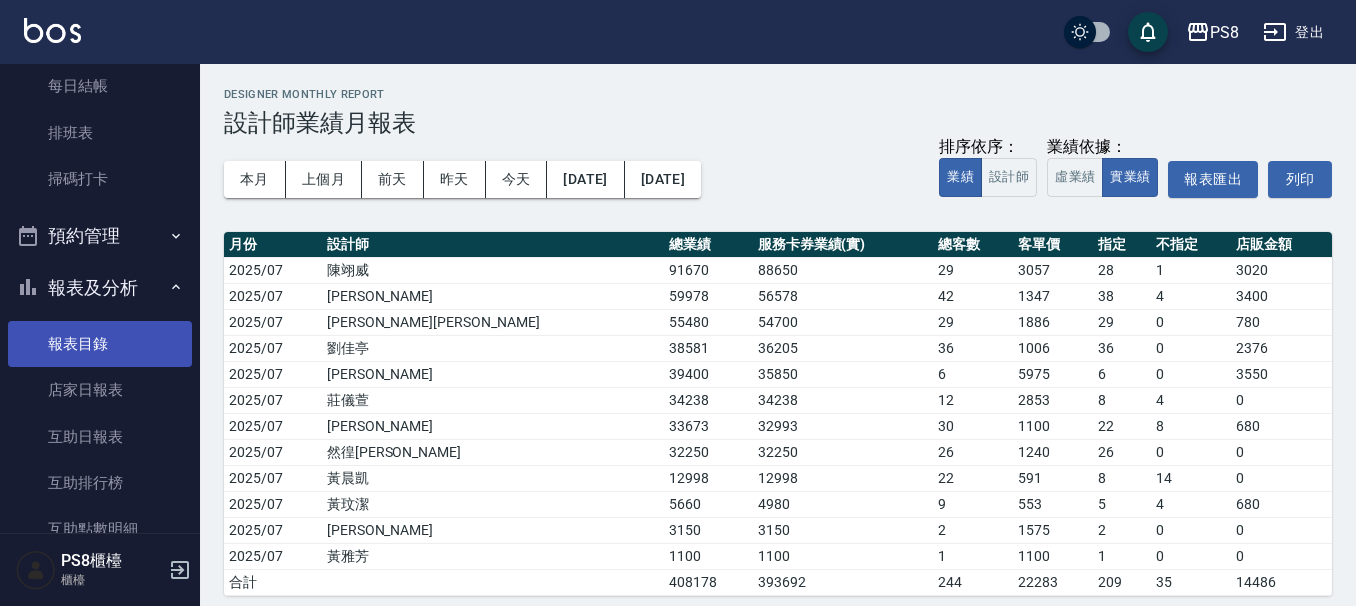 scroll, scrollTop: 500, scrollLeft: 0, axis: vertical 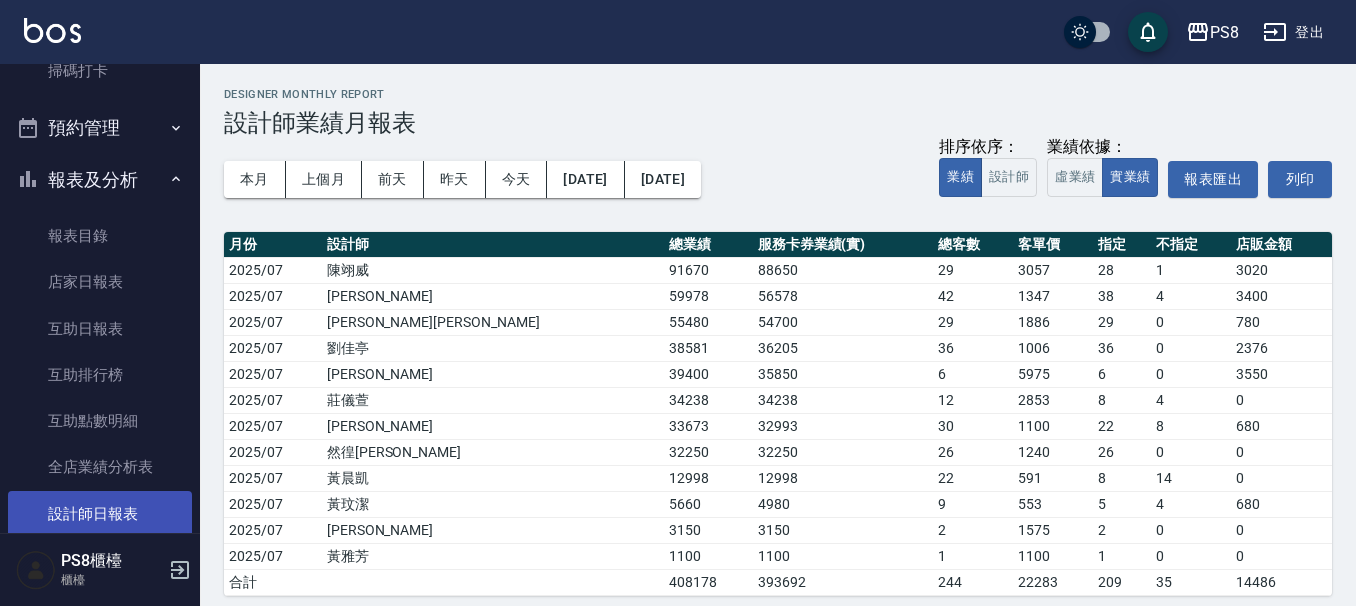 click on "設計師日報表" at bounding box center [100, 514] 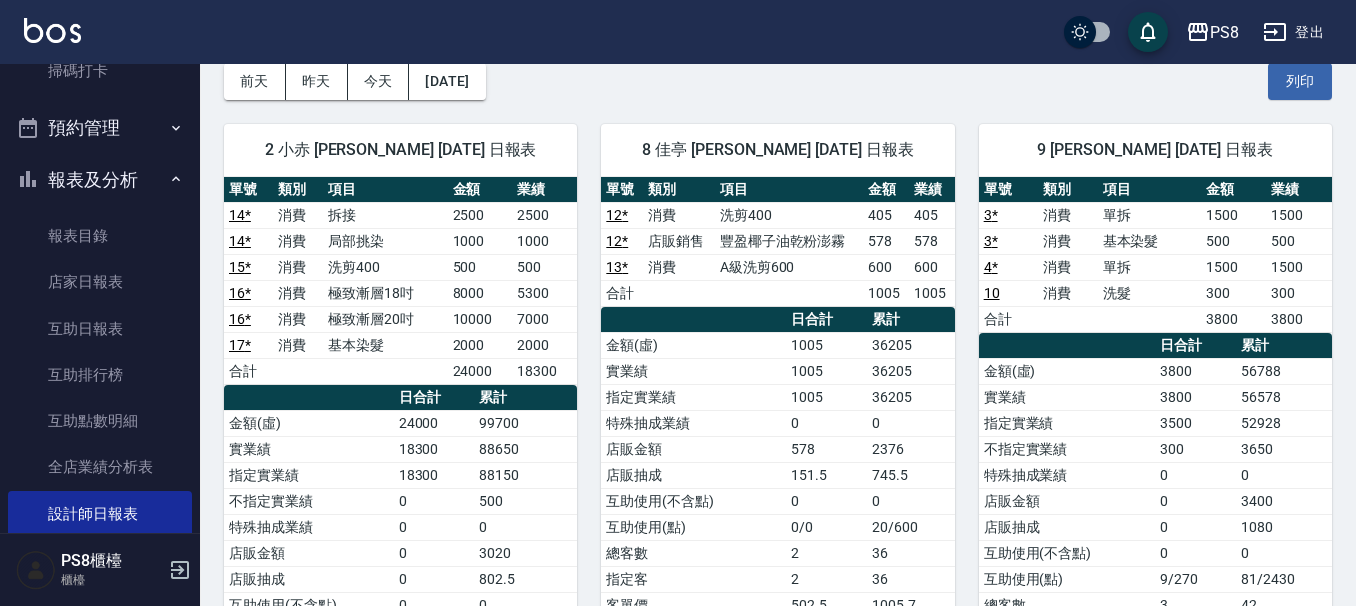 scroll, scrollTop: 0, scrollLeft: 0, axis: both 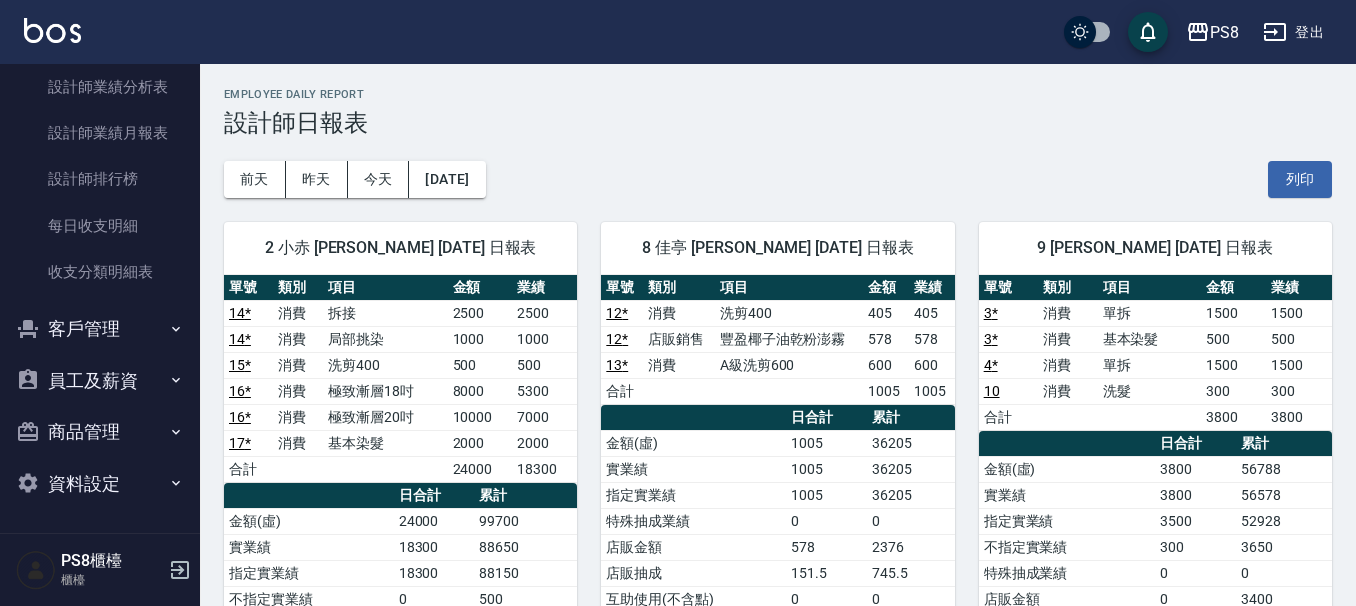 click on "櫃檯作業 打帳單 帳單列表 掛單列表 座位開單 營業儀表板 現金收支登錄 材料自購登錄 每日結帳 排班表 掃碼打卡 預約管理 預約管理 單日預約紀錄 單週預約紀錄 報表及分析 報表目錄 店家日報表 互助日報表 互助排行榜 互助點數明細 全店業績分析表 設計師日報表 設計師業績分析表 設計師業績月報表 設計師排行榜 每日收支明細 收支分類明細表 客戶管理 客戶列表 卡券管理 入金管理 員工及薪資 員工列表 全店打卡記錄 商品管理 商品分類設定 商品列表 資料設定 服務分類設定 服務項目設定 預收卡設定 系統參數設定 業績抽成參數設定 收支科目設定 支付方式設定 第三方卡券設定" at bounding box center (100, -196) 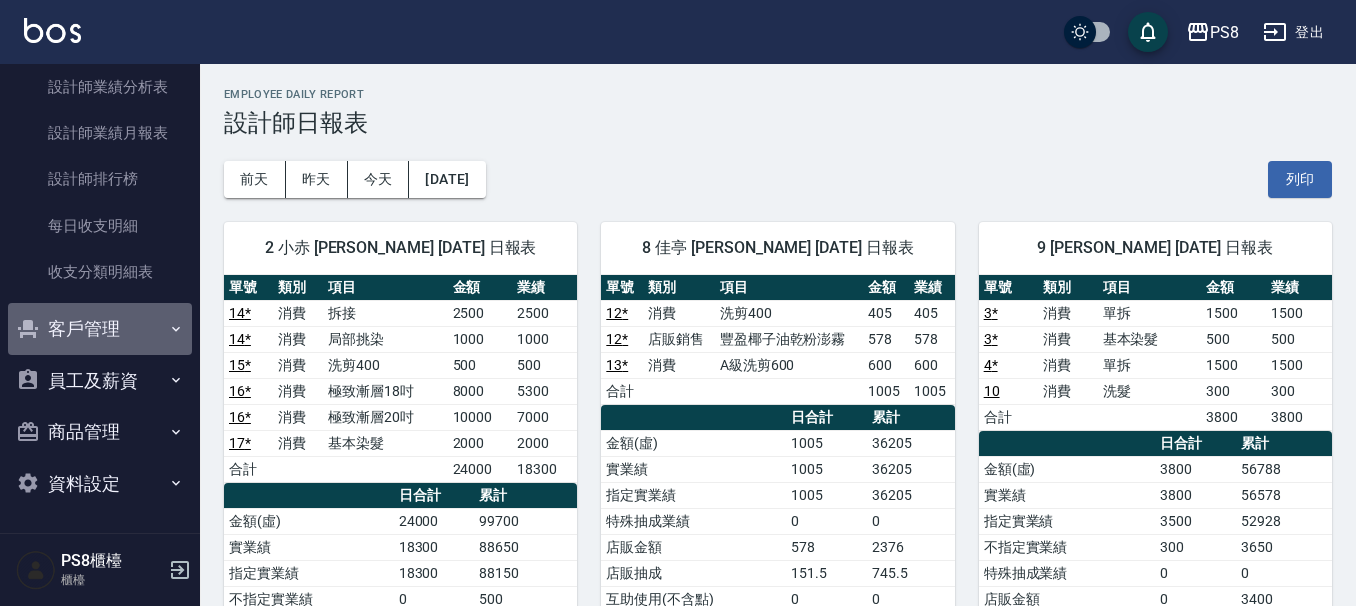 drag, startPoint x: 111, startPoint y: 330, endPoint x: 113, endPoint y: 346, distance: 16.124516 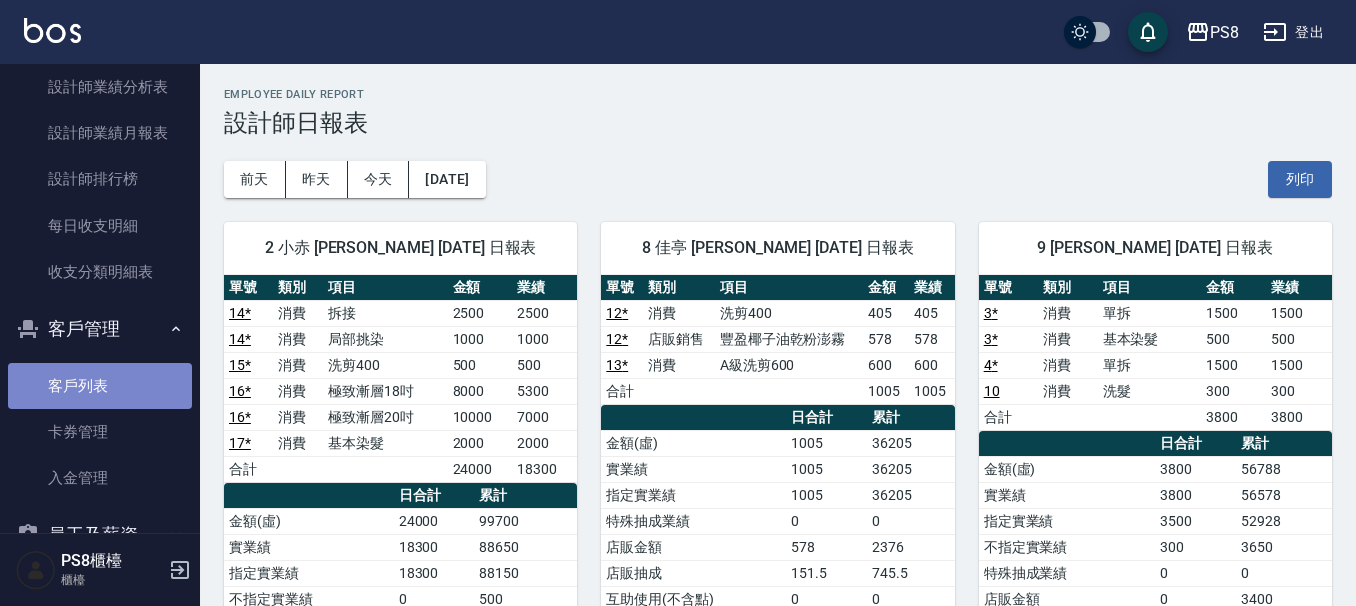 click on "客戶列表" at bounding box center [100, 386] 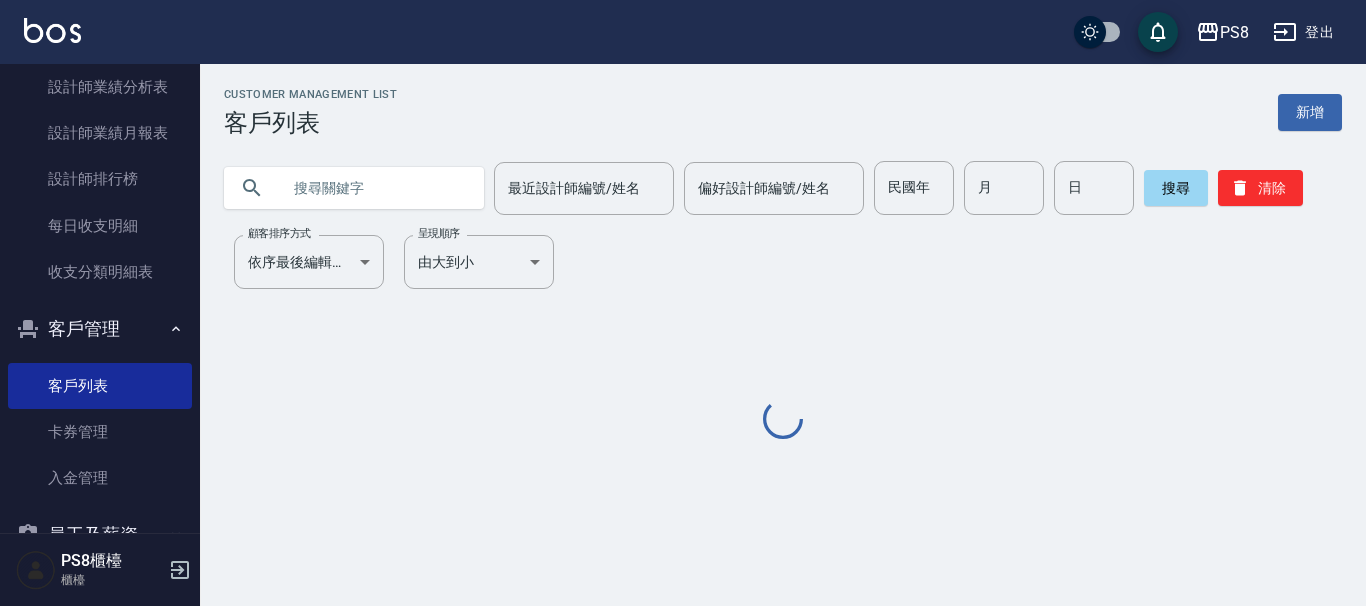 click at bounding box center (374, 188) 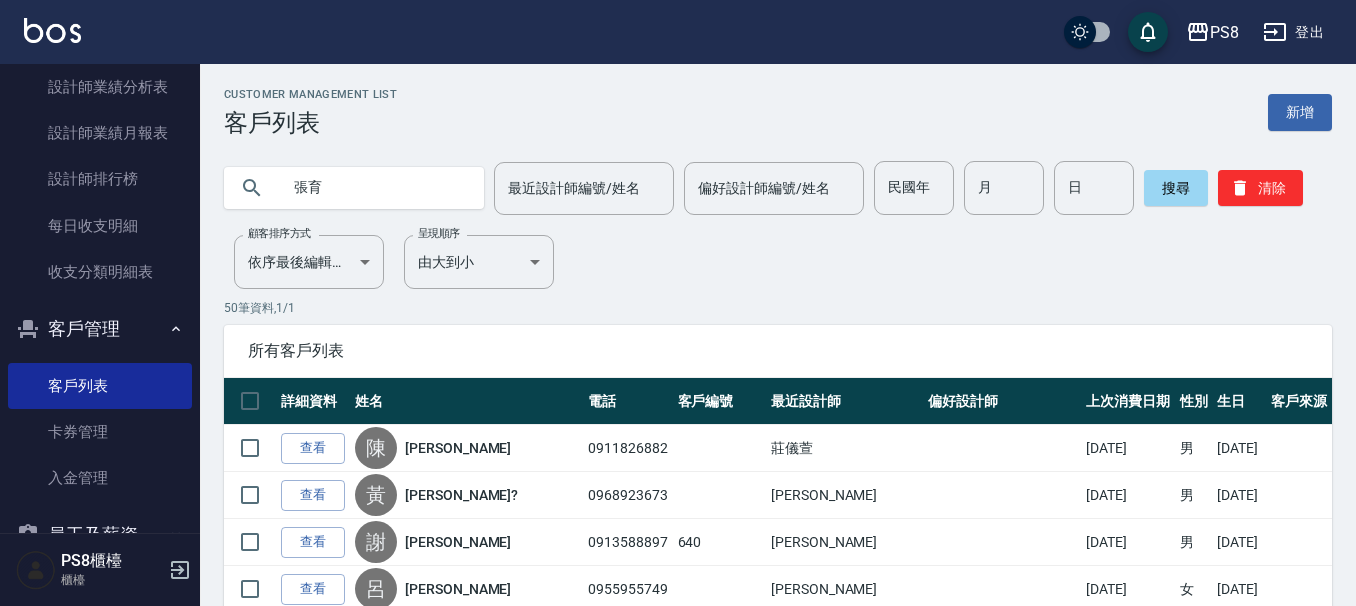 type on "張育" 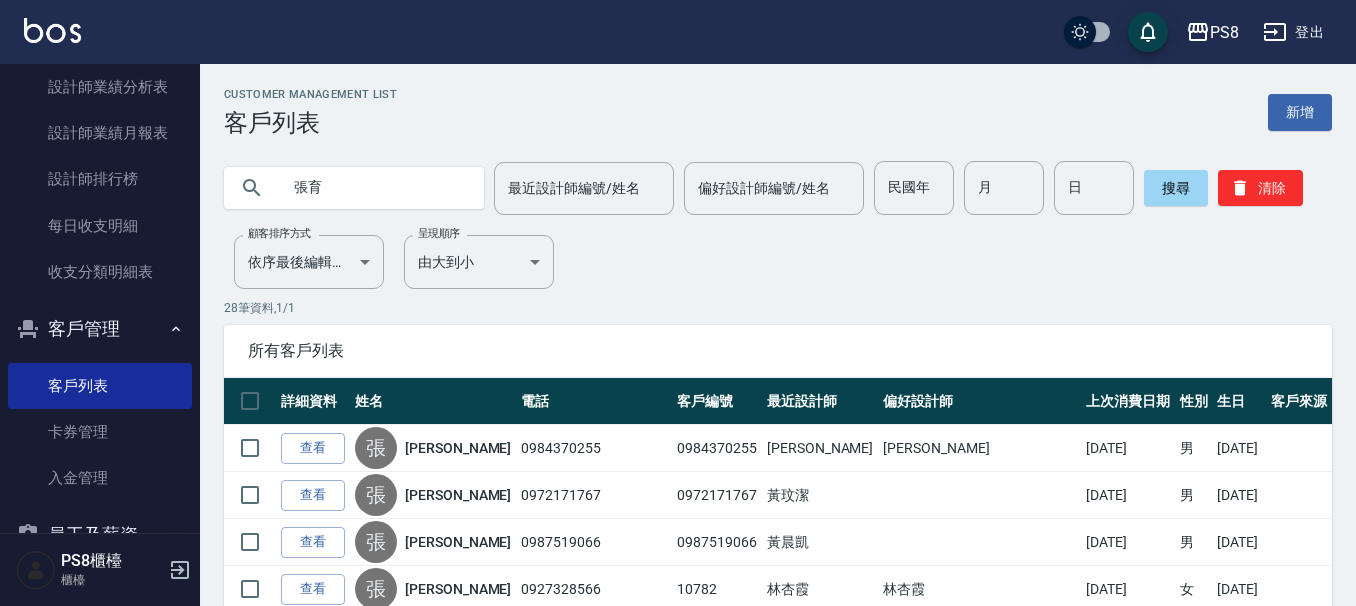 click on "[PERSON_NAME]" at bounding box center (458, 448) 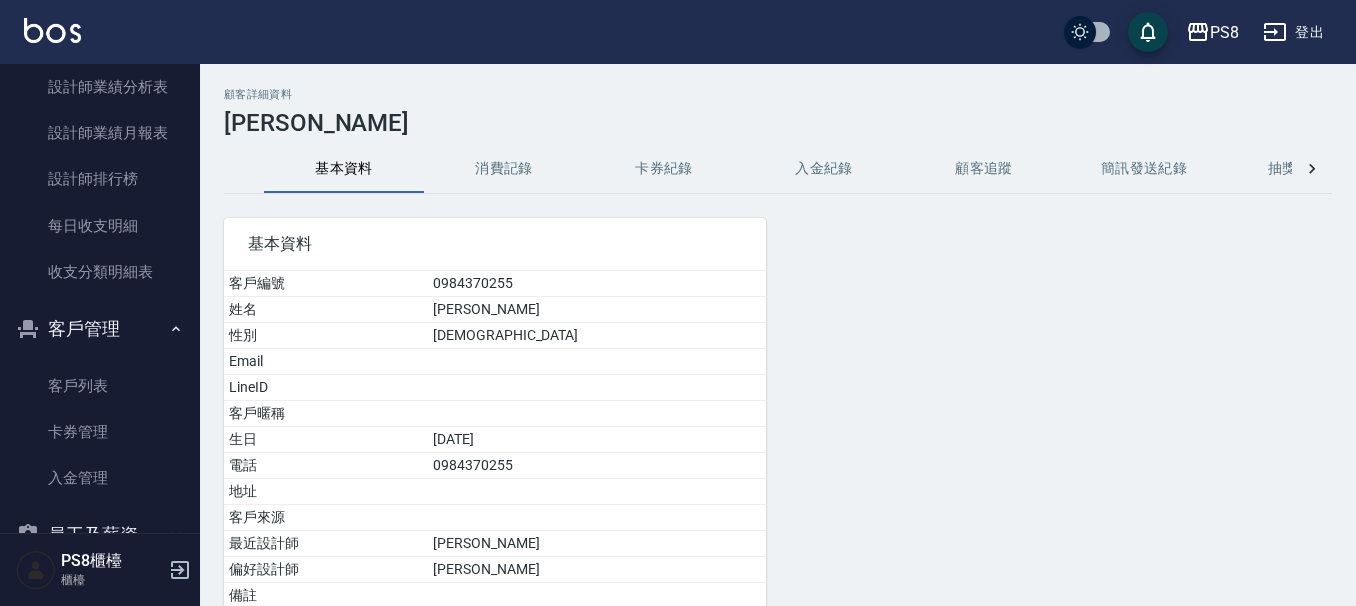 click on "基本資料 客戶編號 0984370255 姓名 張育盛 性別 MALE Email LineID 客戶暱稱 生日 92/10/4 電話 0984370255 地址 客戶來源 最近設計師 施妃娟 偏好設計師 施妃娟 備註 客資建立時間 2023/1/4 編輯 建立預約 設為黑名單" at bounding box center [483, 449] 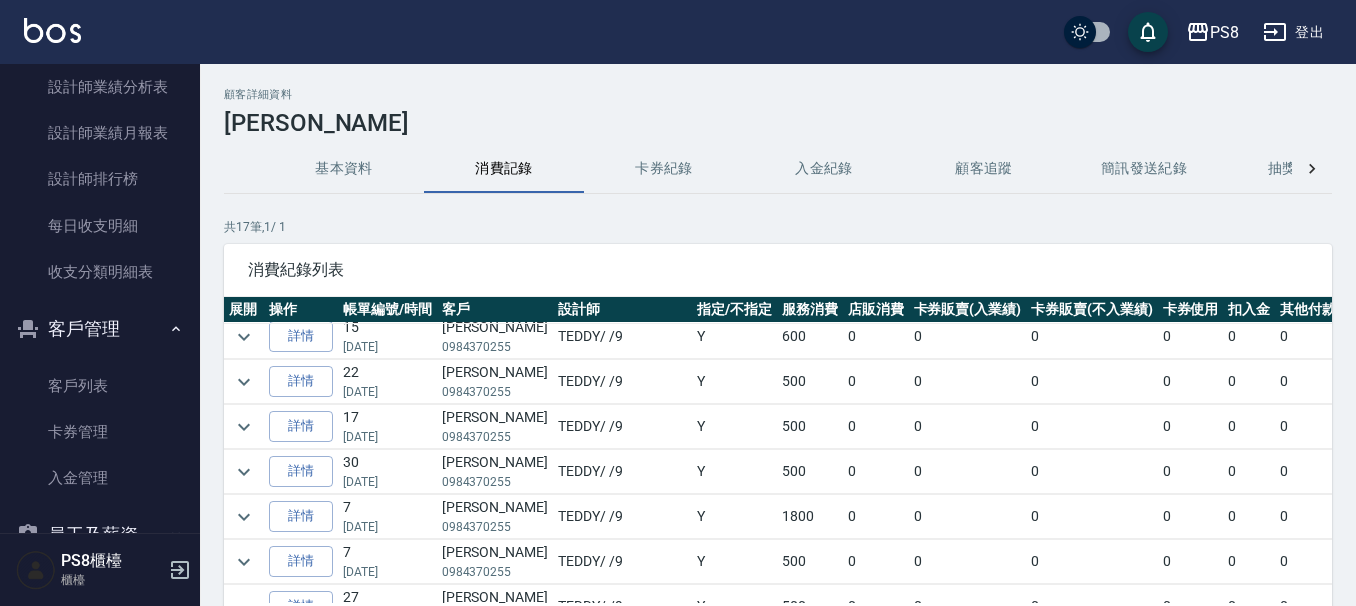 scroll, scrollTop: 0, scrollLeft: 0, axis: both 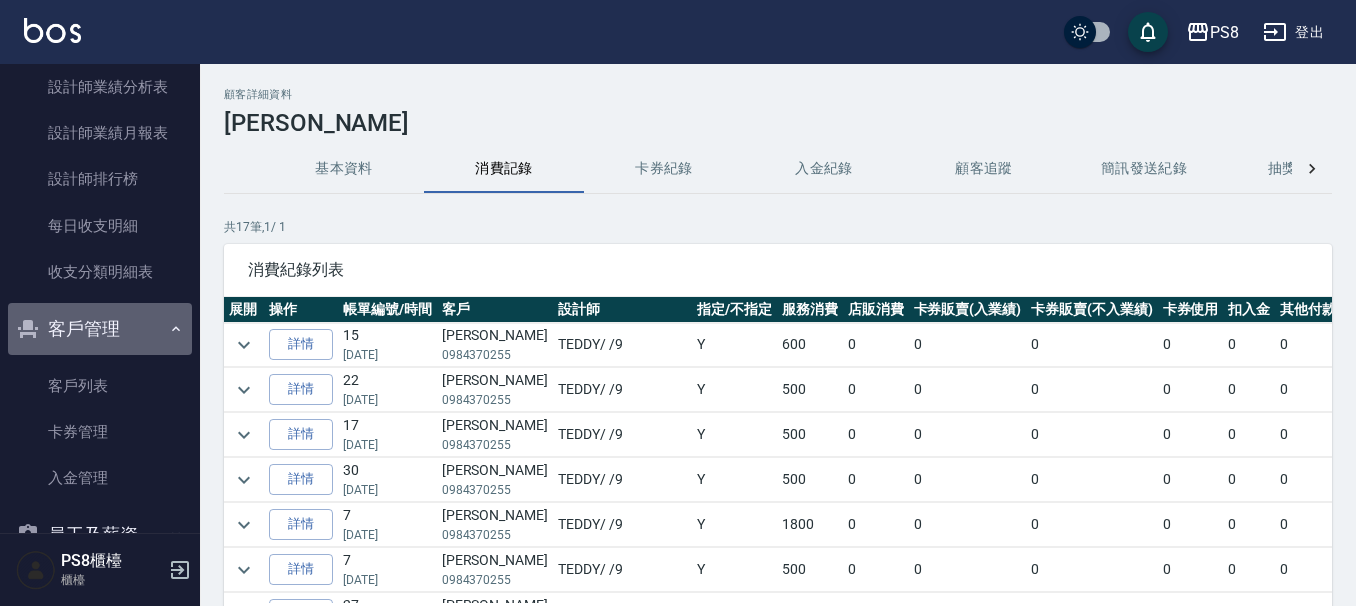 click on "客戶管理" at bounding box center (100, 329) 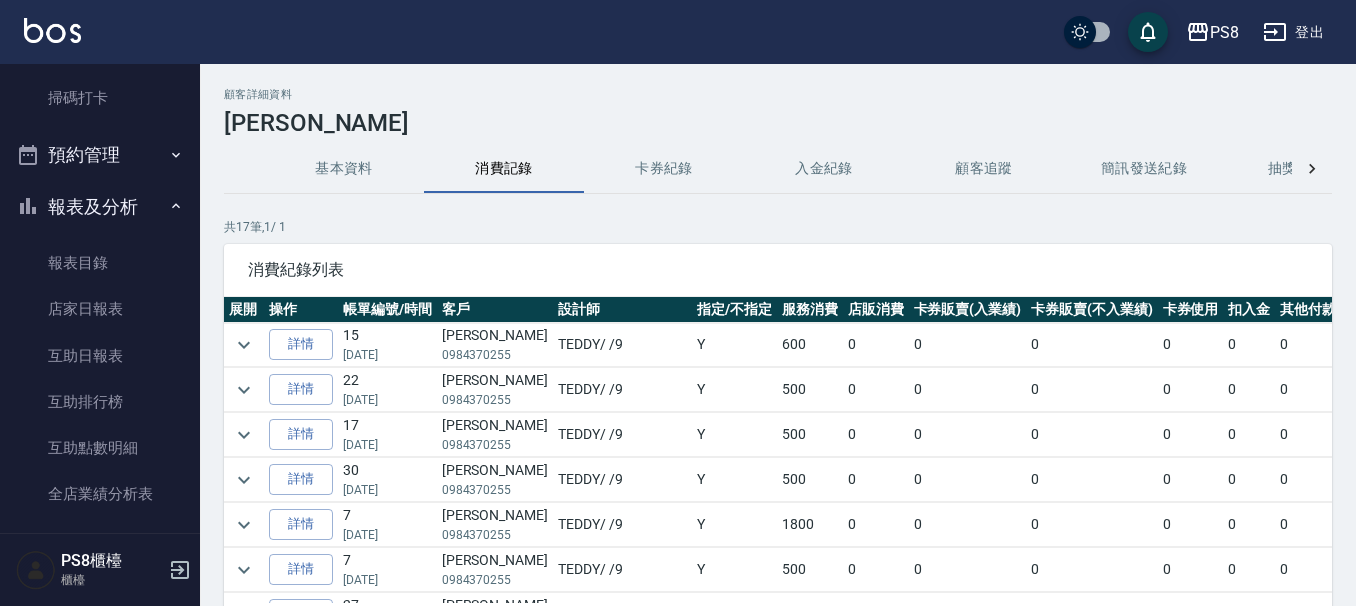 click on "報表及分析" at bounding box center (100, 207) 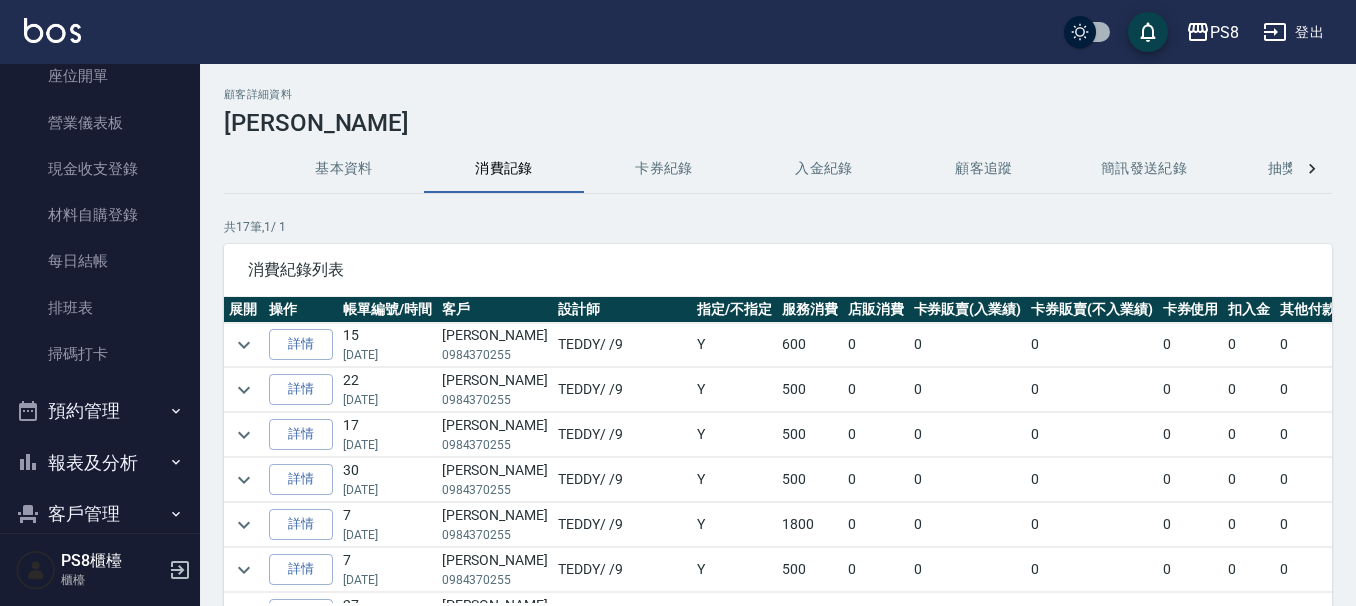 scroll, scrollTop: 0, scrollLeft: 0, axis: both 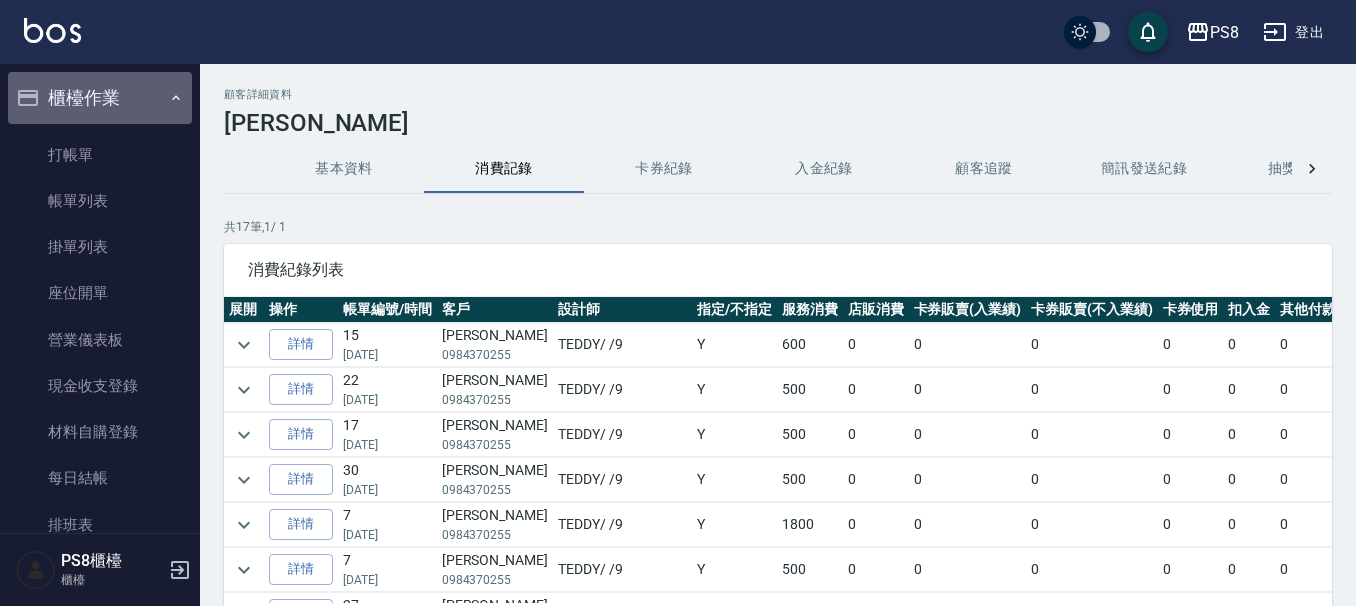 click on "櫃檯作業" at bounding box center (100, 98) 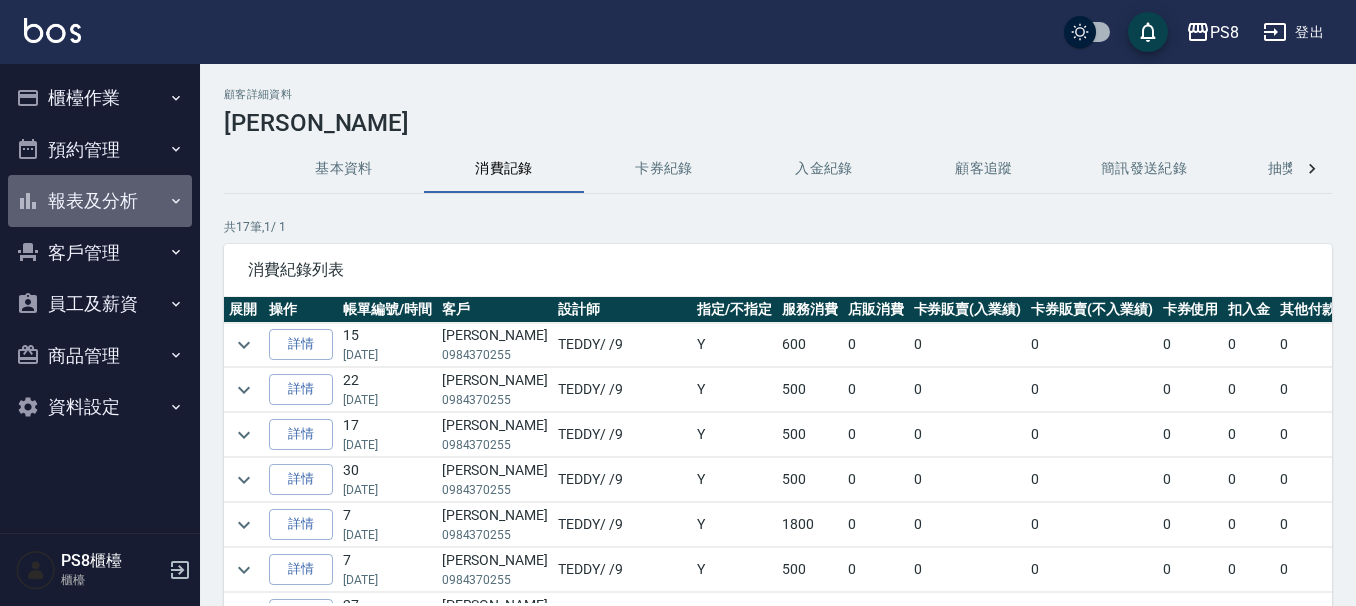 click on "報表及分析" at bounding box center [100, 201] 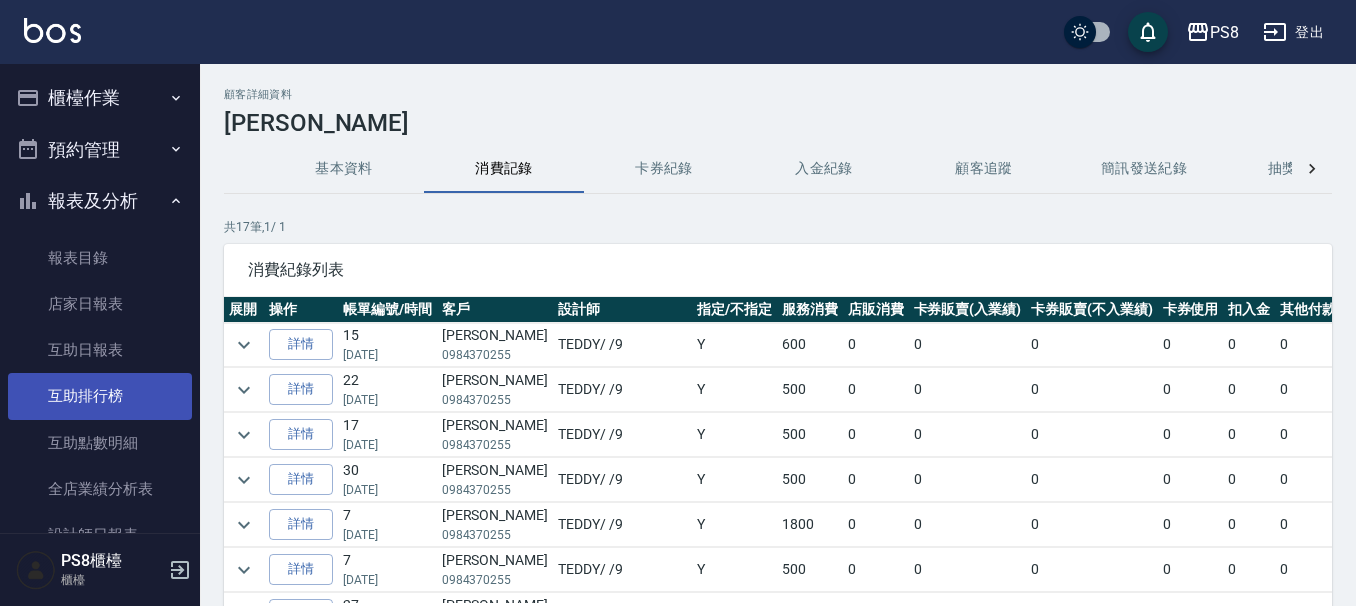 scroll, scrollTop: 100, scrollLeft: 0, axis: vertical 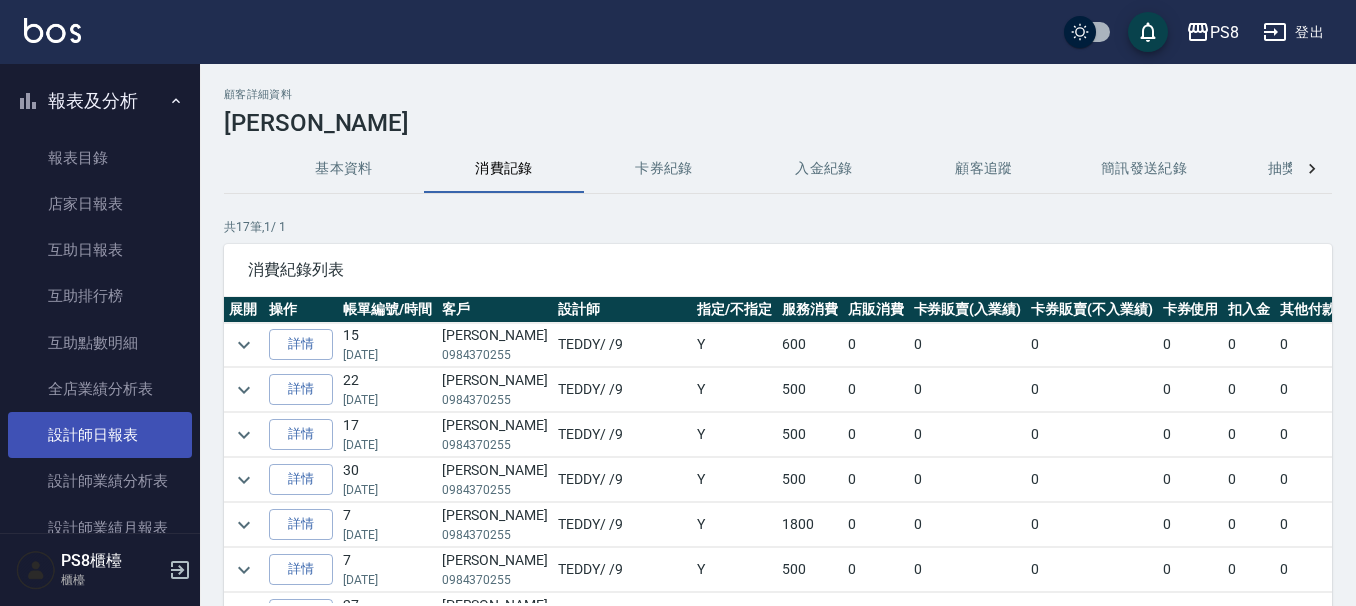 click on "設計師日報表" at bounding box center [100, 435] 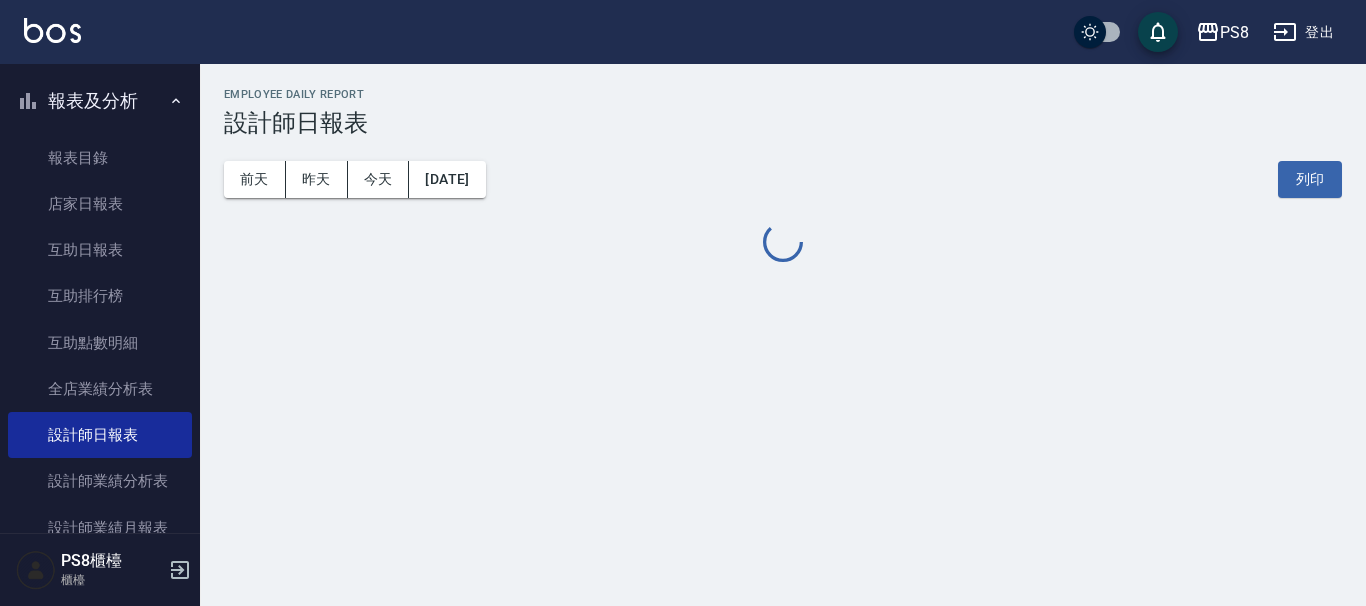 click on "報表及分析" at bounding box center (100, 101) 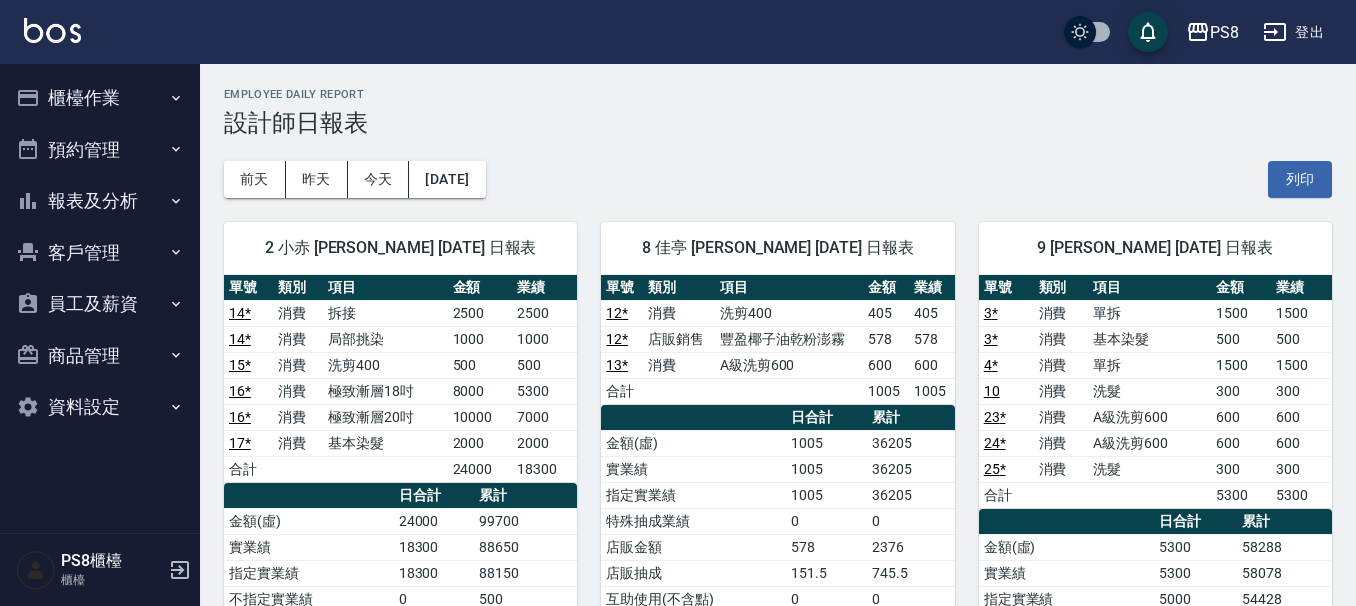 scroll, scrollTop: 0, scrollLeft: 0, axis: both 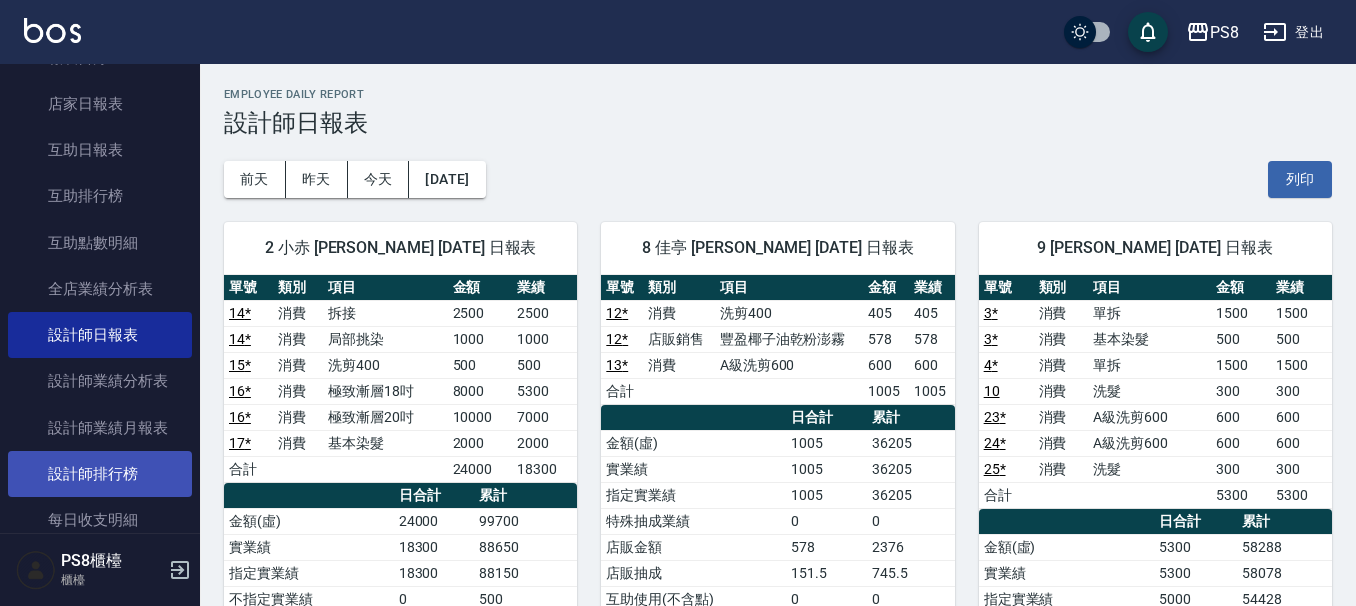click on "設計師排行榜" at bounding box center [100, 474] 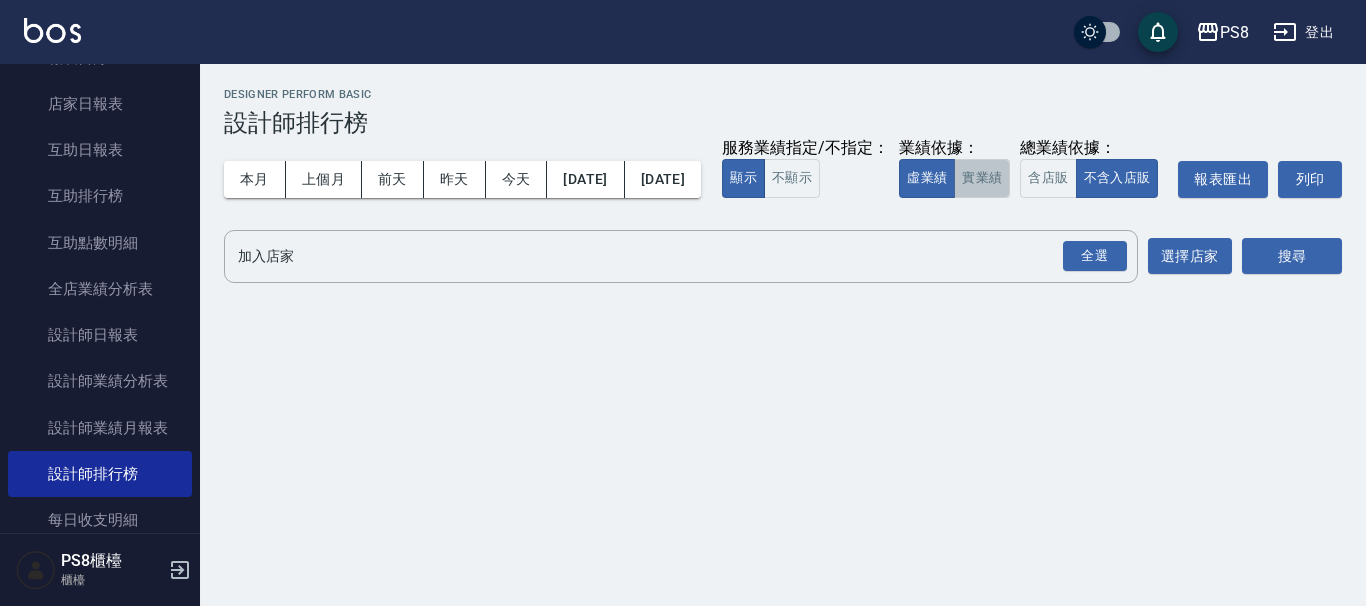 click on "實業績" at bounding box center (982, 178) 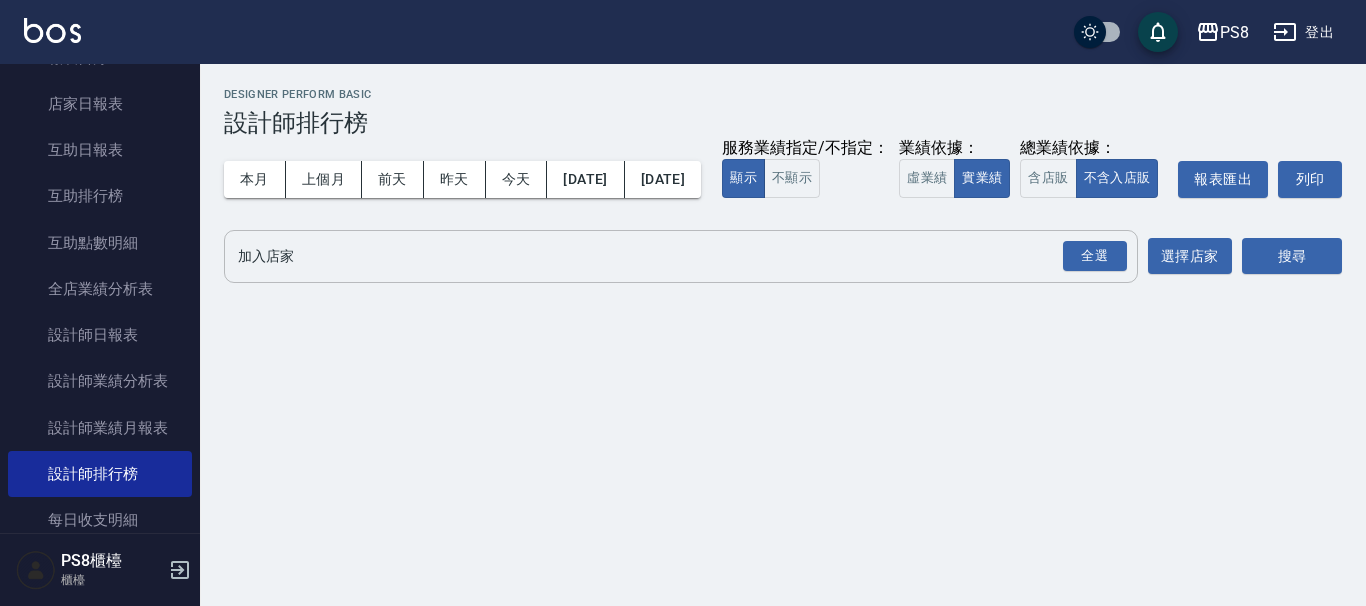 click on "加入店家" at bounding box center [666, 256] 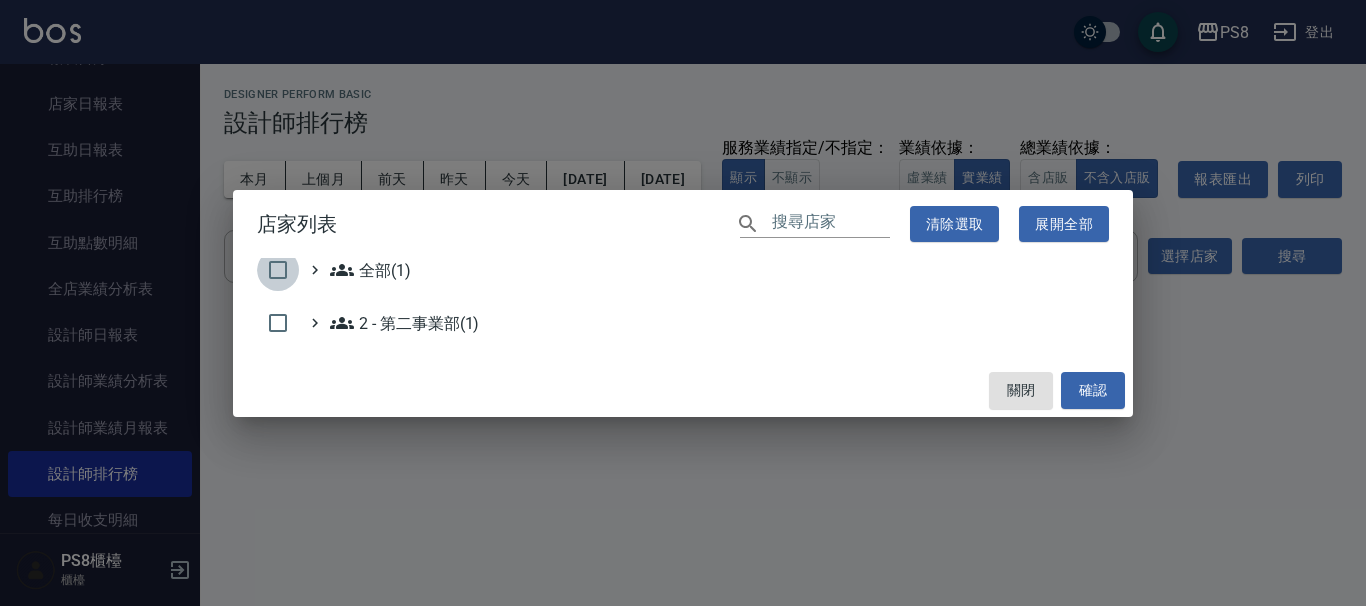 click at bounding box center (278, 270) 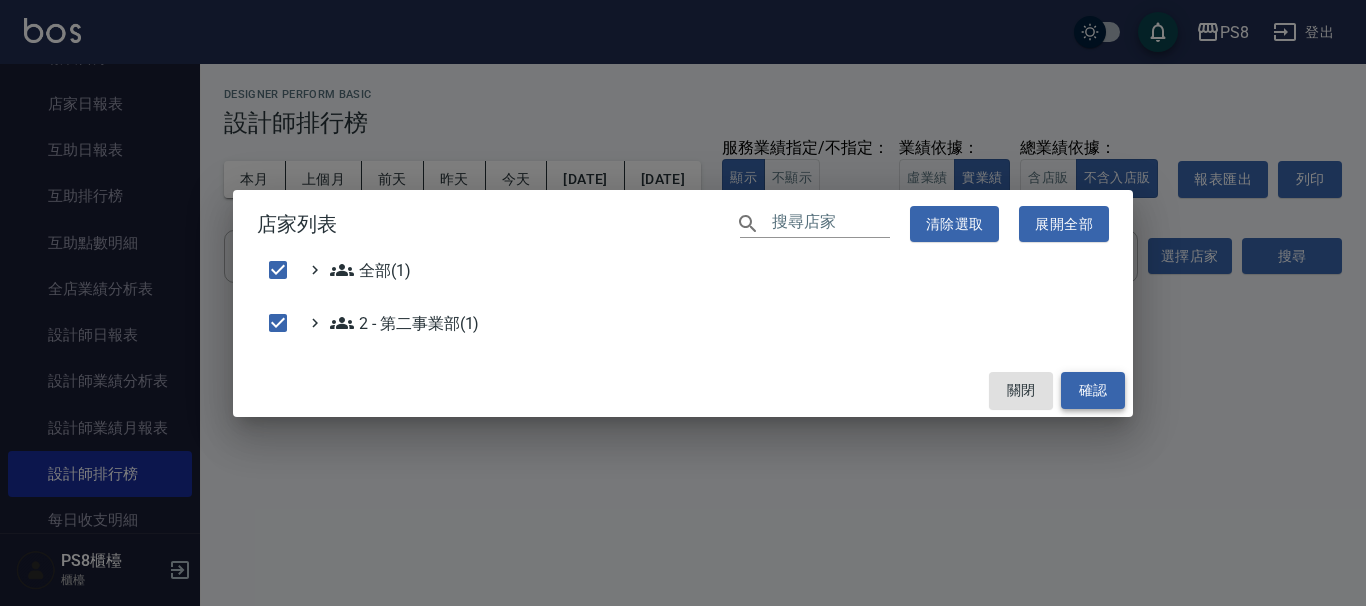 click on "確認" at bounding box center (1093, 390) 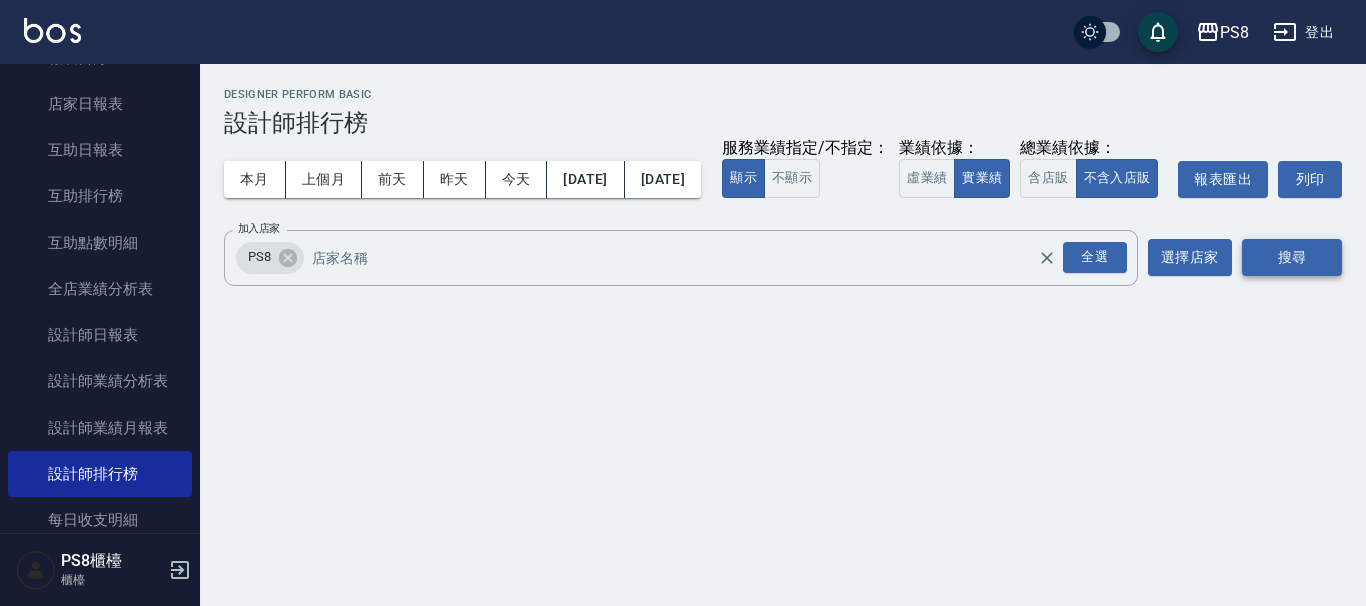 click on "搜尋" at bounding box center [1292, 257] 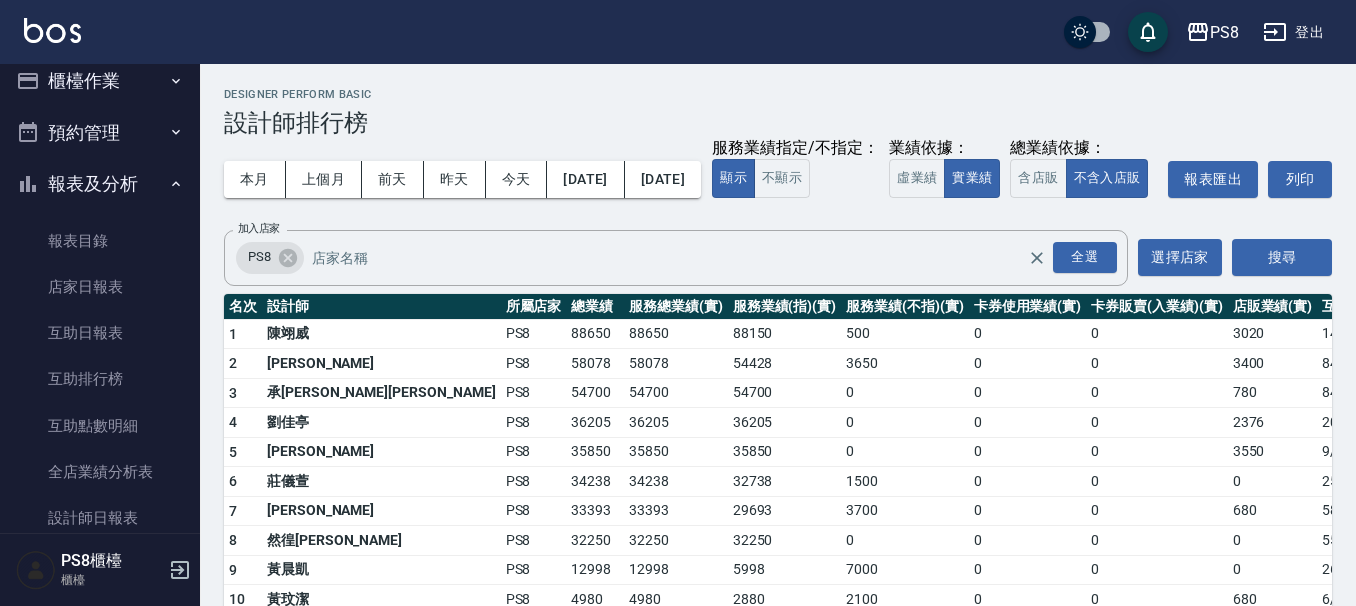 scroll, scrollTop: 0, scrollLeft: 0, axis: both 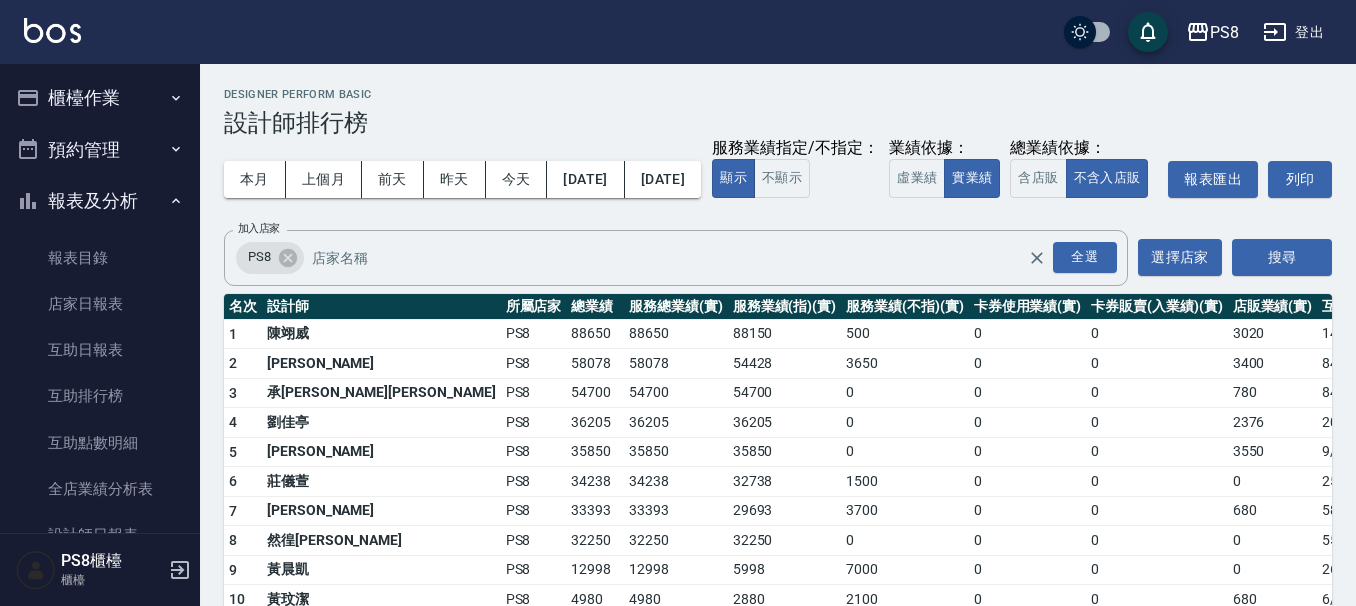 click on "報表及分析" at bounding box center (100, 201) 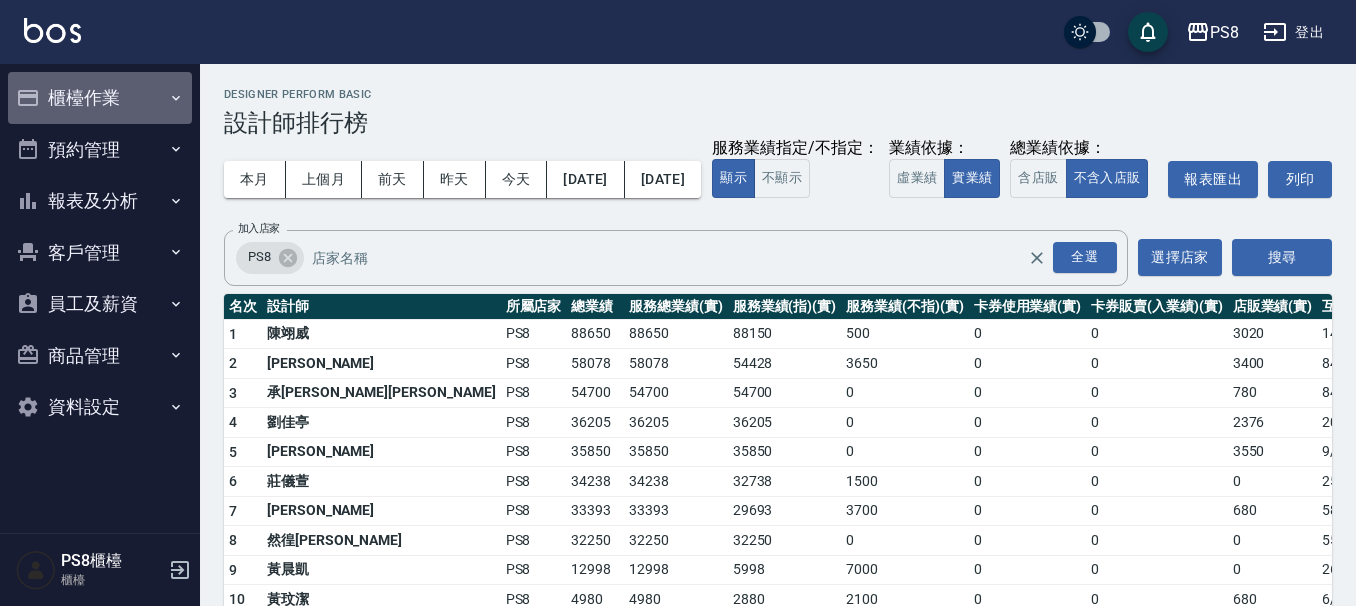 click on "櫃檯作業" at bounding box center [100, 98] 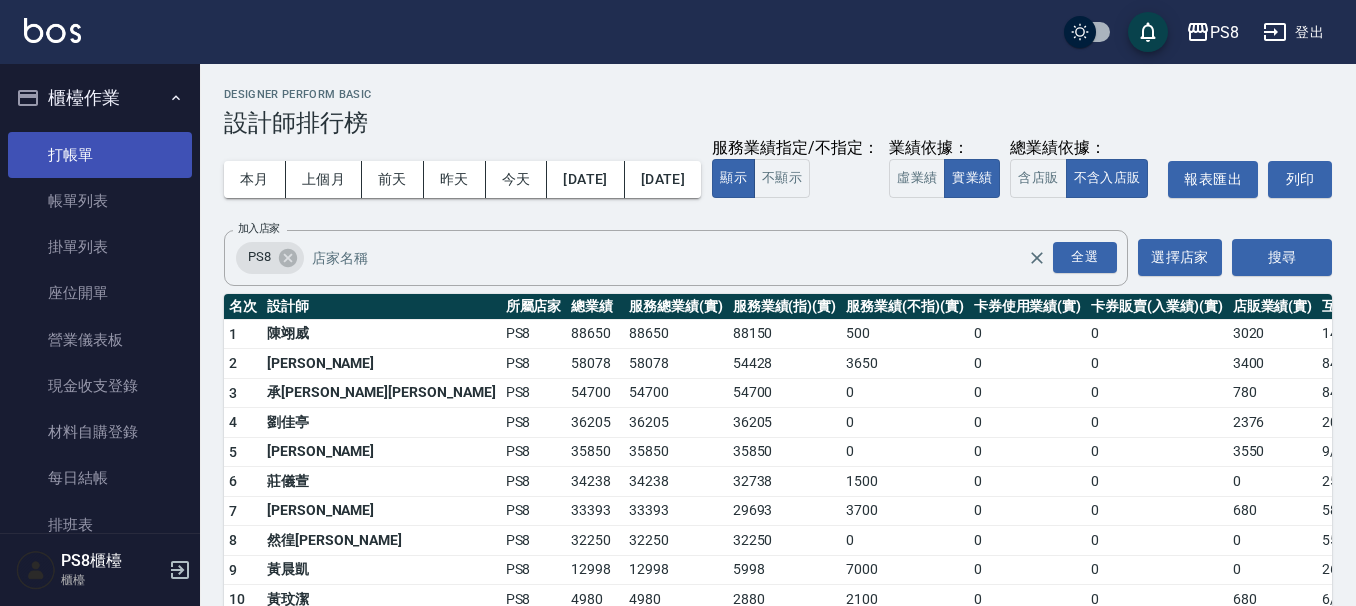click on "打帳單" at bounding box center (100, 155) 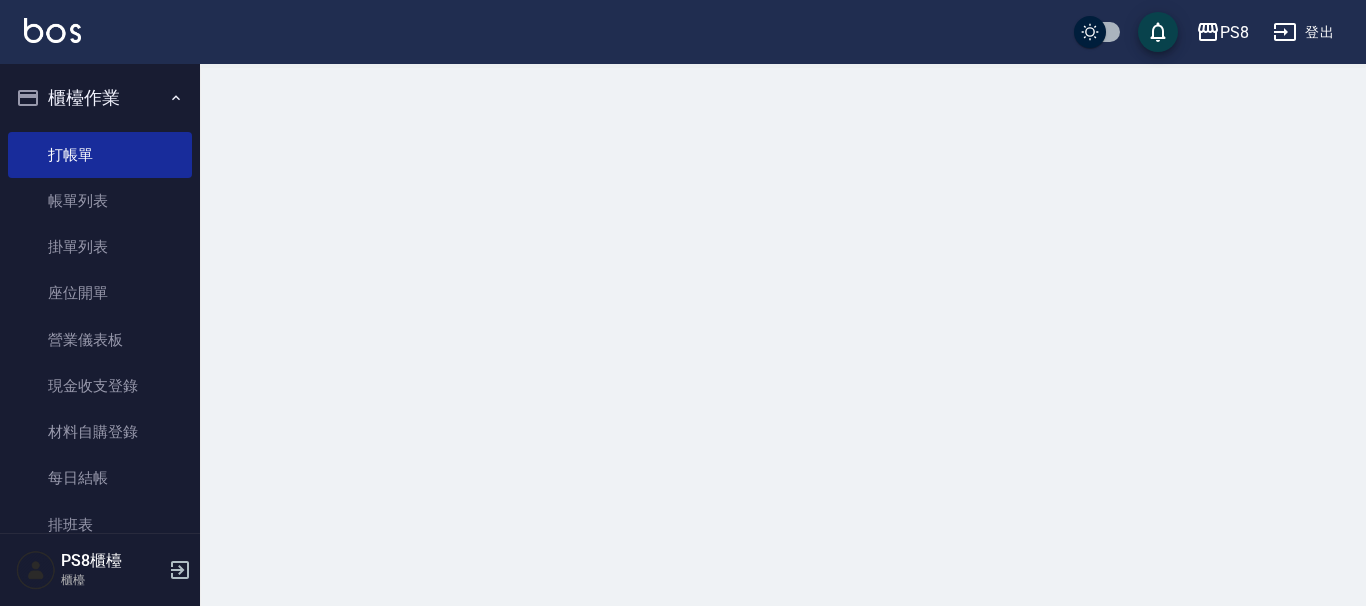 click on "櫃檯作業" at bounding box center (100, 98) 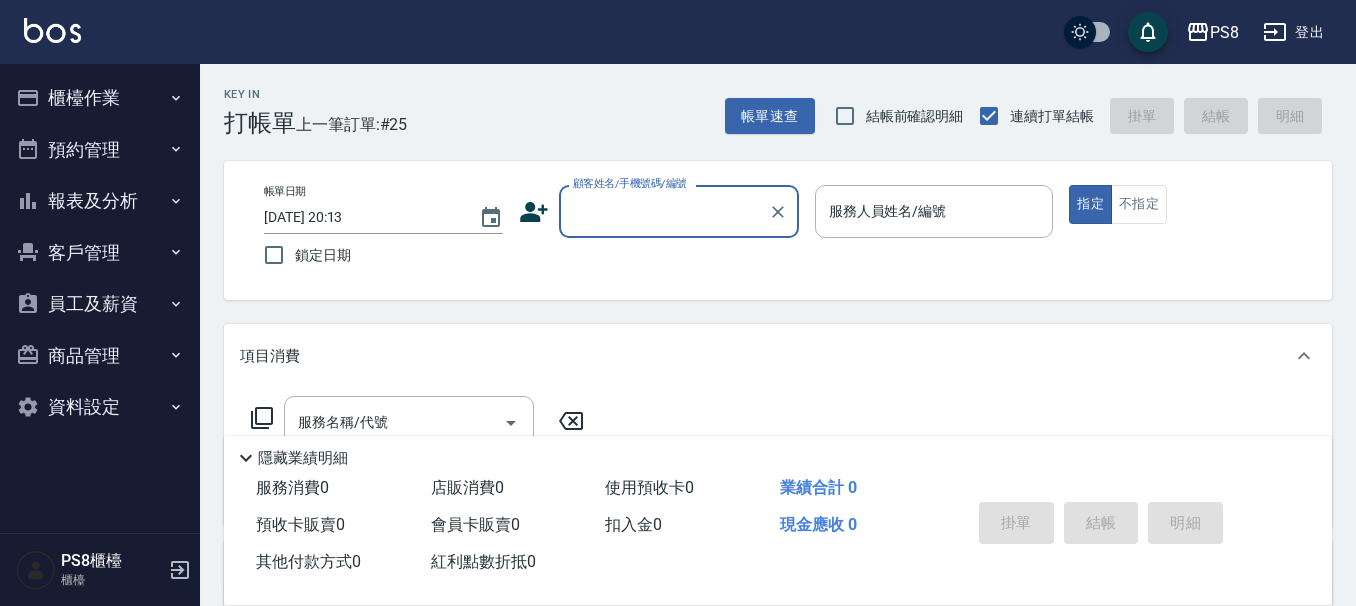 click on "報表及分析" at bounding box center [100, 201] 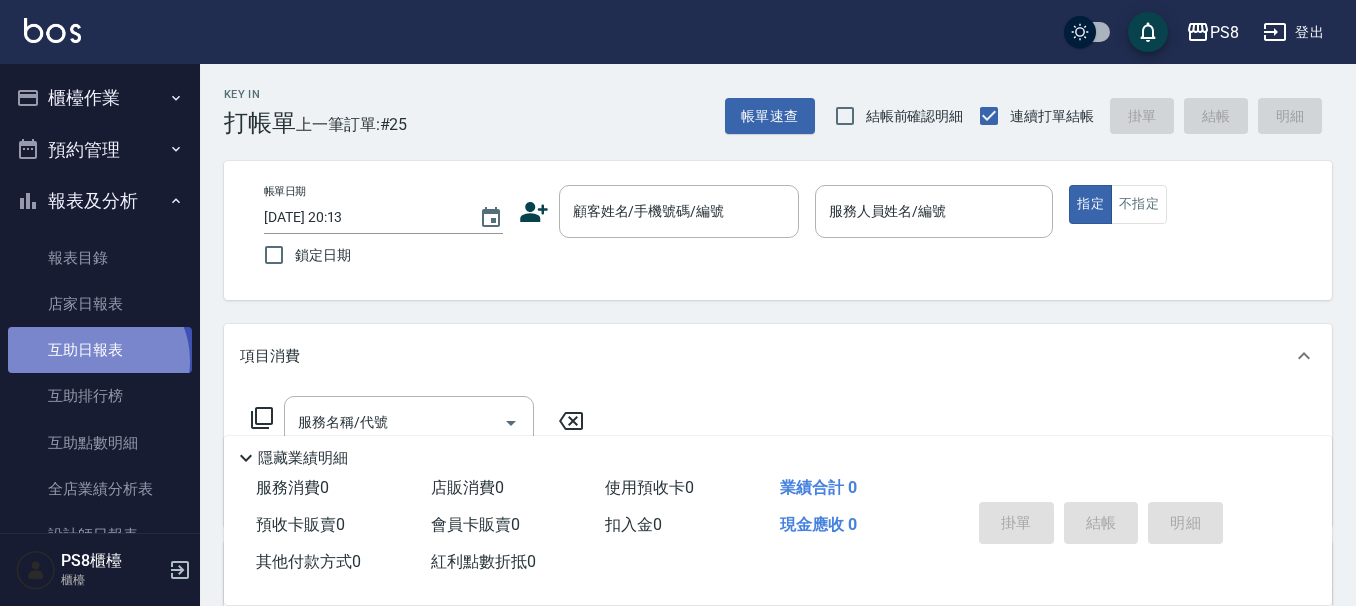 click on "互助日報表" at bounding box center [100, 350] 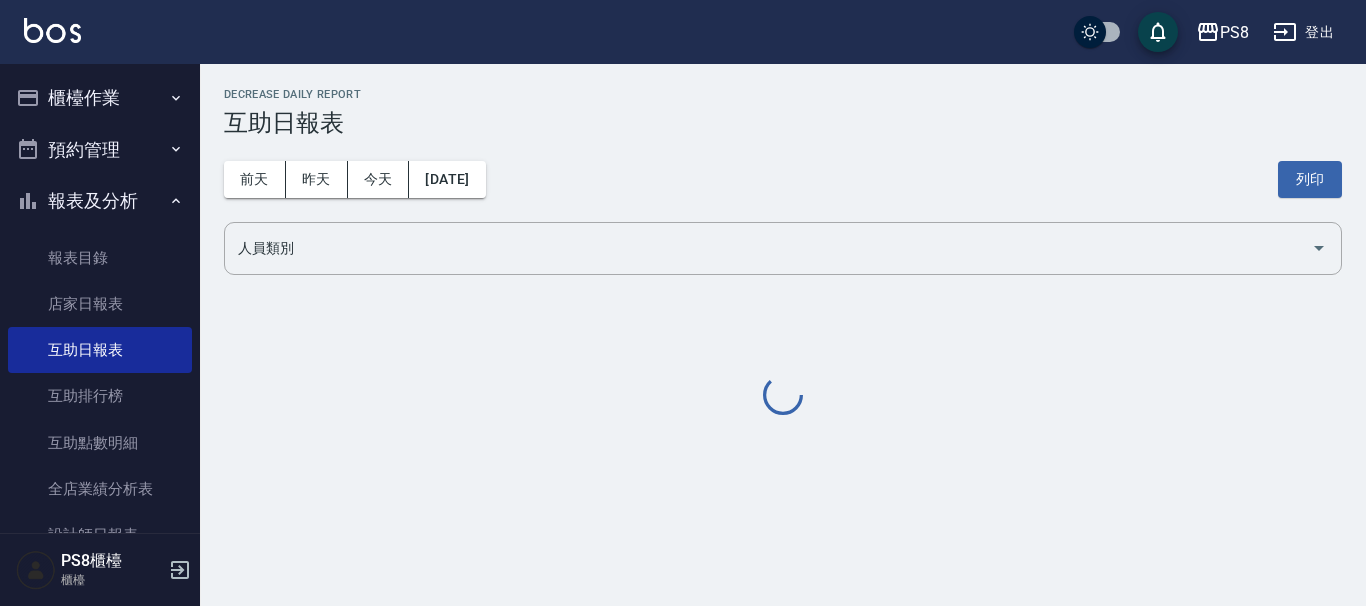 click on "報表及分析" at bounding box center (100, 201) 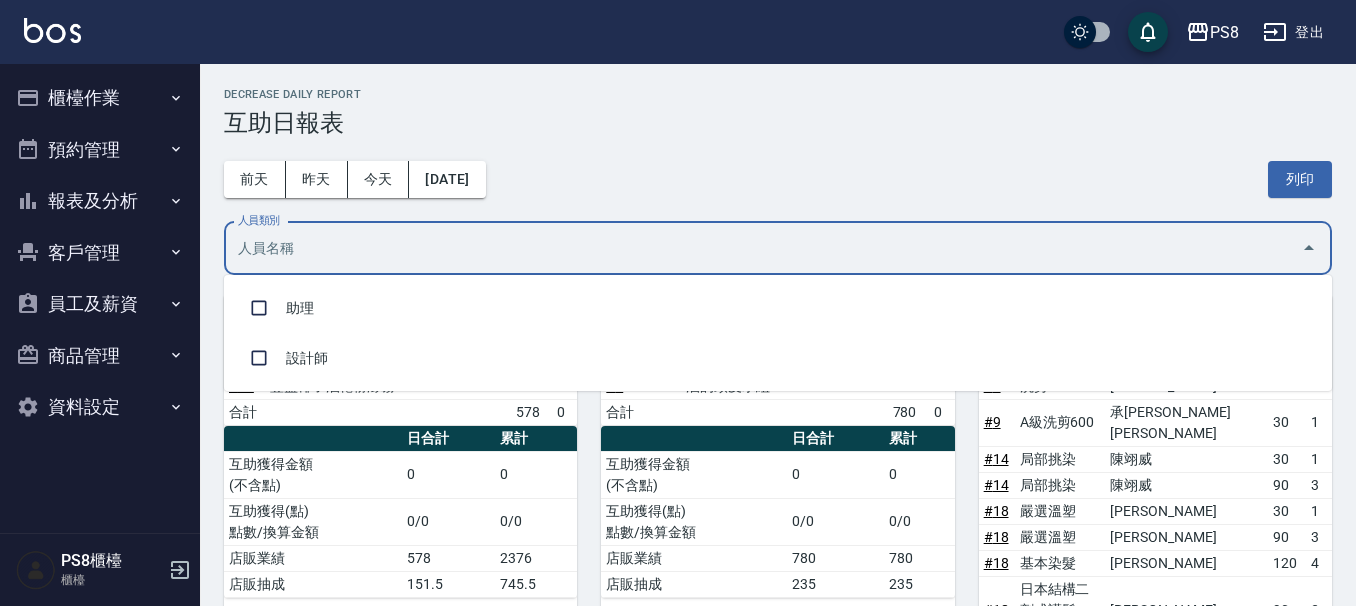 click on "人員類別 人員類別" at bounding box center [778, 248] 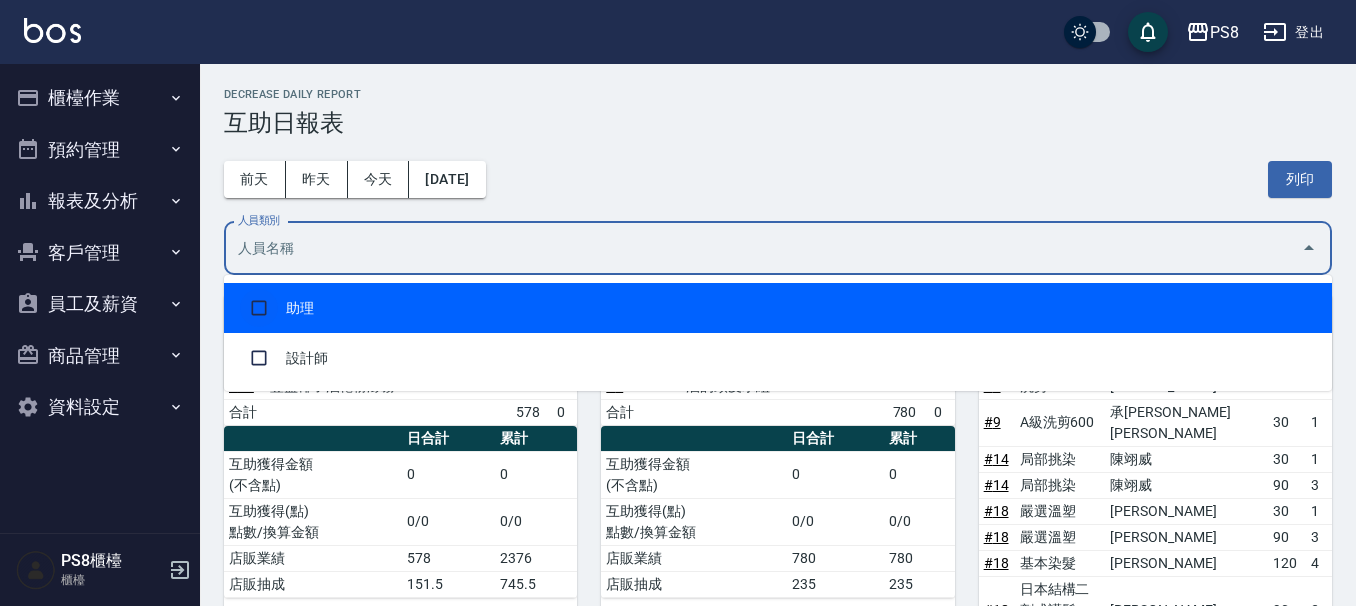 click at bounding box center [259, 308] 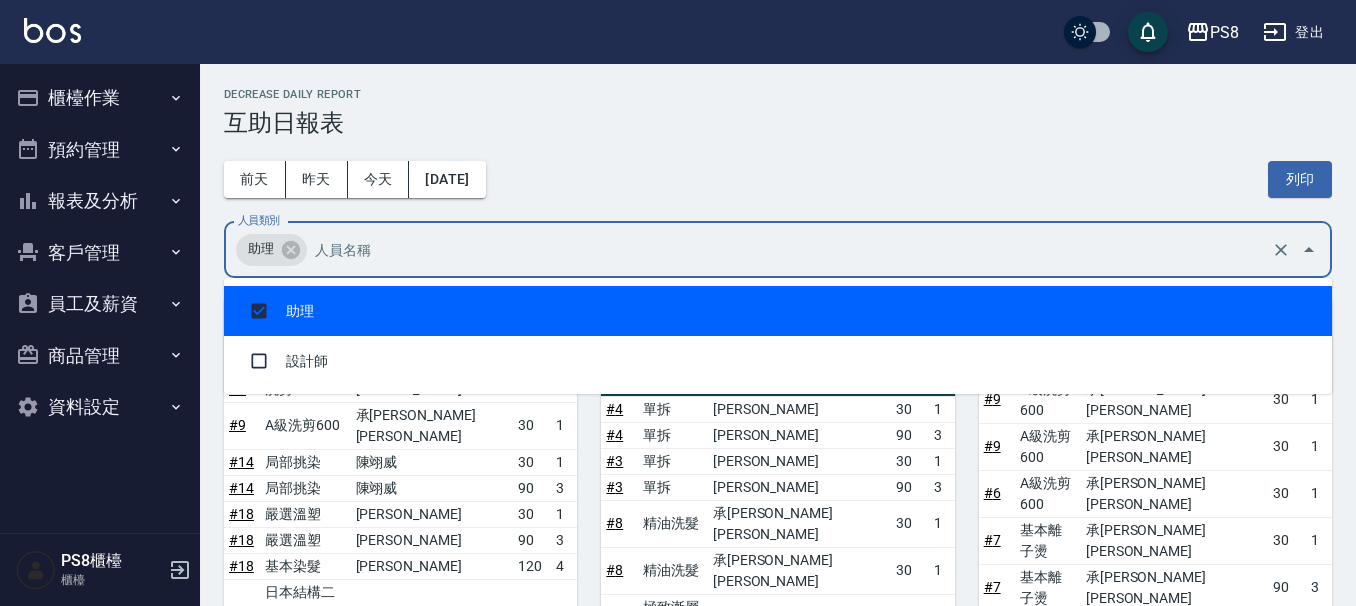 click on "前天 昨天 今天 2025/07/10 列印" at bounding box center [778, 179] 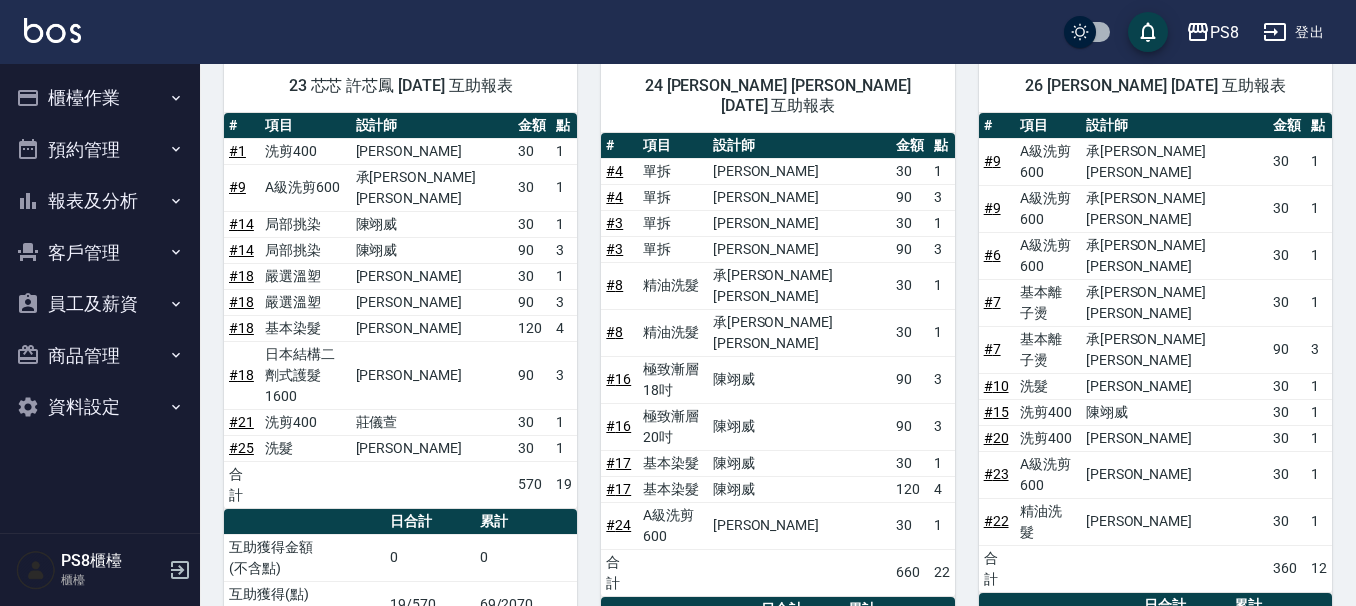 scroll, scrollTop: 203, scrollLeft: 0, axis: vertical 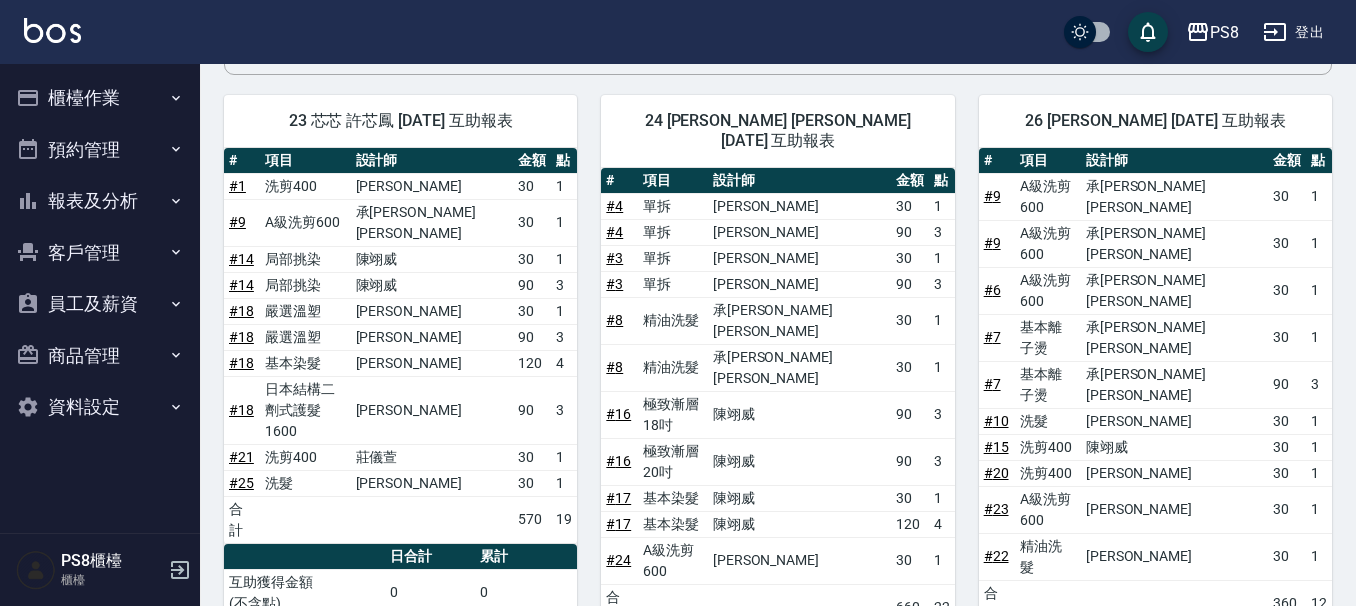 click on "櫃檯作業" at bounding box center [100, 98] 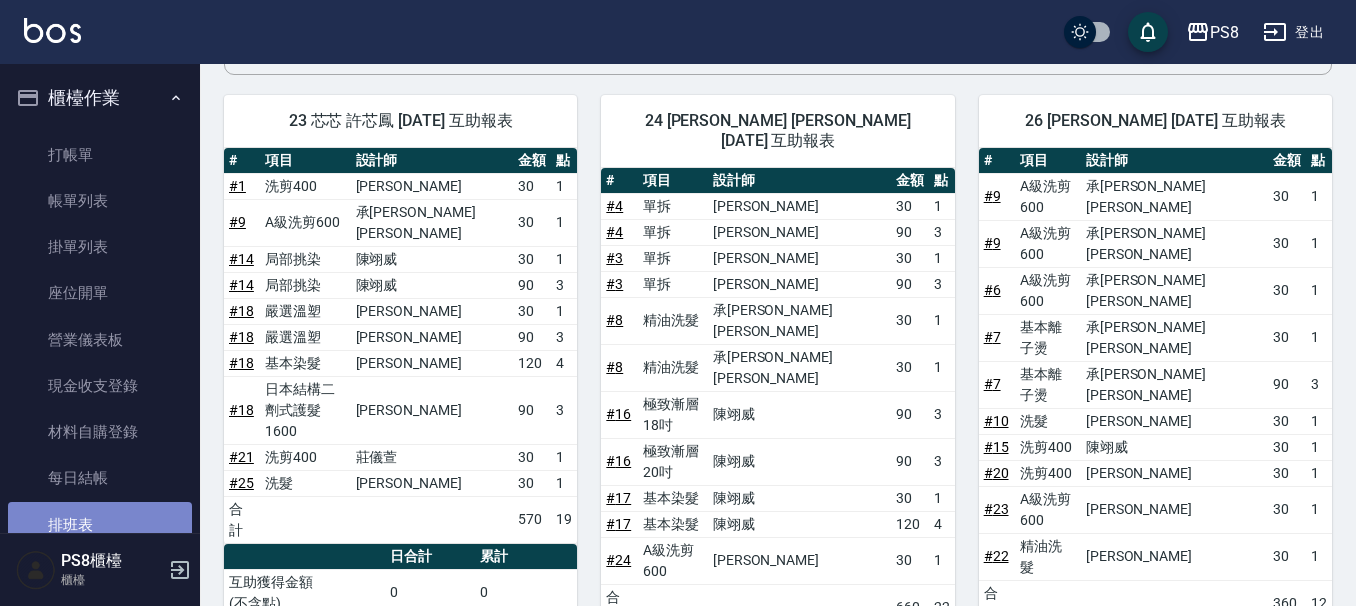 click on "排班表" at bounding box center (100, 525) 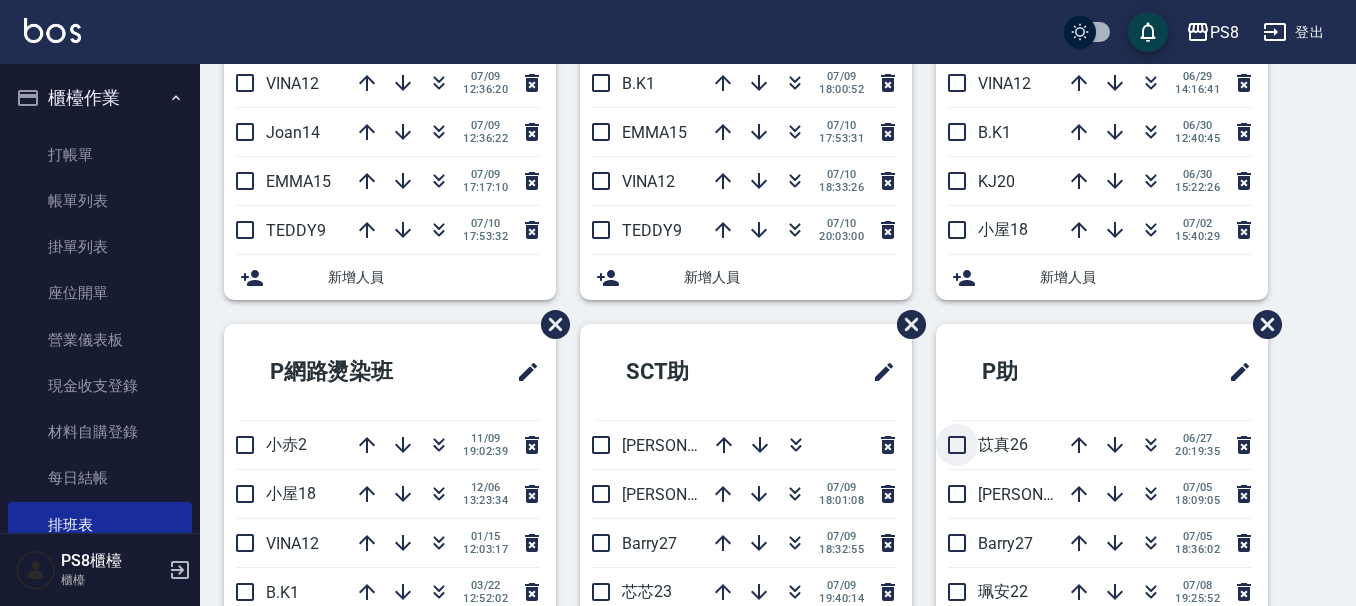 scroll, scrollTop: 600, scrollLeft: 0, axis: vertical 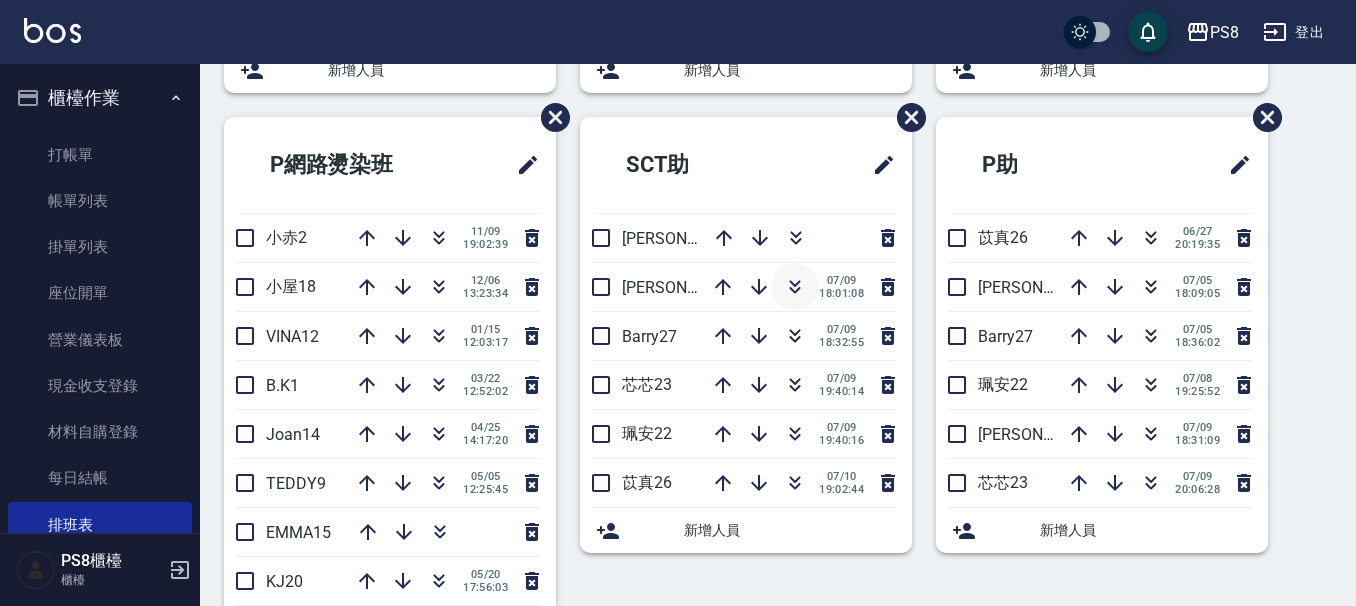 click 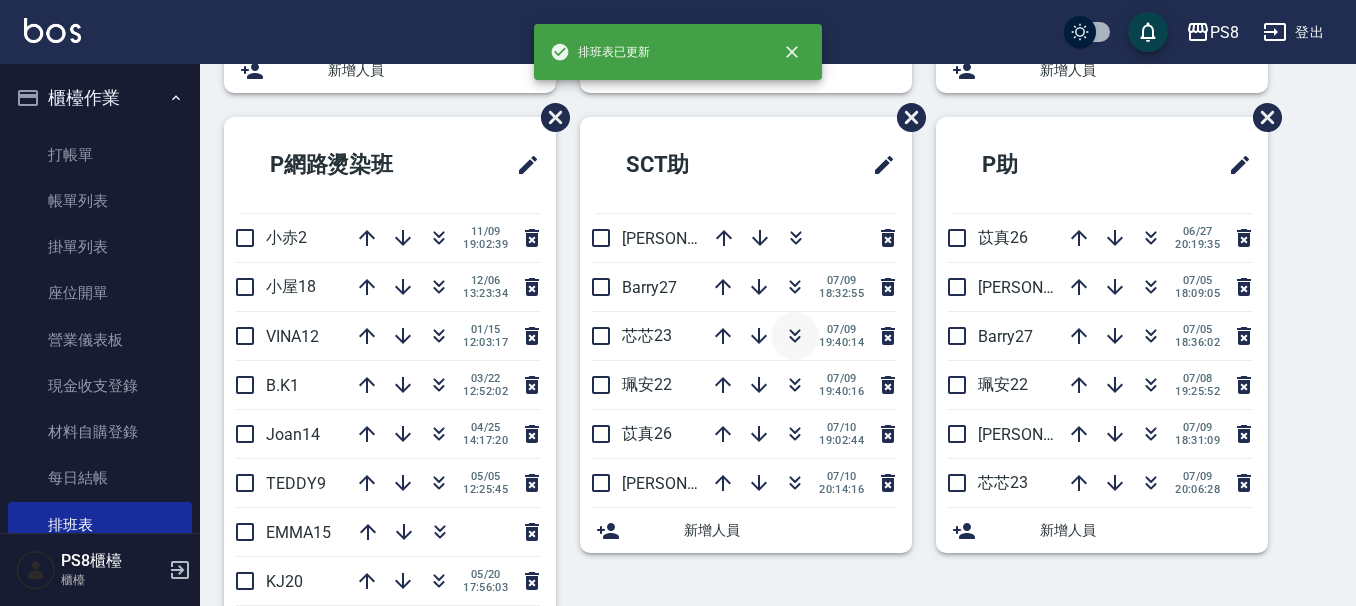 click 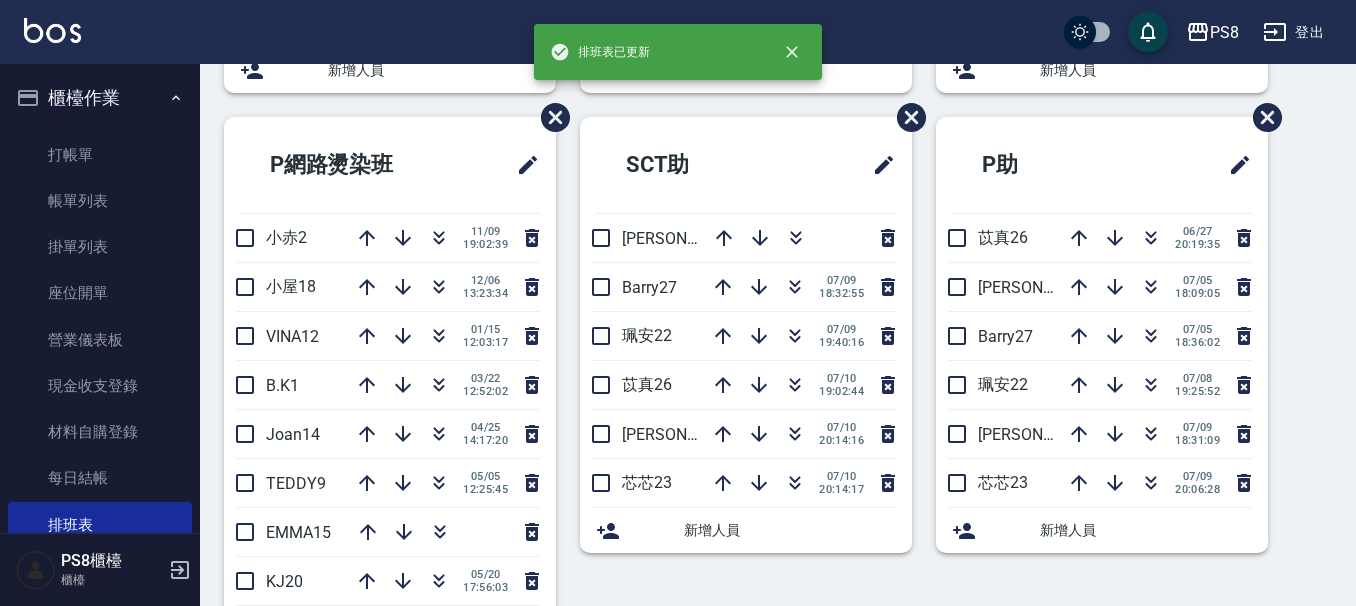 click on "打帳單" at bounding box center [100, 155] 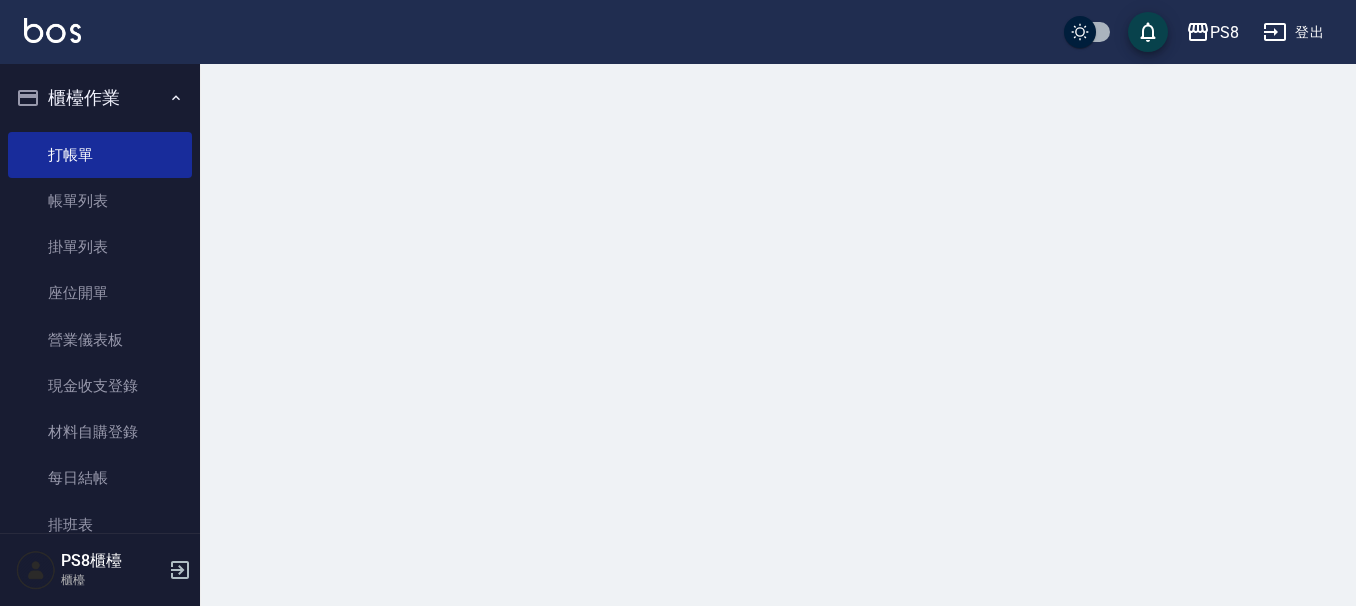 scroll, scrollTop: 0, scrollLeft: 0, axis: both 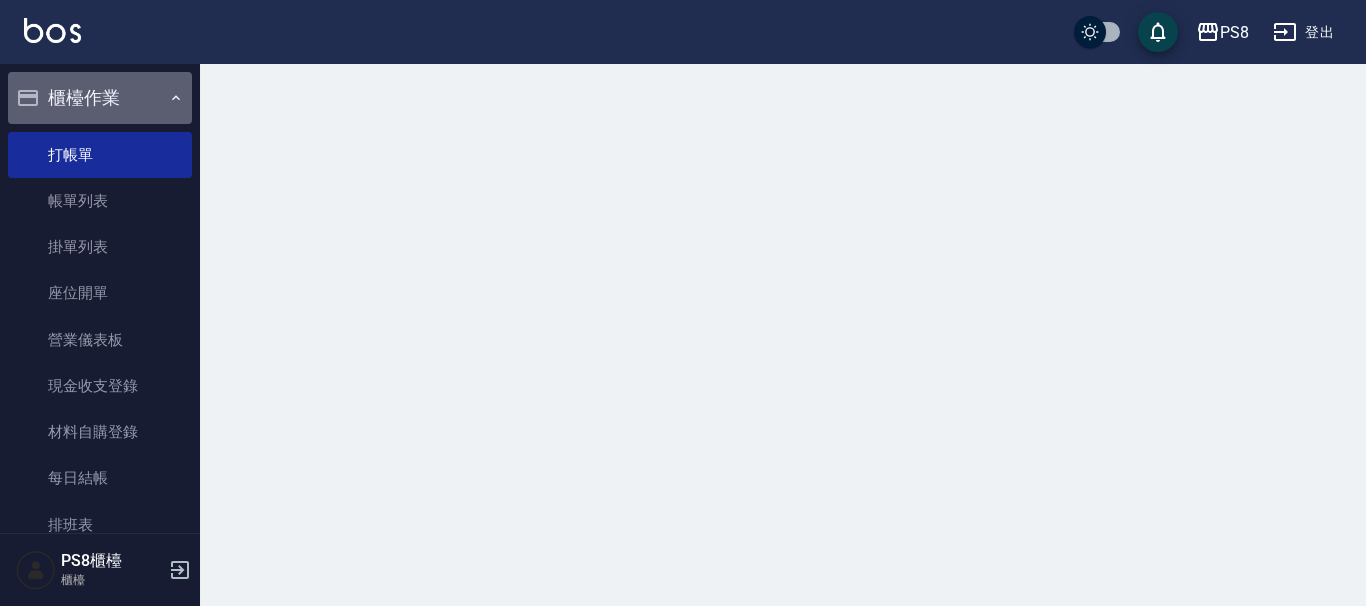 click on "櫃檯作業" at bounding box center (100, 98) 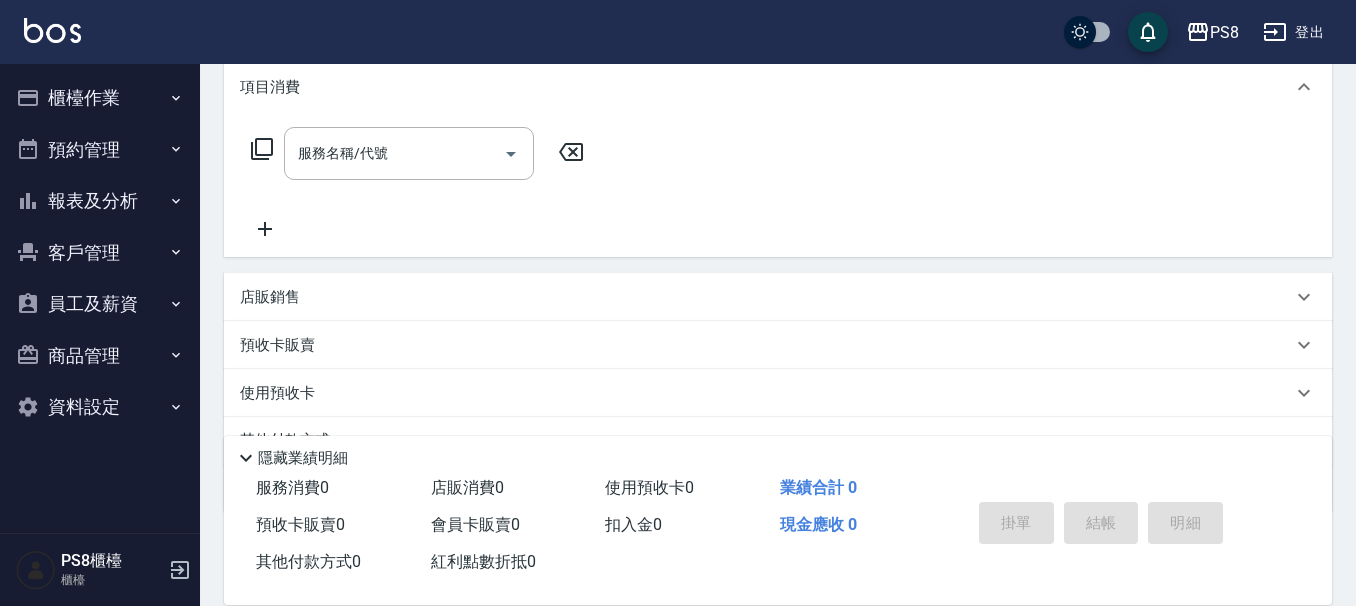 scroll, scrollTop: 368, scrollLeft: 0, axis: vertical 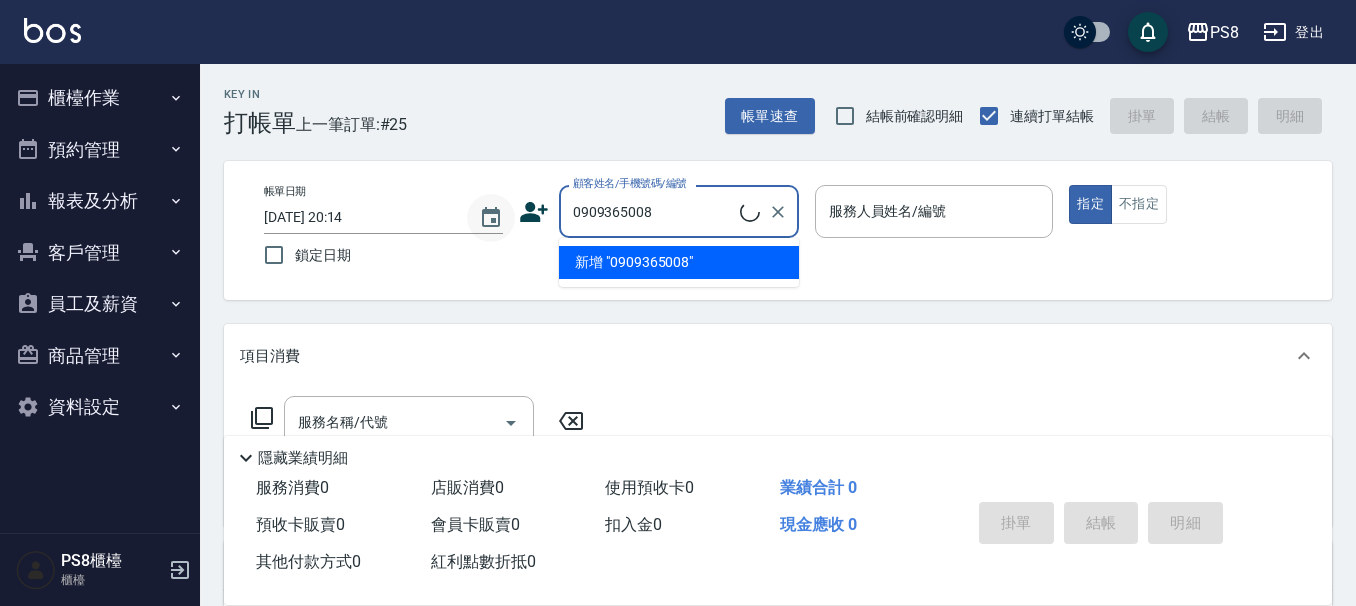 drag, startPoint x: 681, startPoint y: 210, endPoint x: 503, endPoint y: 236, distance: 179.88885 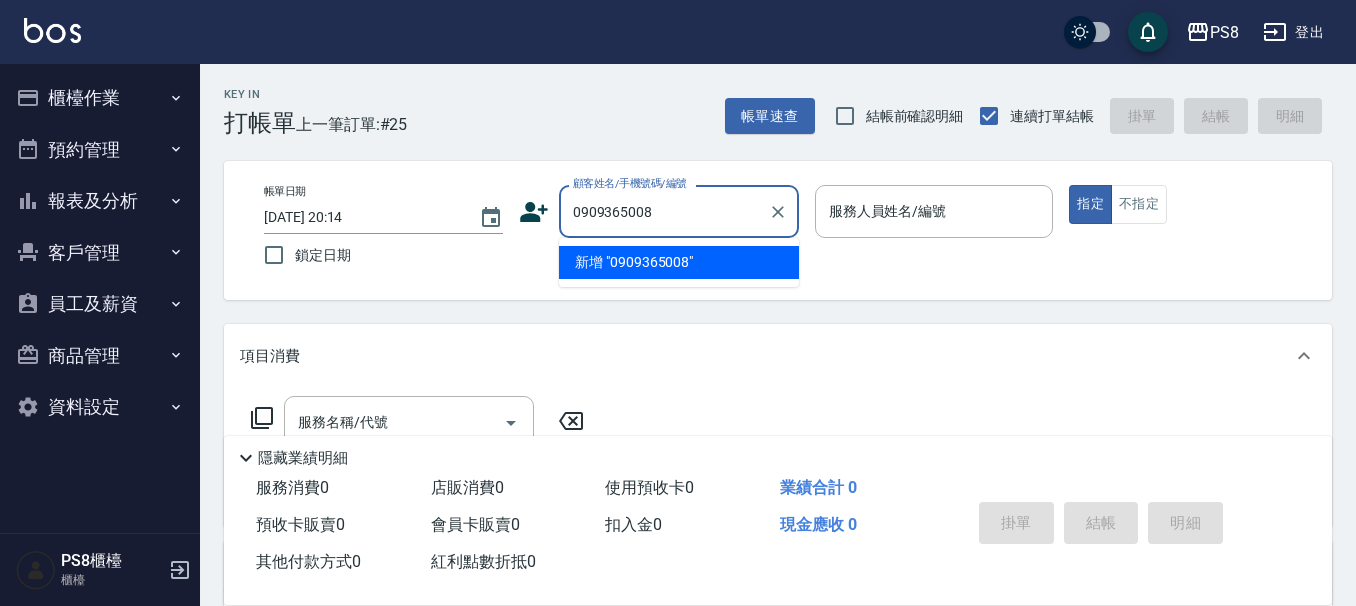 type on "0909365008" 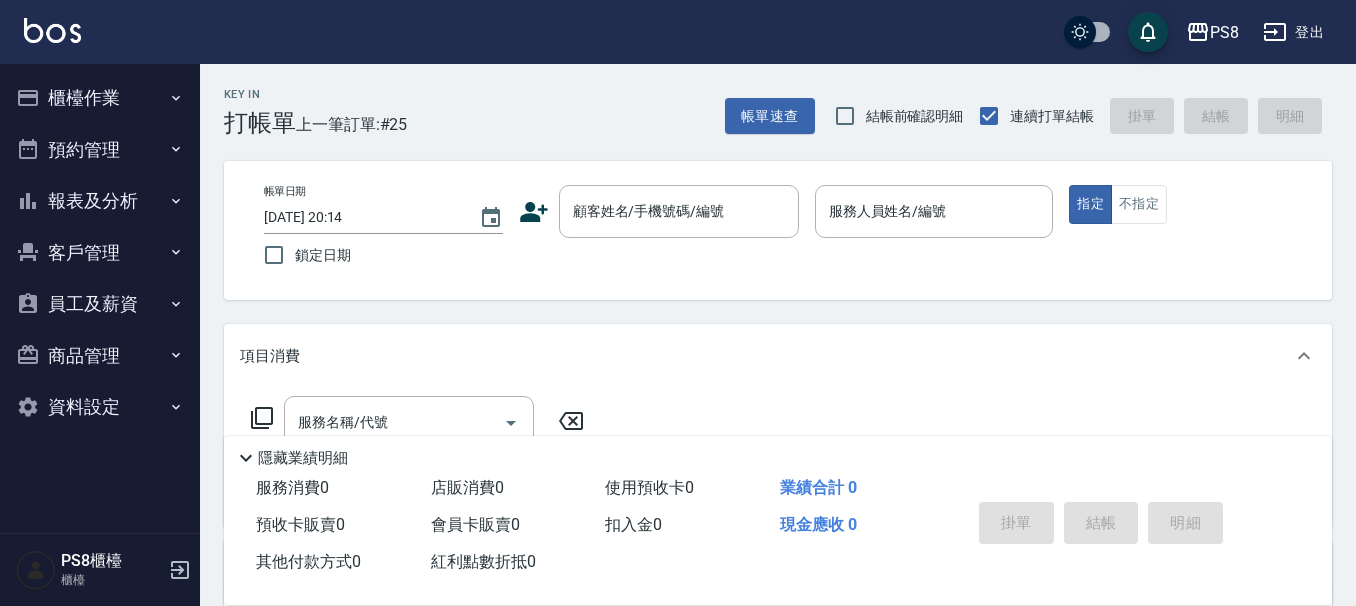 click 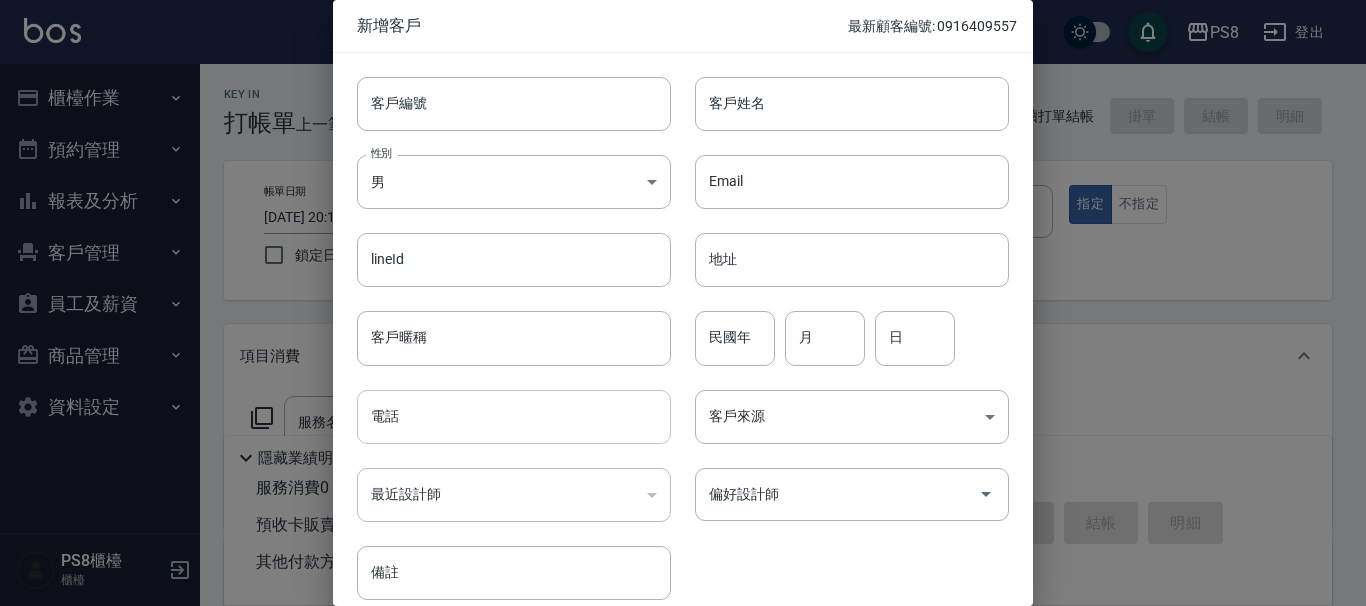 click on "電話" at bounding box center (514, 417) 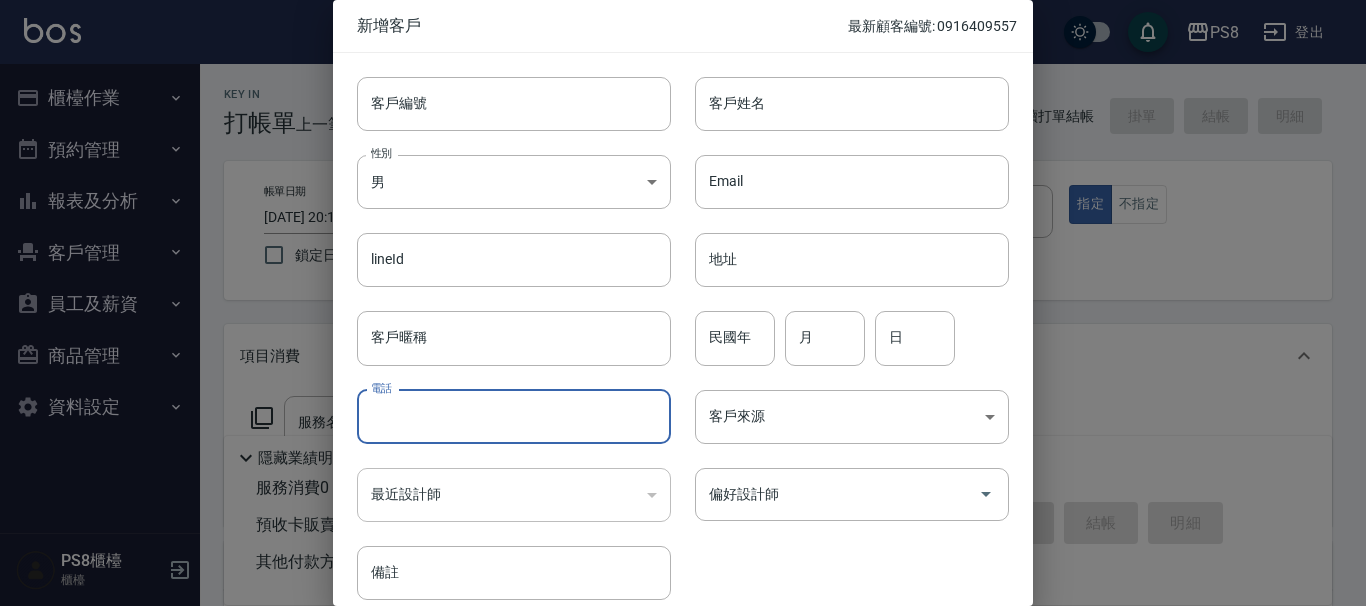 paste on "0909365008" 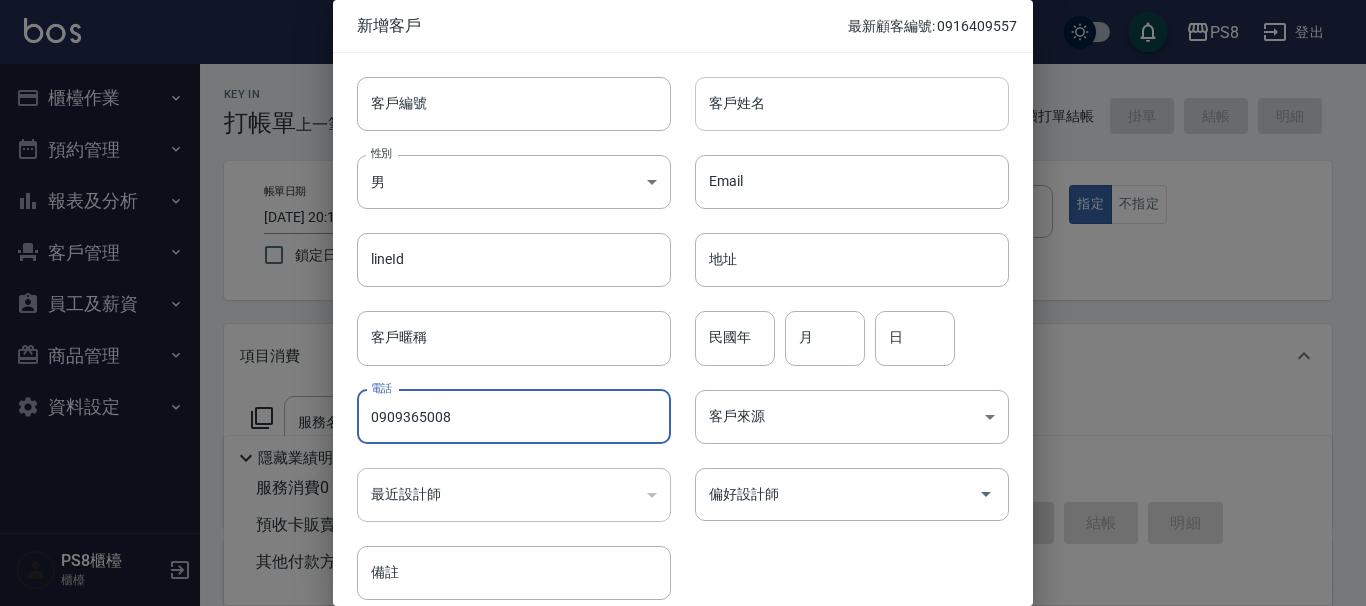 type on "0909365008" 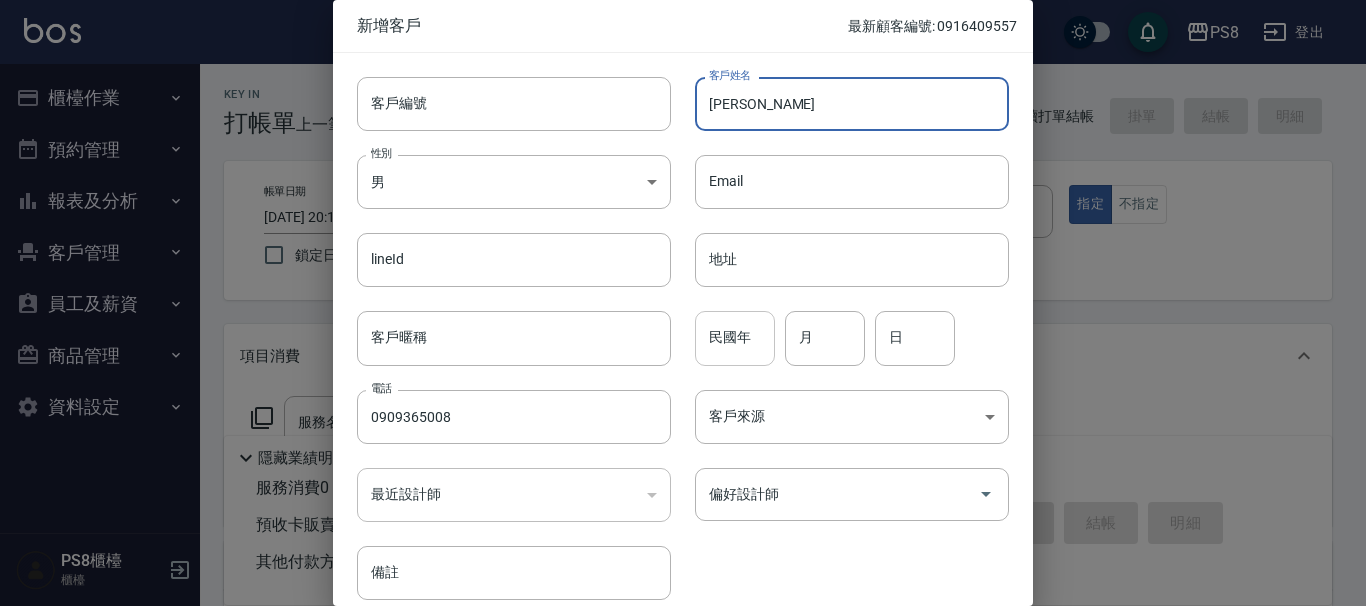 type on "[PERSON_NAME]" 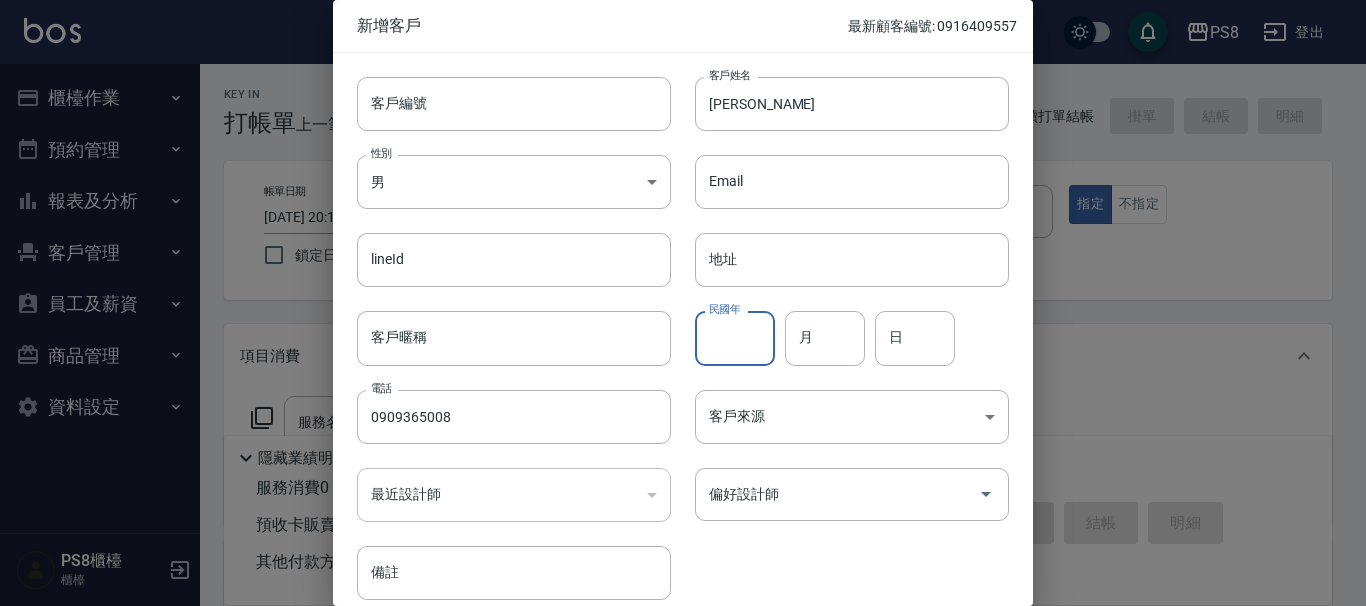 click on "民國年" at bounding box center (735, 338) 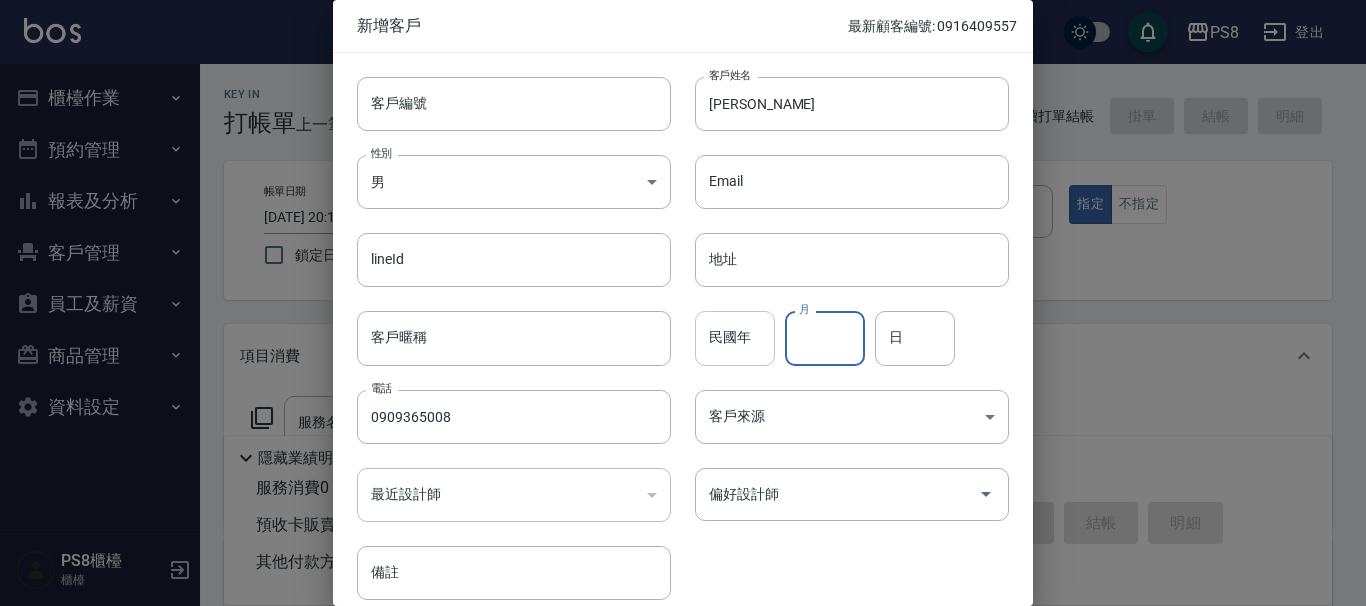 click on "民國年 民國年" at bounding box center (735, 338) 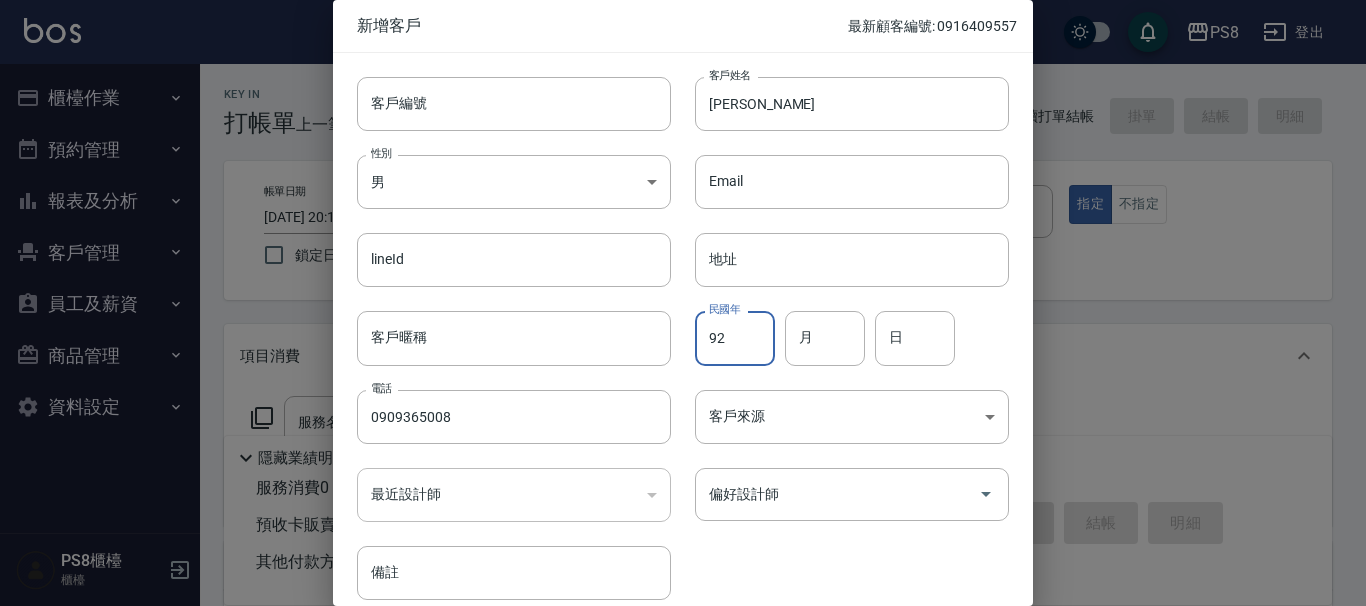 type on "92" 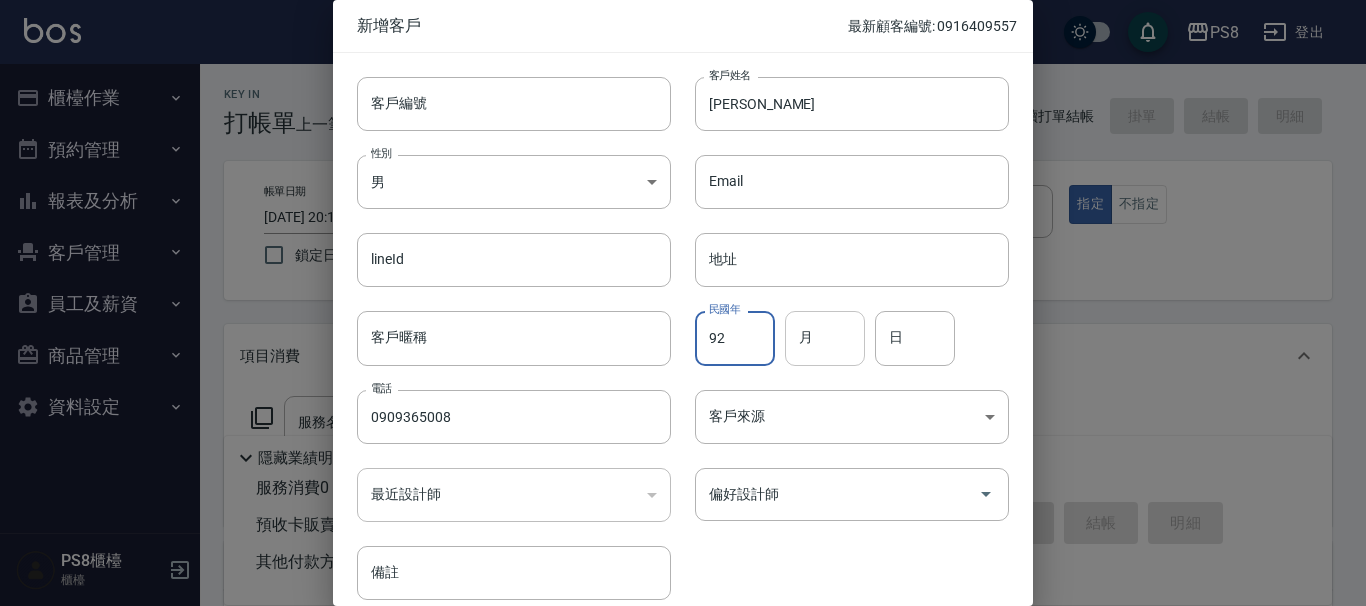 click on "月" at bounding box center [825, 338] 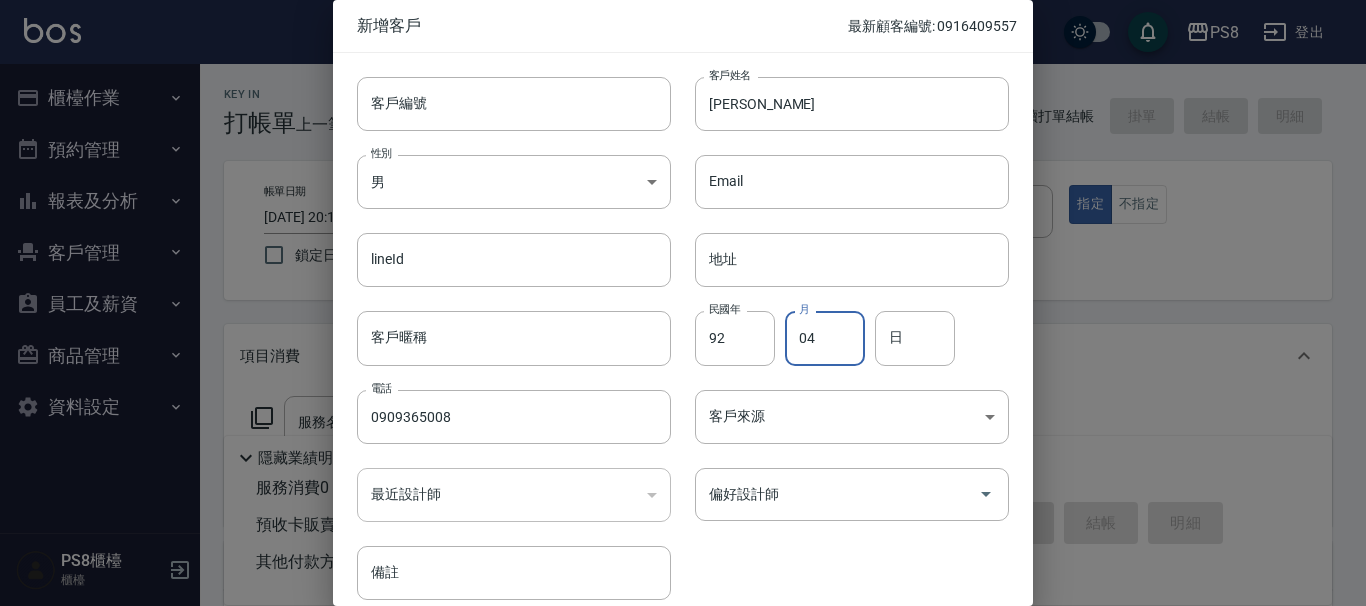 type on "04" 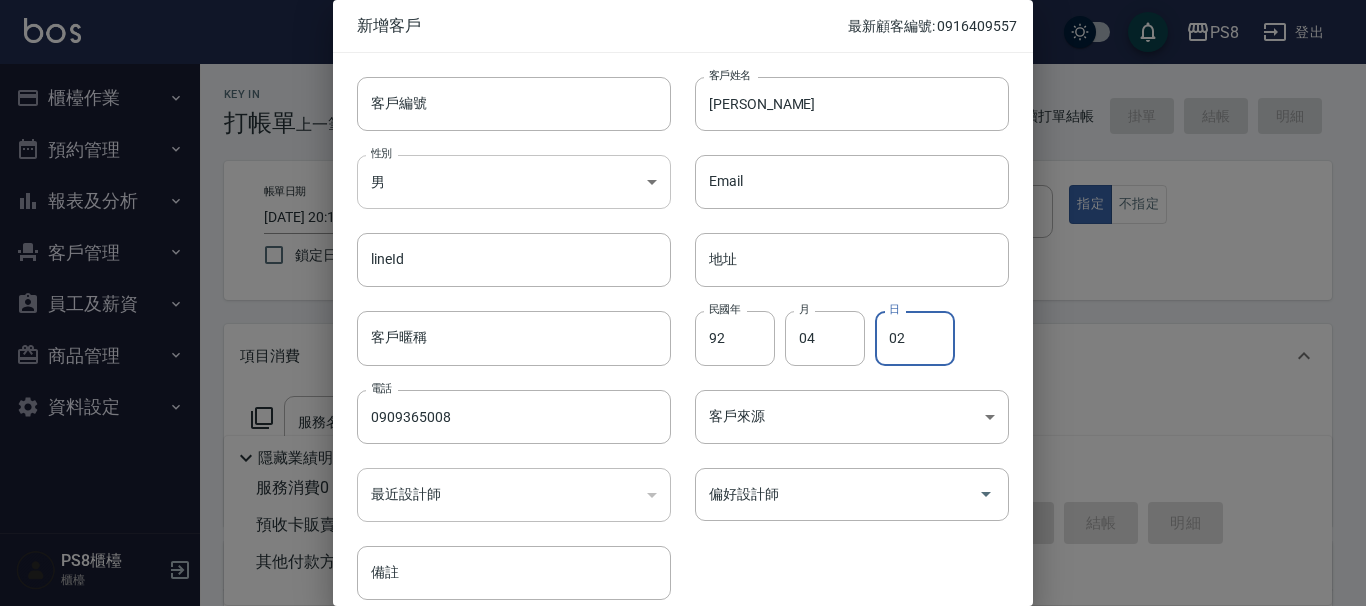type on "02" 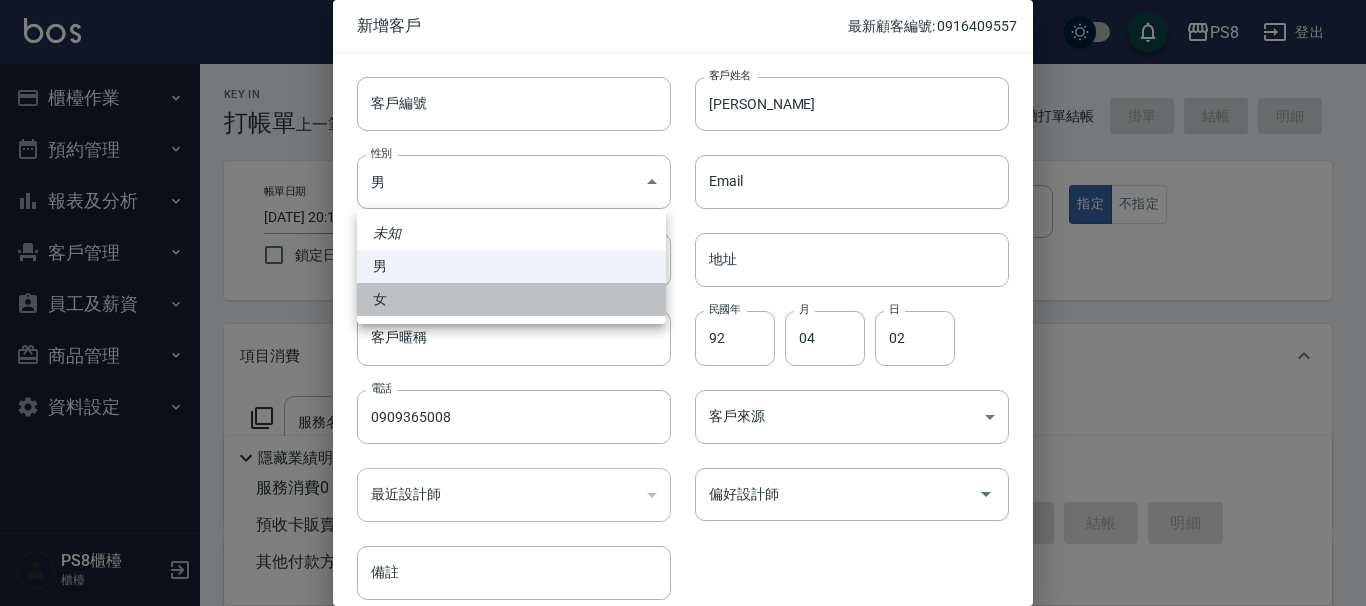 click on "女" at bounding box center (511, 299) 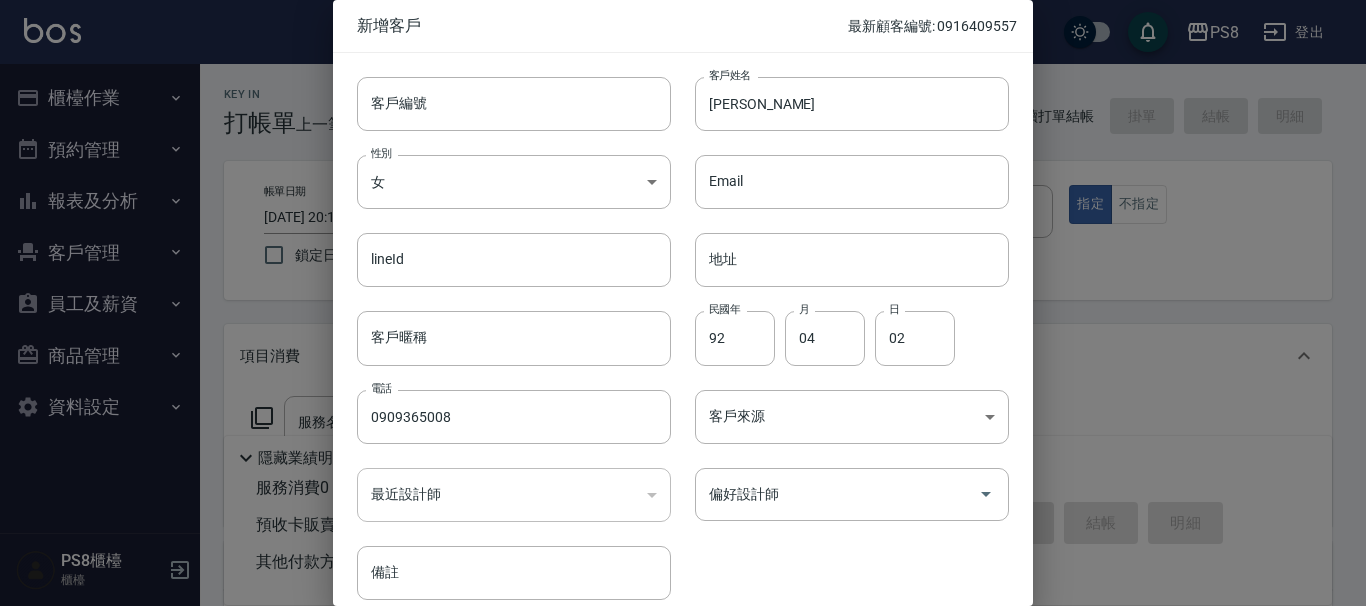 click on "新增客戶 最新顧客編號: 0916409557" at bounding box center [683, 26] 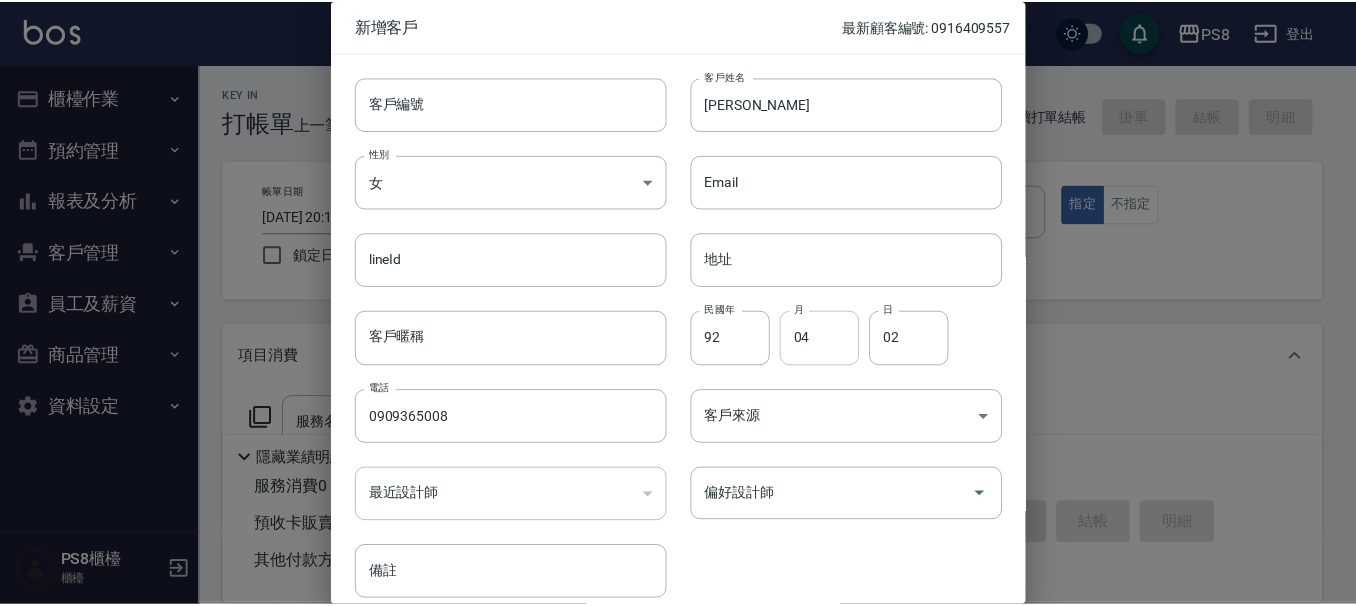 scroll, scrollTop: 87, scrollLeft: 0, axis: vertical 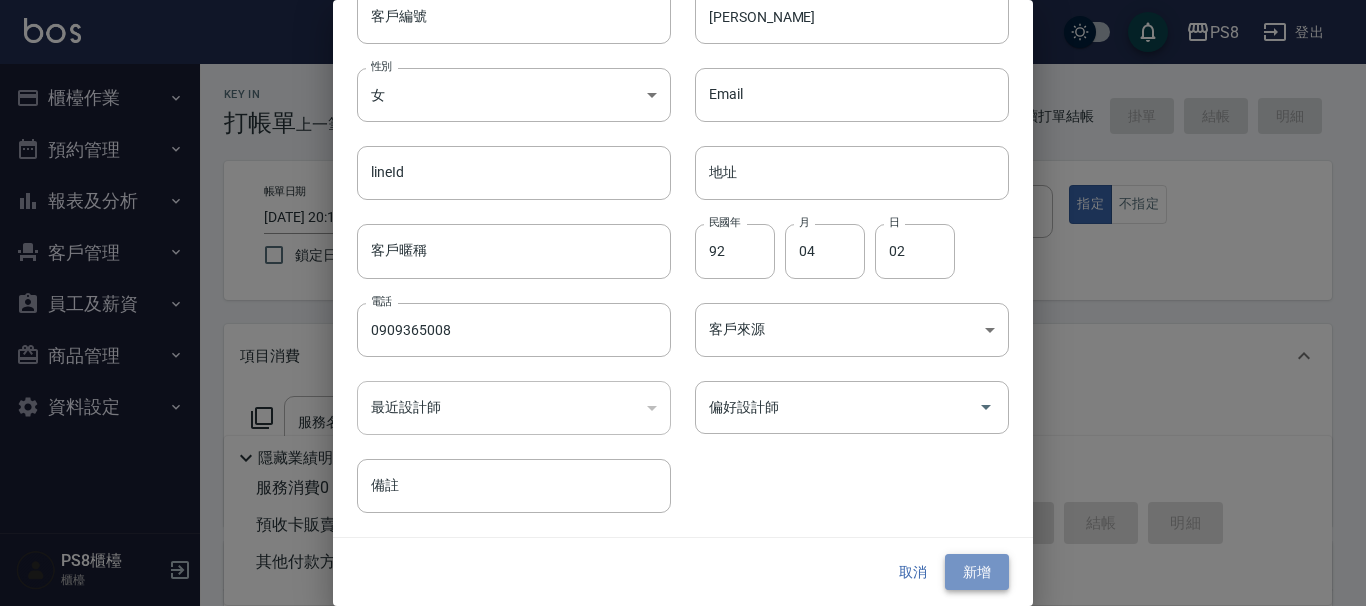 click on "新增" at bounding box center (977, 572) 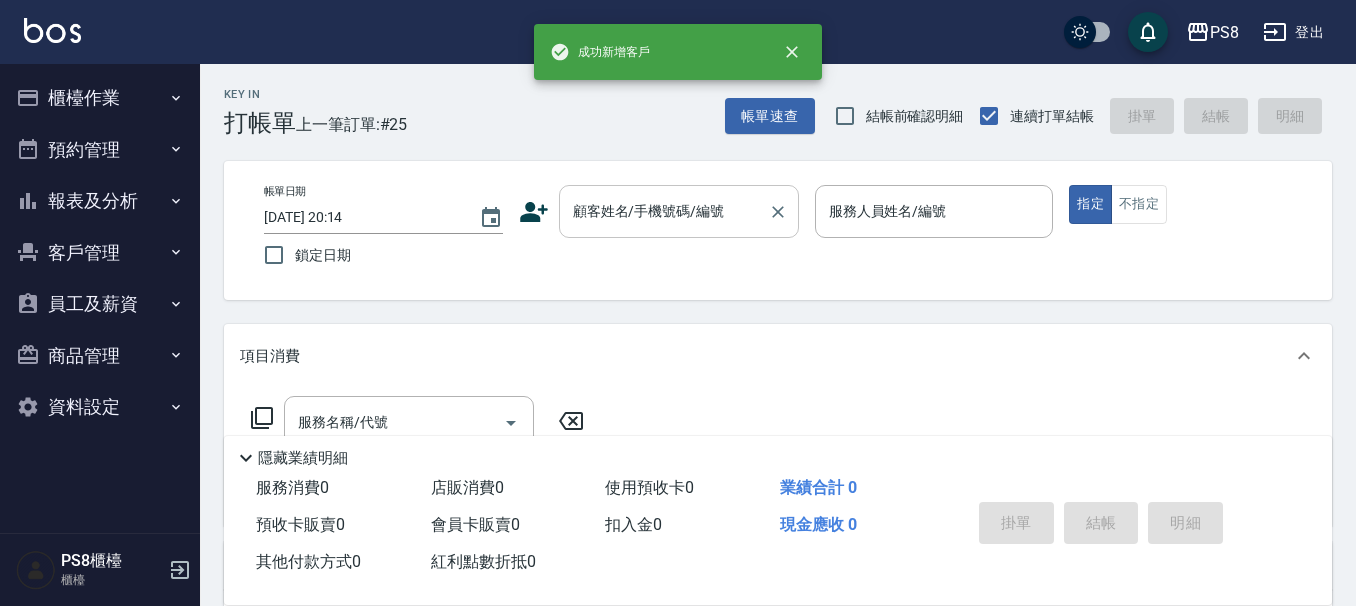 click on "顧客姓名/手機號碼/編號" at bounding box center [664, 211] 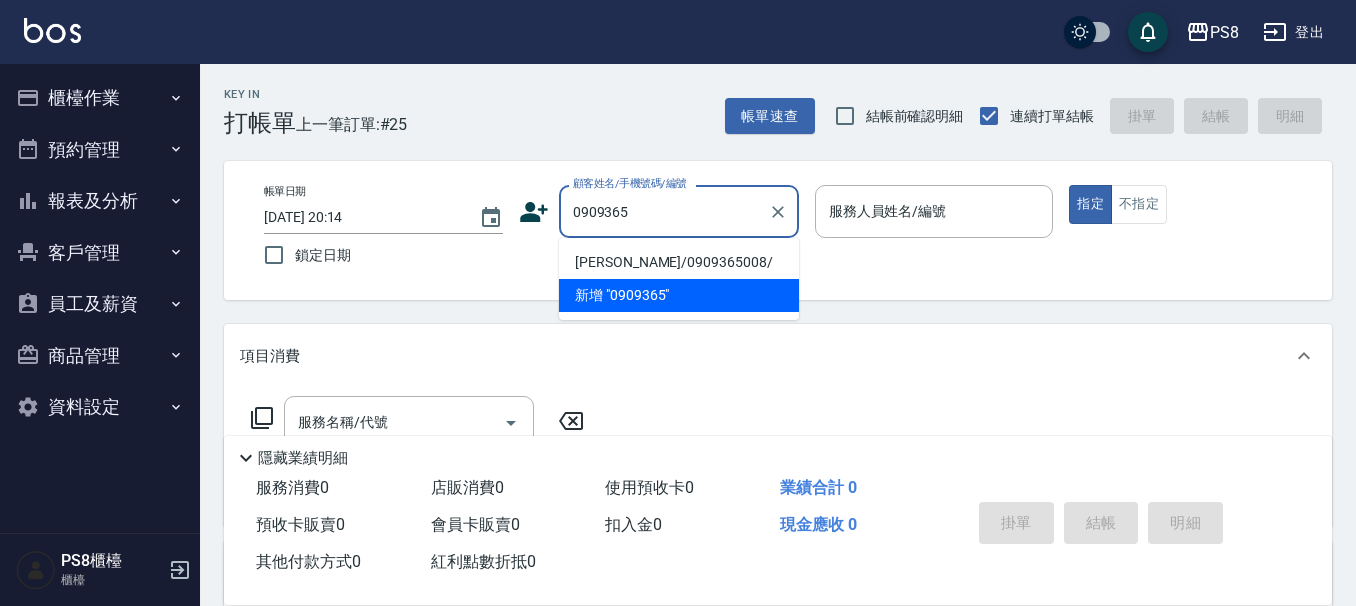 click on "李柔樺/0909365008/" at bounding box center (679, 262) 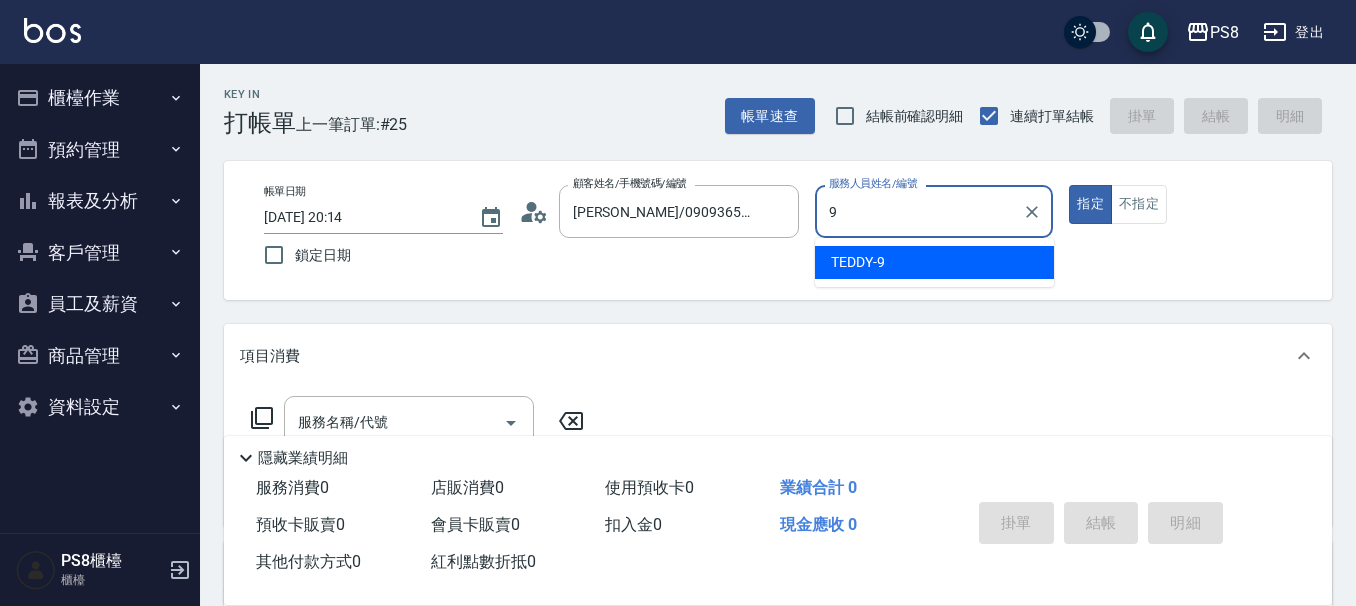 type on "TEDDY-9" 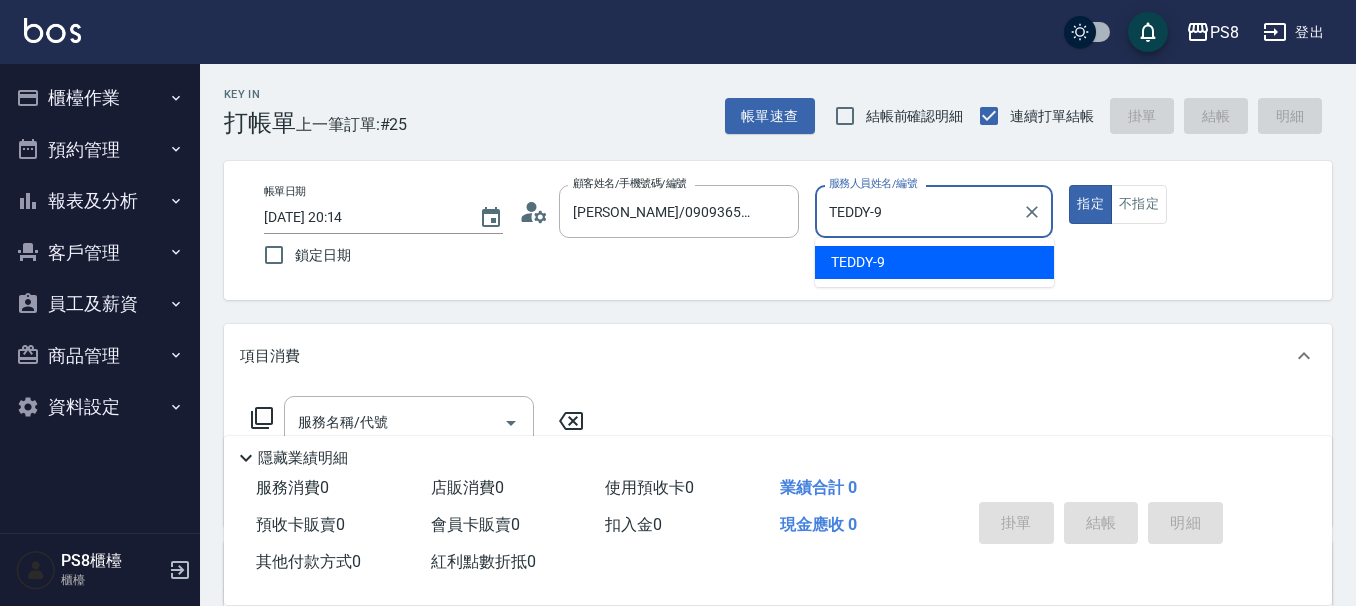 type on "true" 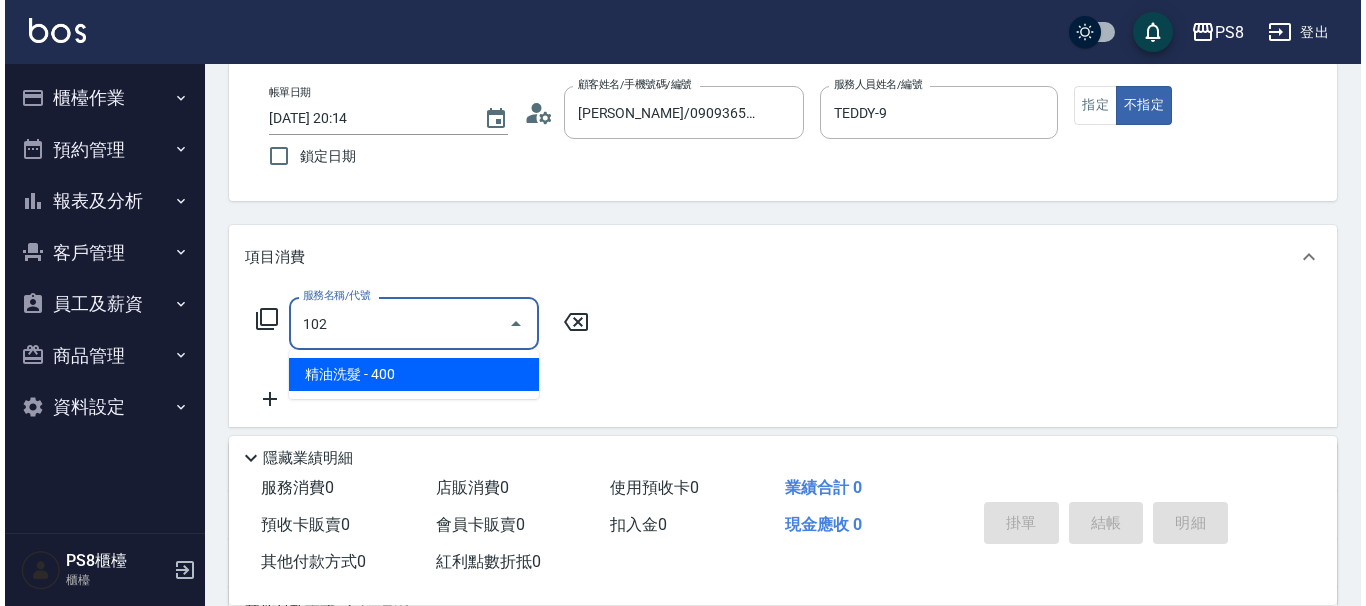 scroll, scrollTop: 100, scrollLeft: 0, axis: vertical 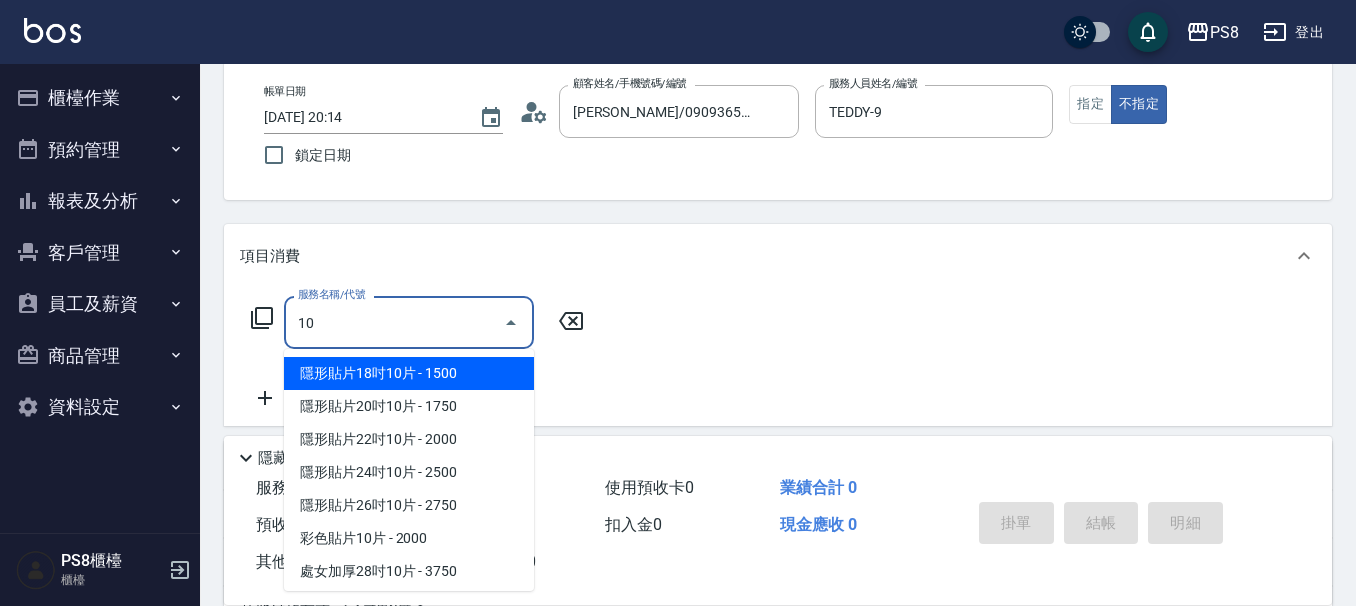type on "1" 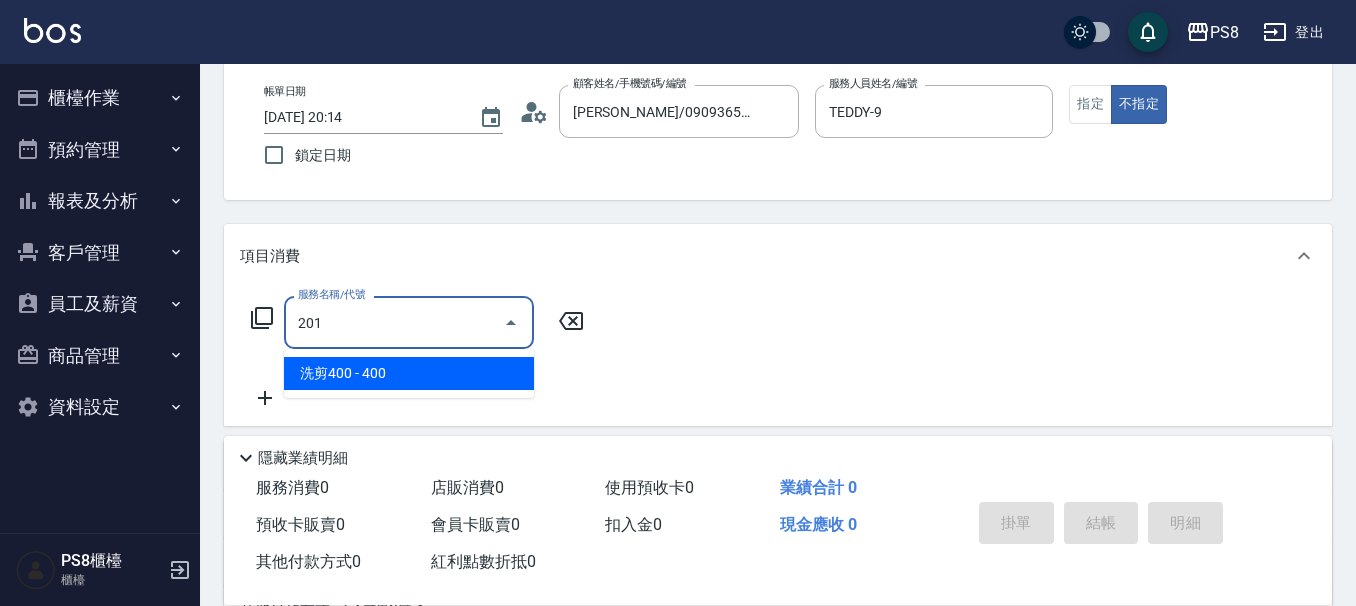 type on "洗剪400(201)" 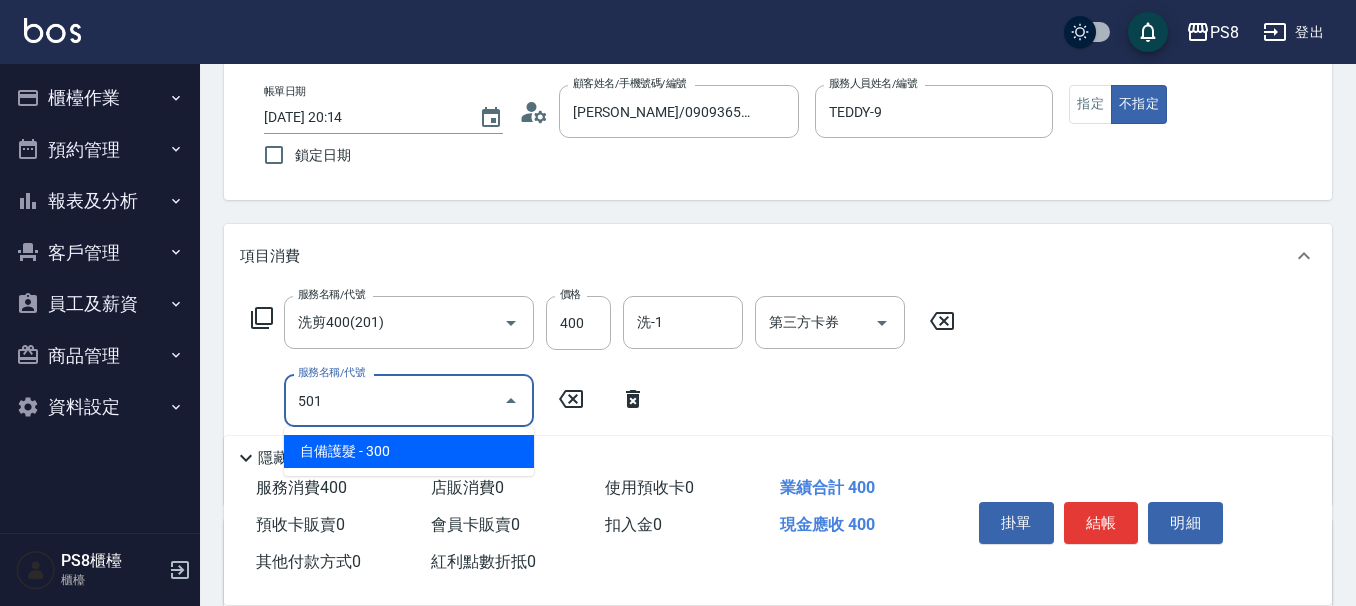 type on "自備護髮(501)" 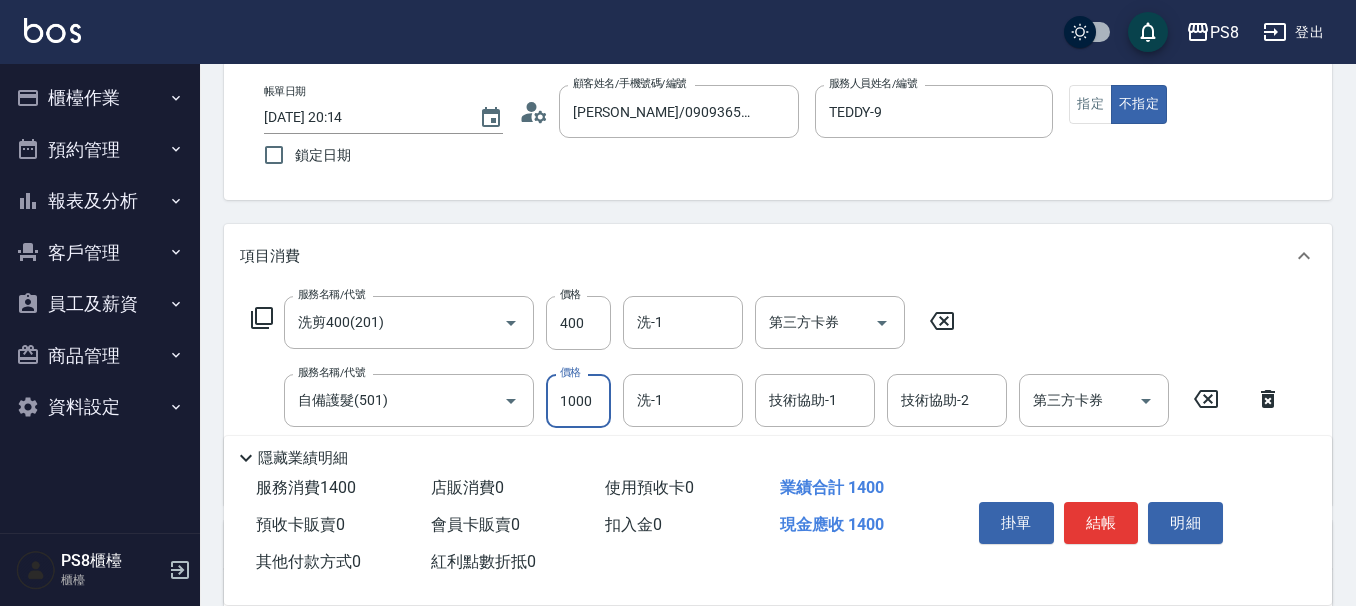 type on "1000" 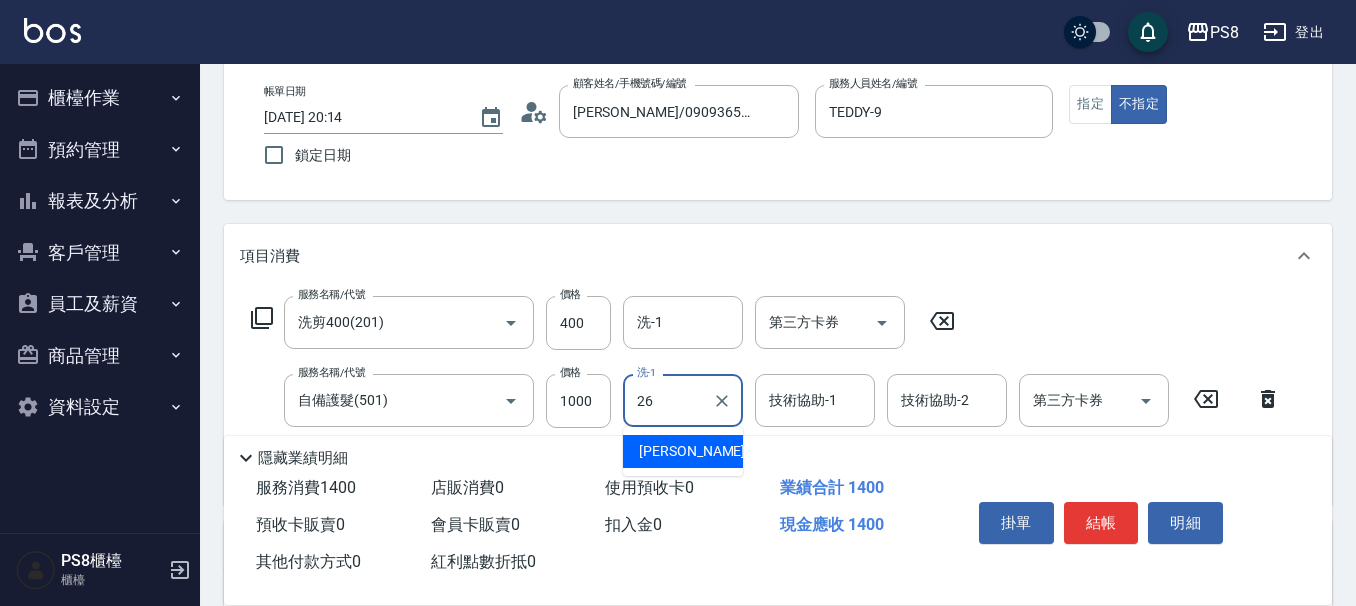 type on "苡真-26" 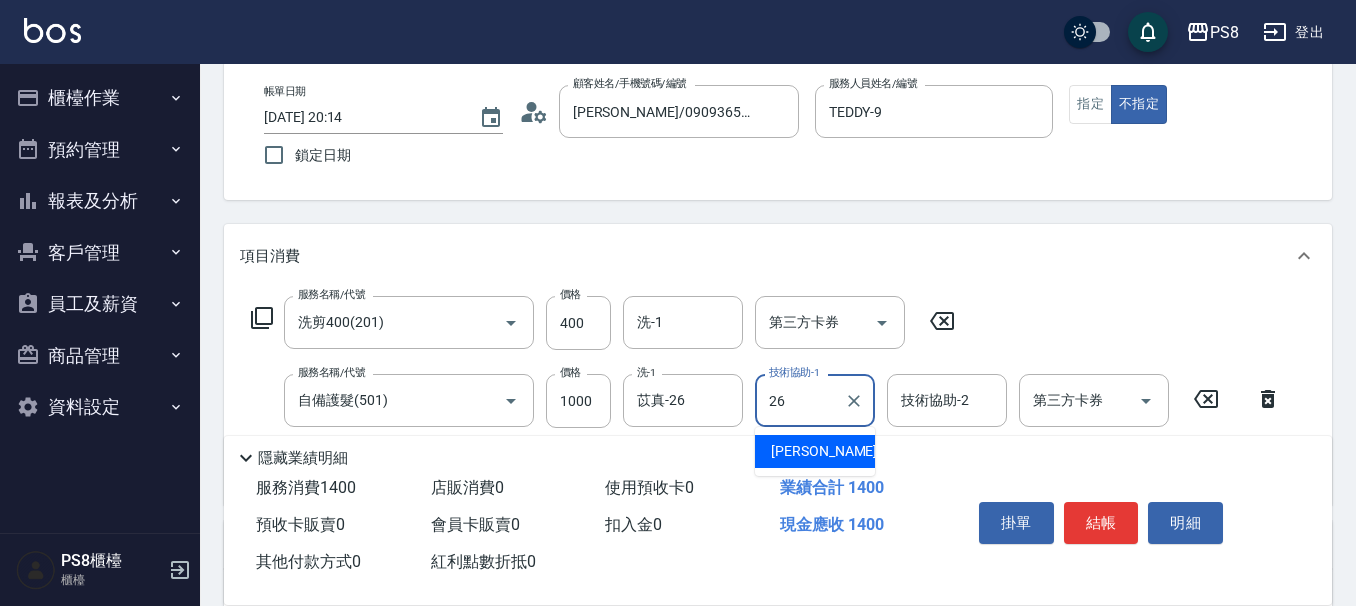 type on "苡真-26" 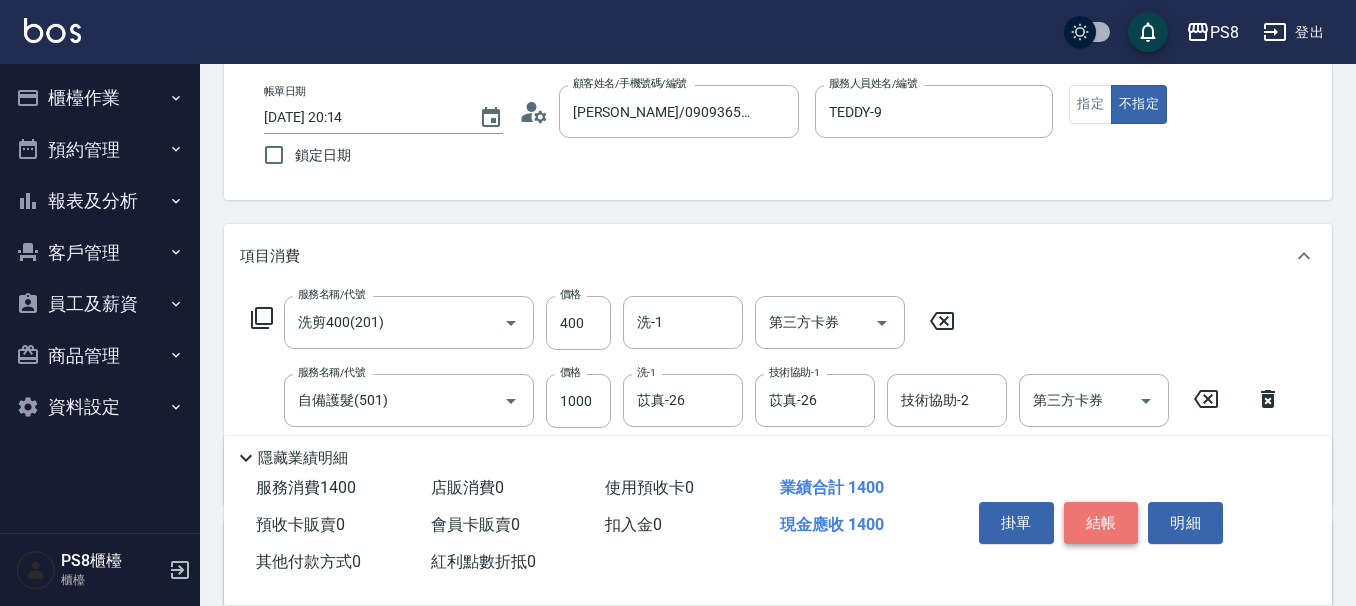click on "結帳" at bounding box center [1101, 523] 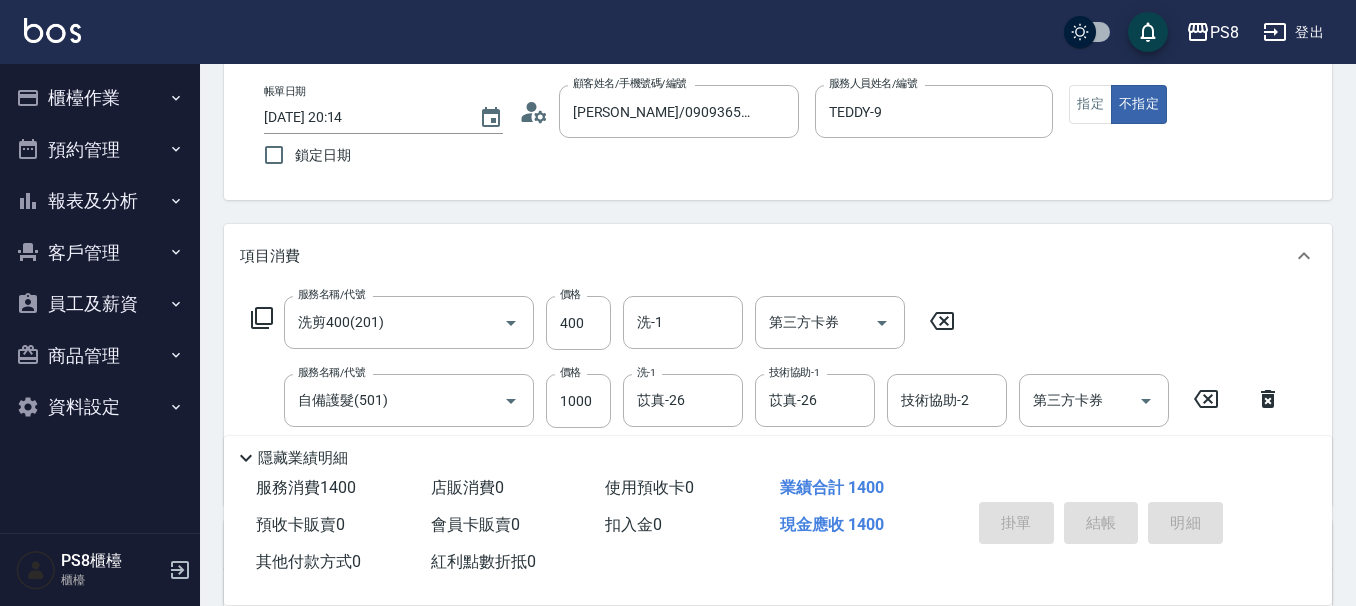 type on "2025/07/10 20:26" 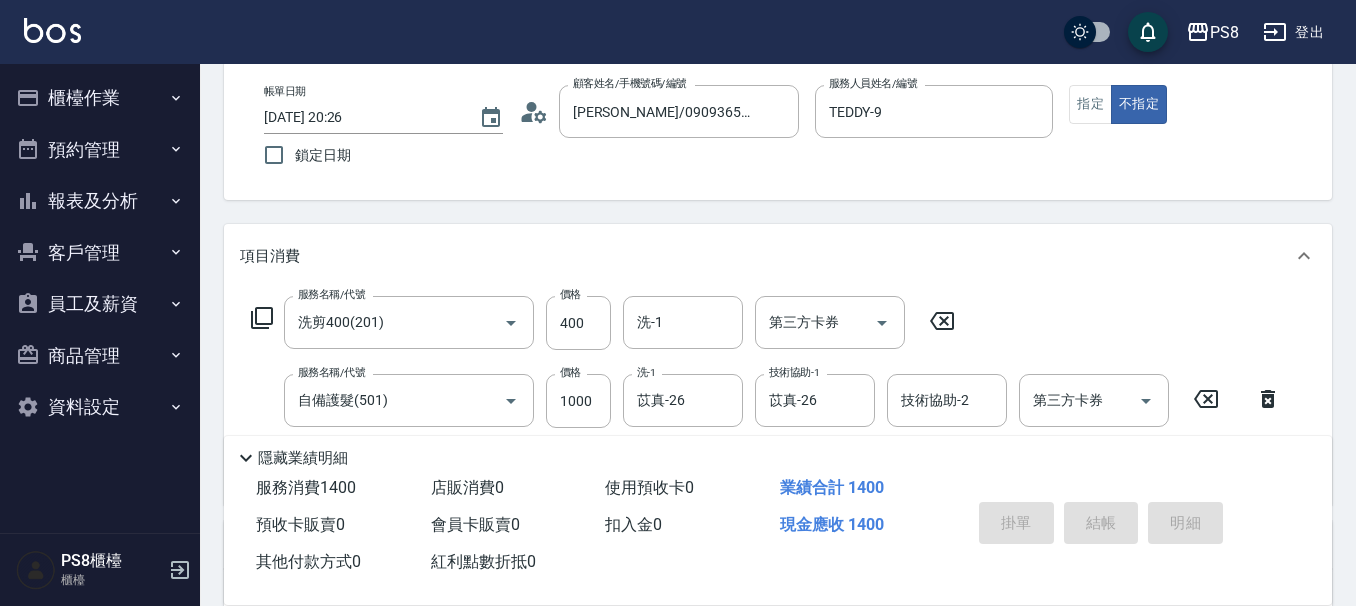 type 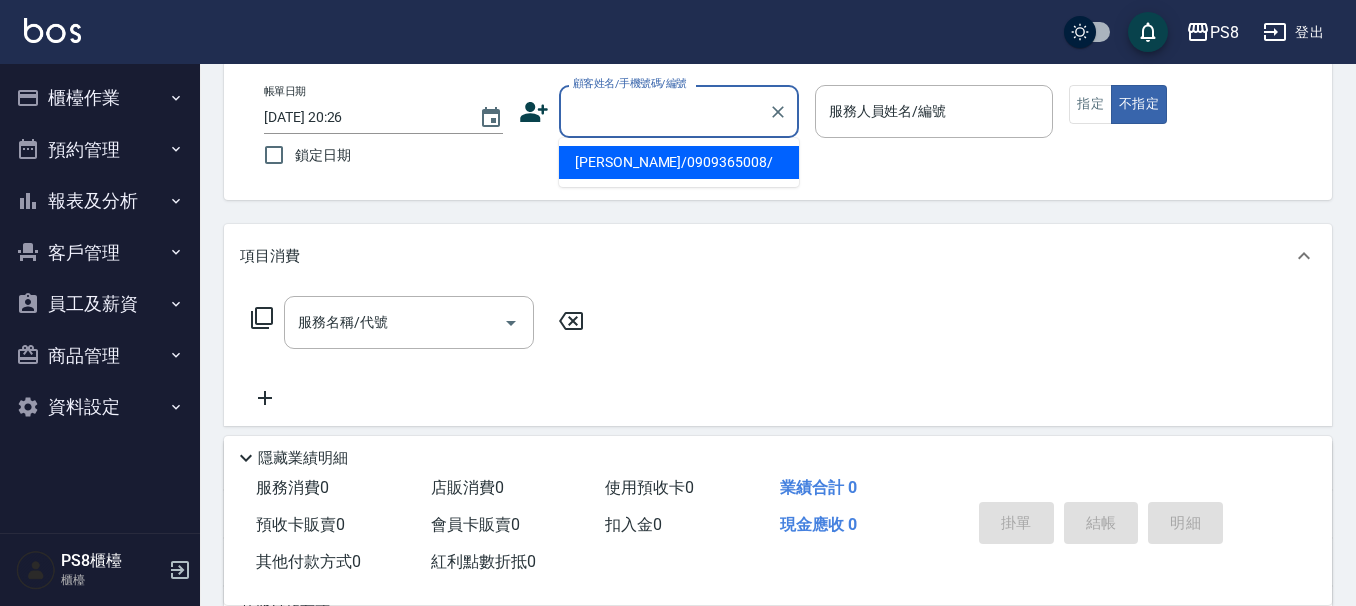 click on "顧客姓名/手機號碼/編號" at bounding box center [664, 111] 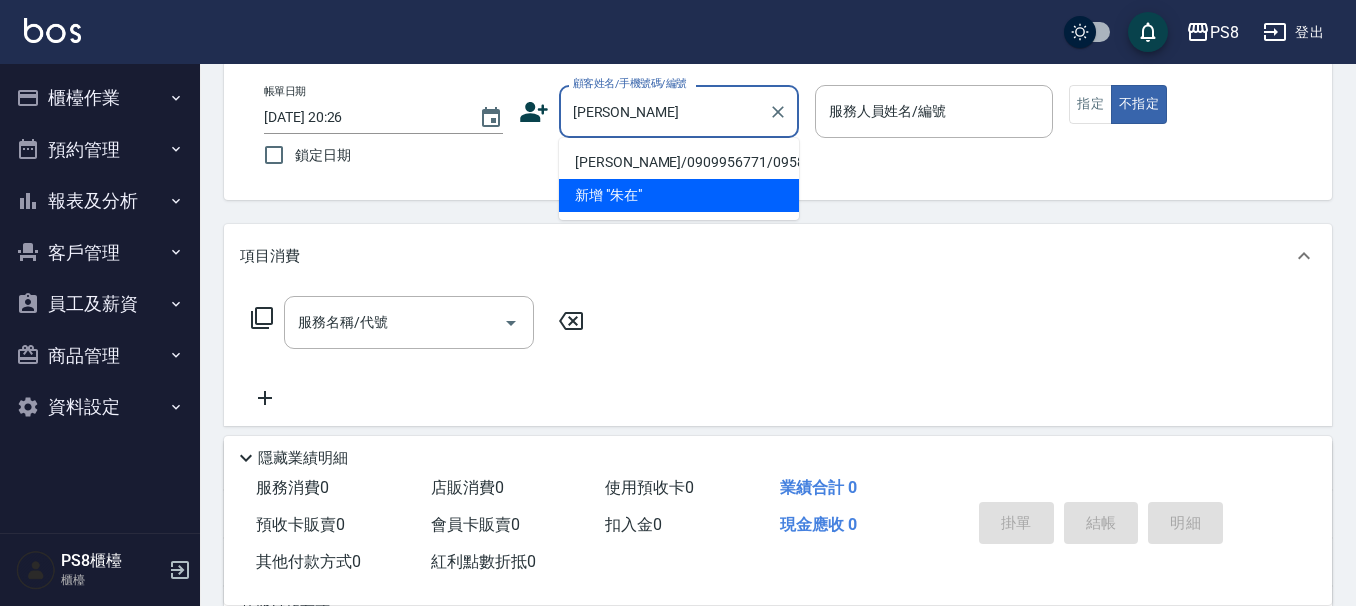 click on "朱在毅/0909956771/0958703702" at bounding box center (679, 162) 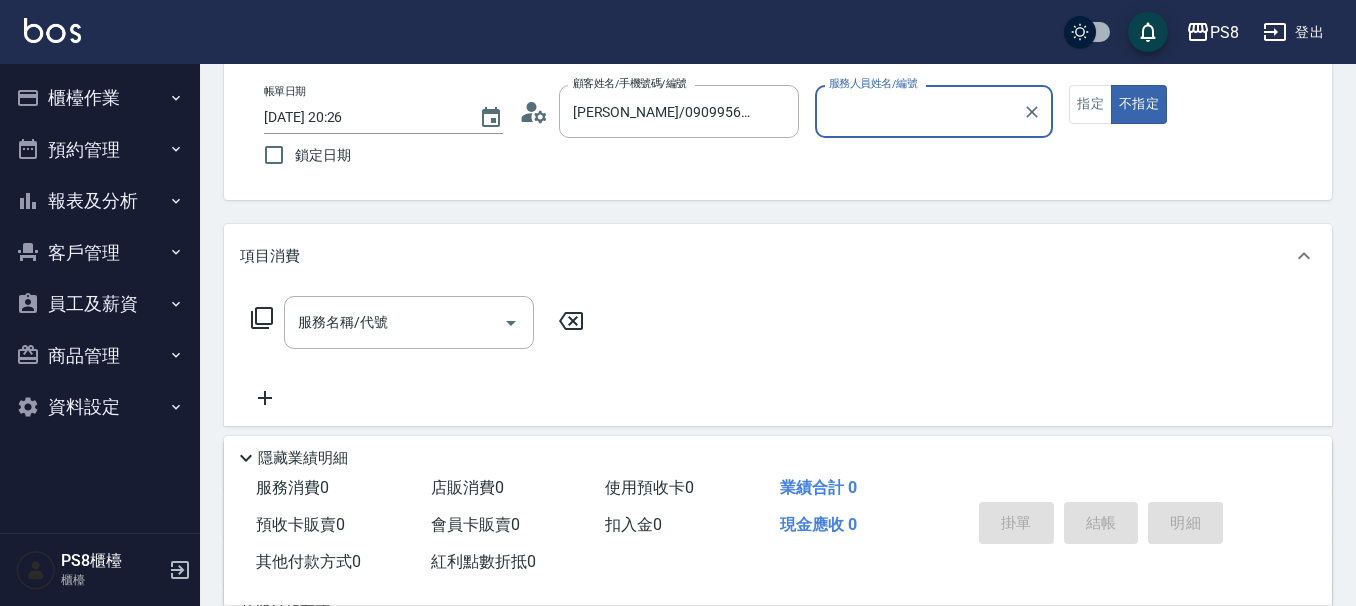 type on "TEDDY-9" 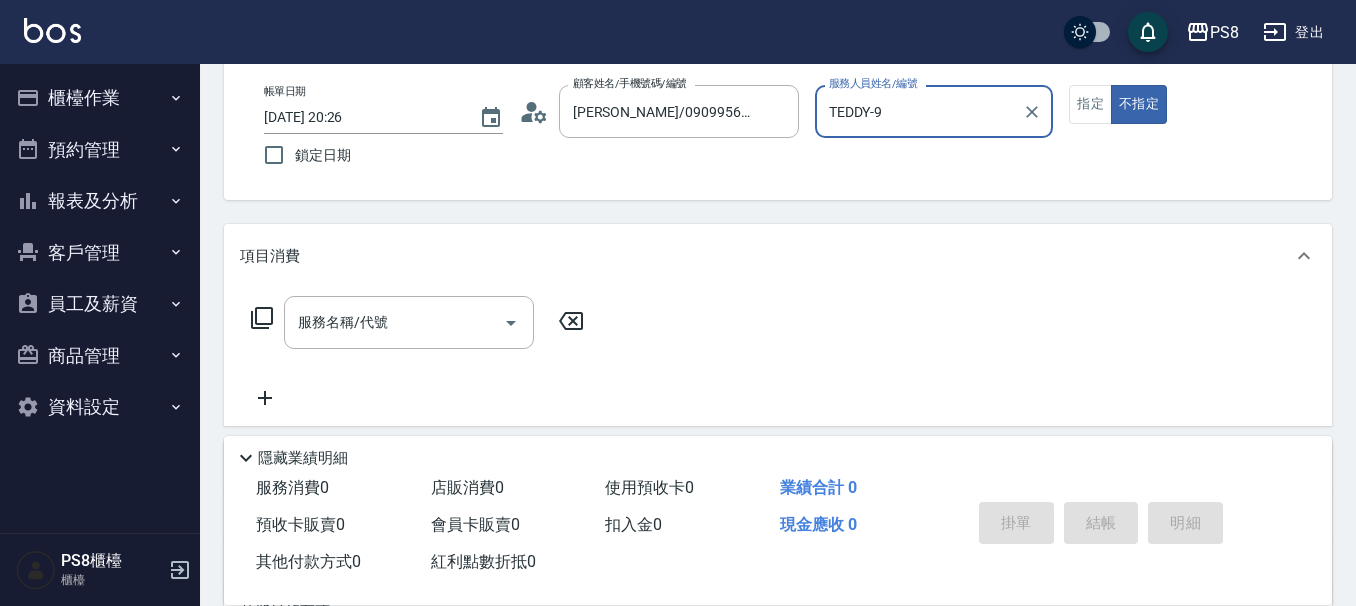 click 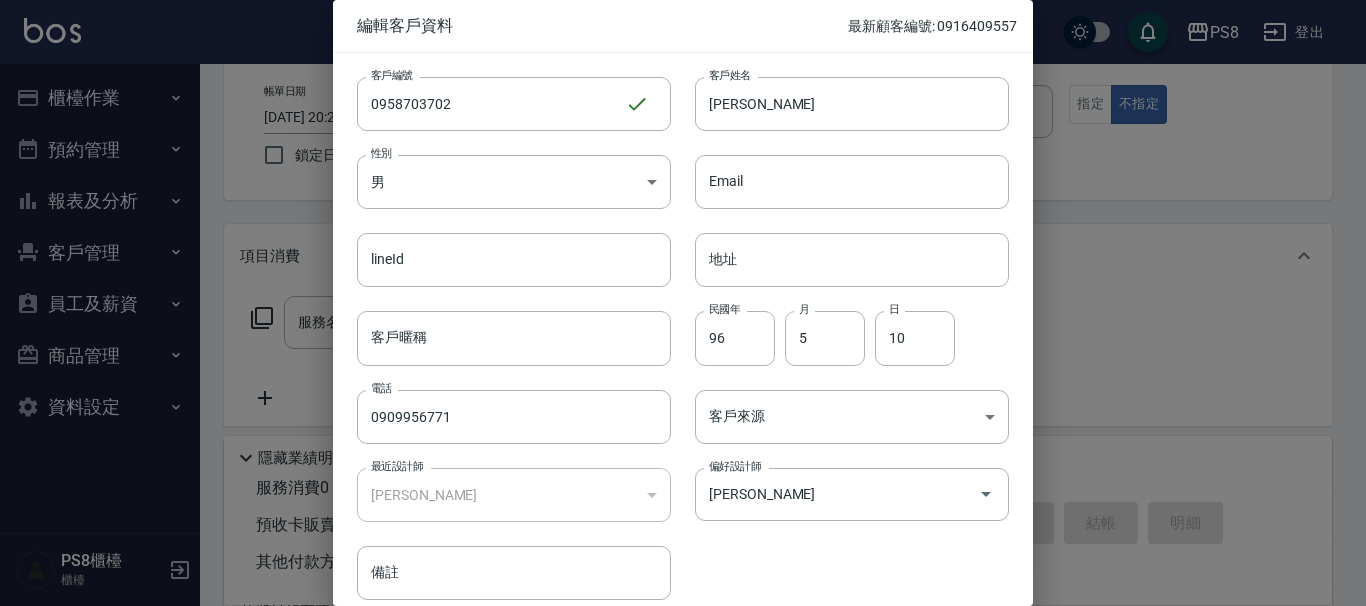 scroll, scrollTop: 87, scrollLeft: 0, axis: vertical 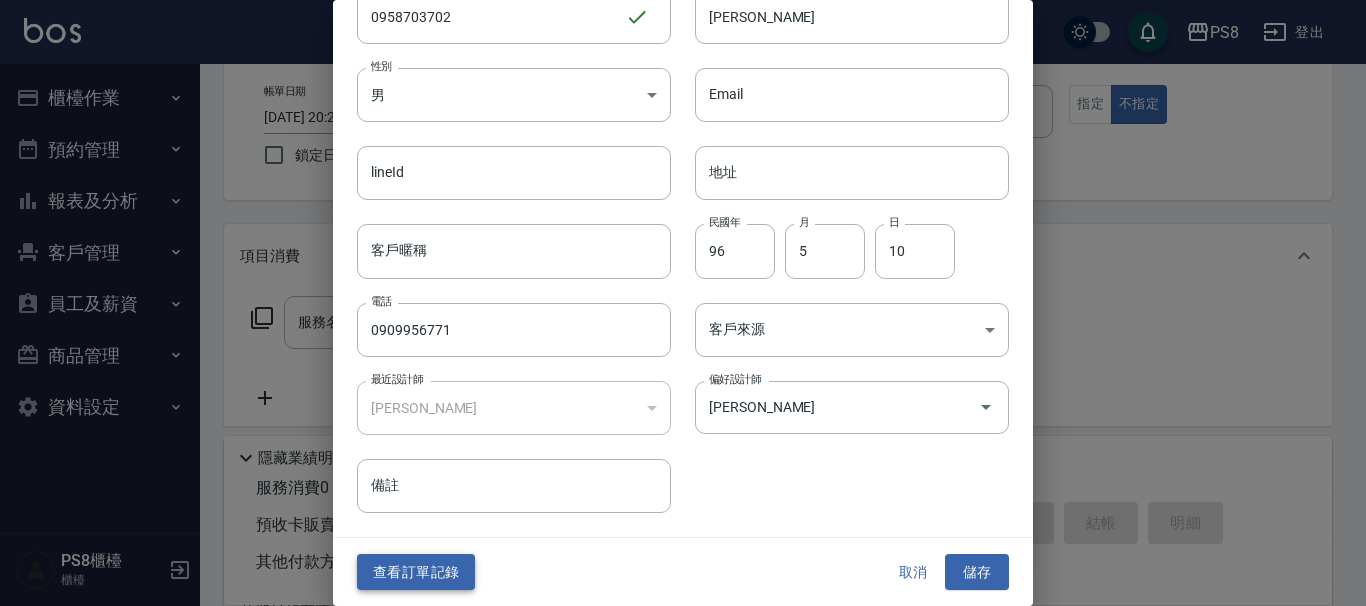 click on "查看訂單記錄" at bounding box center [416, 572] 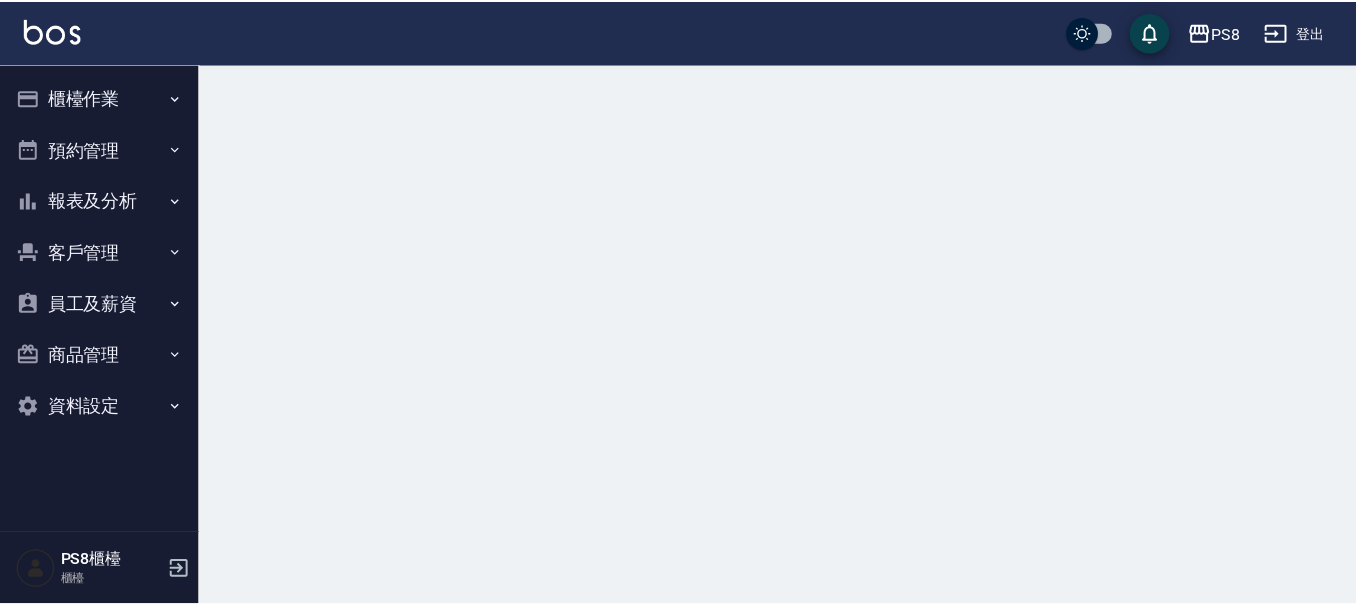 scroll, scrollTop: 0, scrollLeft: 0, axis: both 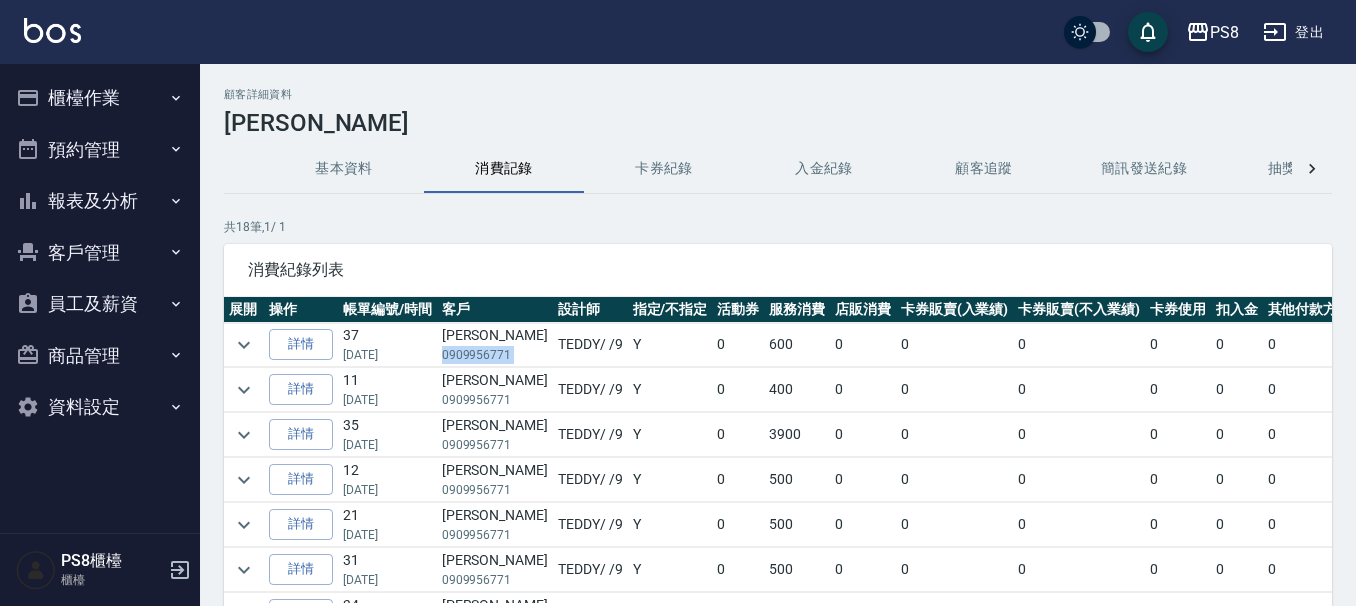 copy on "0909956771" 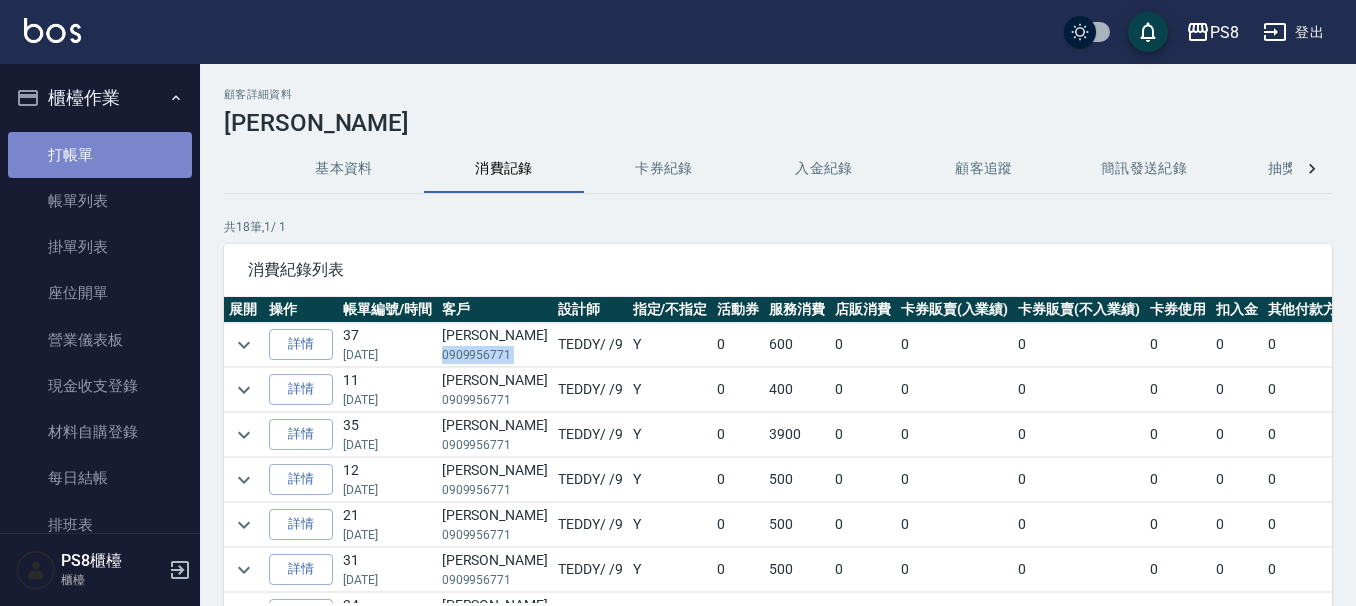 click on "打帳單" at bounding box center [100, 155] 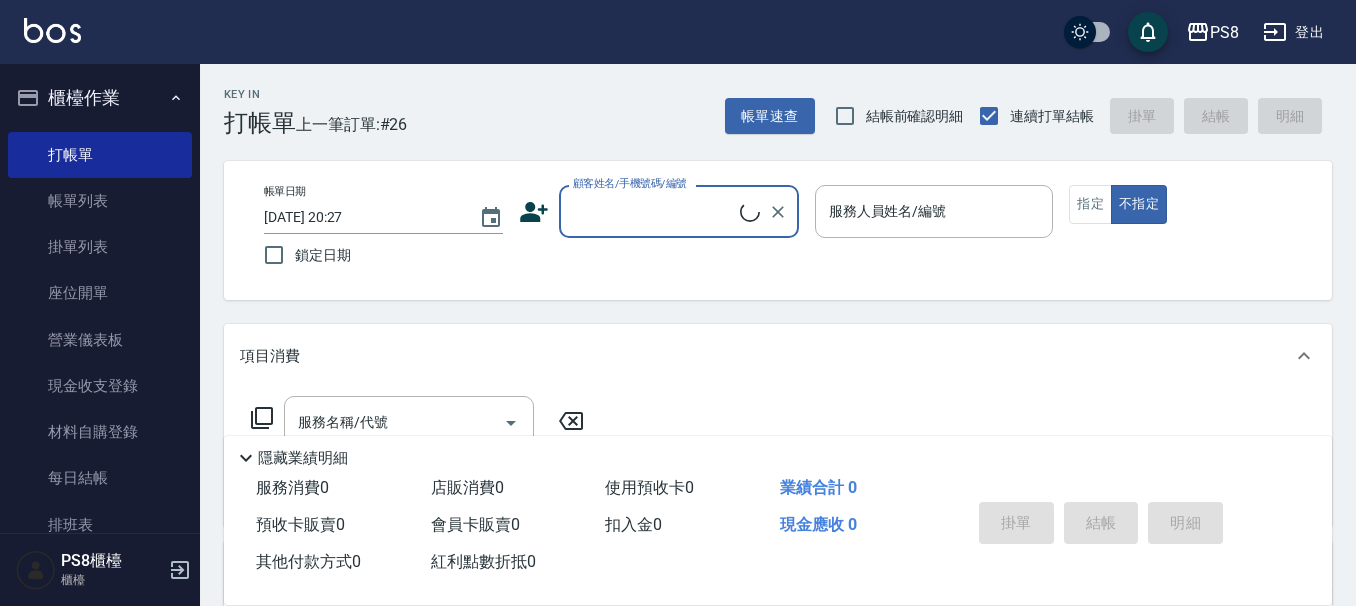 click on "顧客姓名/手機號碼/編號" at bounding box center (679, 211) 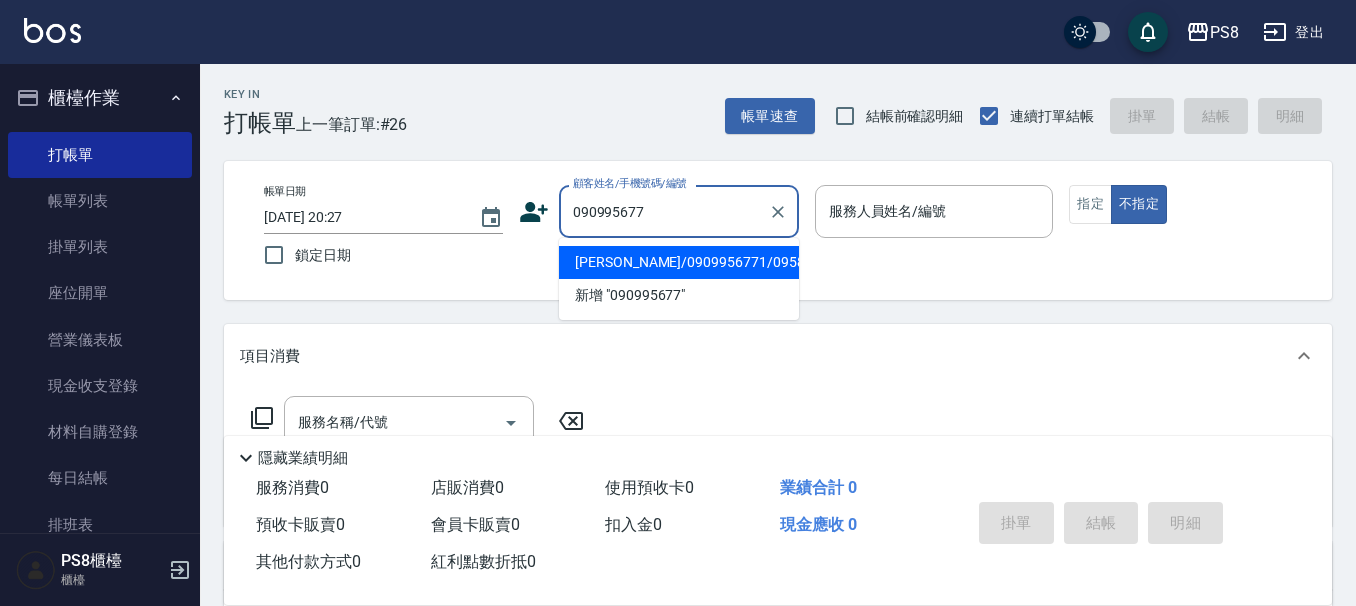 click on "朱在毅/0909956771/0958703702" at bounding box center [679, 262] 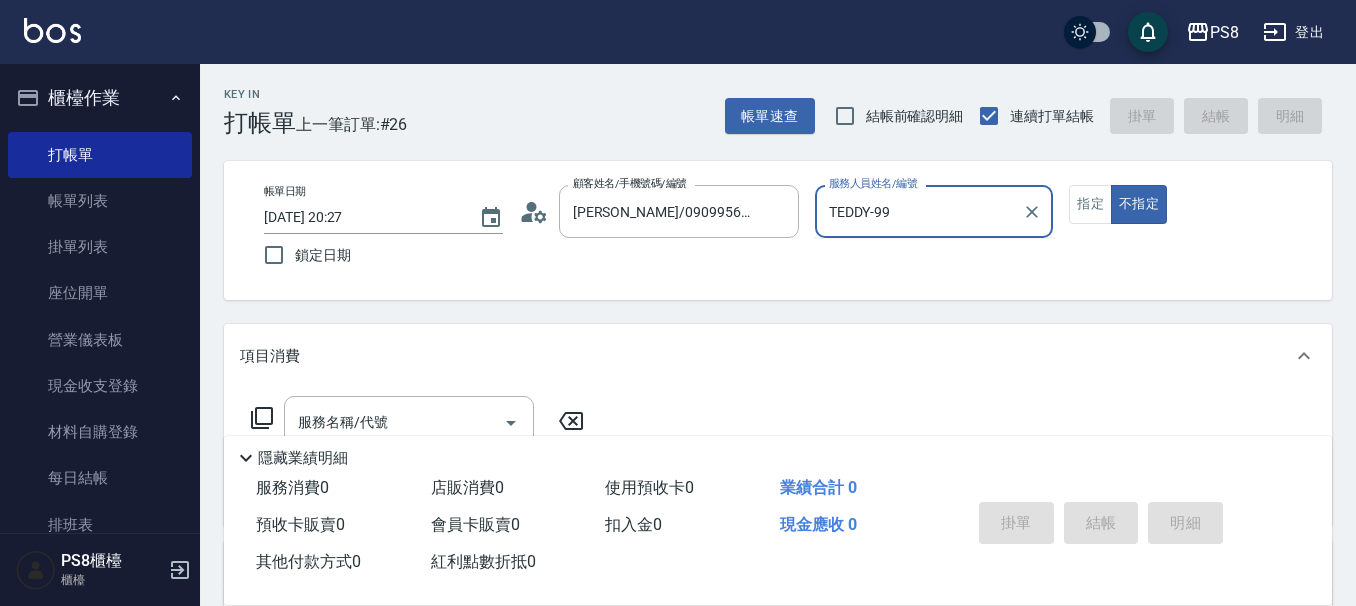 type on "TEDDY-99" 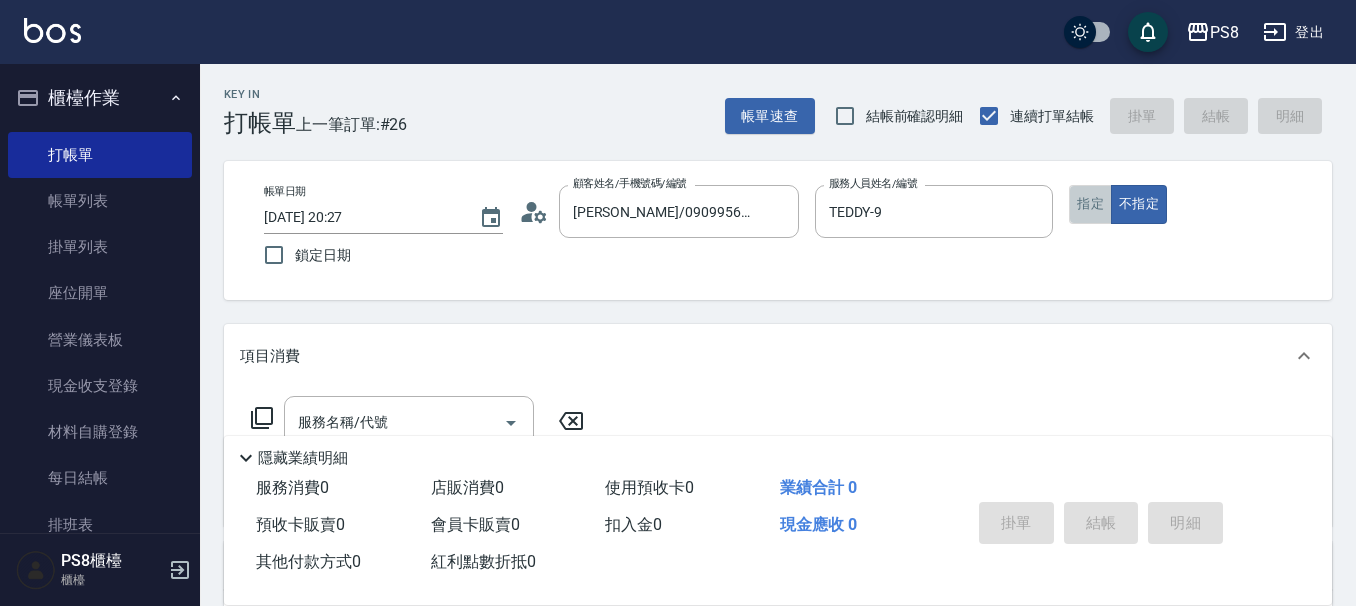 click on "指定" at bounding box center (1090, 204) 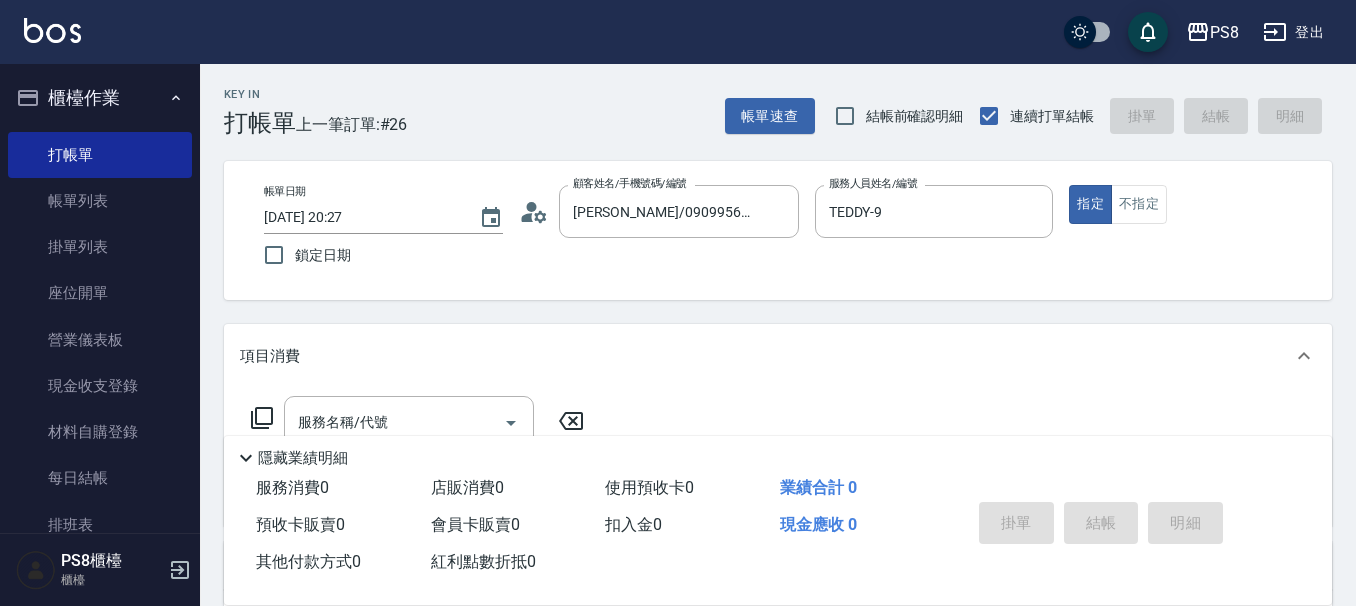 click on "服務名稱/代號 服務名稱/代號" at bounding box center (778, 457) 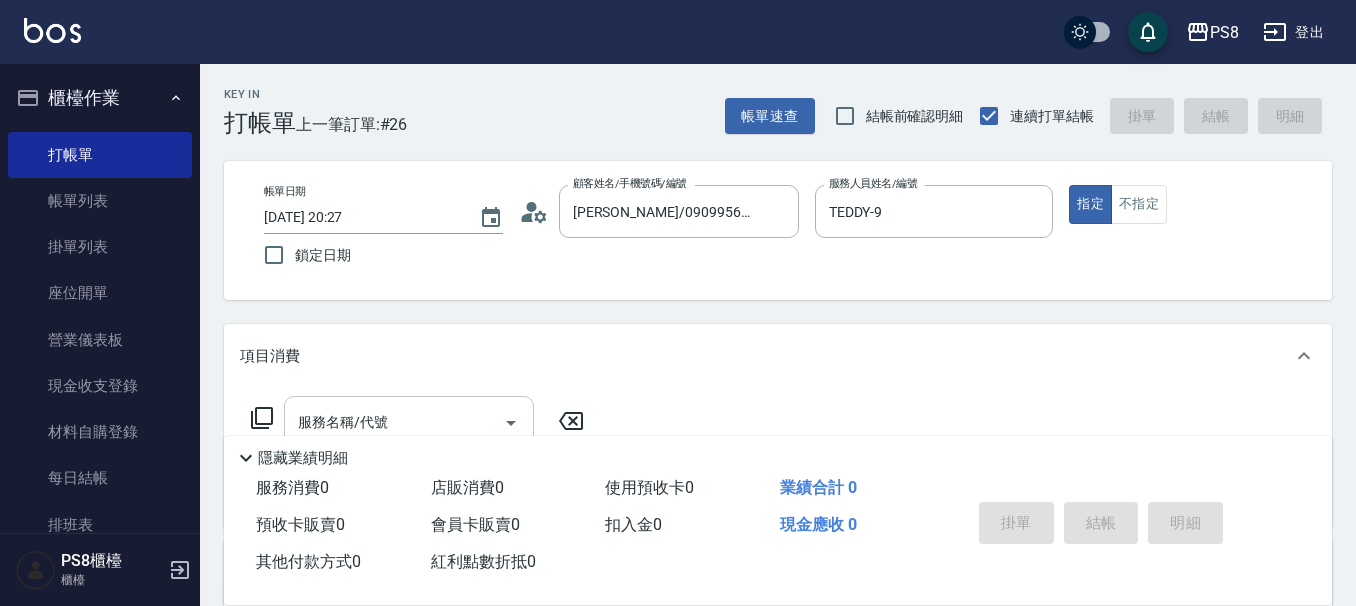 click on "服務名稱/代號" at bounding box center [394, 422] 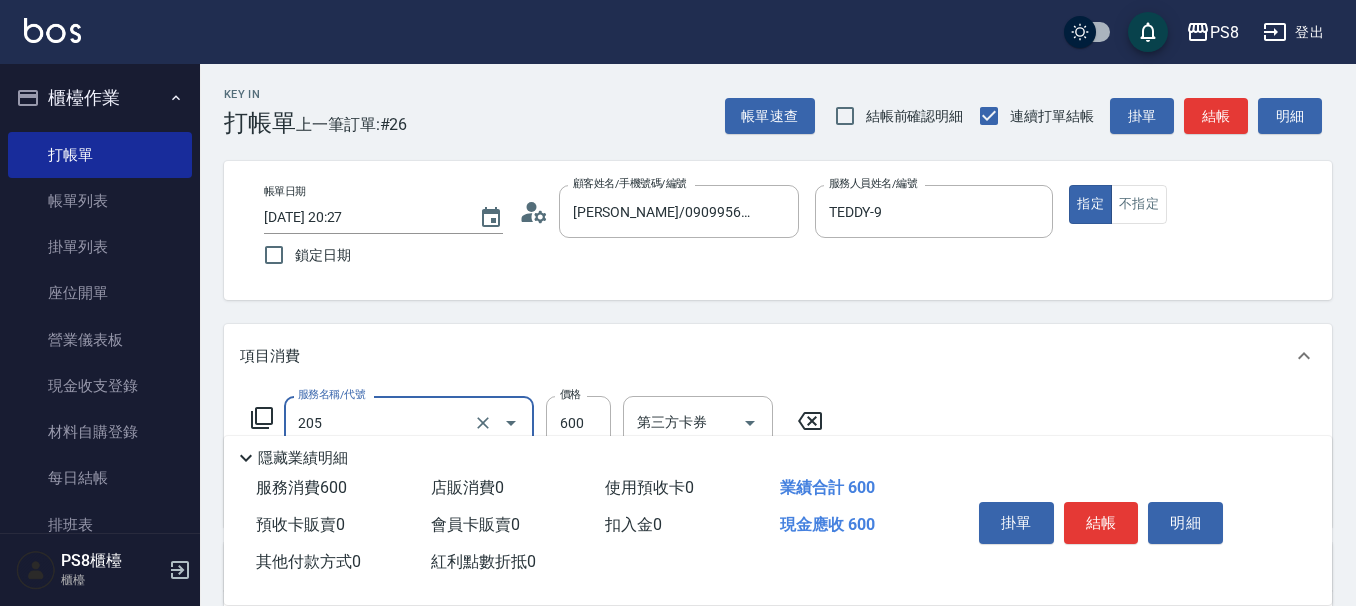 type on "A級洗剪600(205)" 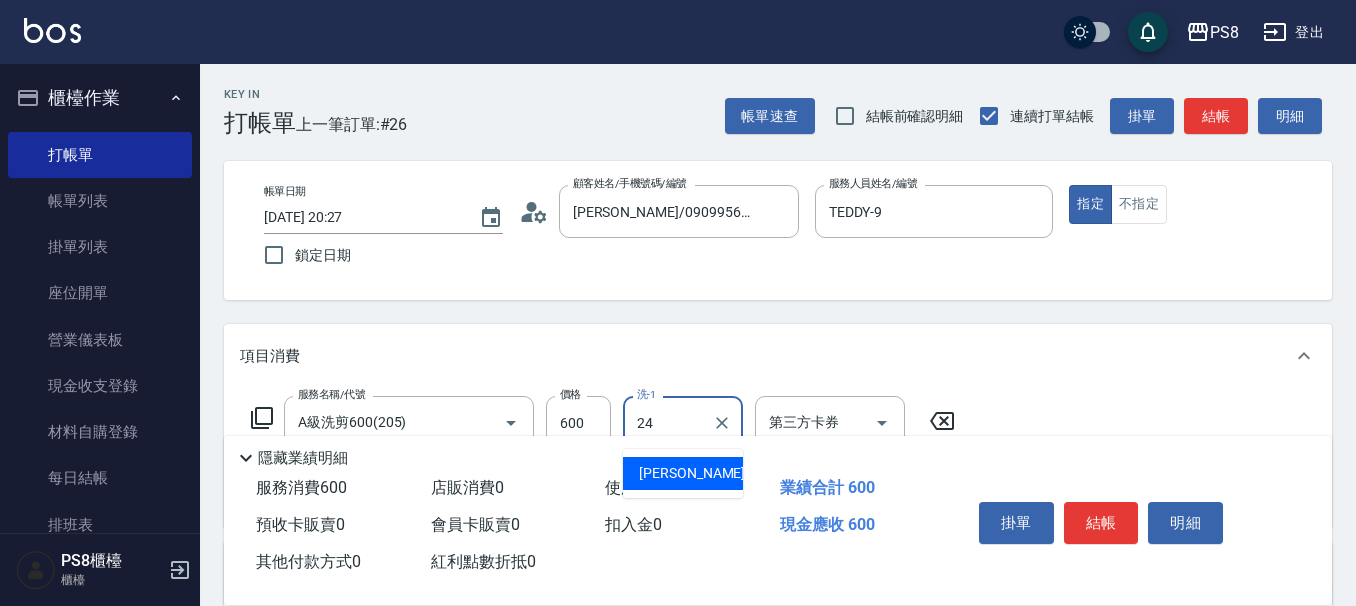 click on "婷婷 -24" at bounding box center (683, 473) 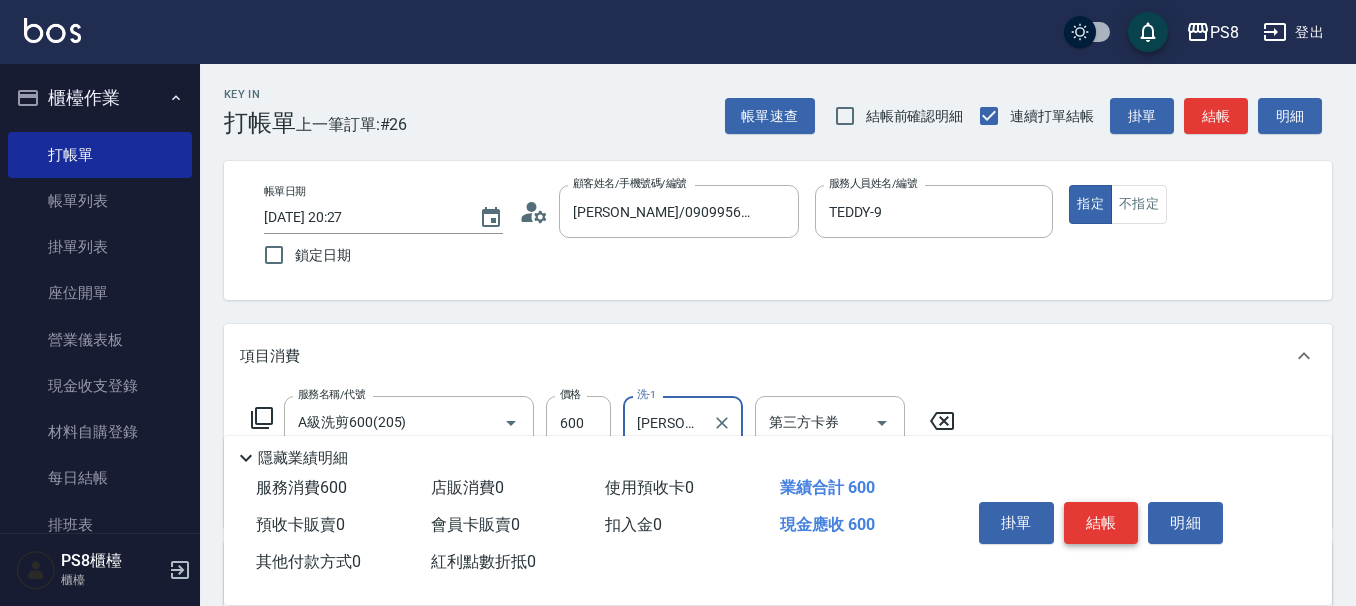 type on "婷婷-24" 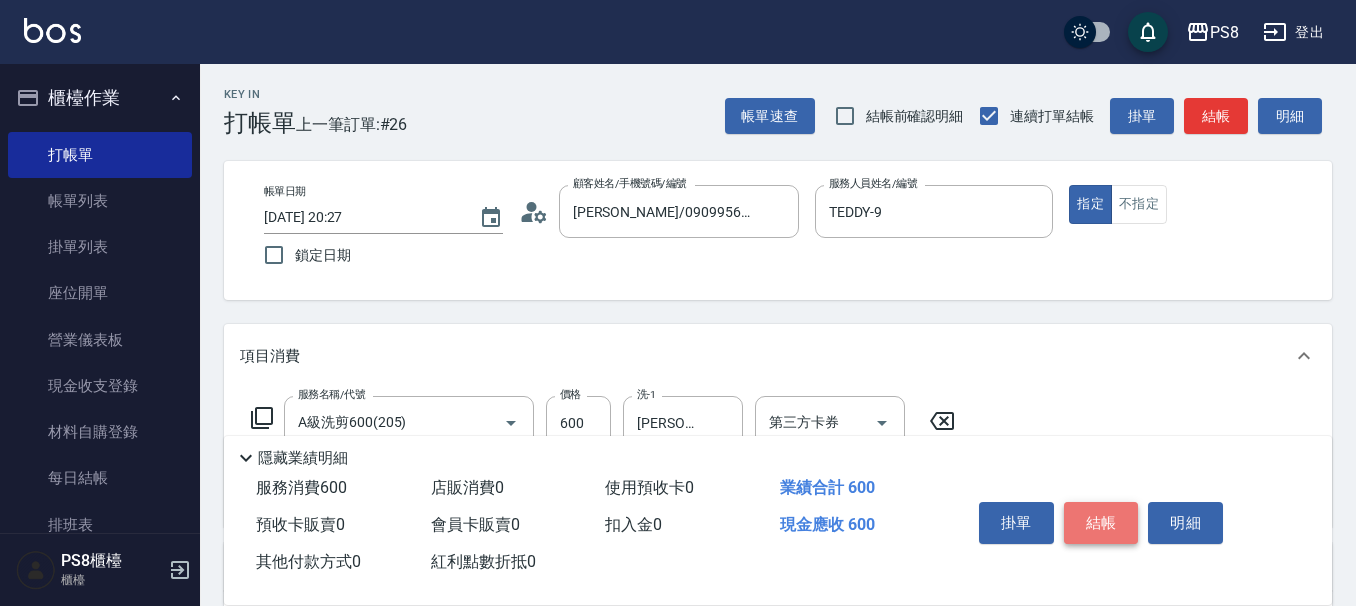 click on "結帳" at bounding box center (1101, 523) 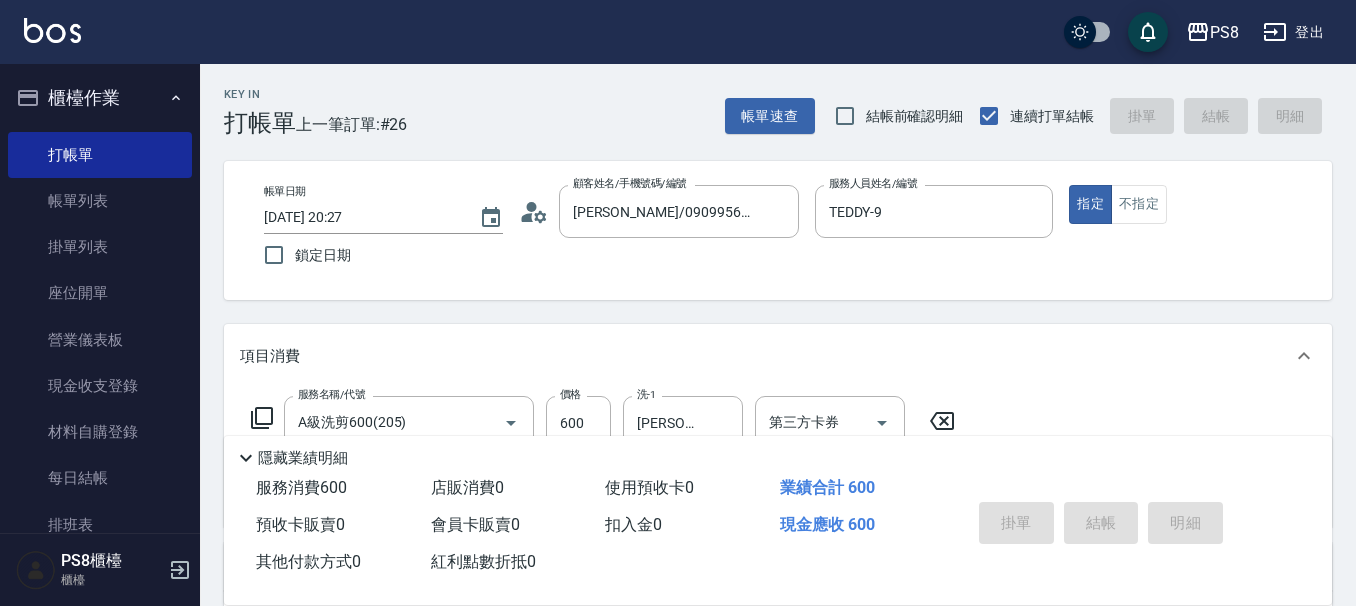 type 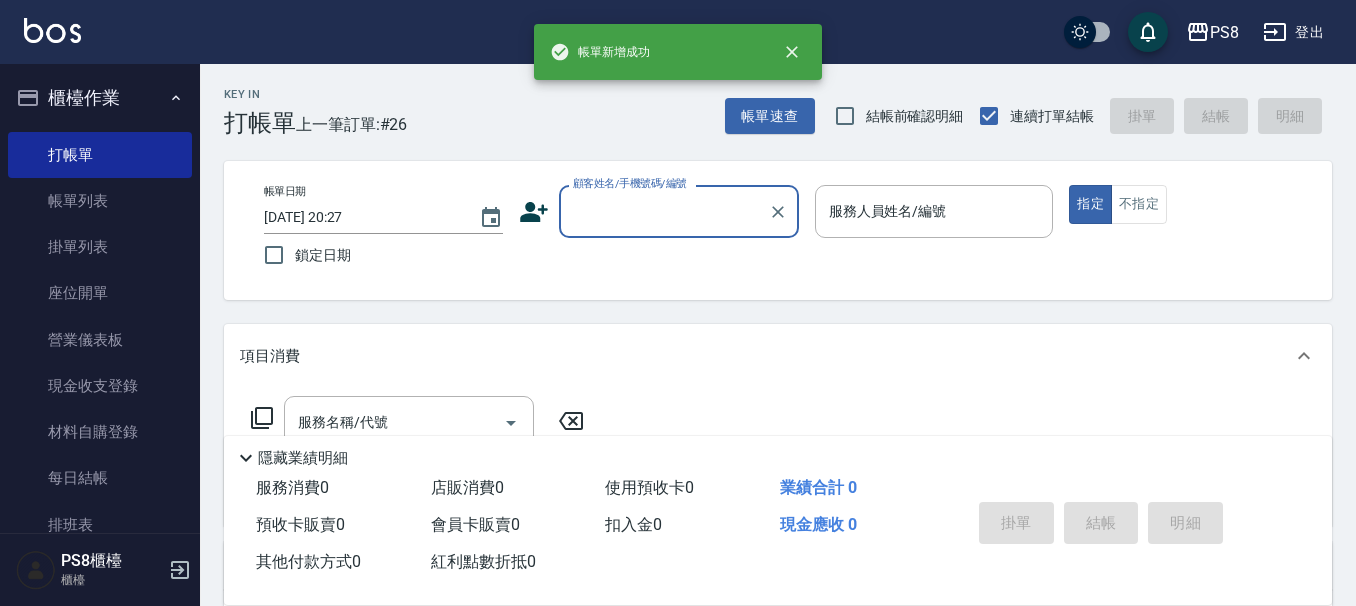 scroll, scrollTop: 0, scrollLeft: 0, axis: both 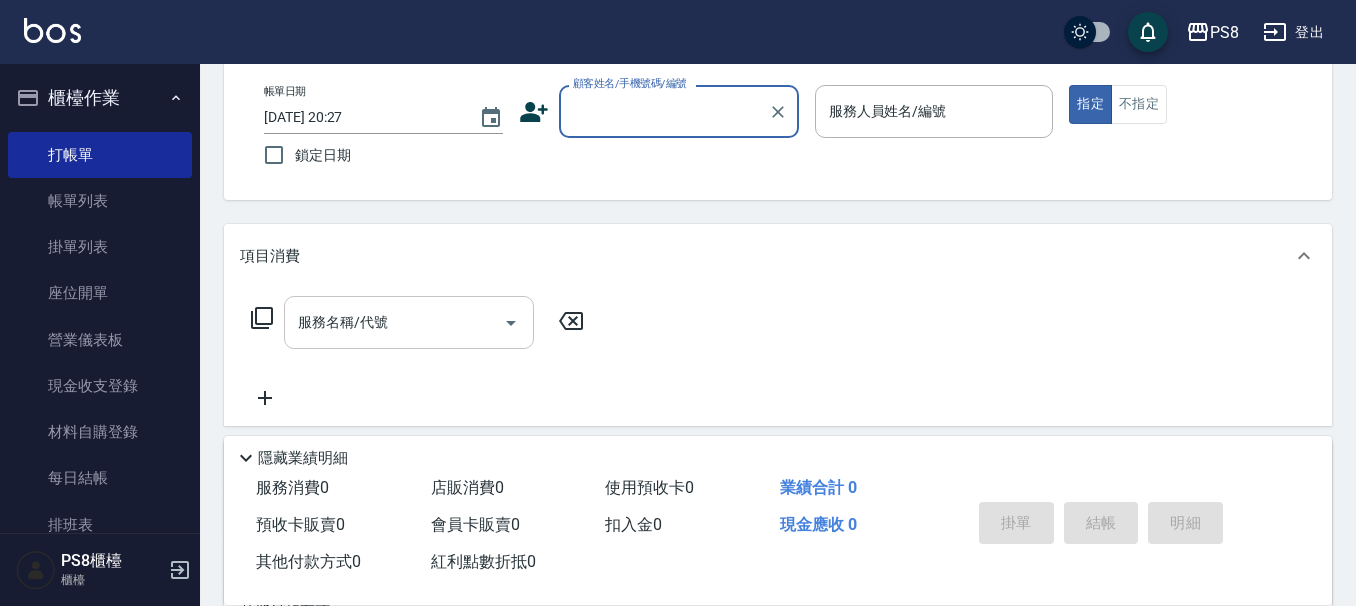 click on "服務名稱/代號" at bounding box center (394, 322) 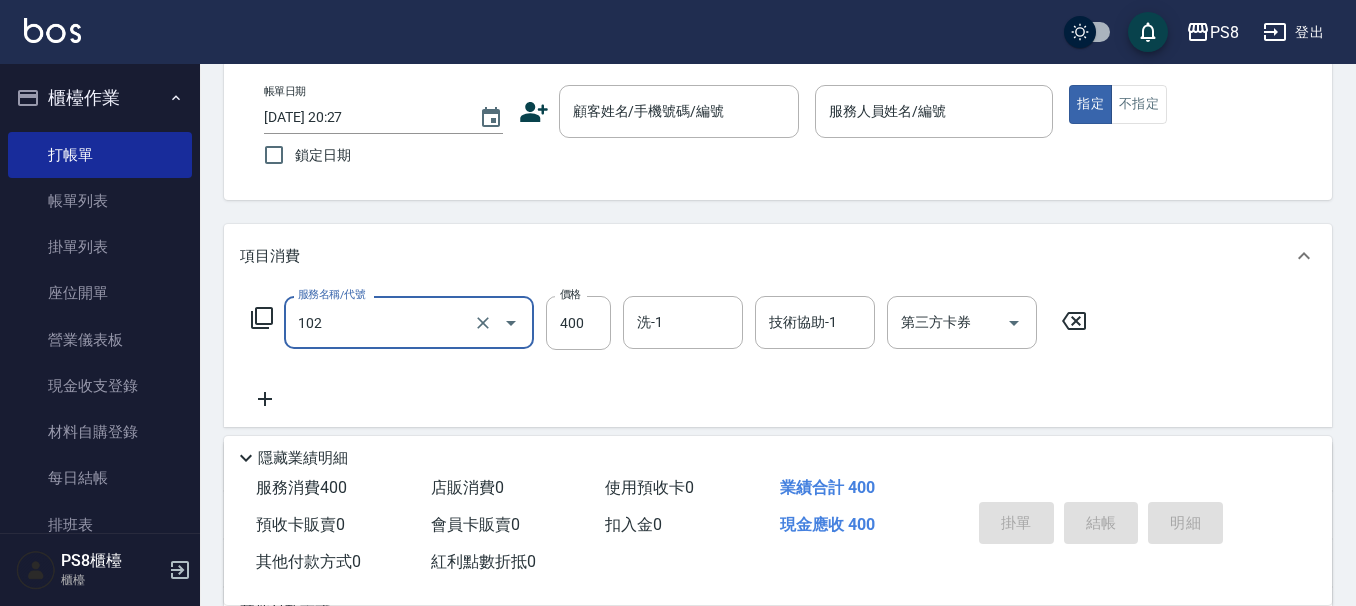 type on "精油洗髮(102)" 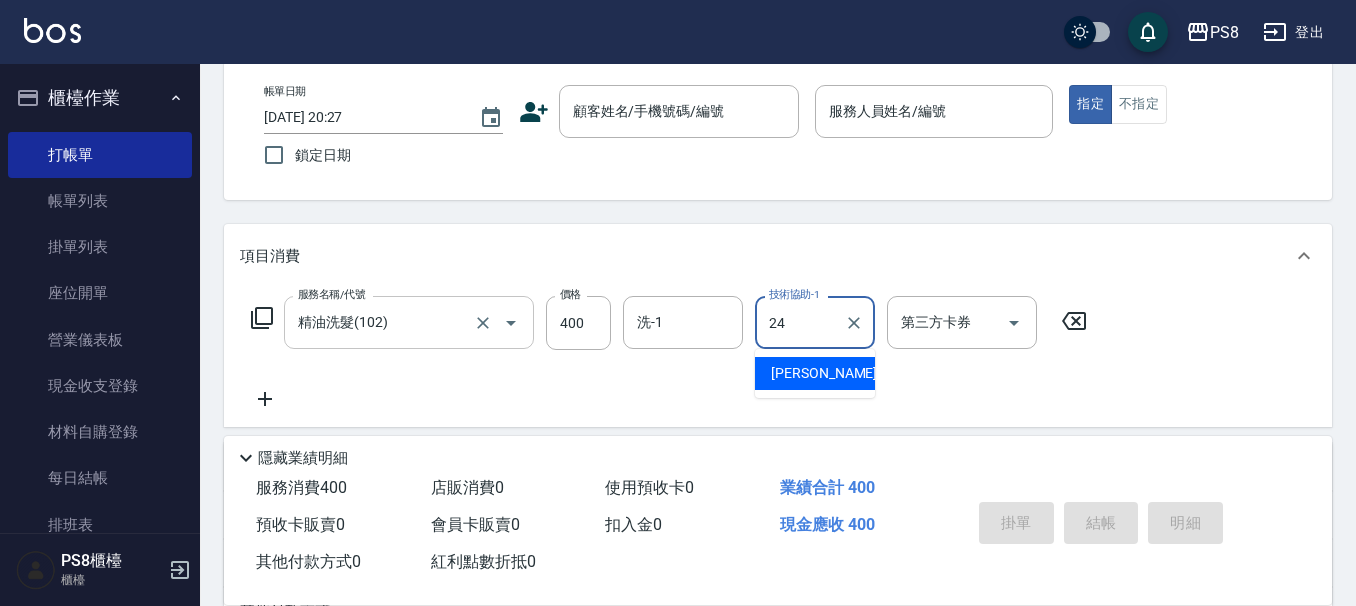 type on "婷婷-24" 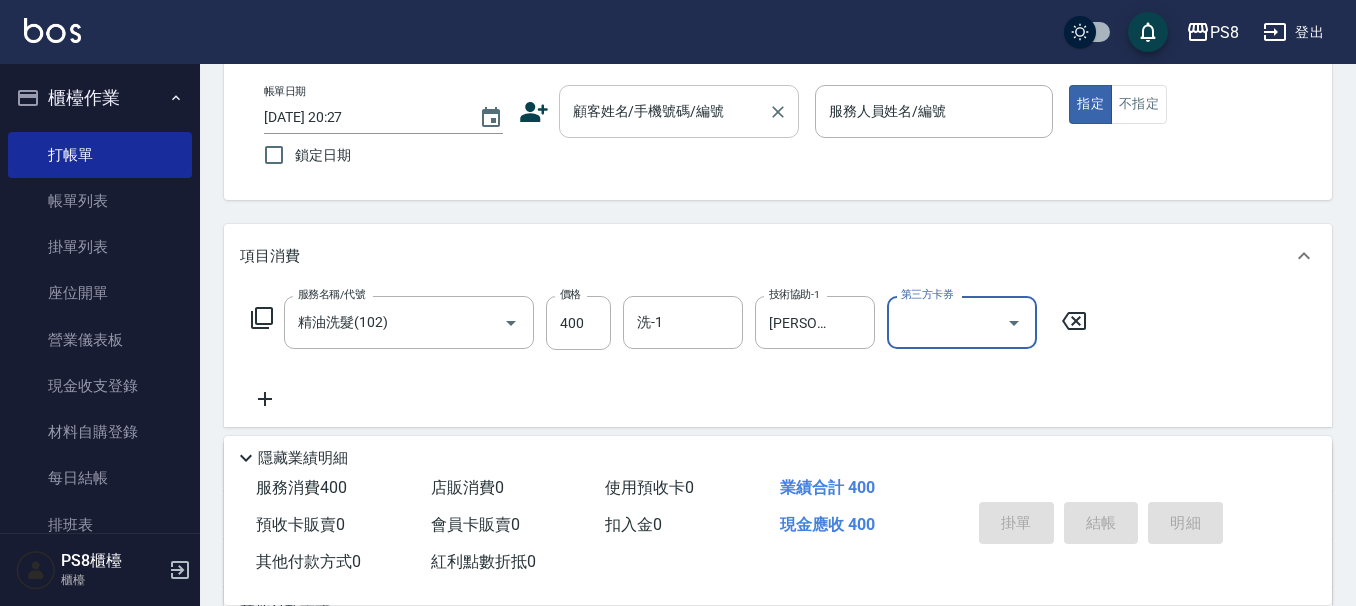click on "顧客姓名/手機號碼/編號" at bounding box center (664, 111) 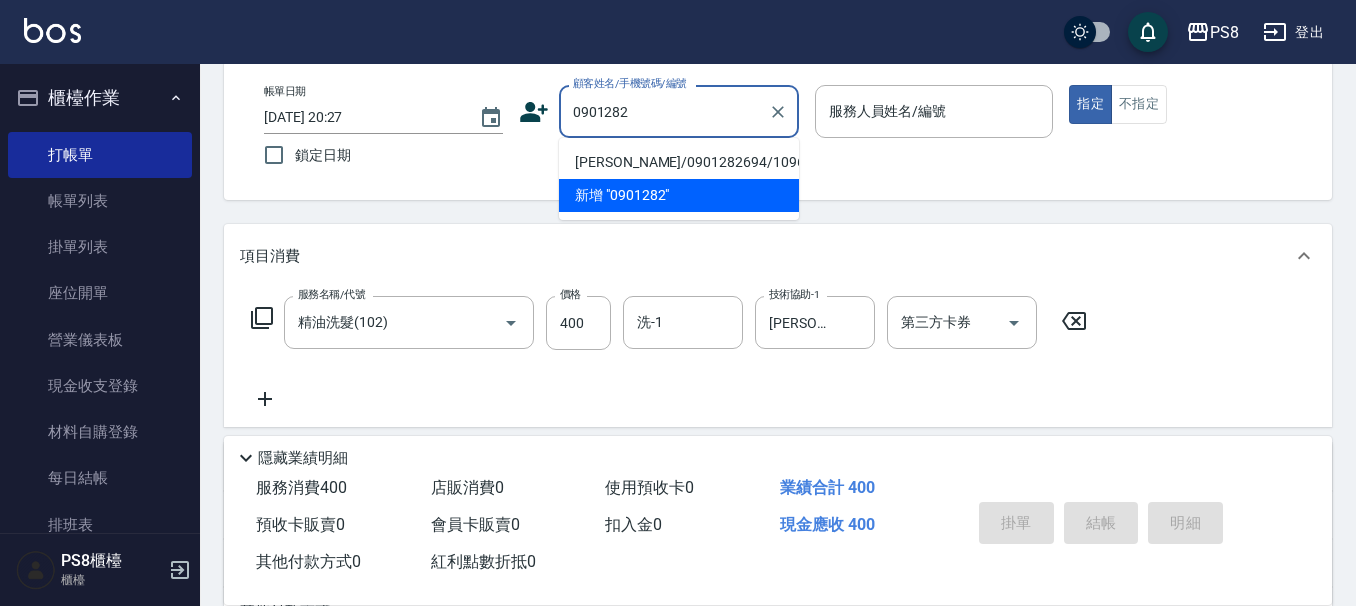 click on "葉盈牧/0901282694/10963" at bounding box center [679, 162] 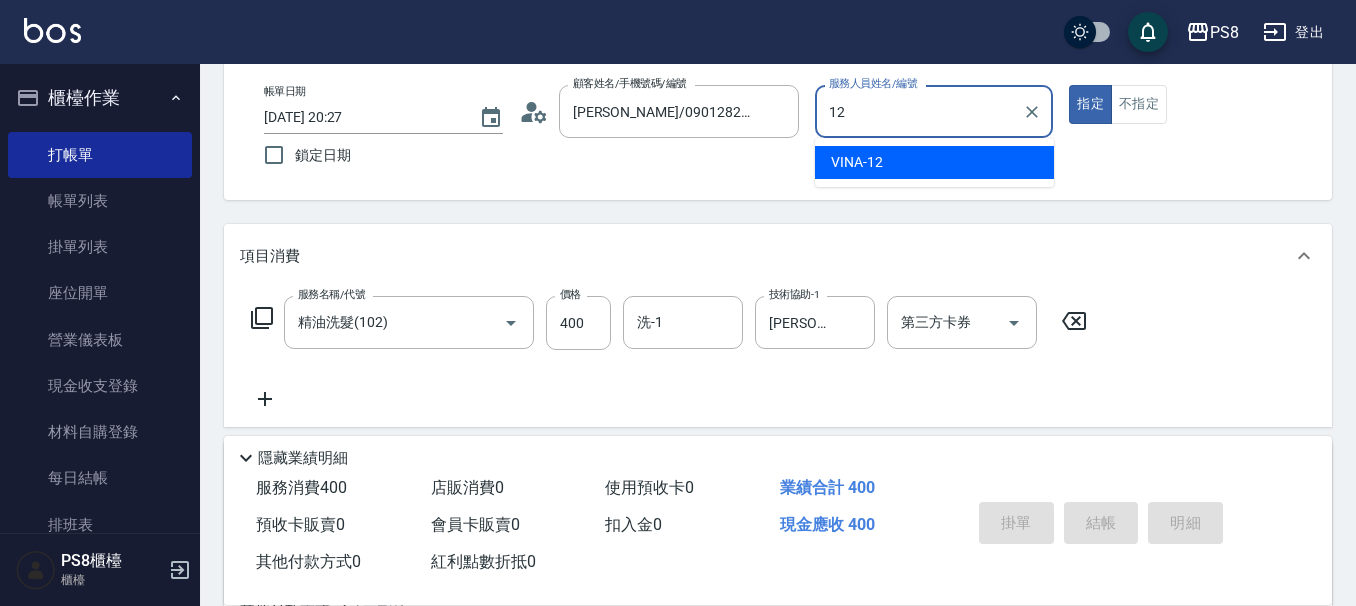 type on "VINA-12" 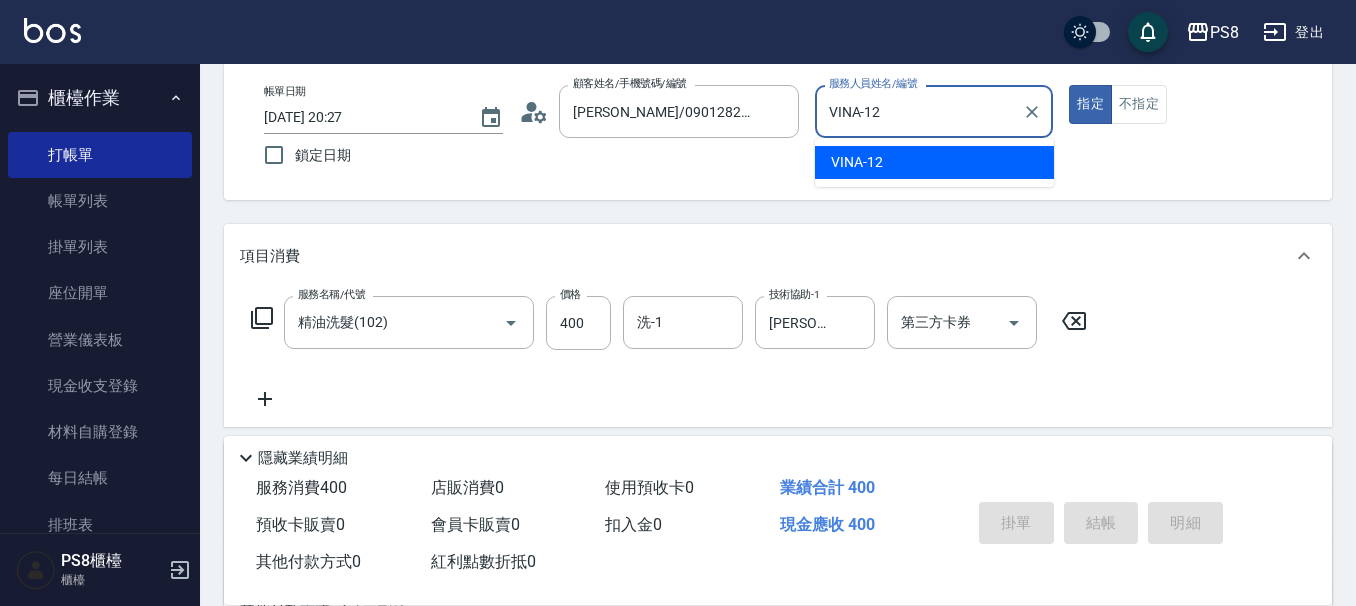 type on "true" 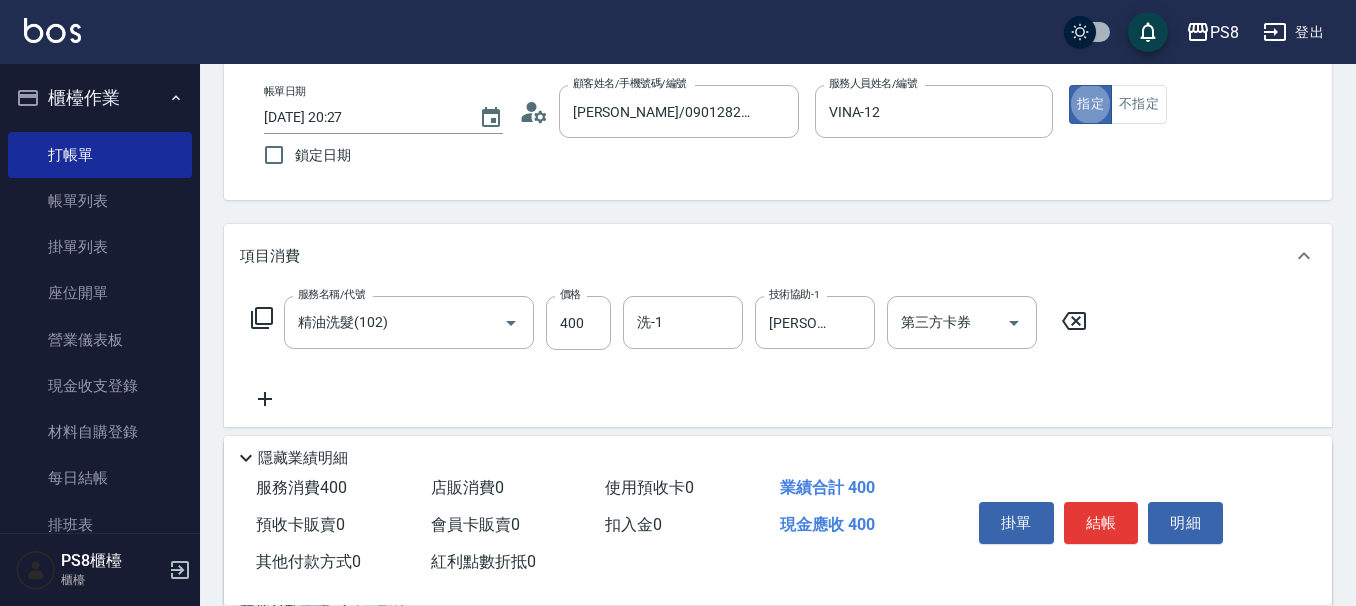 scroll, scrollTop: 200, scrollLeft: 0, axis: vertical 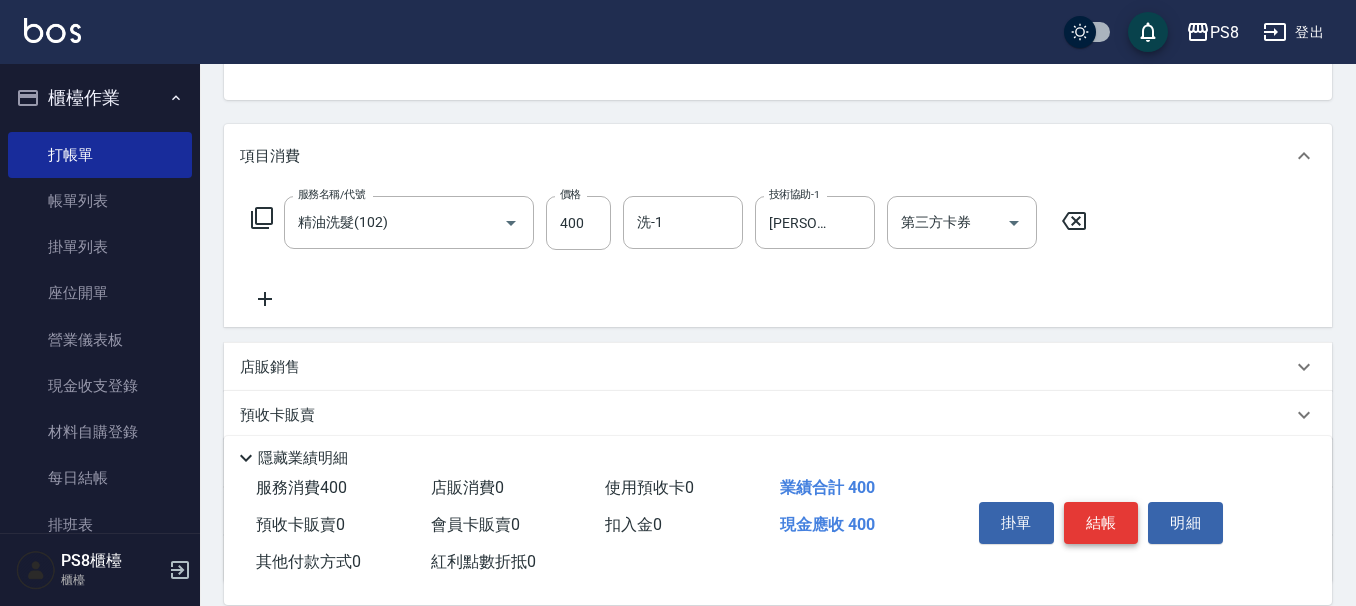 click on "結帳" at bounding box center (1101, 523) 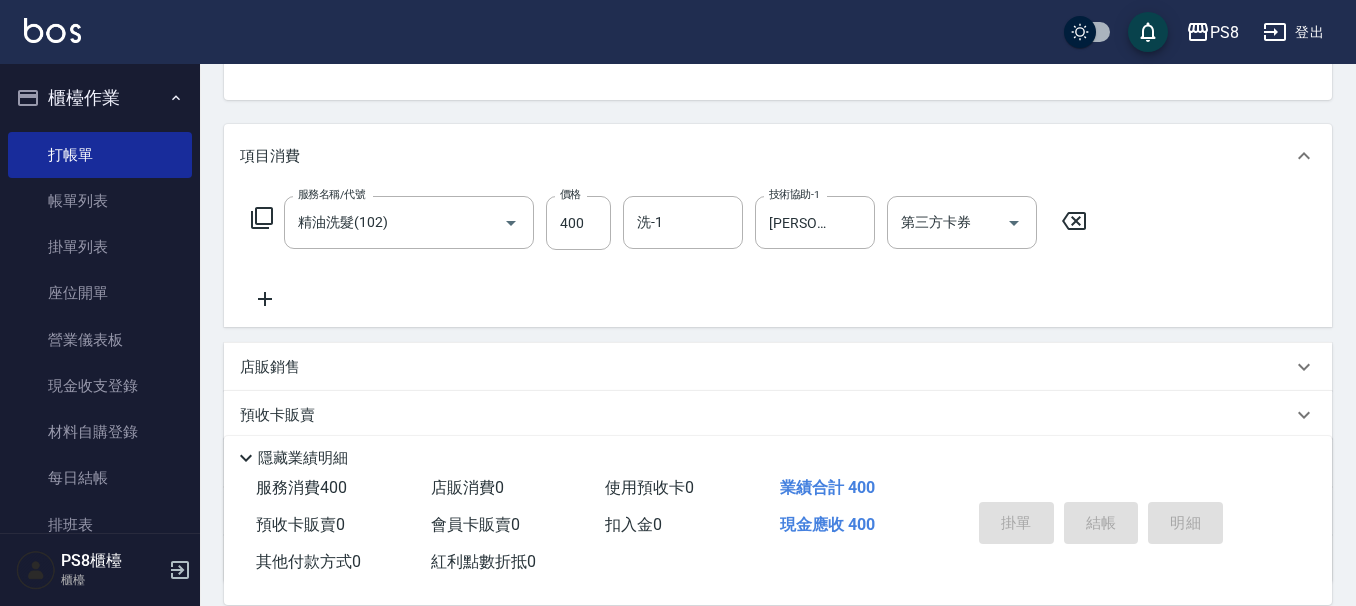 type on "2025/07/10 20:32" 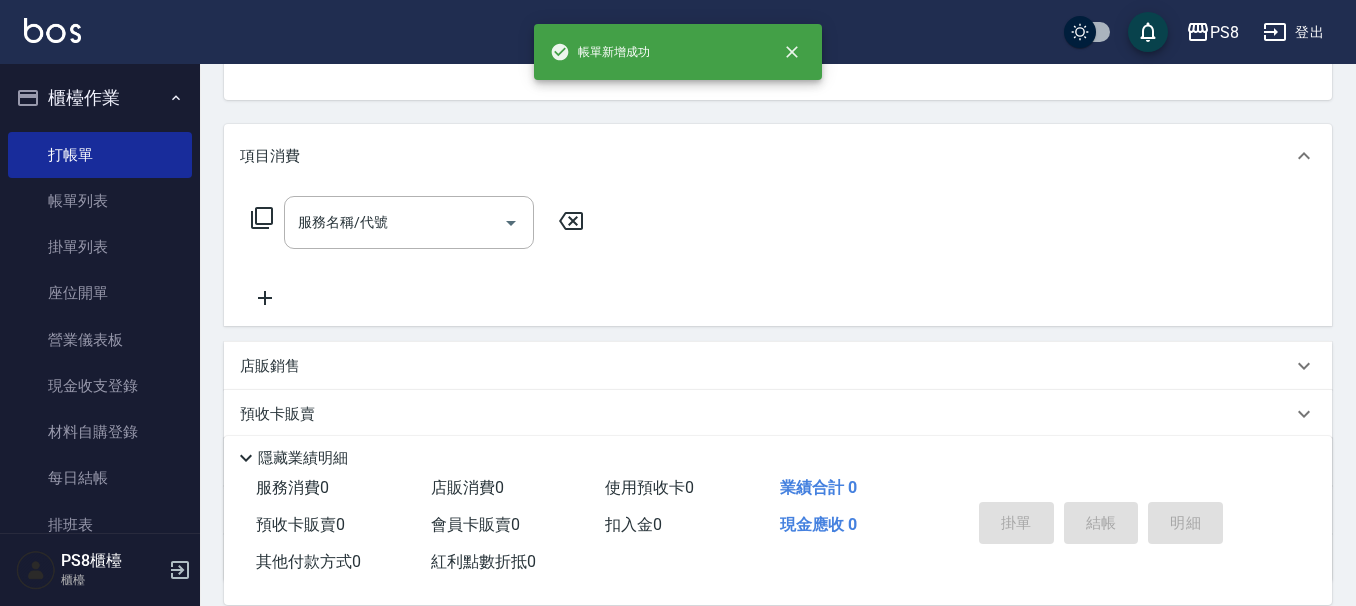 scroll, scrollTop: 194, scrollLeft: 0, axis: vertical 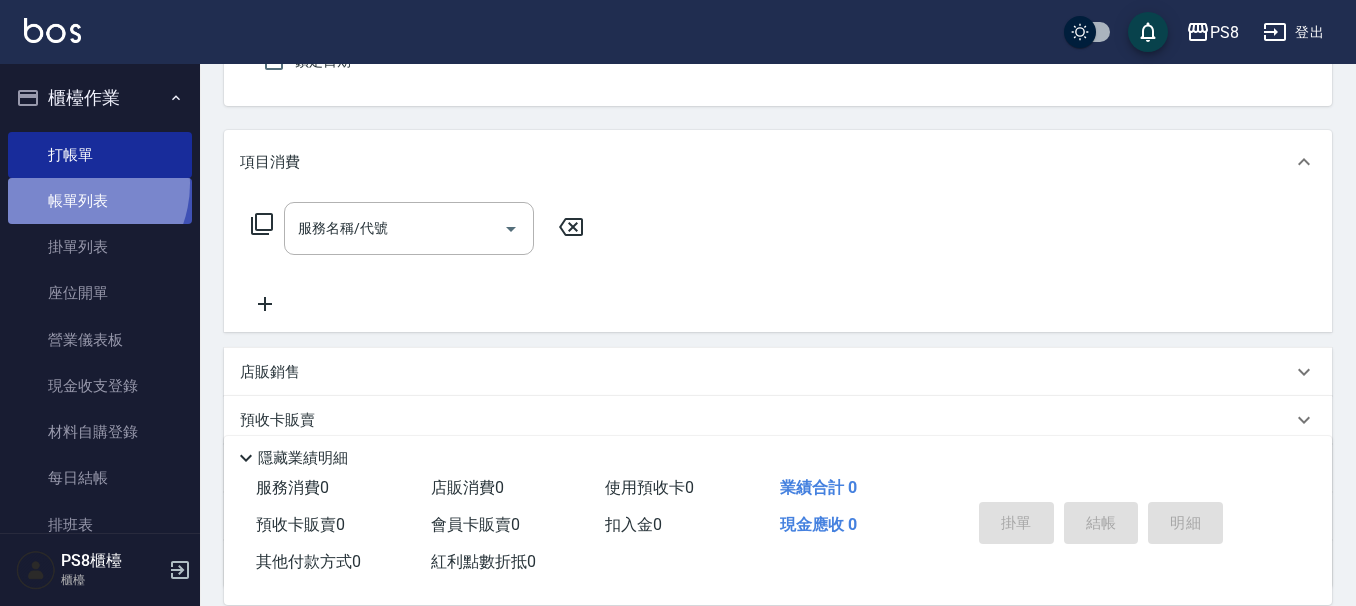 click on "帳單列表" at bounding box center [100, 201] 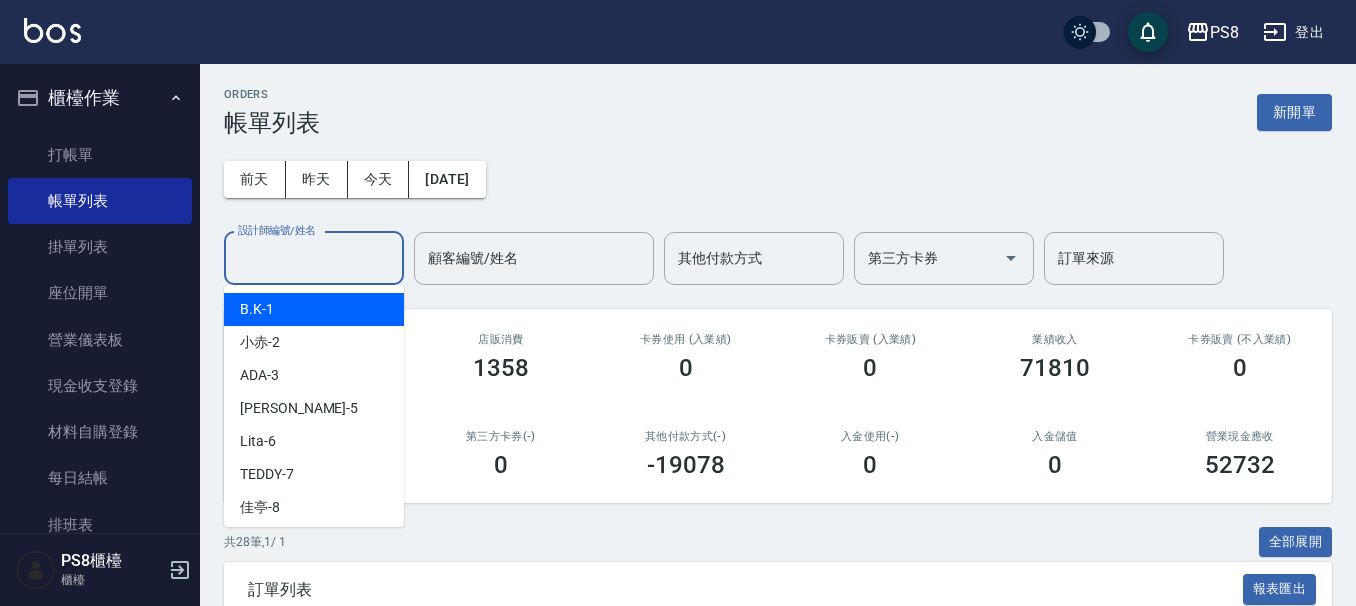 click on "設計師編號/姓名" at bounding box center (314, 258) 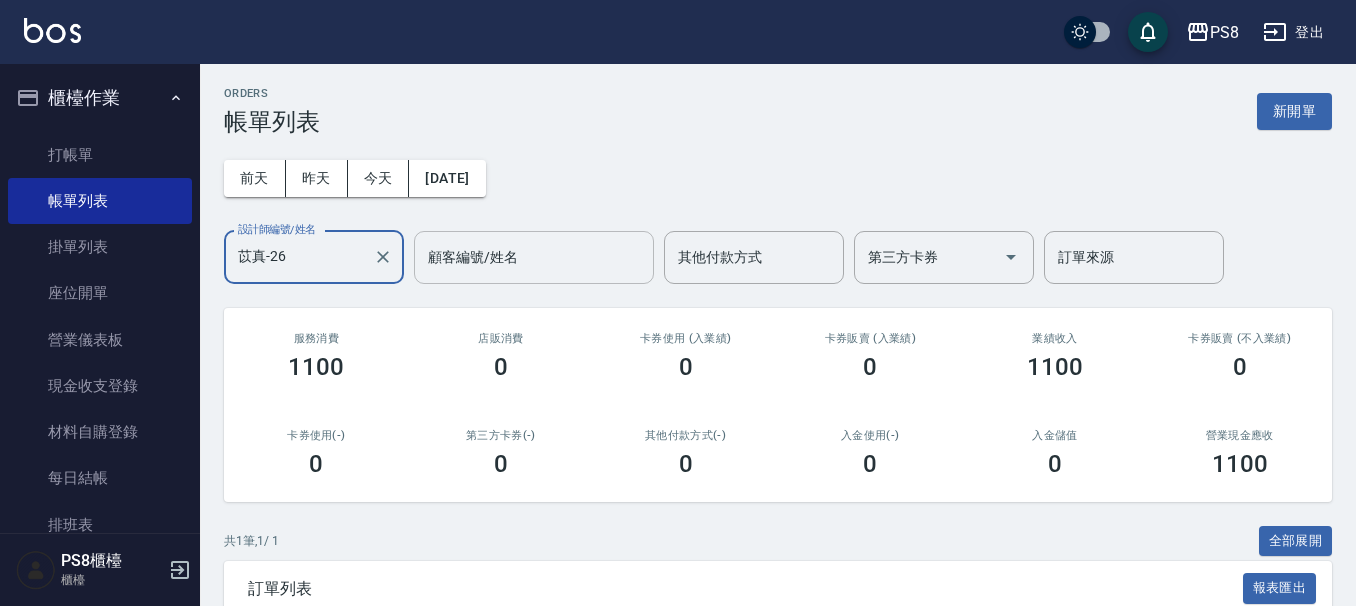 scroll, scrollTop: 0, scrollLeft: 0, axis: both 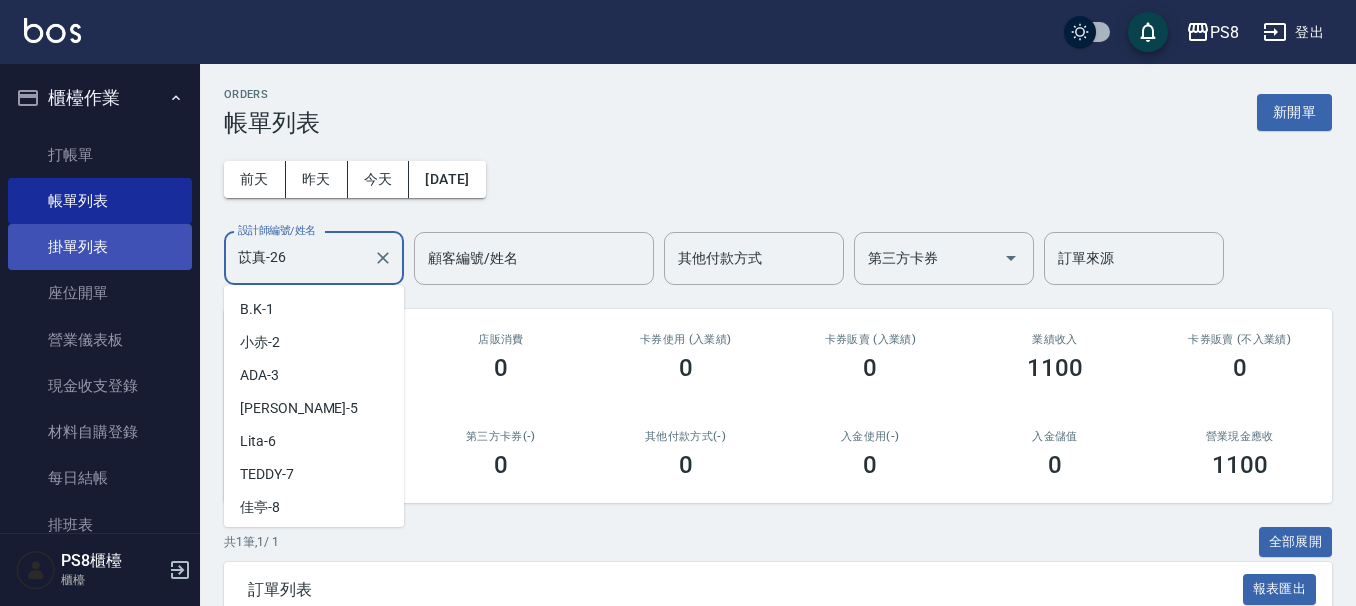 drag, startPoint x: 317, startPoint y: 256, endPoint x: 176, endPoint y: 258, distance: 141.01419 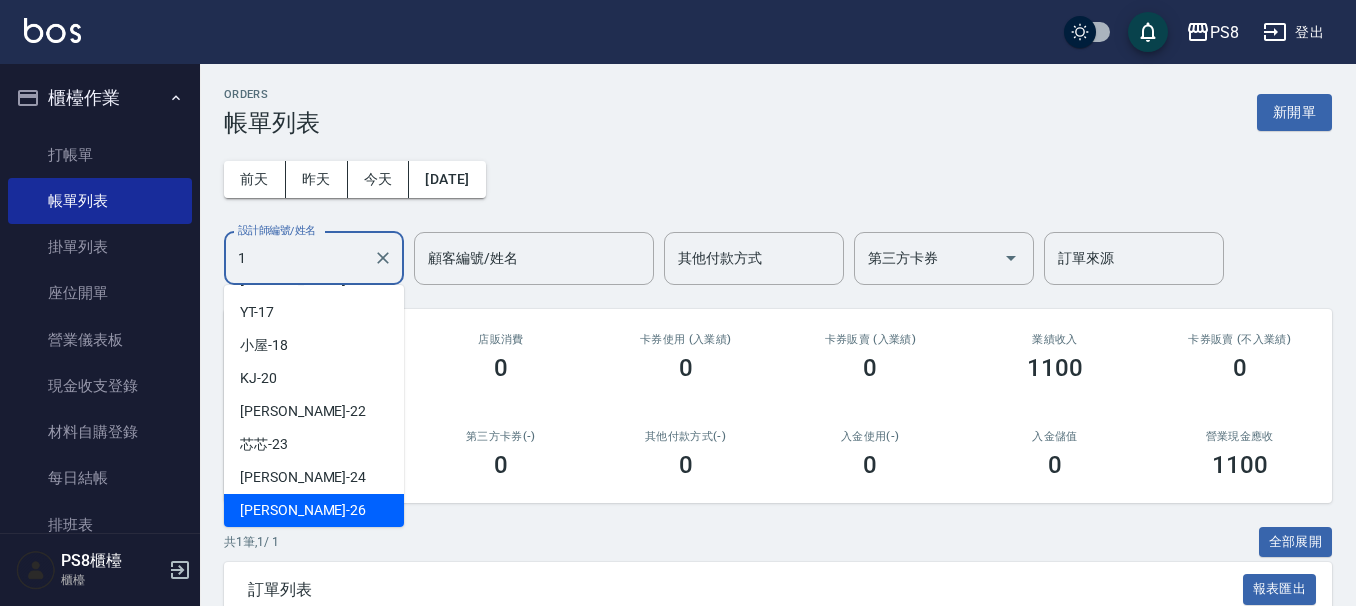scroll, scrollTop: 0, scrollLeft: 0, axis: both 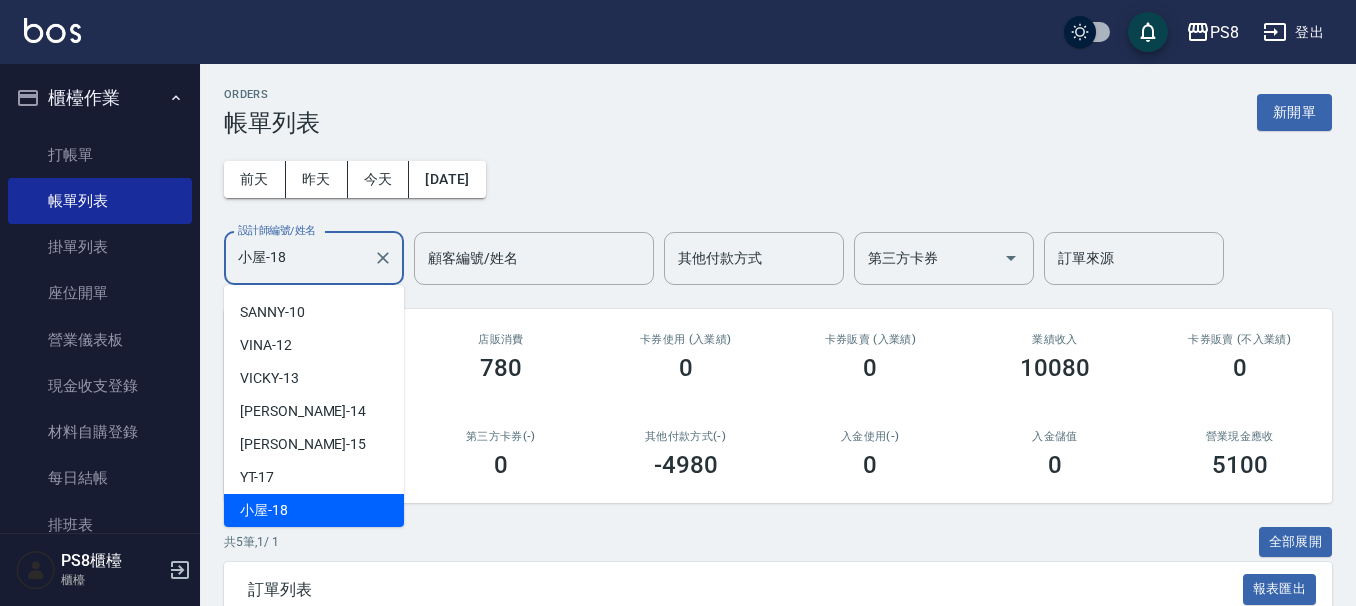 drag, startPoint x: 316, startPoint y: 259, endPoint x: 224, endPoint y: 268, distance: 92.43917 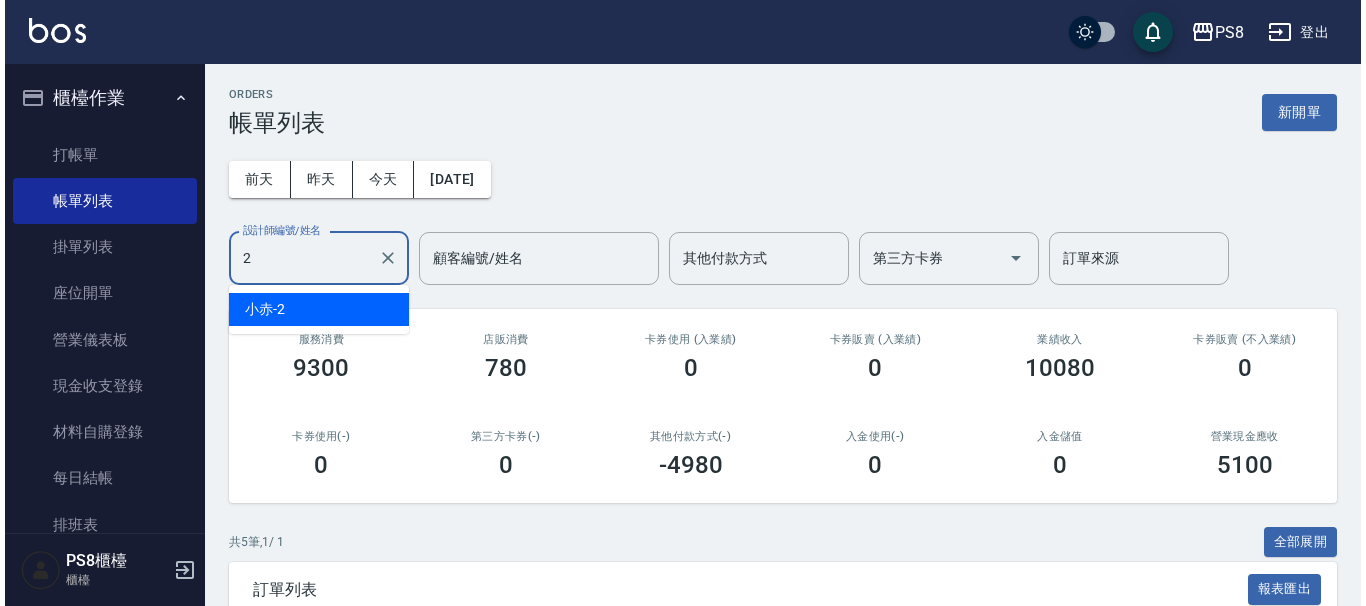 scroll, scrollTop: 0, scrollLeft: 0, axis: both 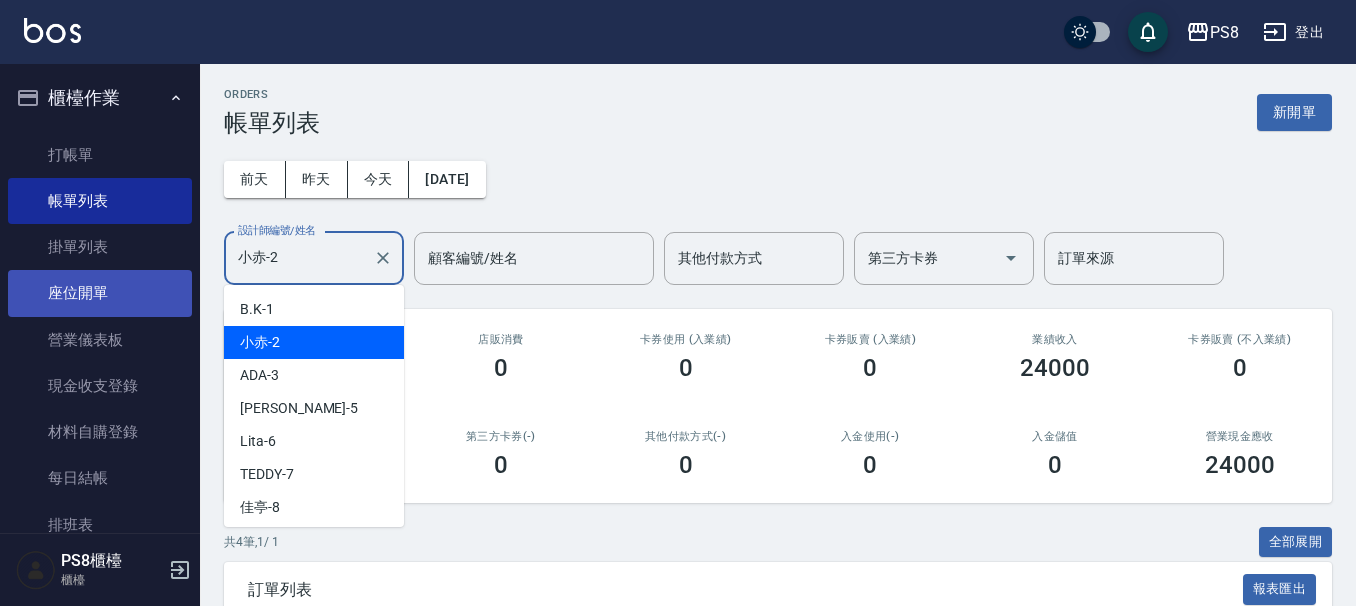 drag, startPoint x: 288, startPoint y: 274, endPoint x: 174, endPoint y: 273, distance: 114.00439 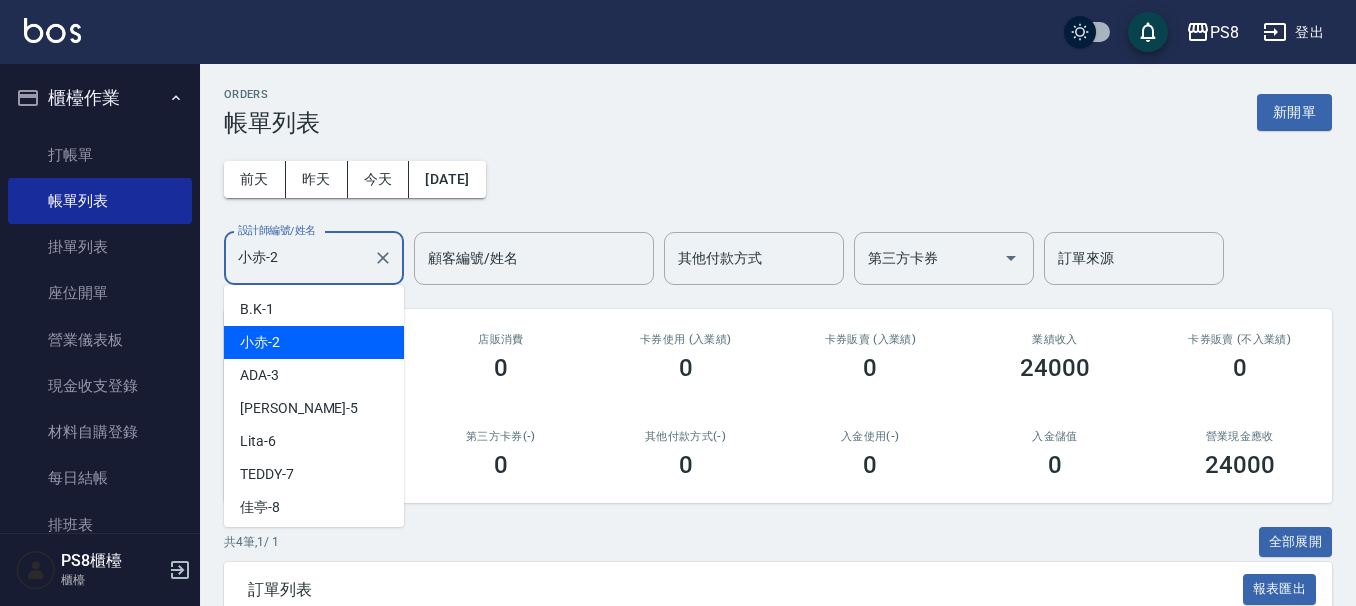 type on "6" 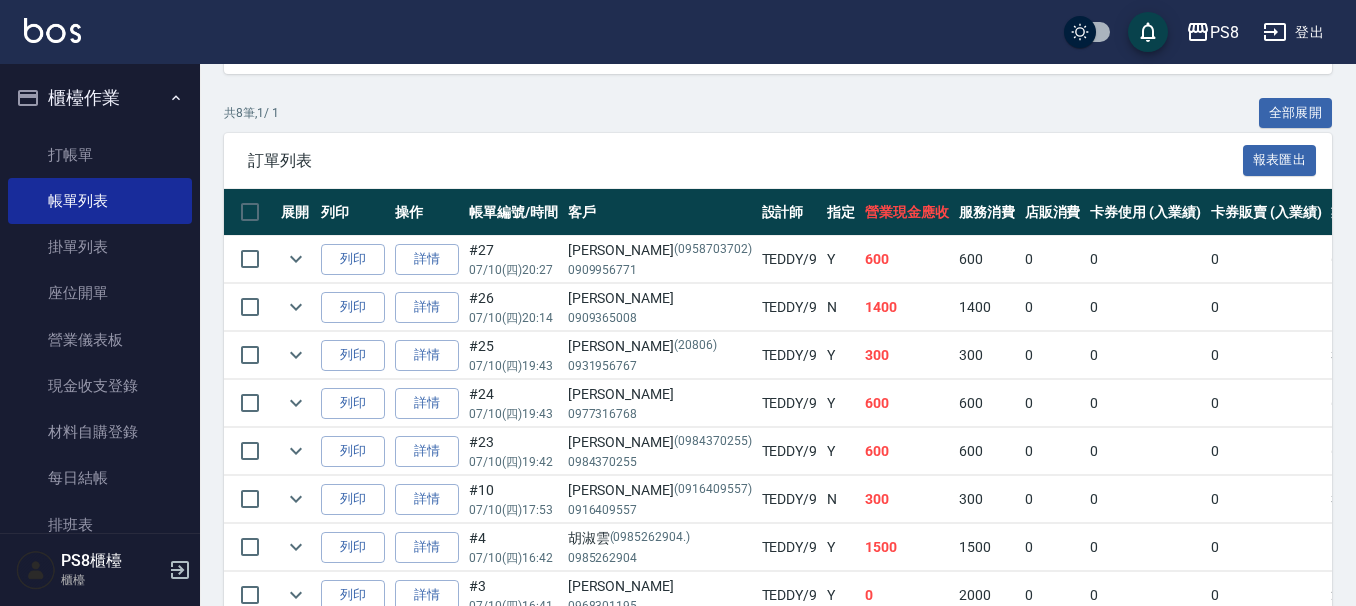 scroll, scrollTop: 138, scrollLeft: 0, axis: vertical 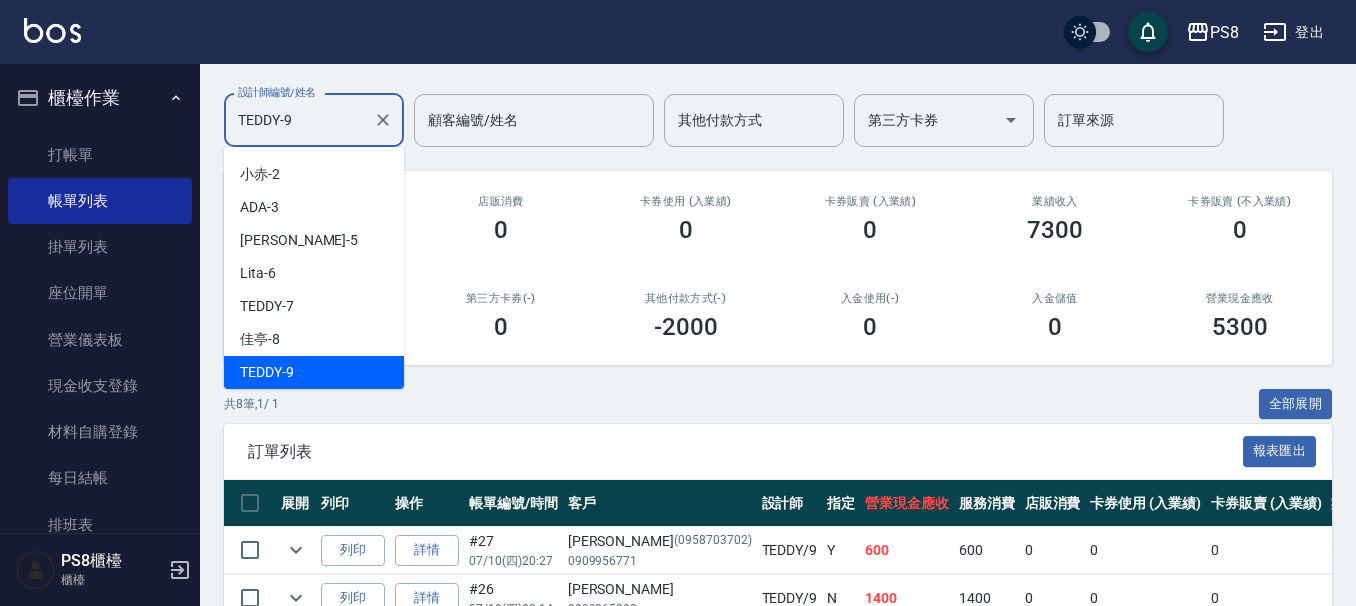 drag, startPoint x: 314, startPoint y: 109, endPoint x: 199, endPoint y: 126, distance: 116.24973 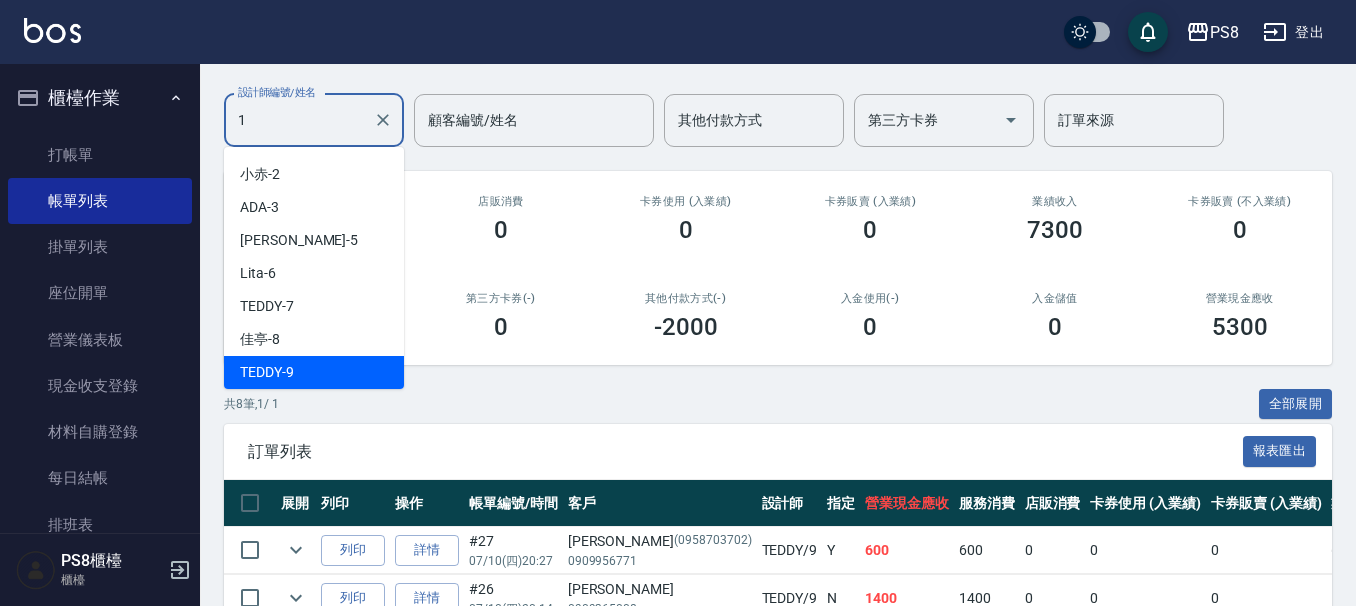 scroll, scrollTop: 0, scrollLeft: 0, axis: both 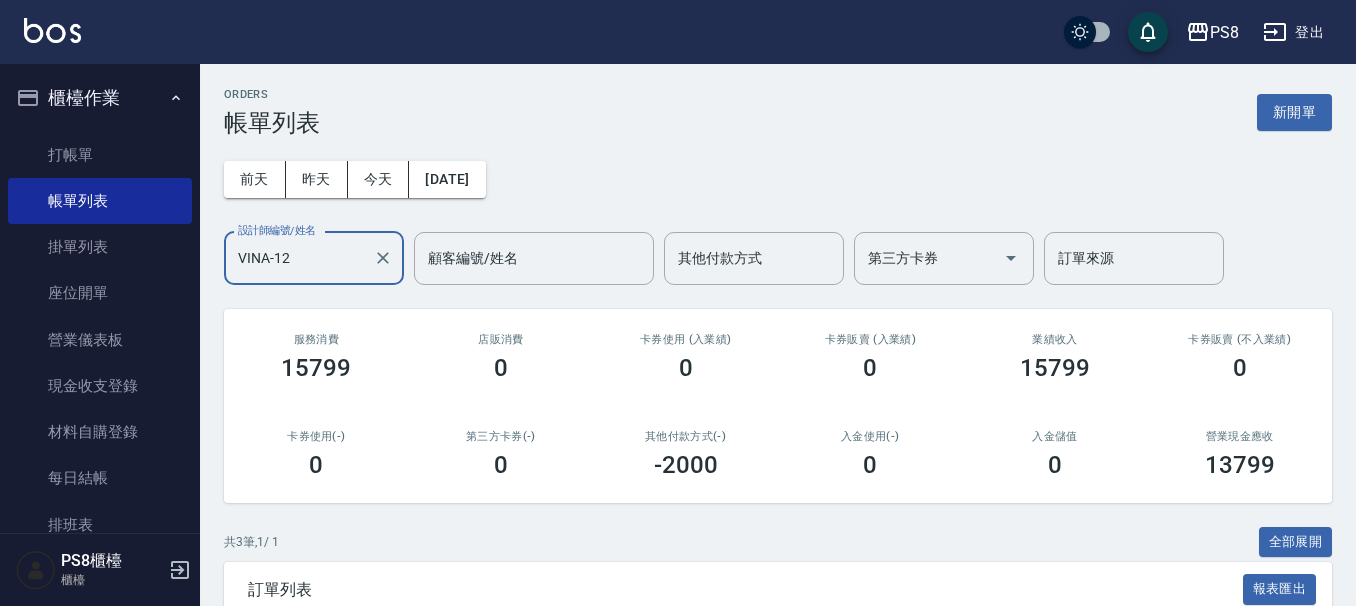 drag, startPoint x: 320, startPoint y: 283, endPoint x: 267, endPoint y: 282, distance: 53.009434 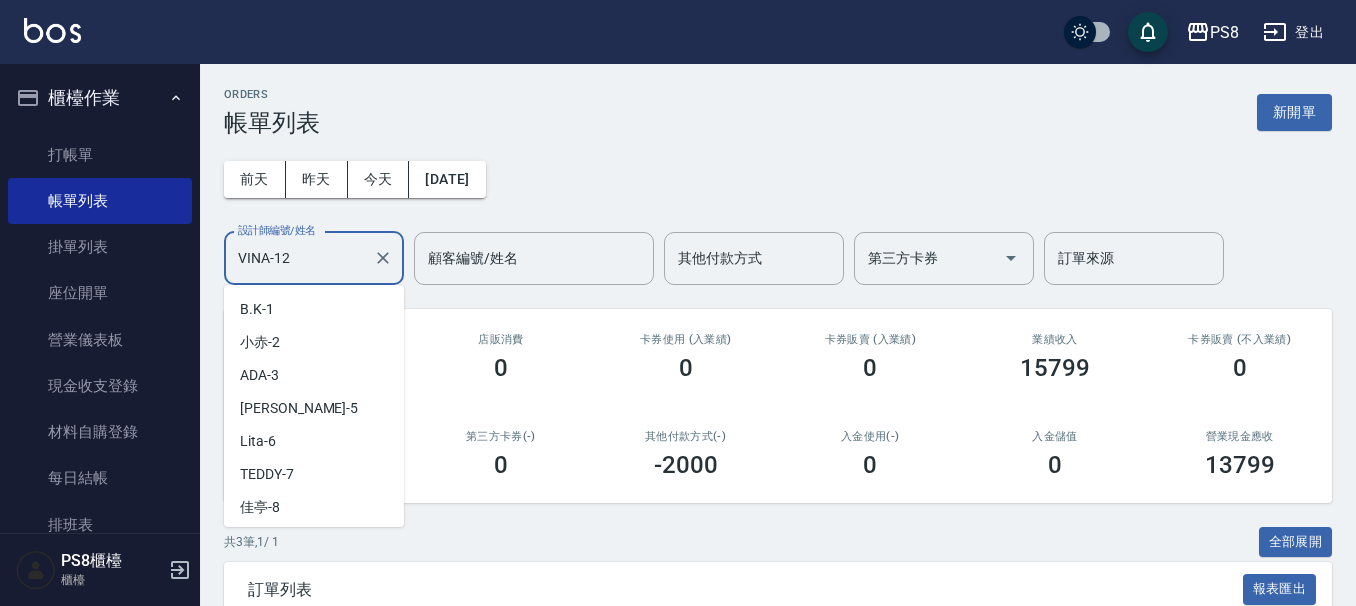 scroll, scrollTop: 96, scrollLeft: 0, axis: vertical 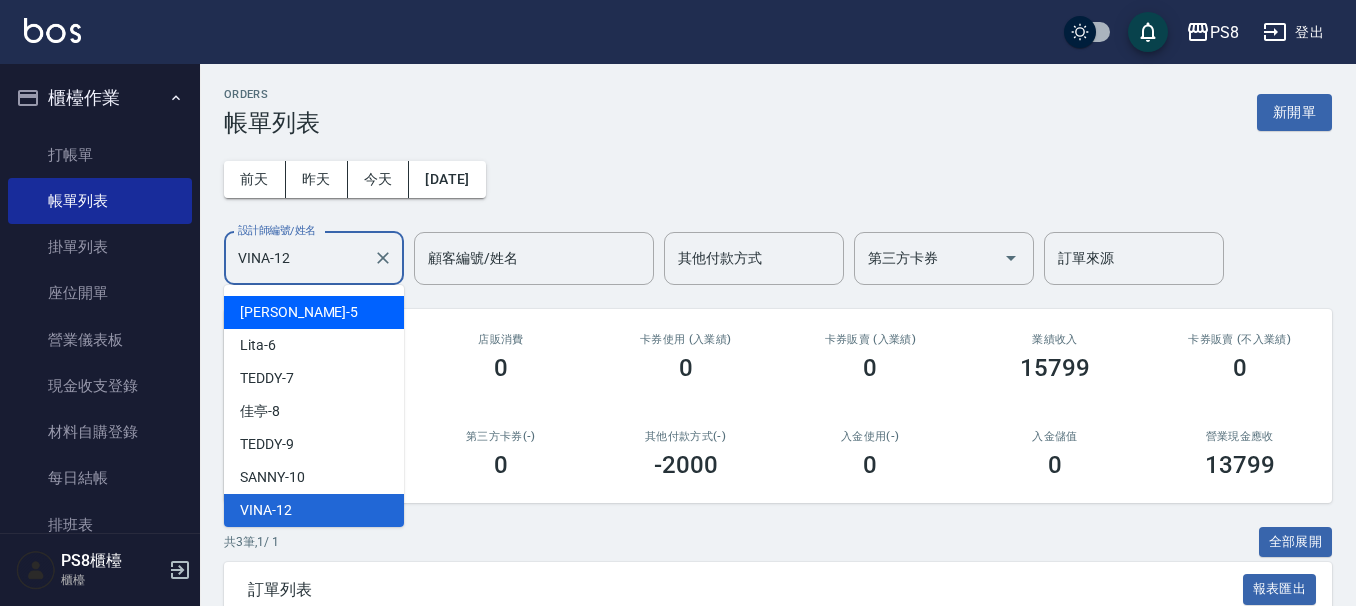 drag, startPoint x: 285, startPoint y: 268, endPoint x: 213, endPoint y: 299, distance: 78.39005 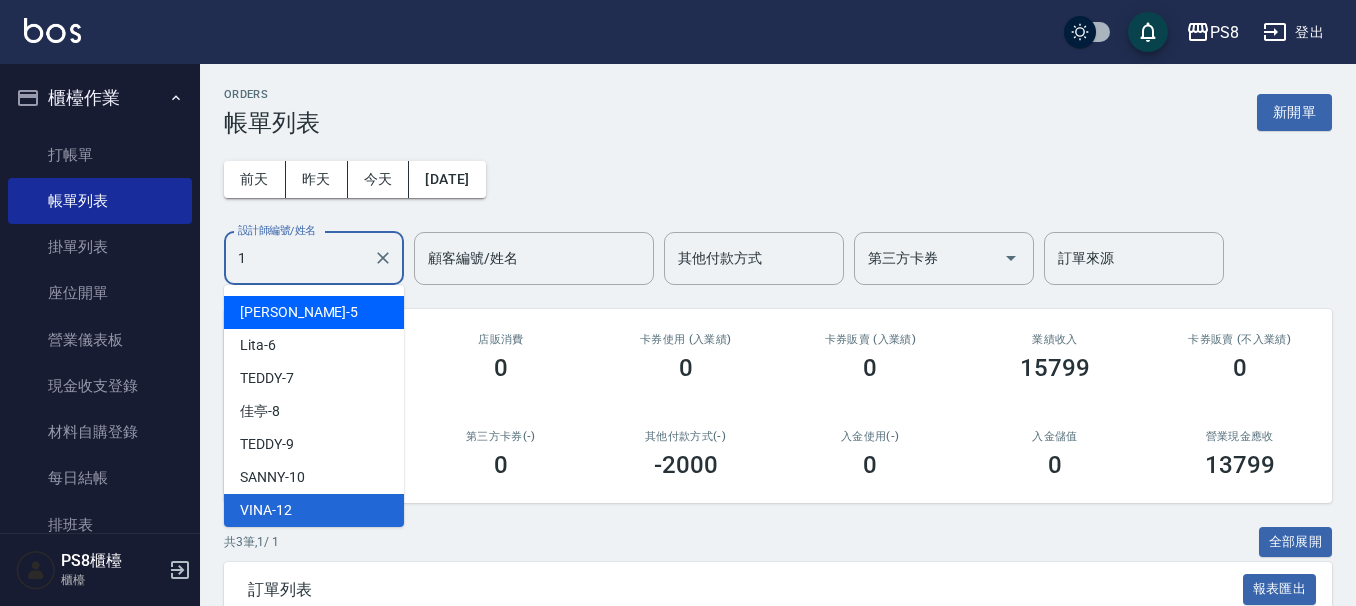 scroll, scrollTop: 0, scrollLeft: 0, axis: both 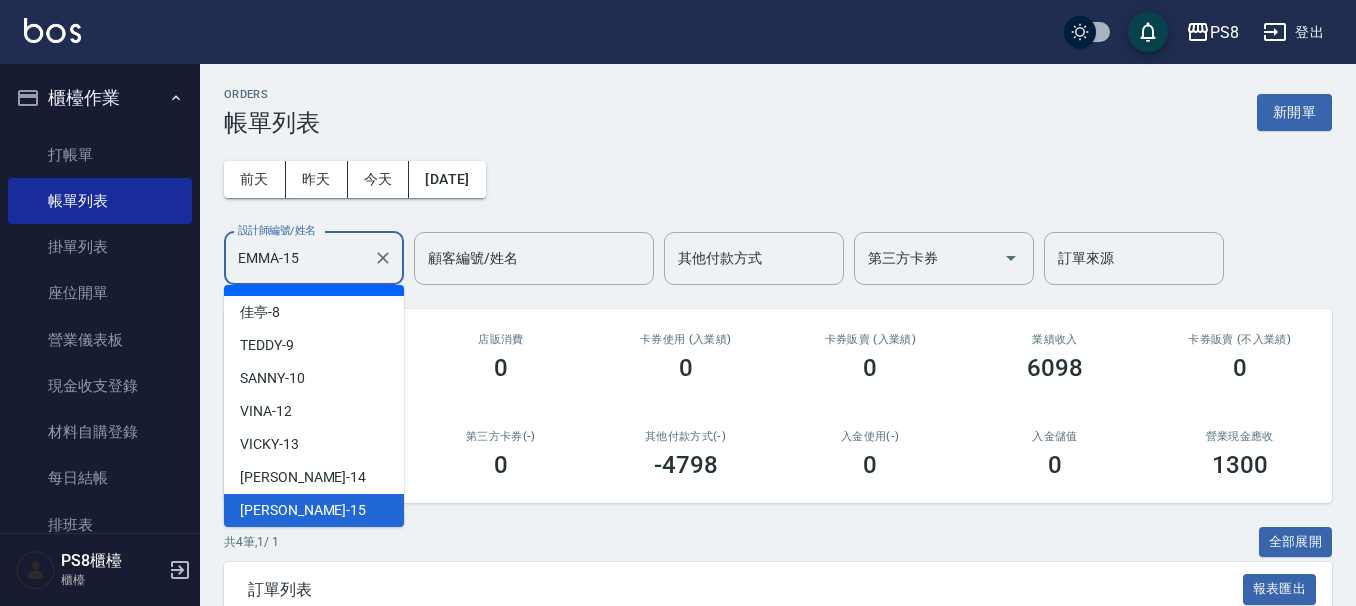 drag, startPoint x: 297, startPoint y: 275, endPoint x: 199, endPoint y: 291, distance: 99.29753 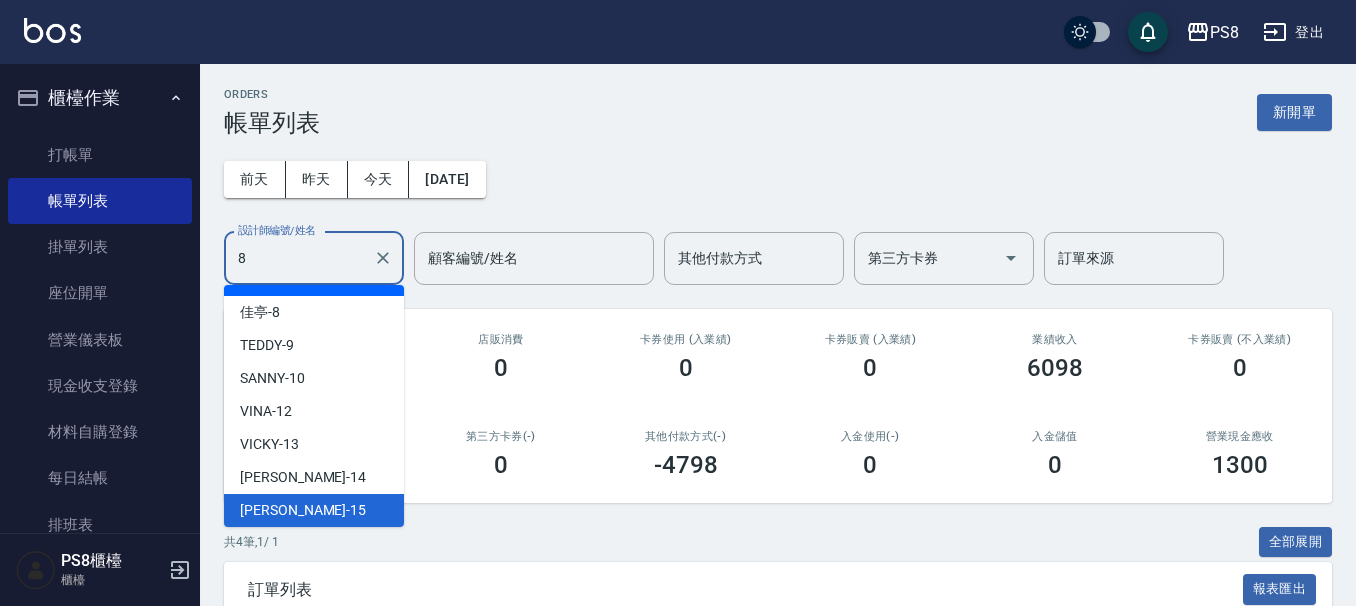 scroll, scrollTop: 0, scrollLeft: 0, axis: both 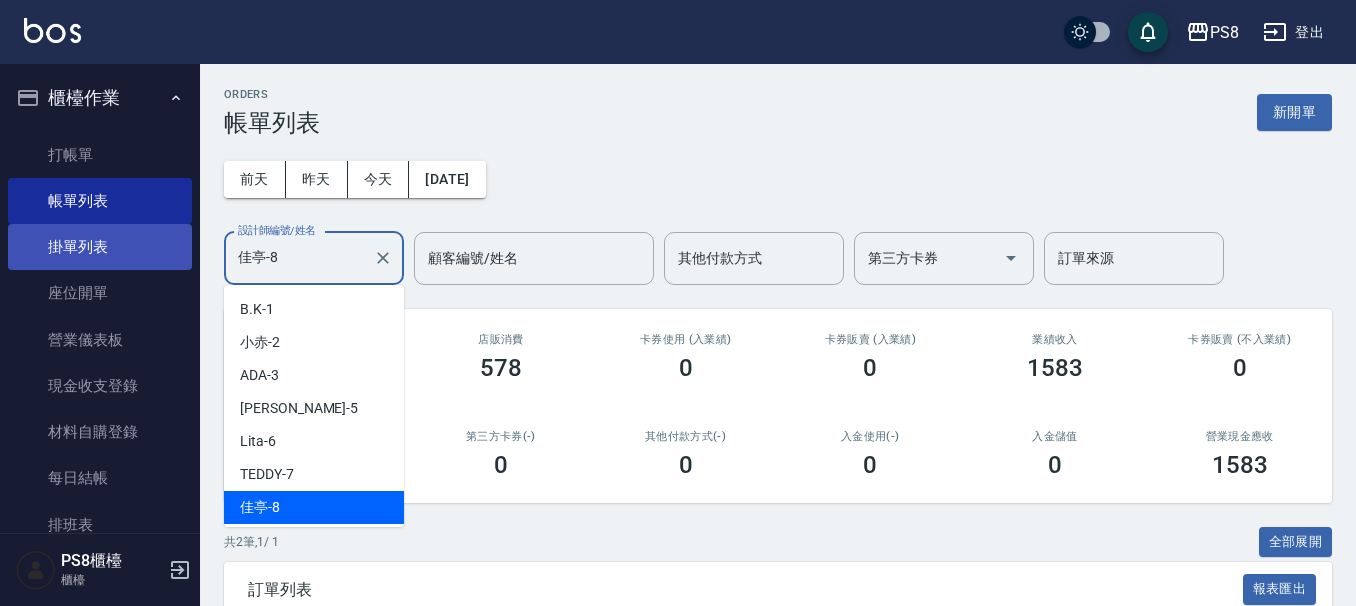 drag, startPoint x: 346, startPoint y: 262, endPoint x: 170, endPoint y: 237, distance: 177.76671 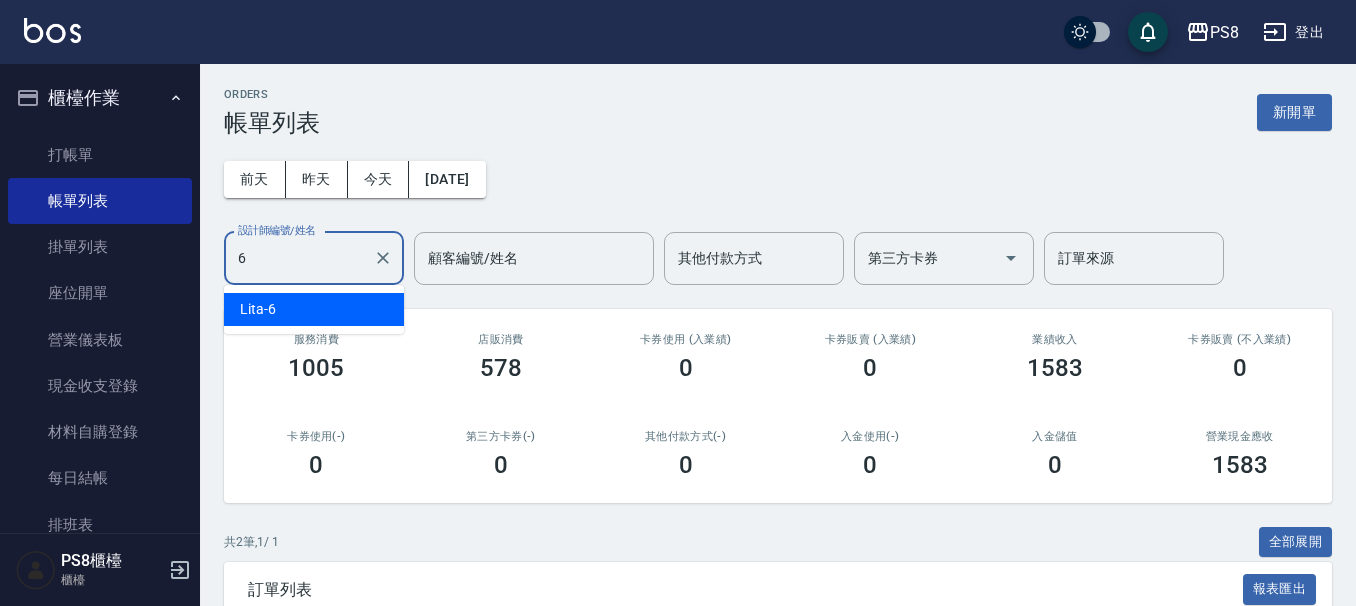 type on "Lita-6" 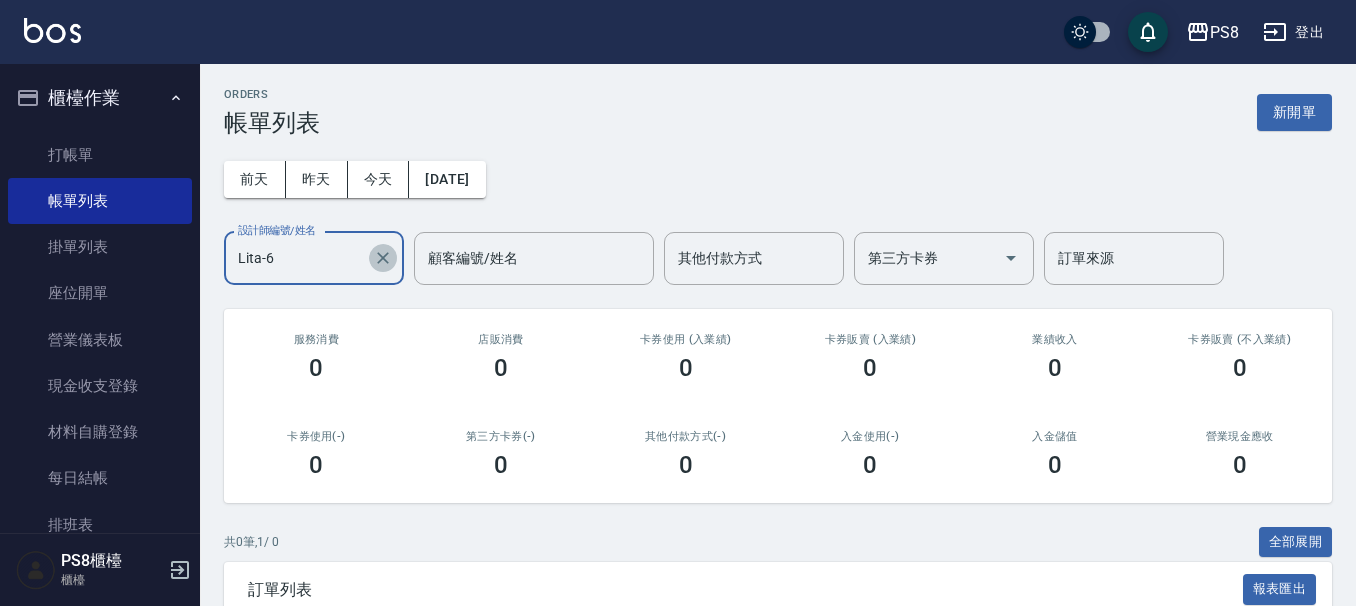 click 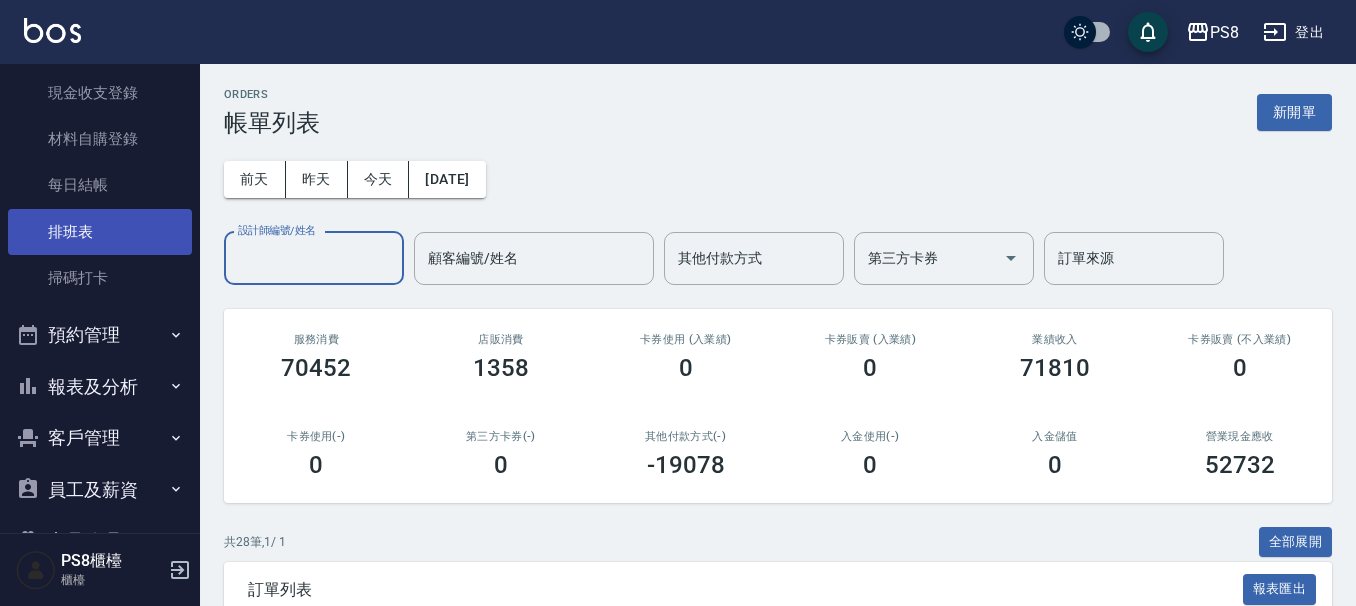 scroll, scrollTop: 300, scrollLeft: 0, axis: vertical 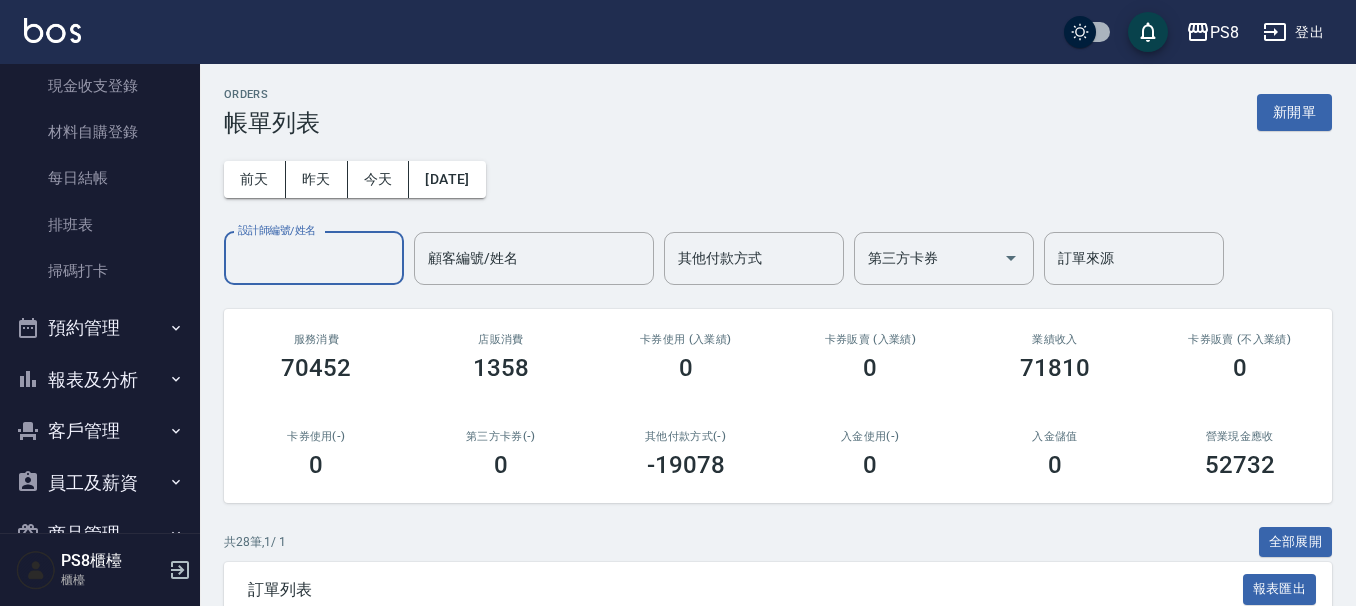 type 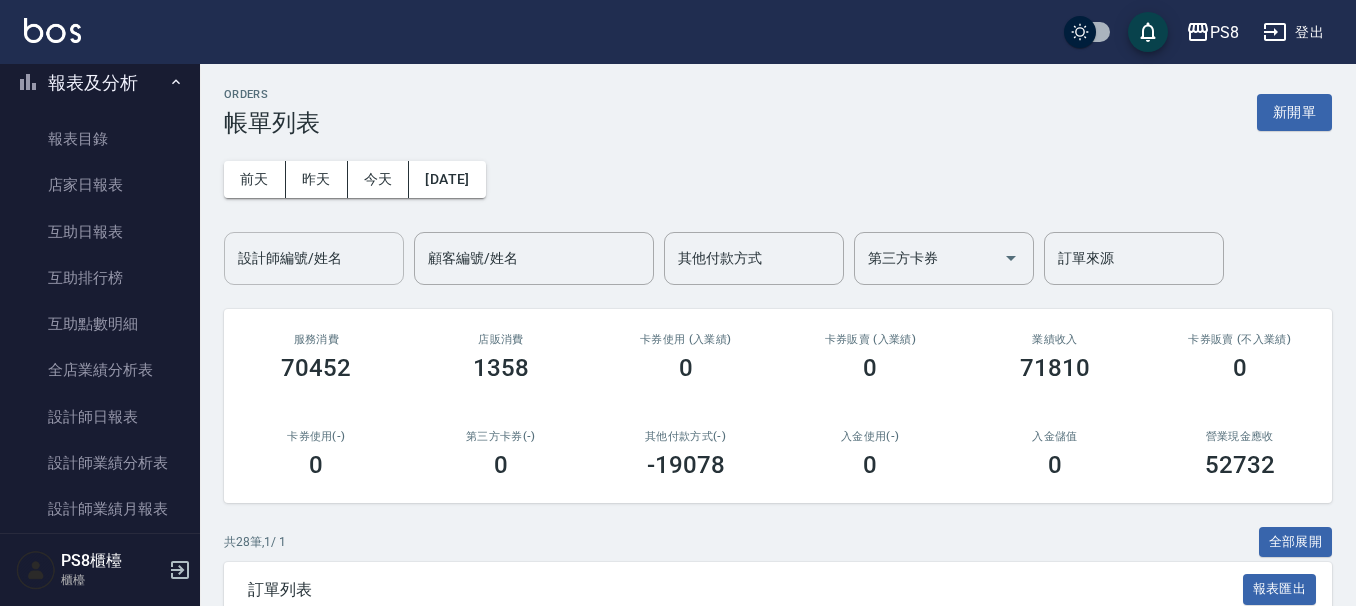 scroll, scrollTop: 600, scrollLeft: 0, axis: vertical 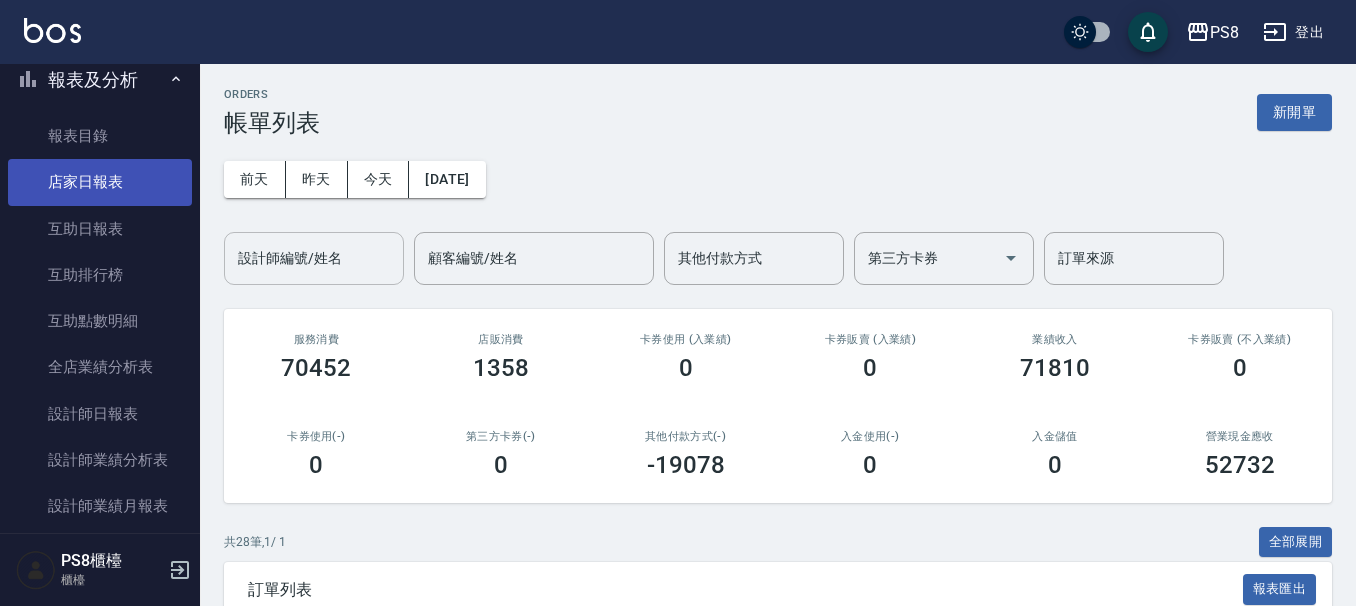 click on "店家日報表" at bounding box center (100, 182) 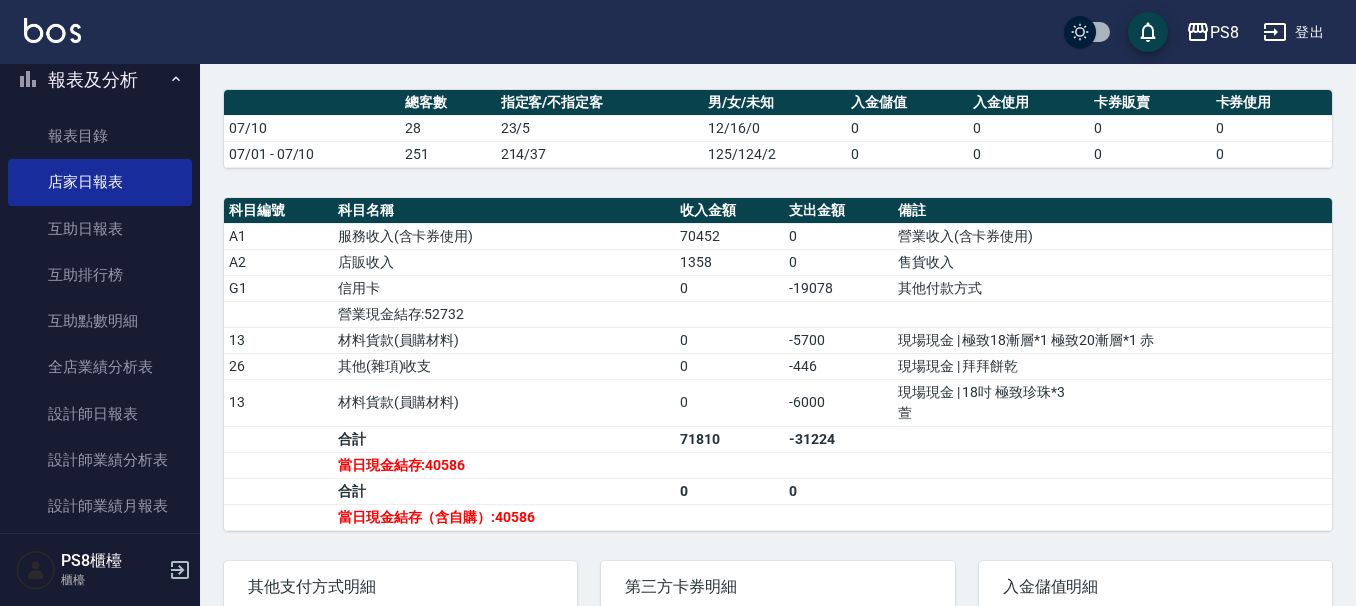 scroll, scrollTop: 600, scrollLeft: 0, axis: vertical 